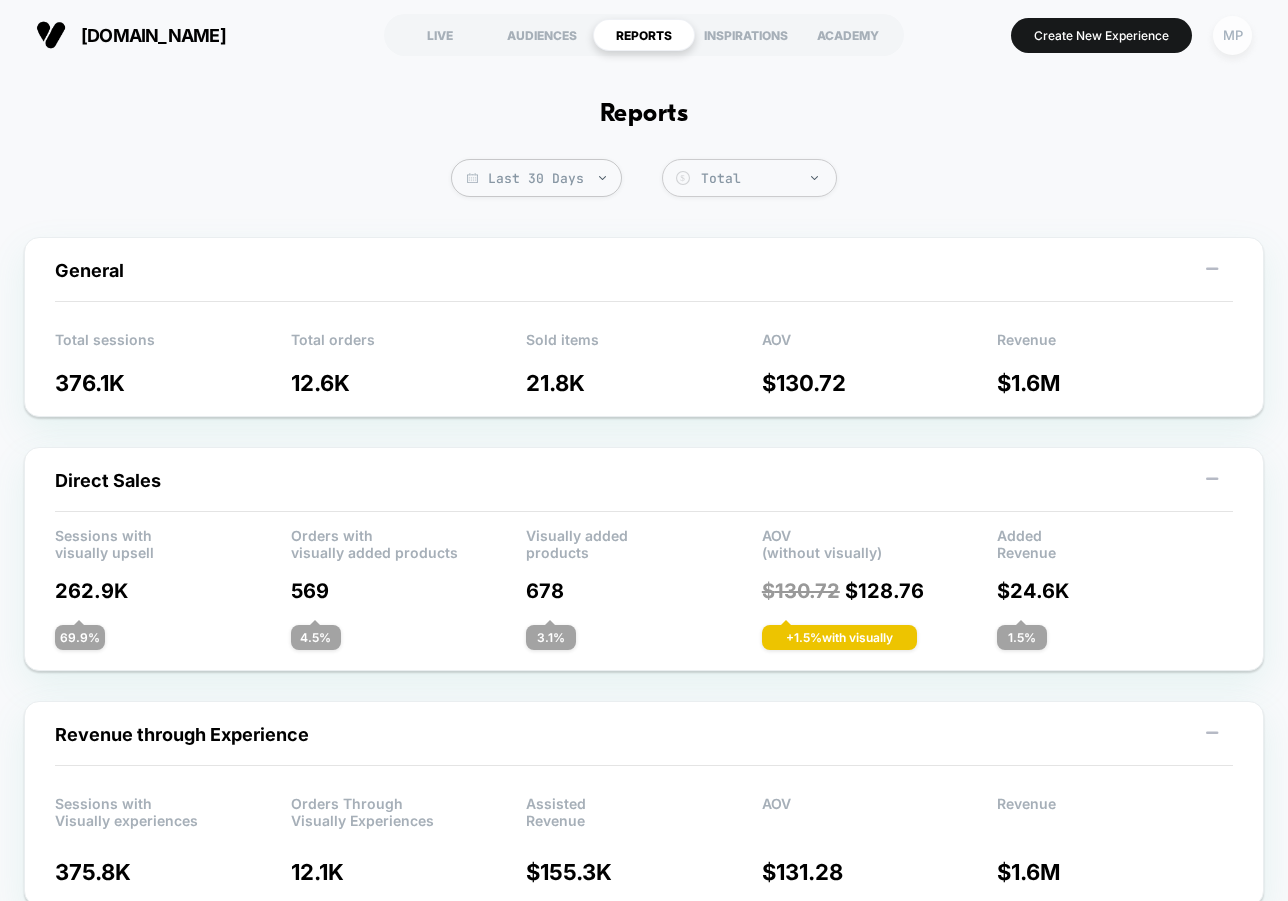 scroll, scrollTop: 0, scrollLeft: 0, axis: both 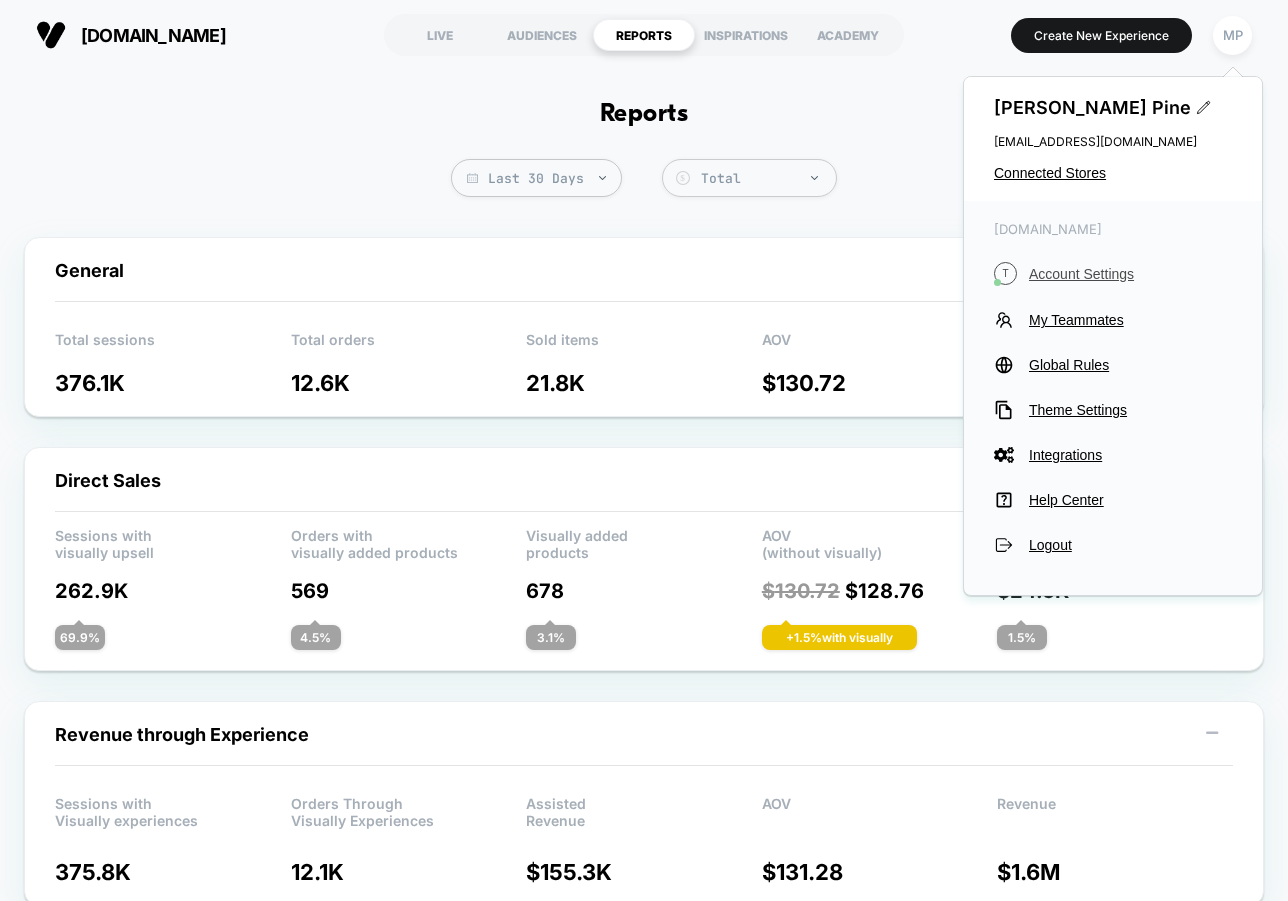 click on "Account Settings" at bounding box center (1130, 274) 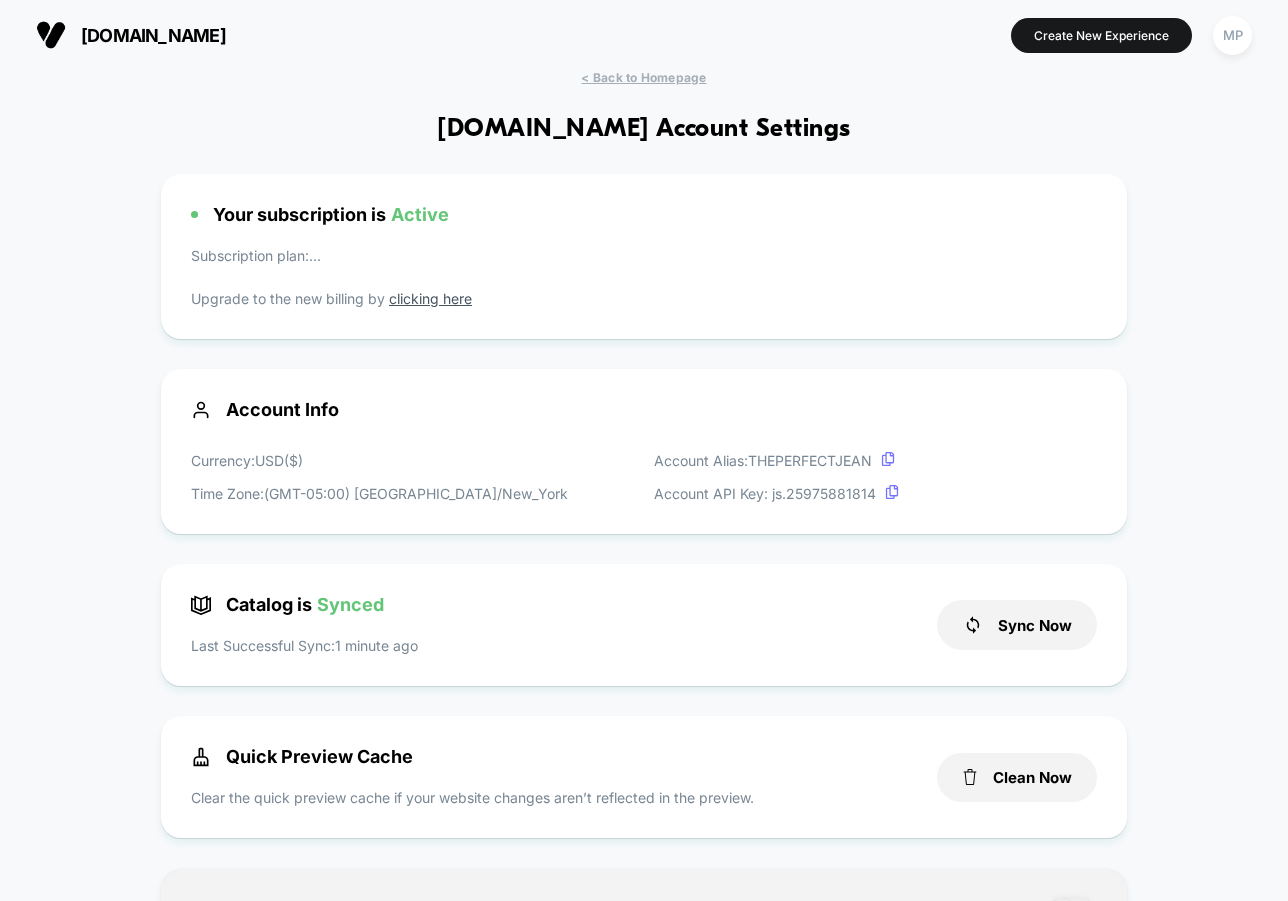 scroll, scrollTop: 270, scrollLeft: 0, axis: vertical 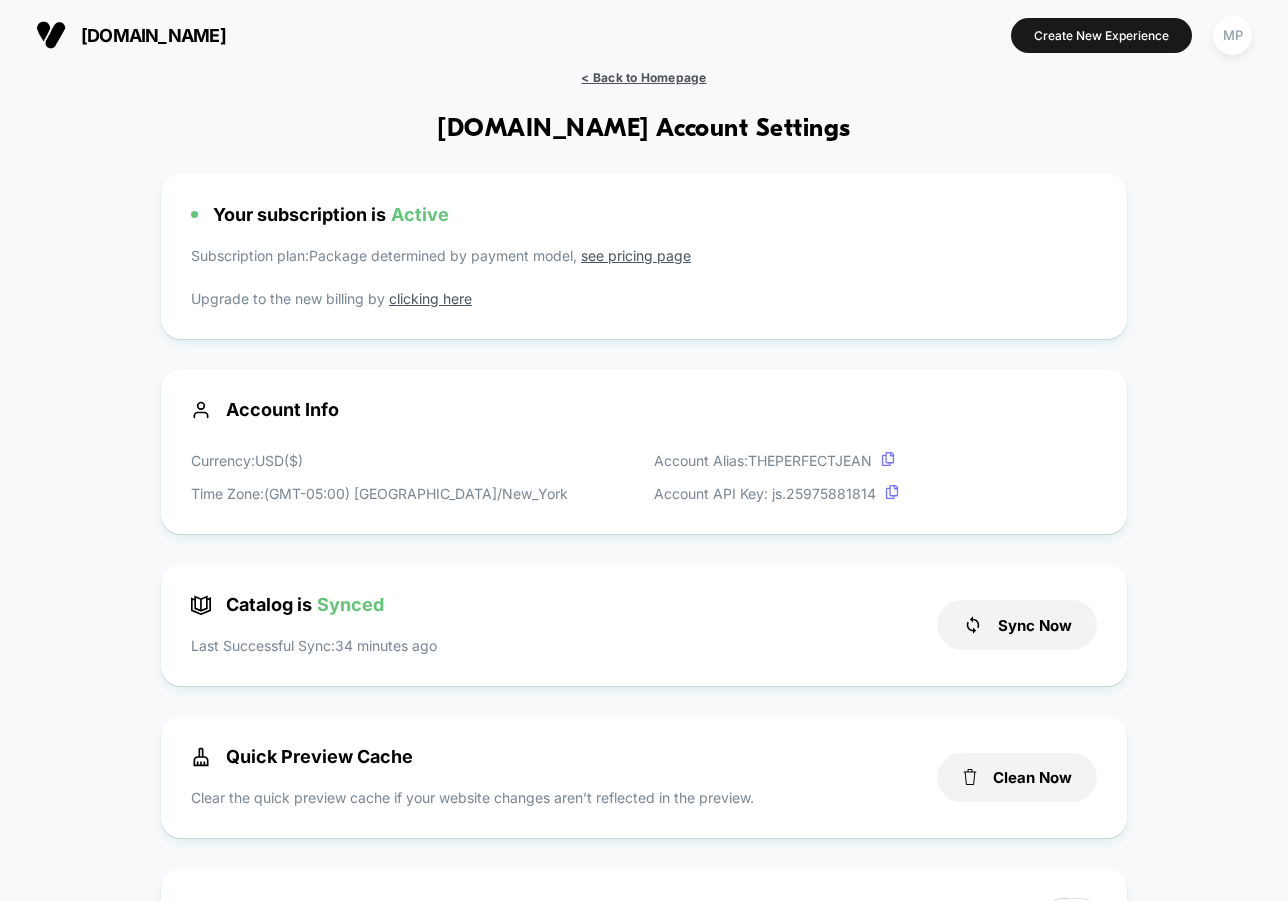 click on "< Back to Homepage" at bounding box center (643, 77) 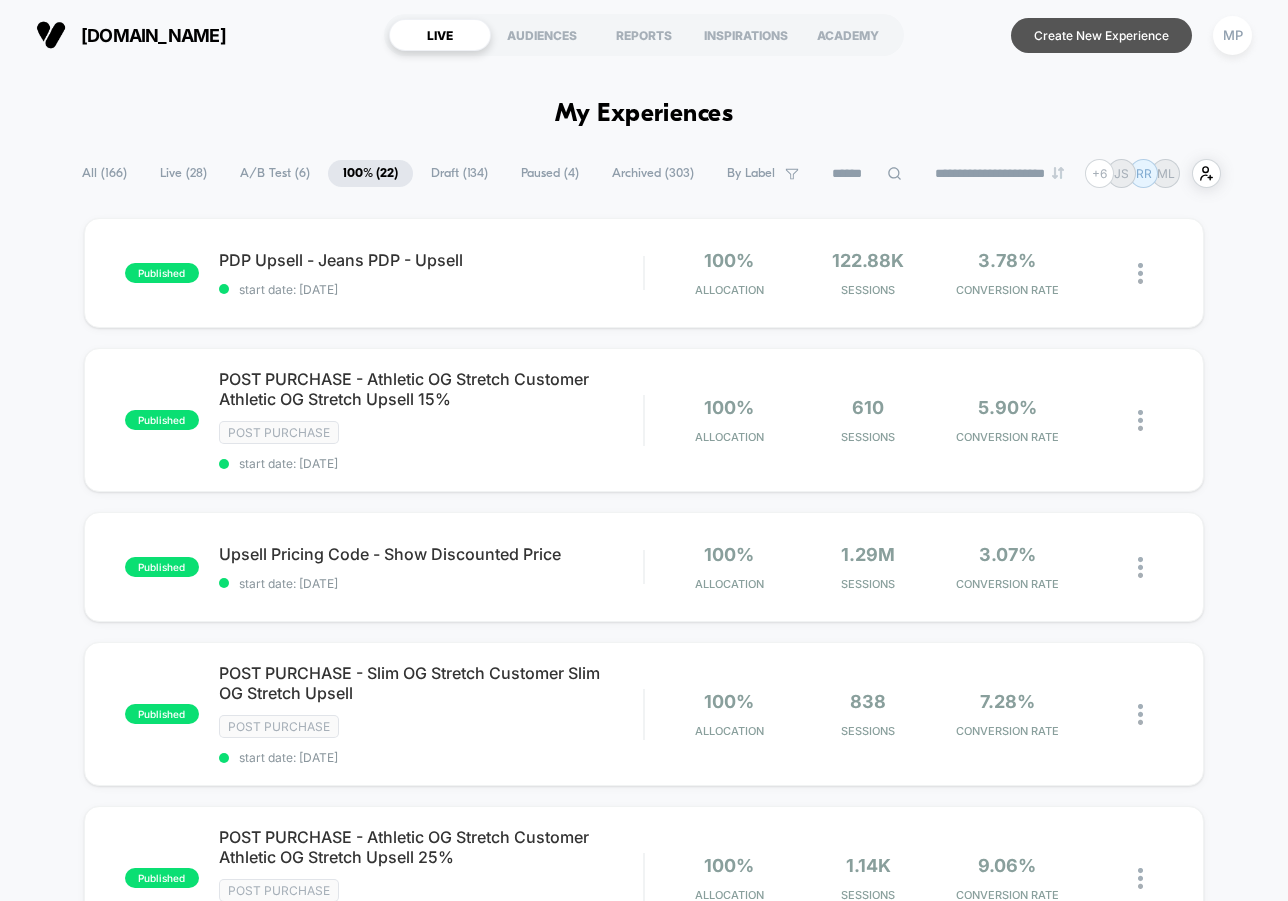 click on "Create New Experience" at bounding box center (1101, 35) 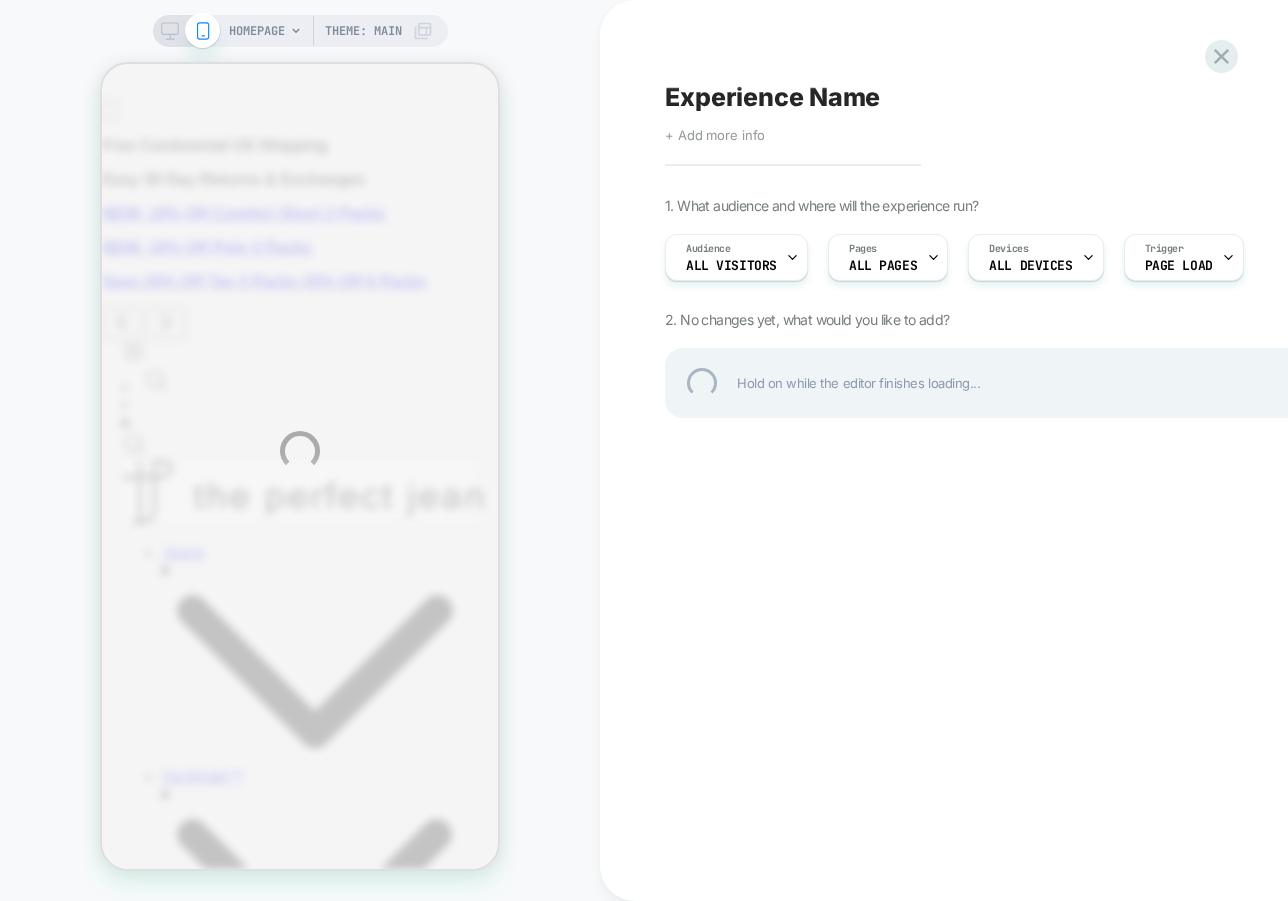 scroll, scrollTop: 0, scrollLeft: 0, axis: both 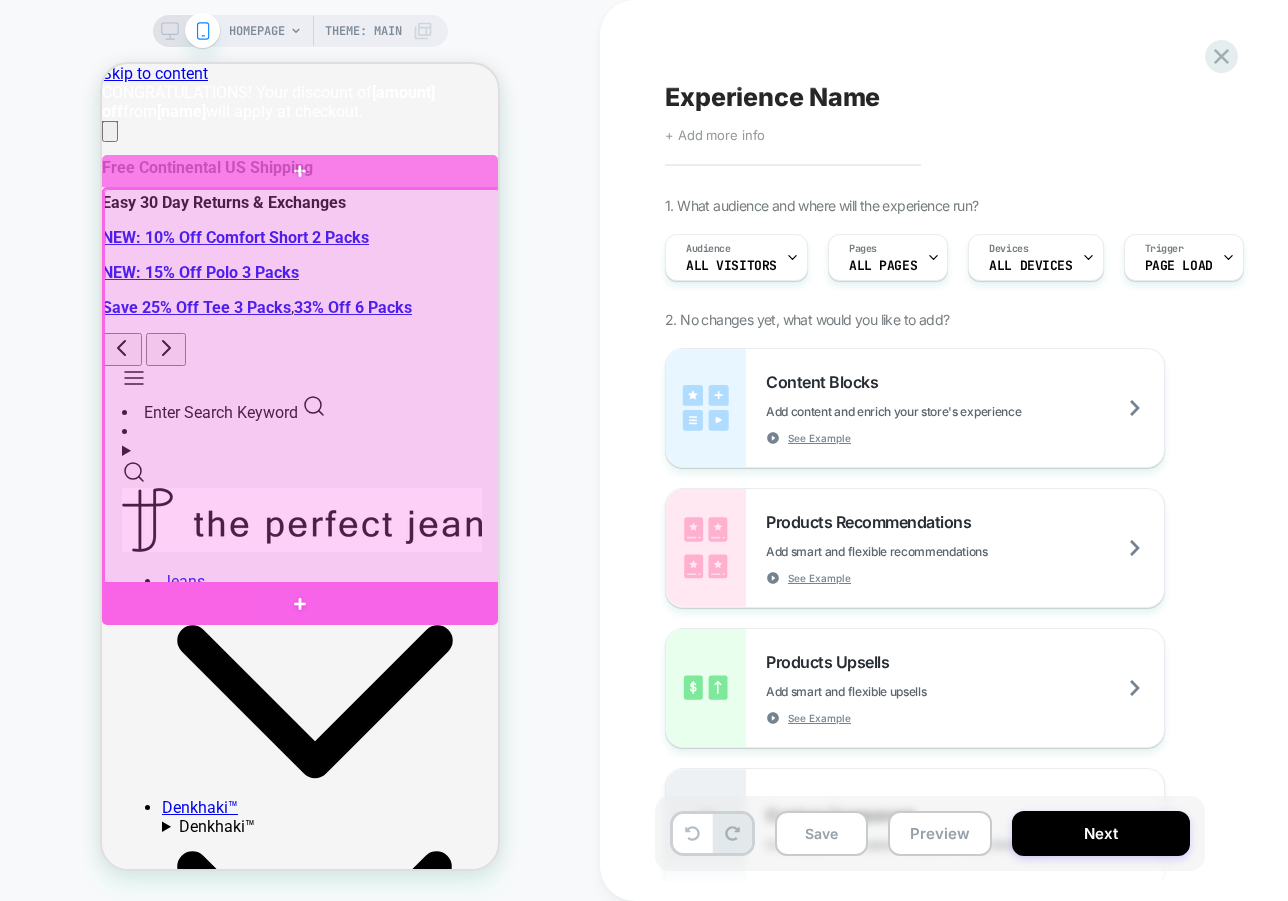 click at bounding box center (300, 604) 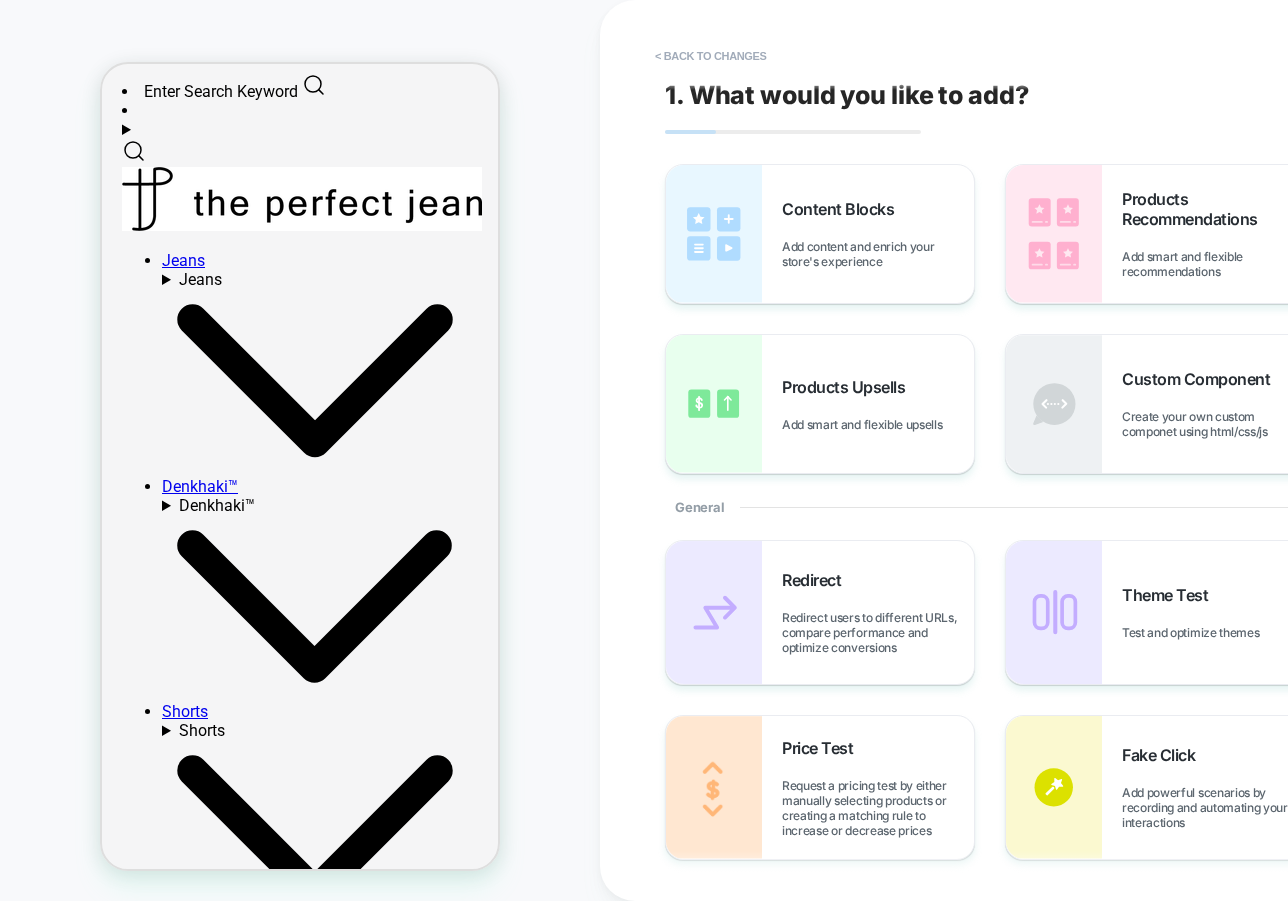 scroll, scrollTop: 367, scrollLeft: 0, axis: vertical 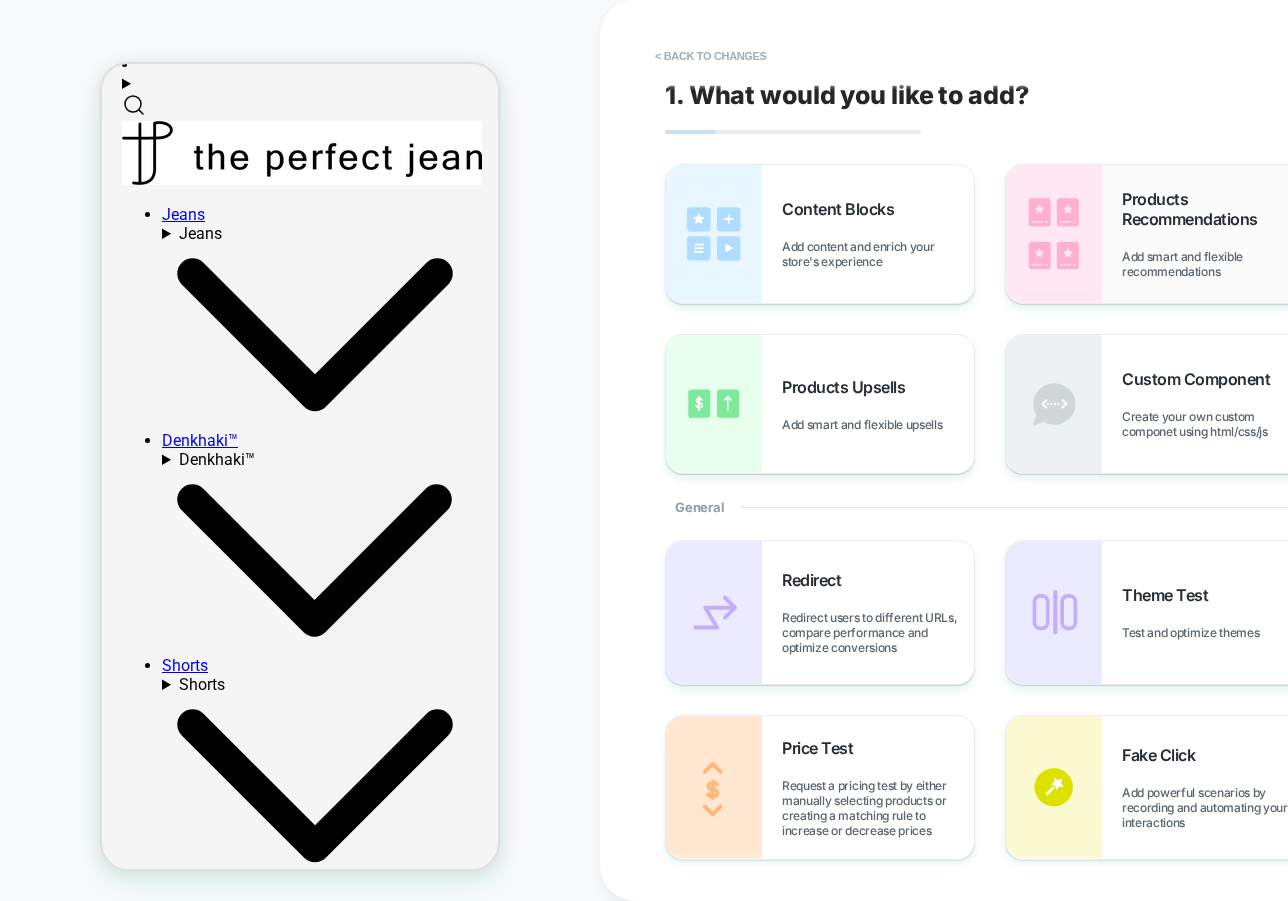 click at bounding box center [1054, 234] 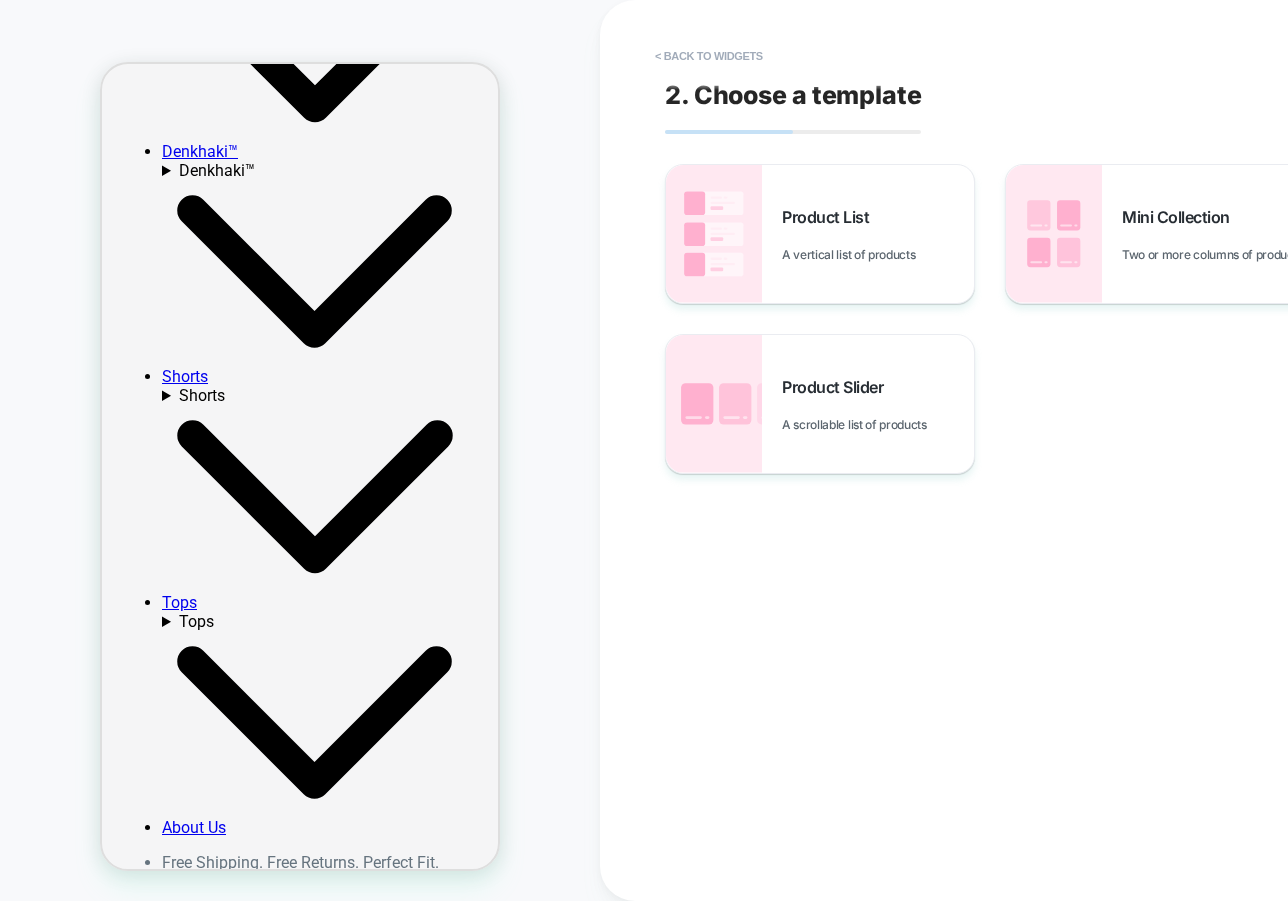 scroll, scrollTop: 676, scrollLeft: 0, axis: vertical 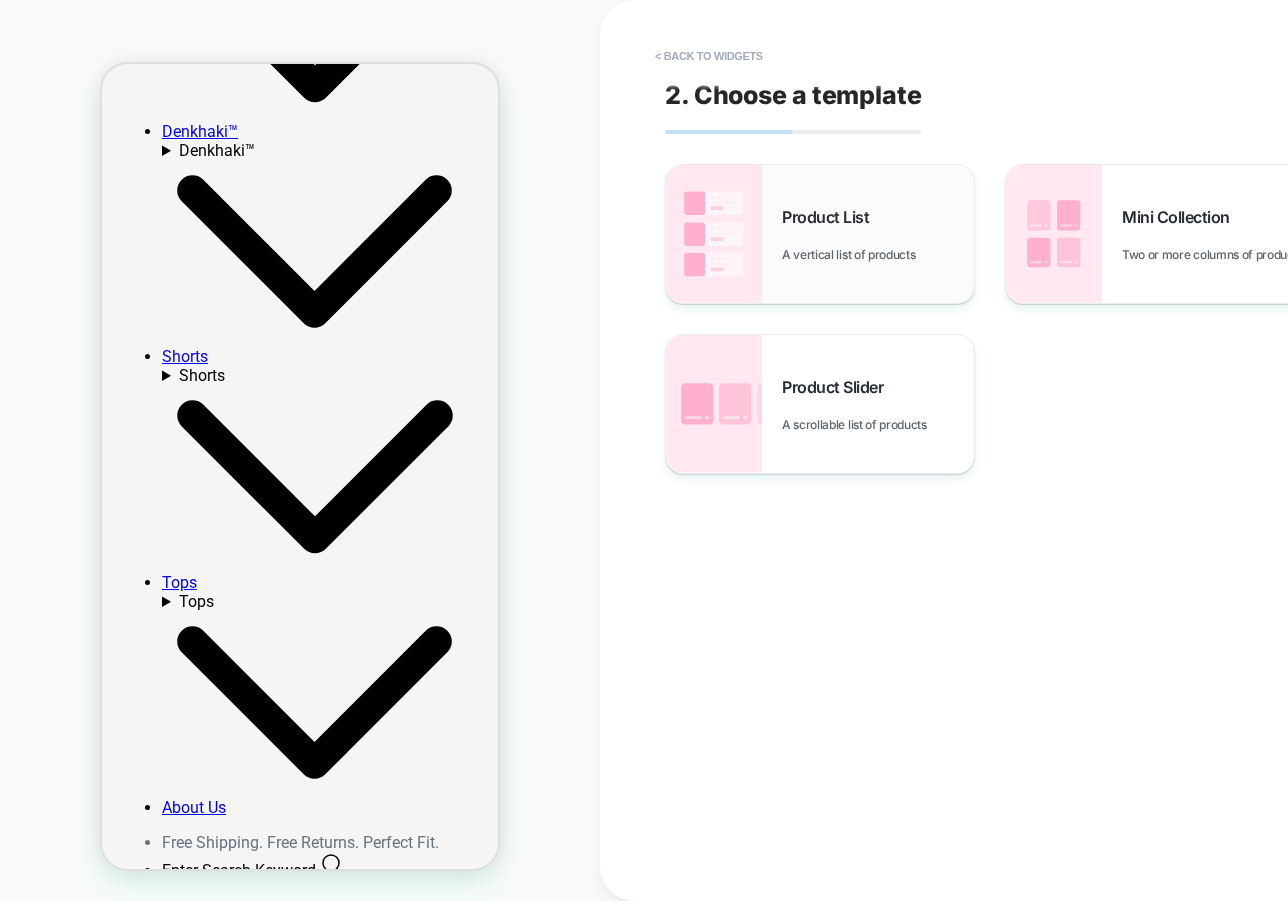 click on "Product List" at bounding box center [830, 217] 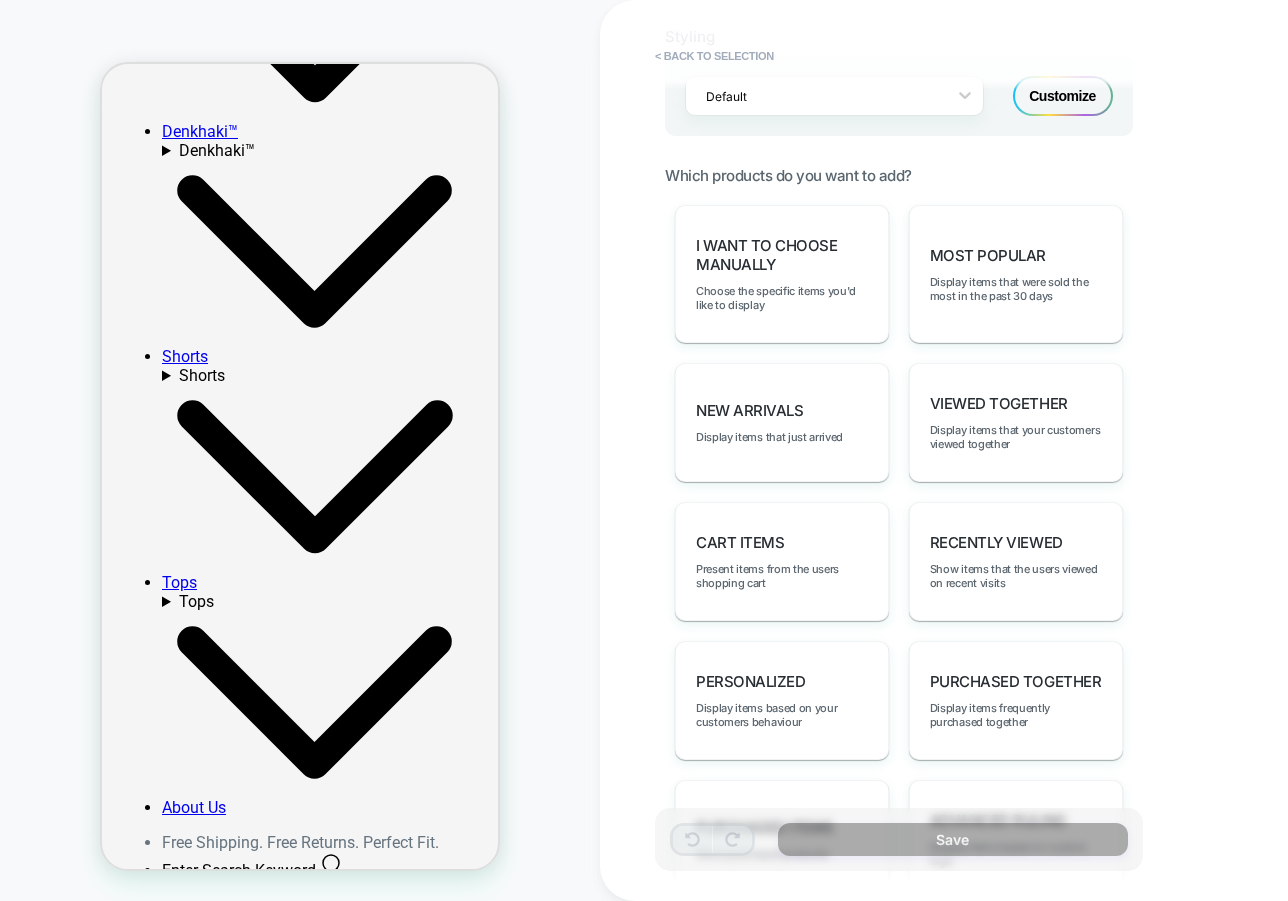 scroll, scrollTop: 869, scrollLeft: 0, axis: vertical 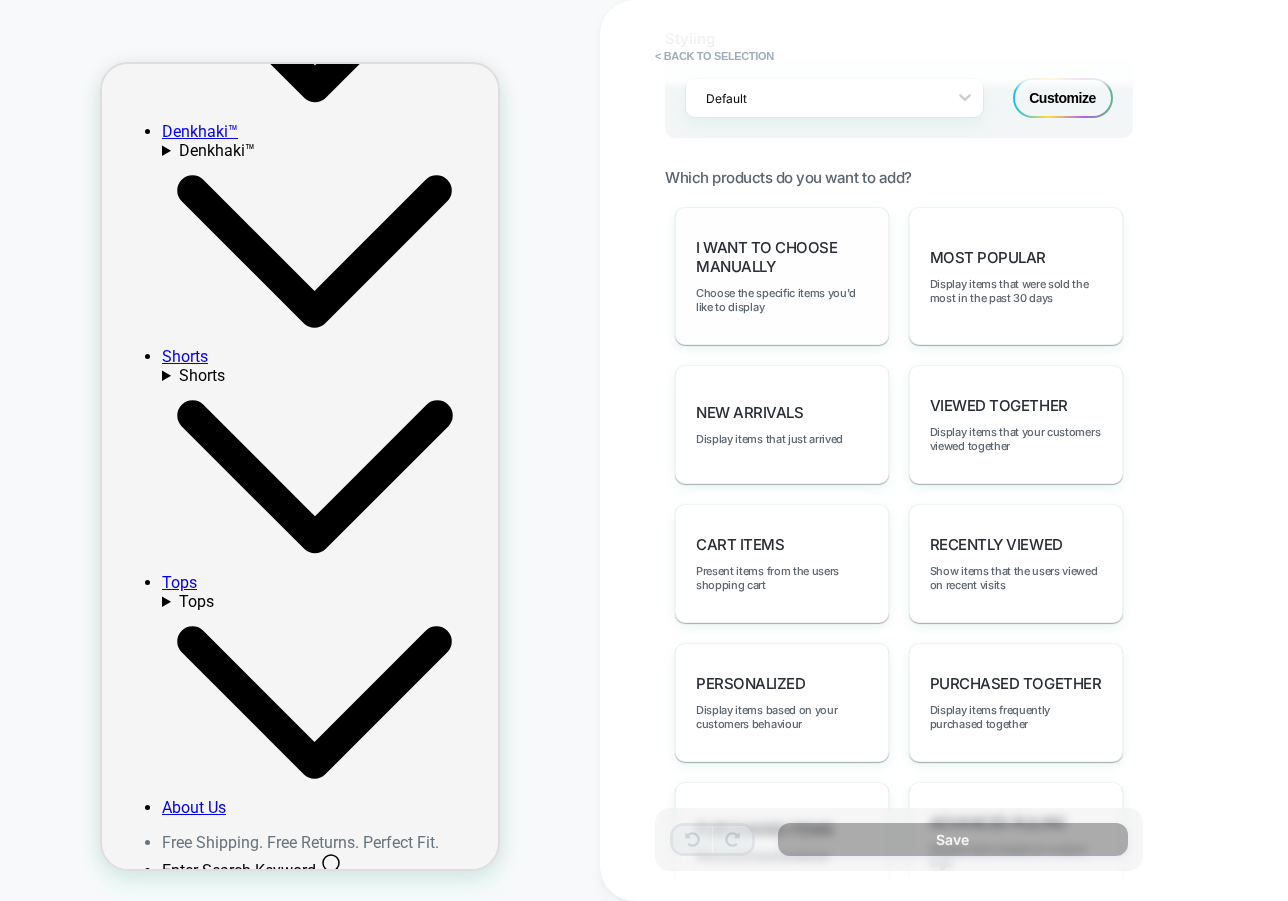click on "I want to choose manually Choose the specific items you'd like to display" at bounding box center [782, 276] 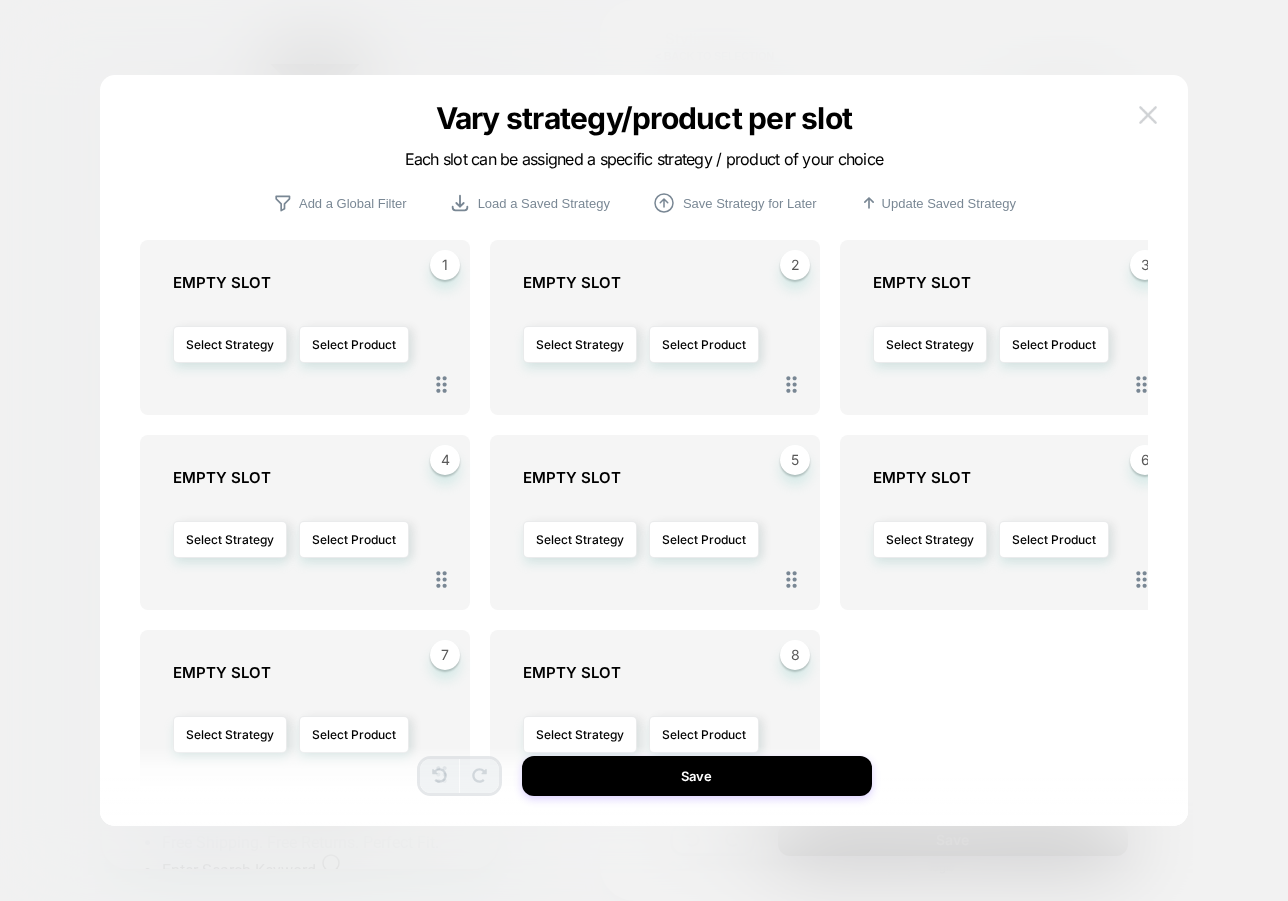 click at bounding box center [1148, 114] 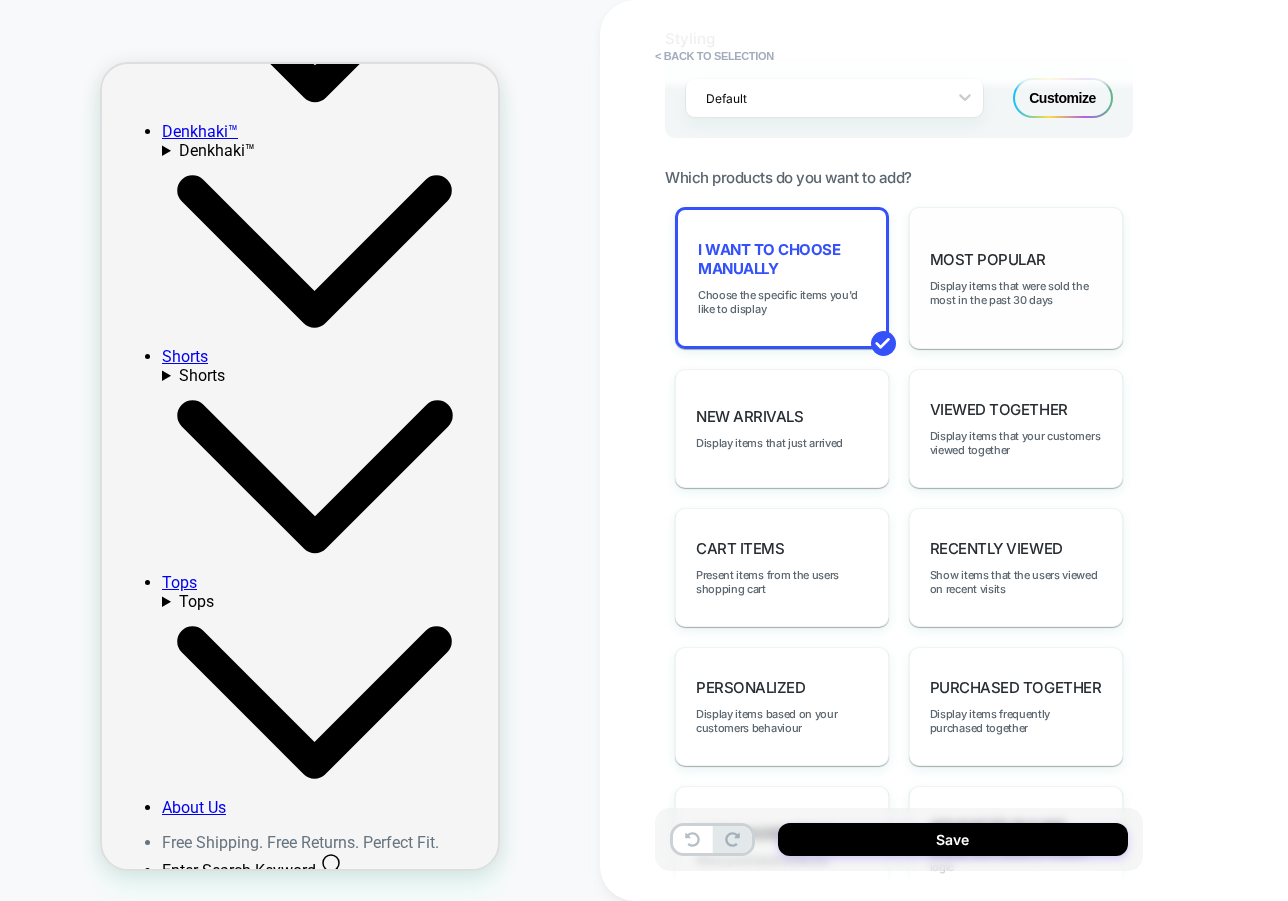 click on "Most Popular Display items that were sold the most in the past 30 days" at bounding box center [1016, 278] 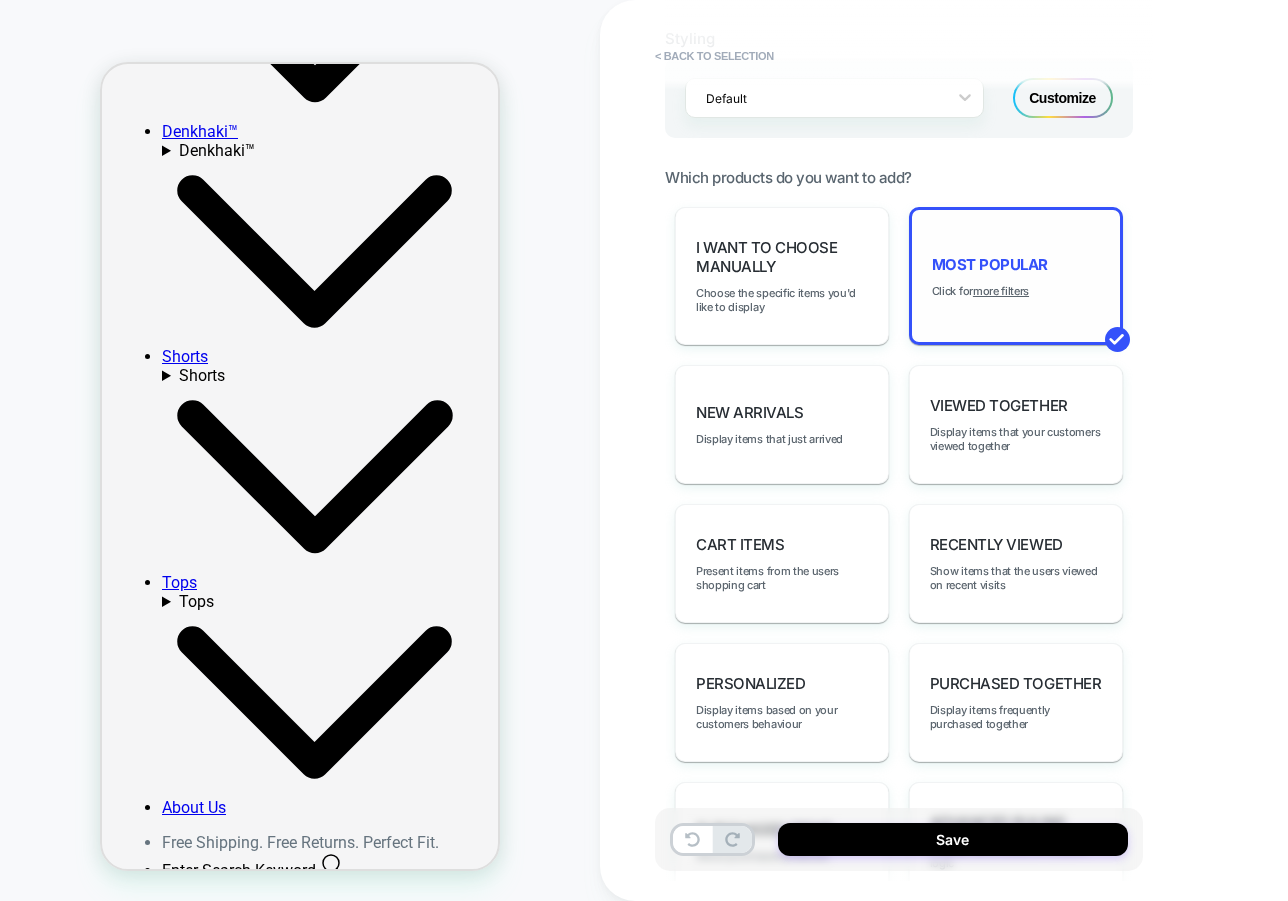 click on "Most Popular Click for  more filters" at bounding box center (1016, 276) 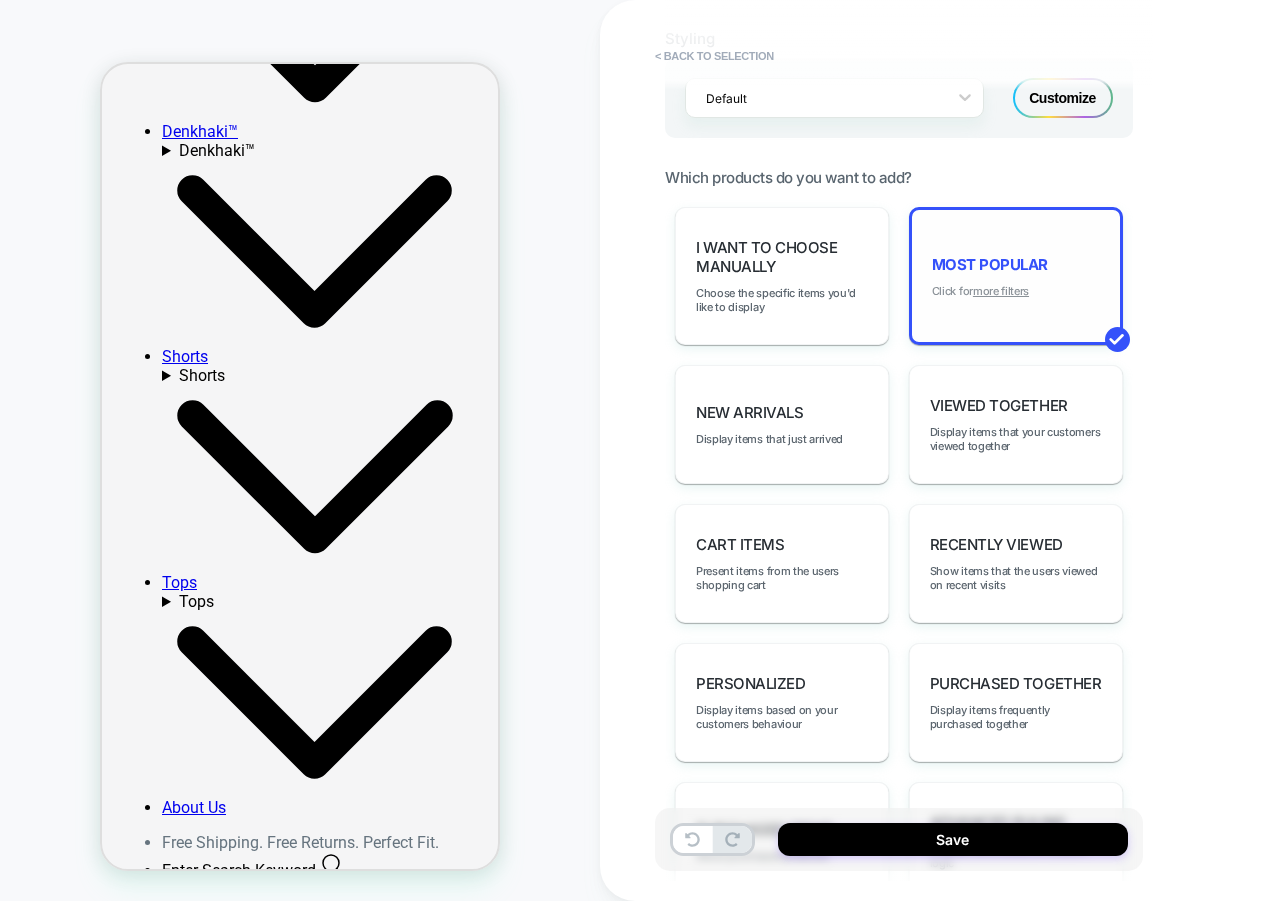 click on "more filters" at bounding box center (1001, 291) 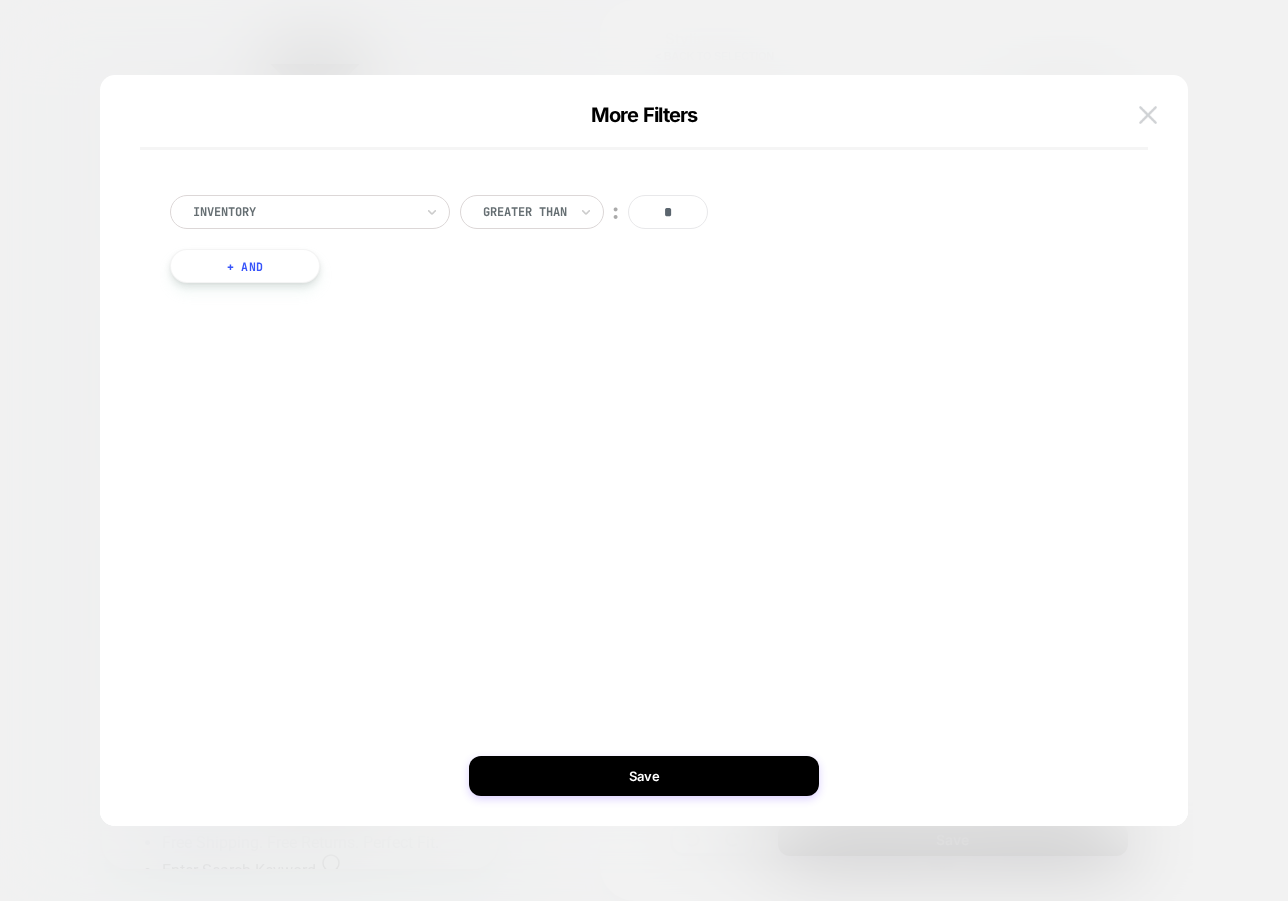 click at bounding box center [1148, 114] 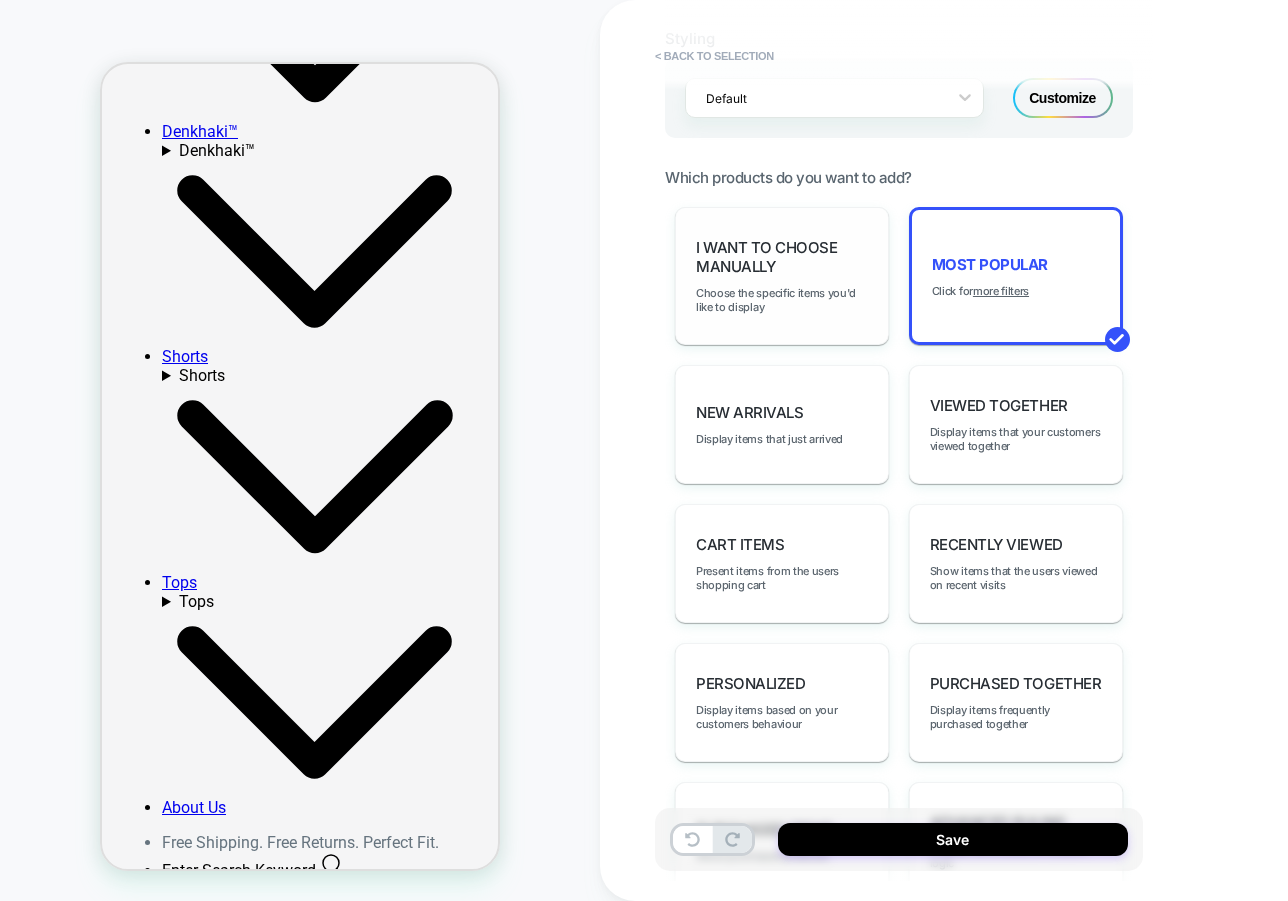click on "I want to choose manually Choose the specific items you'd like to display" at bounding box center (782, 276) 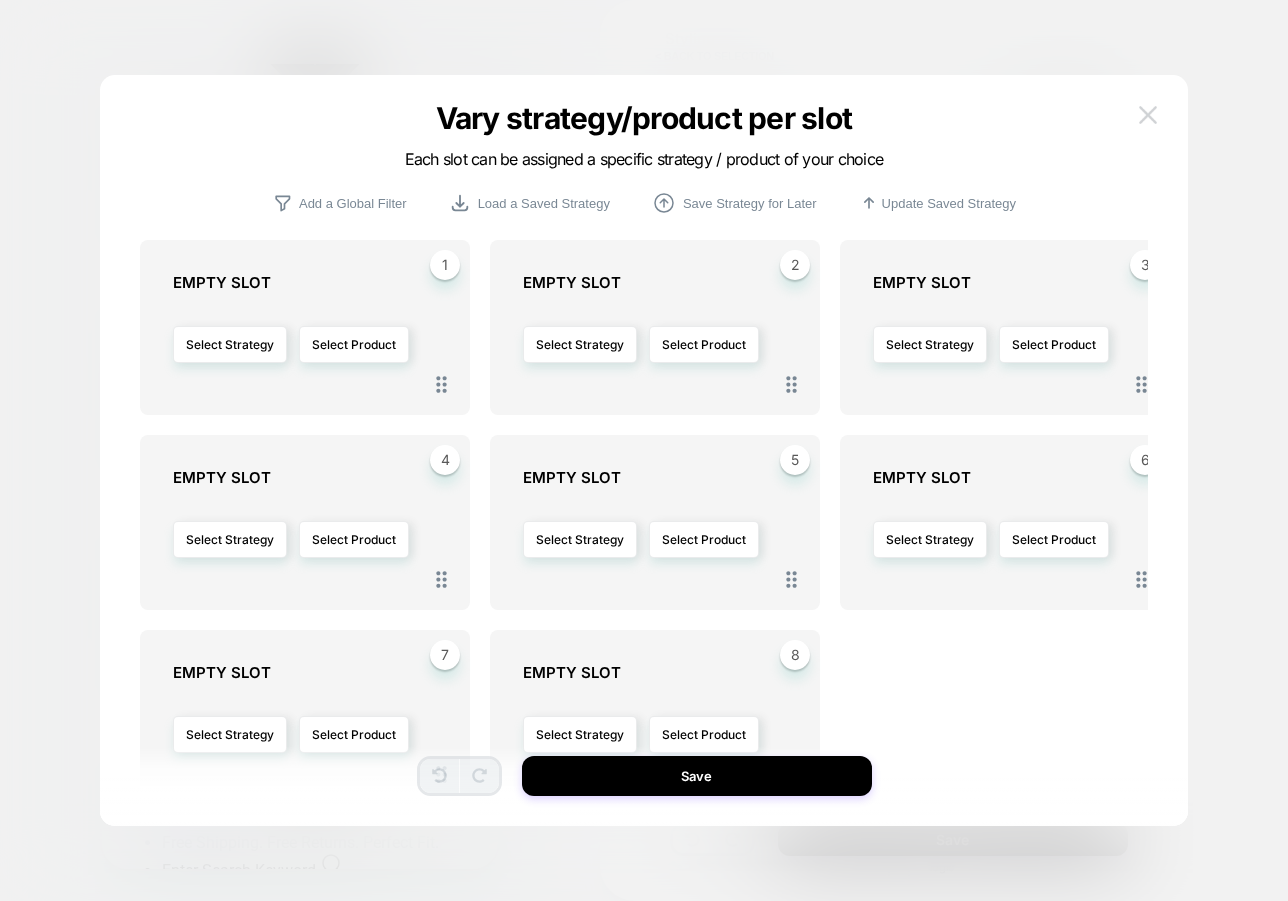 click at bounding box center [1148, 114] 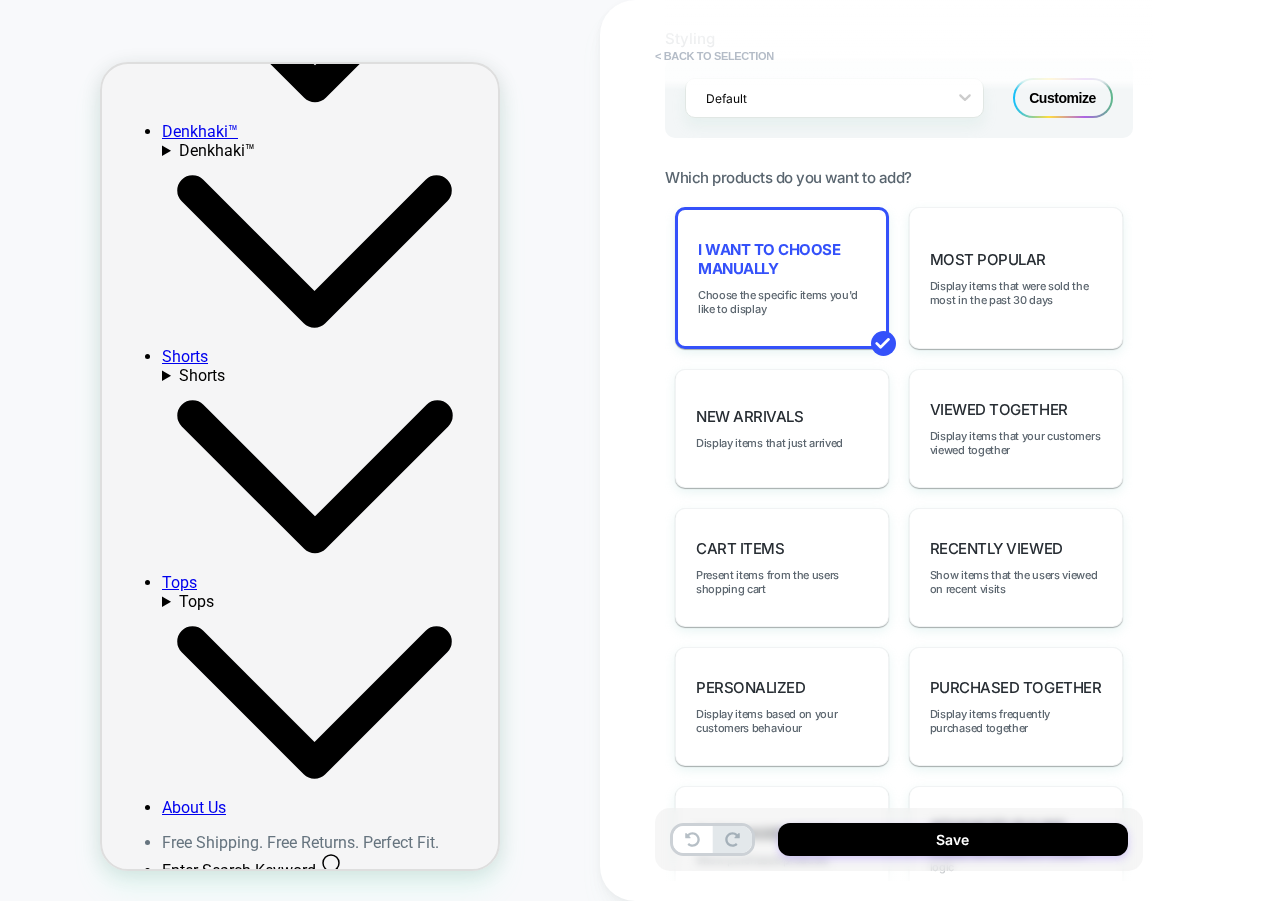 click on "< Back to selection" at bounding box center [714, 56] 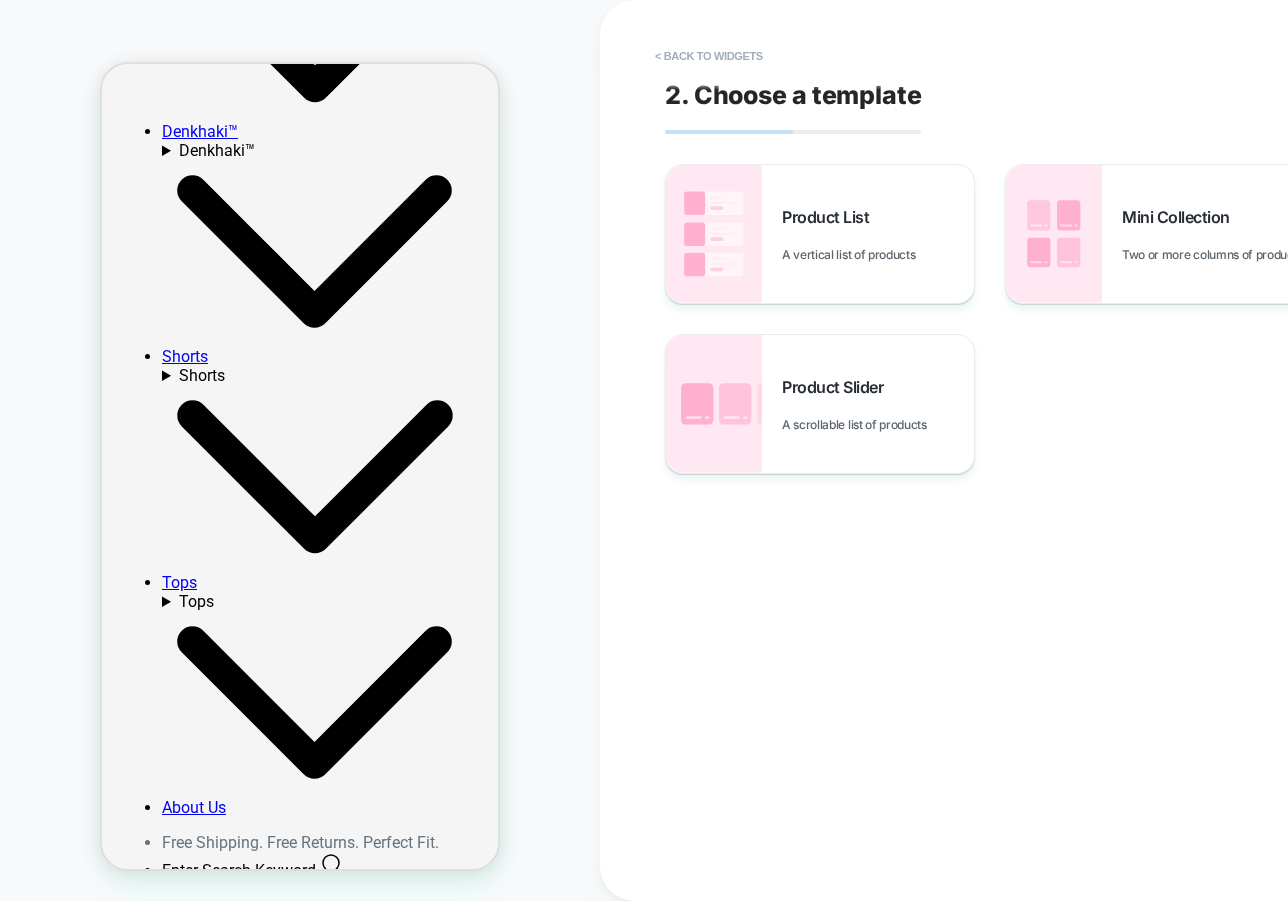 click on "< Back to widgets" at bounding box center (709, 56) 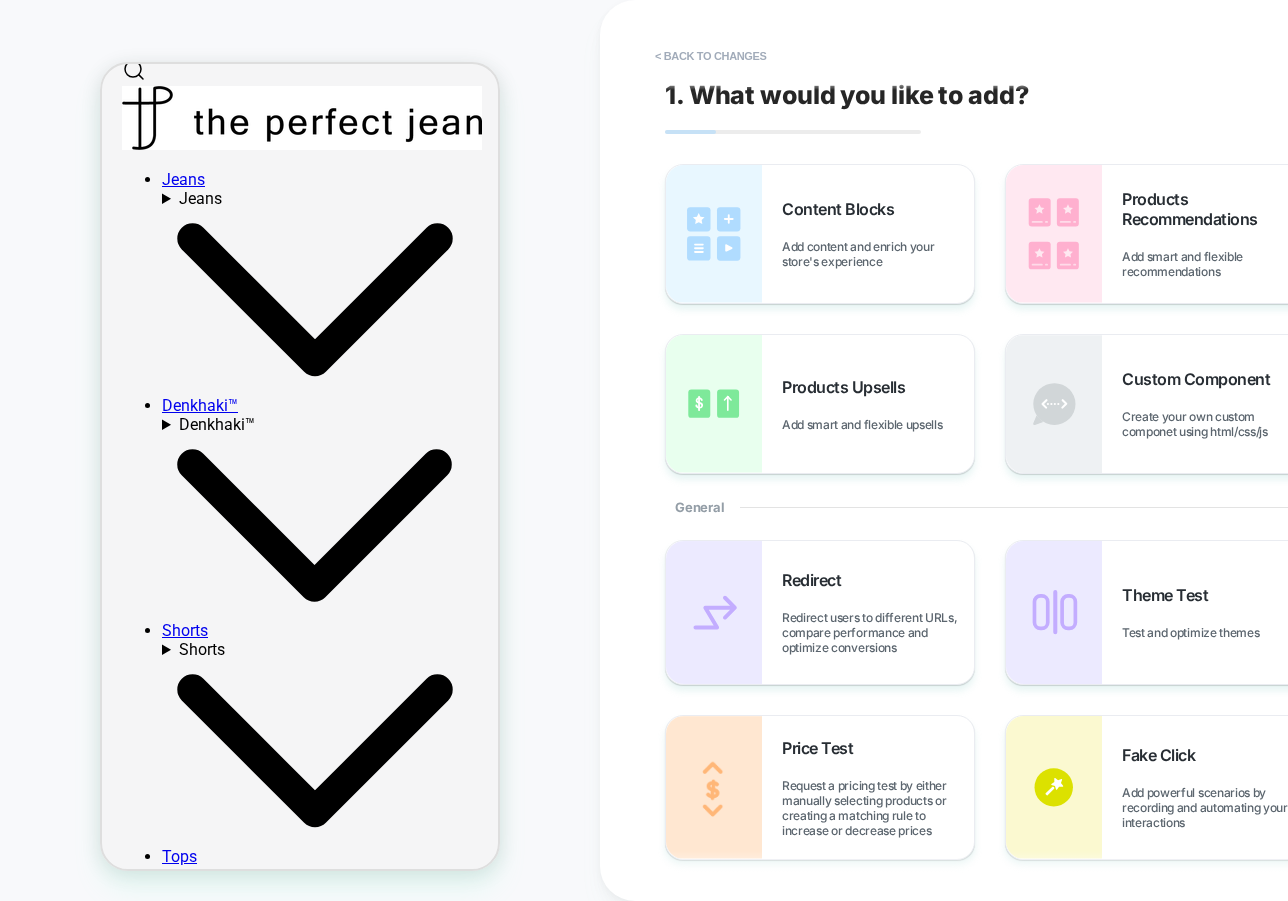 click on "< Back to changes" at bounding box center [711, 56] 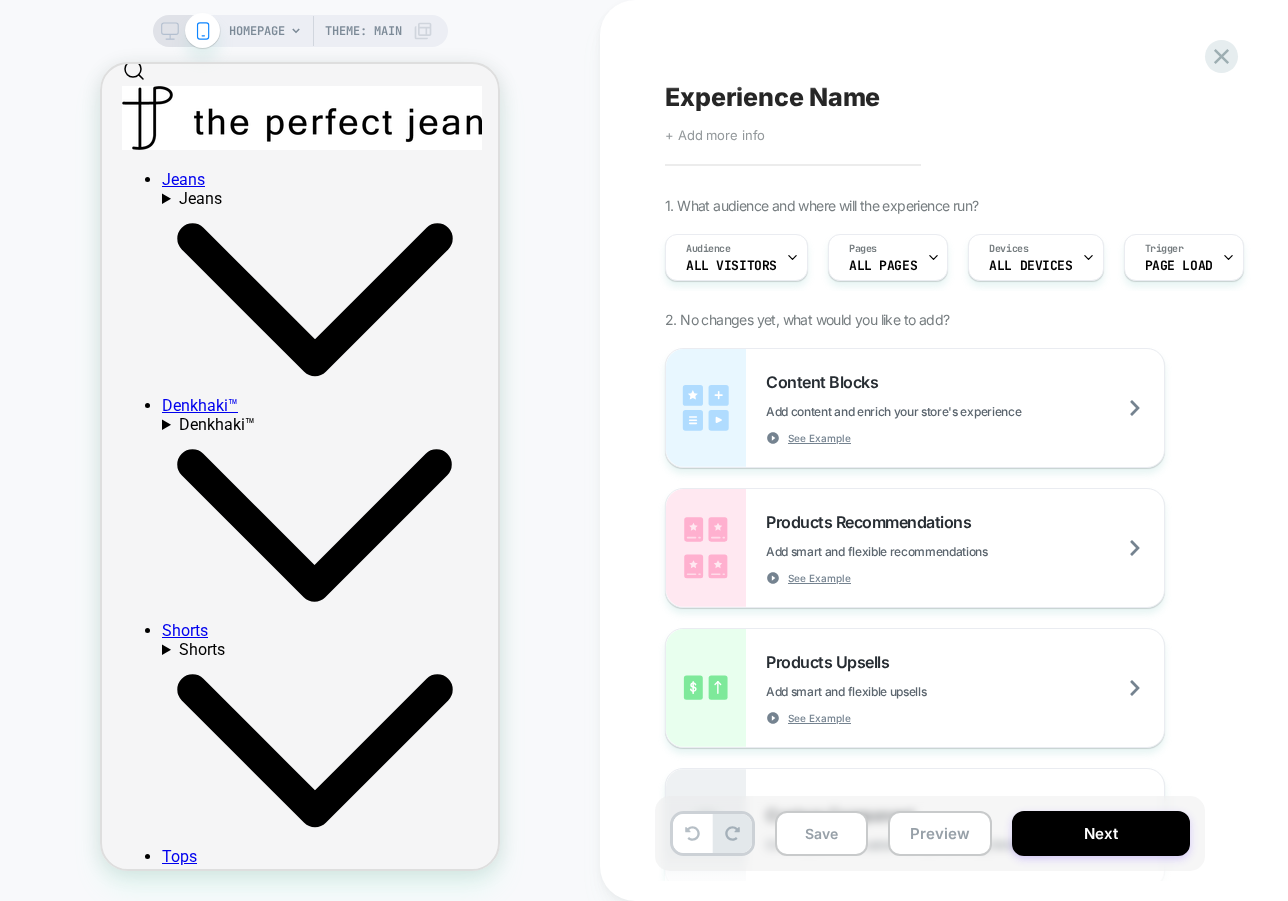 scroll, scrollTop: 367, scrollLeft: 0, axis: vertical 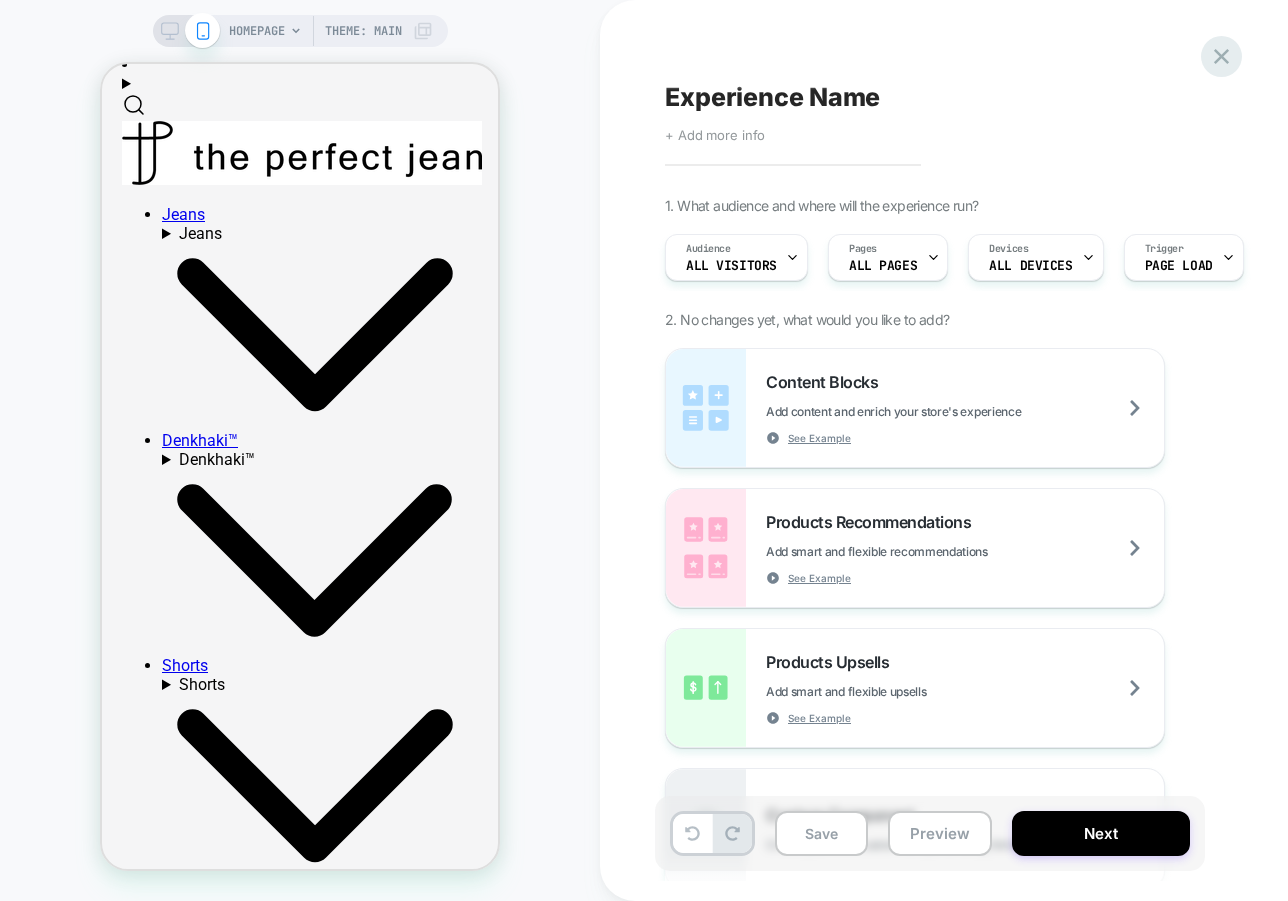 click 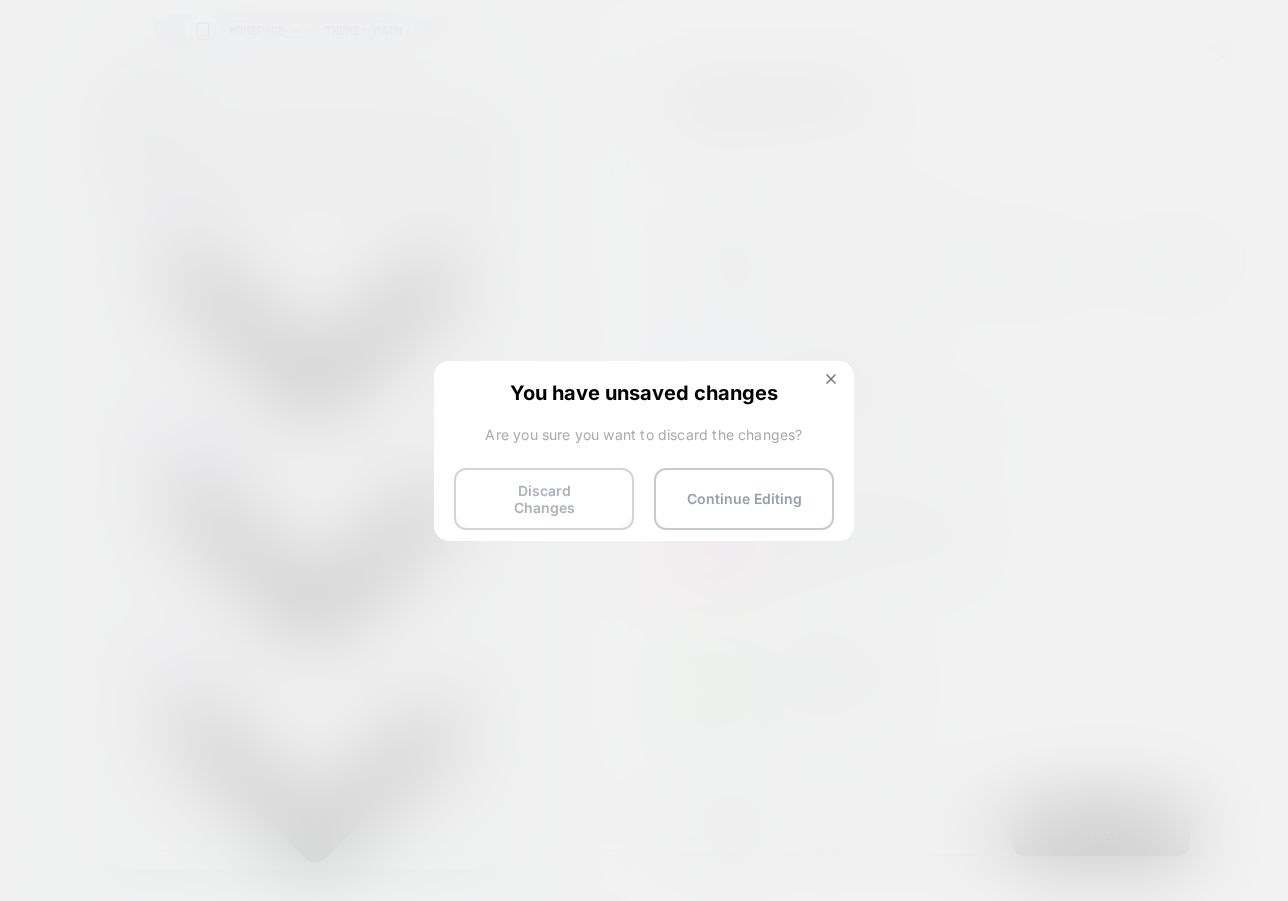 click on "Discard Changes" at bounding box center [544, 499] 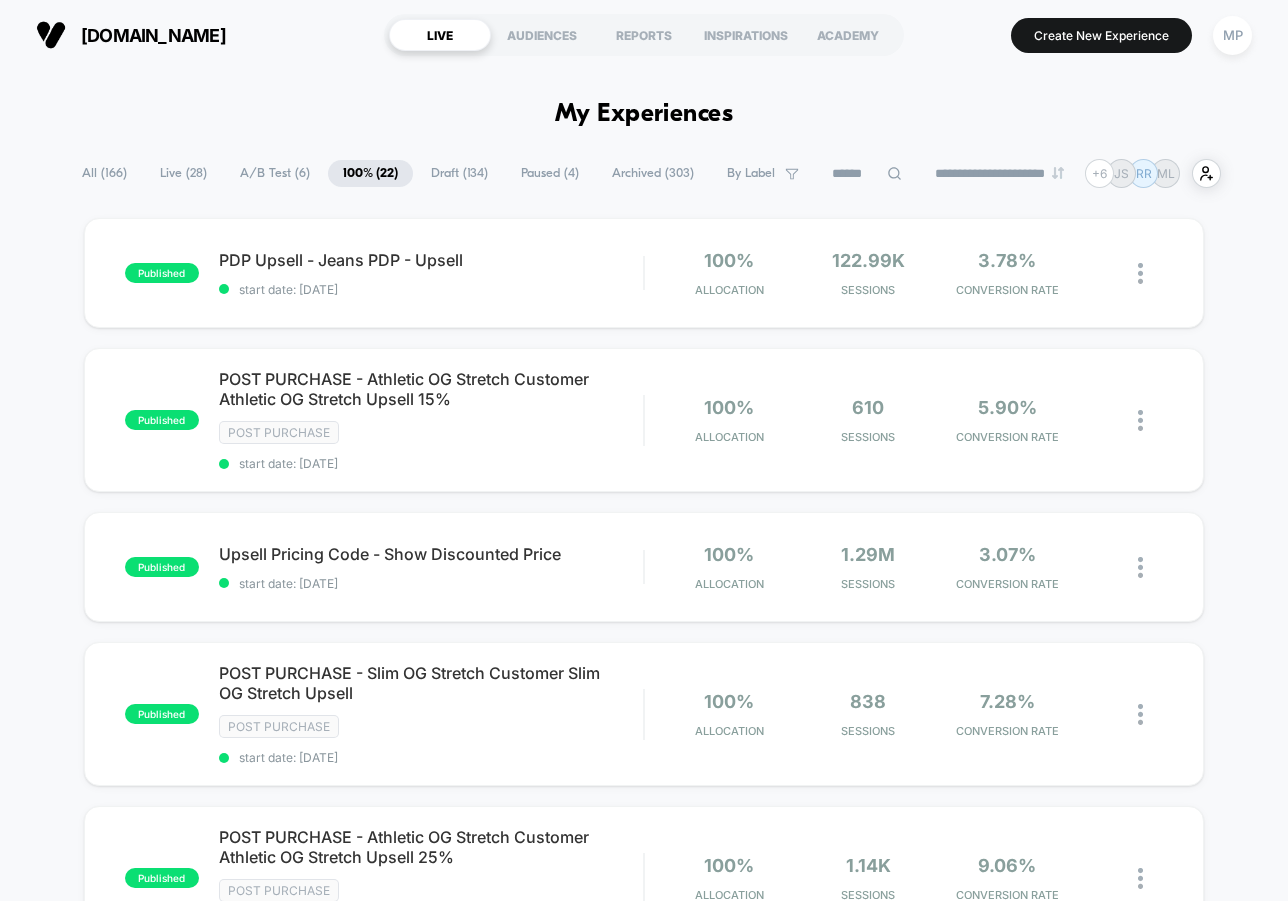 click on "A/B Test ( 6 )" at bounding box center [275, 173] 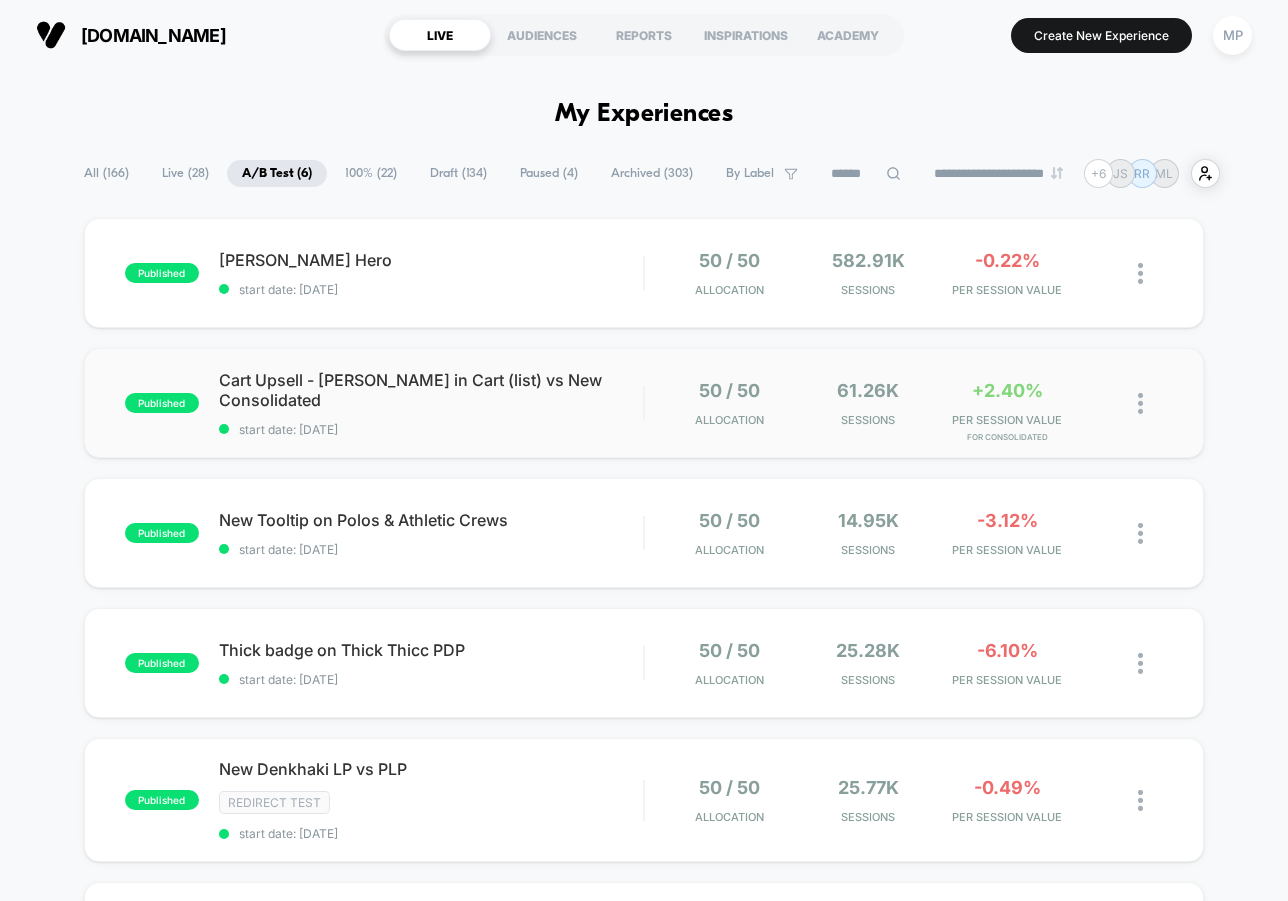 click on "published Cart Upsell - Jean in Cart (list) vs New Consolidated start date: 5/28/2025 50 / 50 Allocation 61.26k Sessions +2.40% PER SESSION VALUE for Consolidated" at bounding box center (644, 403) 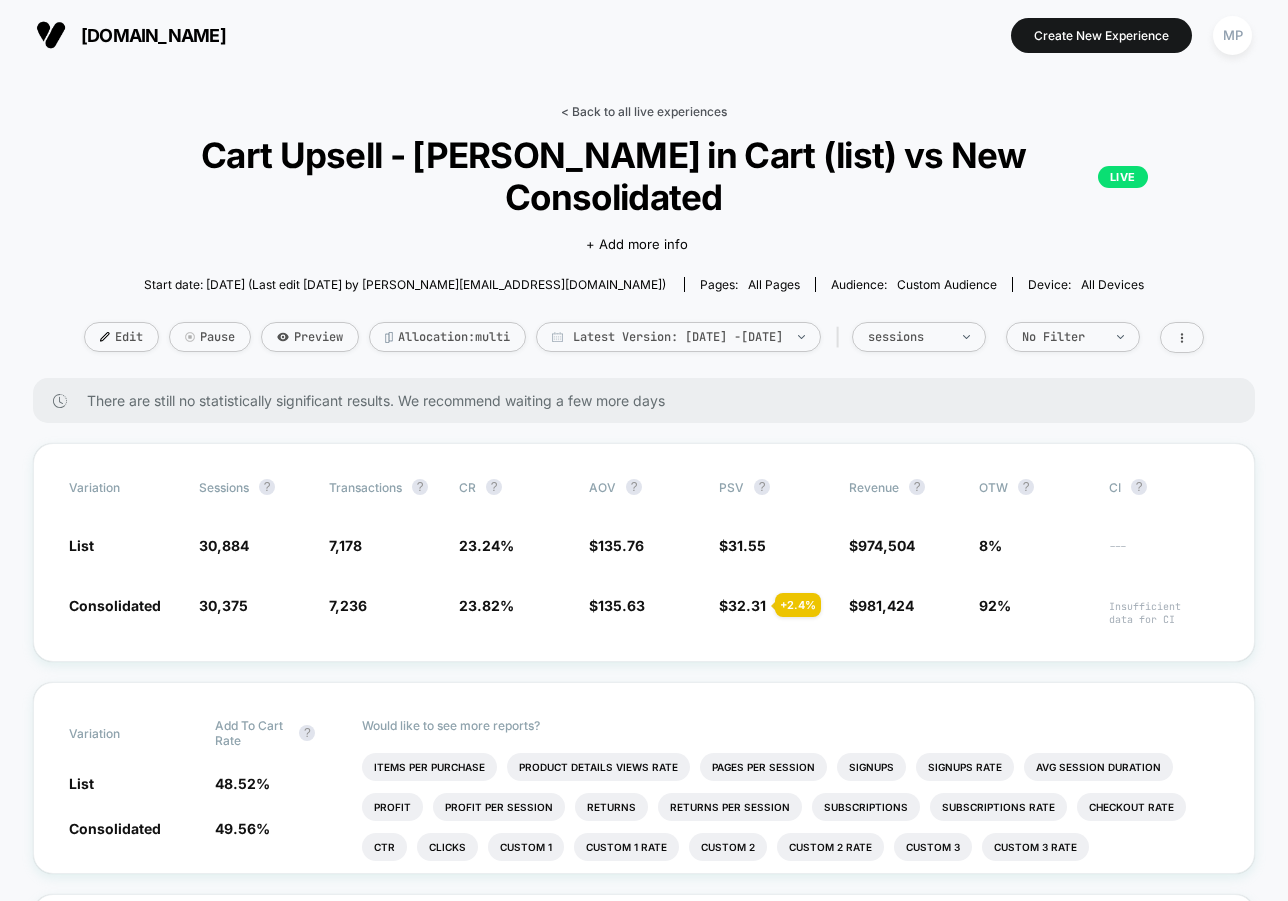 click on "< Back to all live experiences" at bounding box center [644, 111] 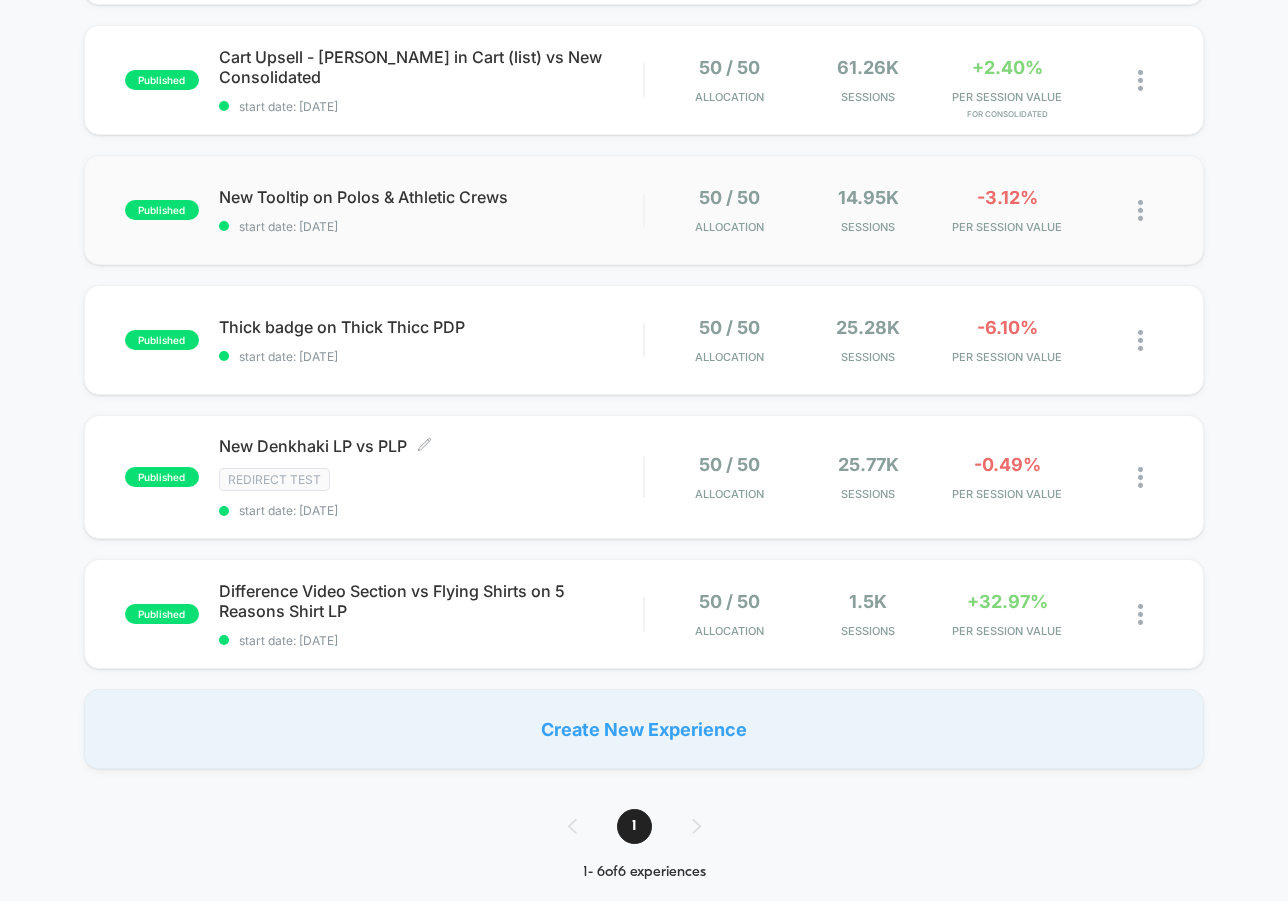 scroll, scrollTop: 328, scrollLeft: 0, axis: vertical 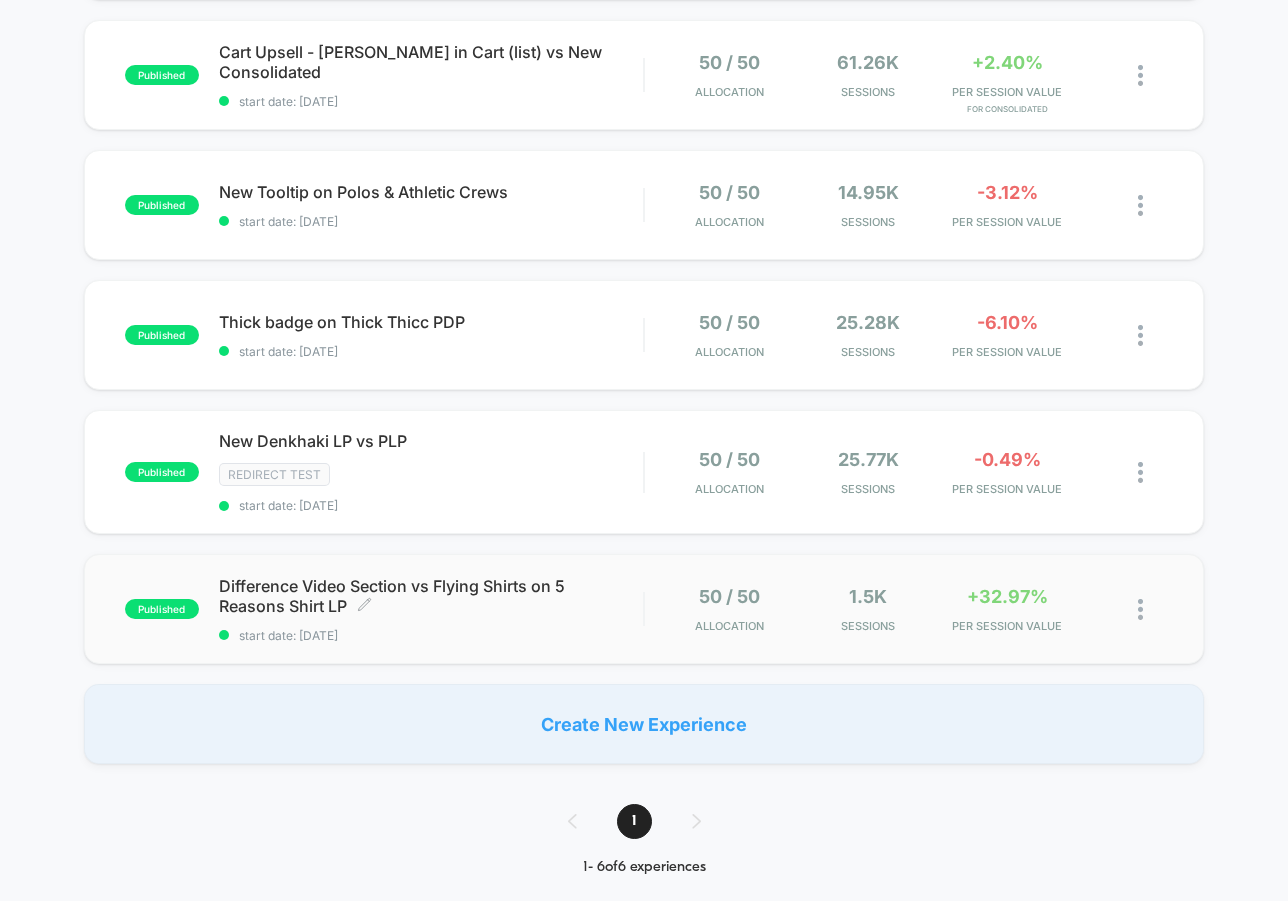 click on "start date: 1/2/2025" at bounding box center [431, 635] 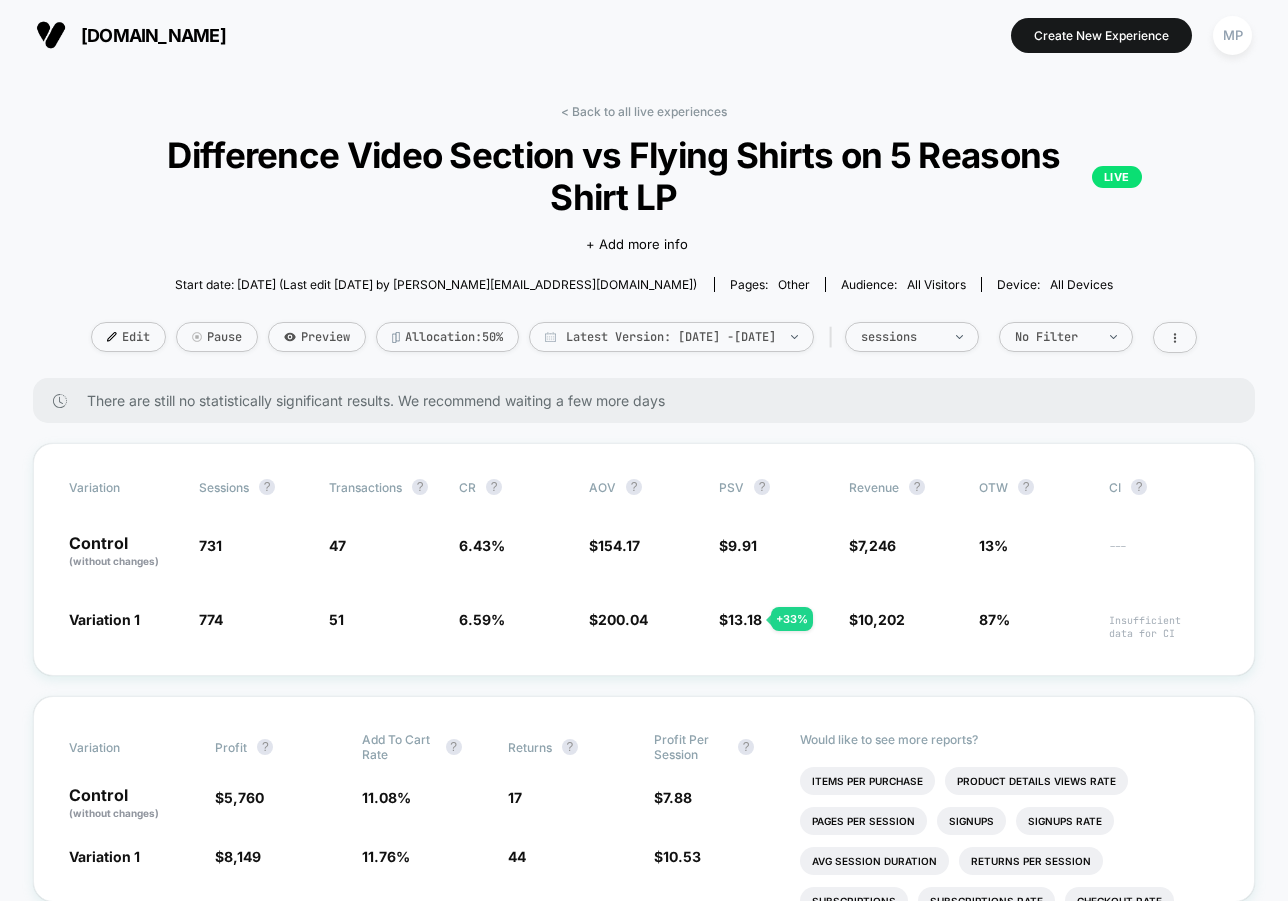 click on "< Back to all live experiences  Difference Video Section vs Flying Shirts on 5 Reasons Shirt LP LIVE Click to edit experience details + Add more info Start date: 1/2/2025 (Last edit 1/2/2025 by josh@theperfectjean.nyc) Pages: other Audience: All Visitors Device: all devices Edit Pause  Preview Allocation:  50% Latest Version:     Jan 2, 2025    -    Jul 7, 2025 |   sessions   No Filter" at bounding box center (644, 241) 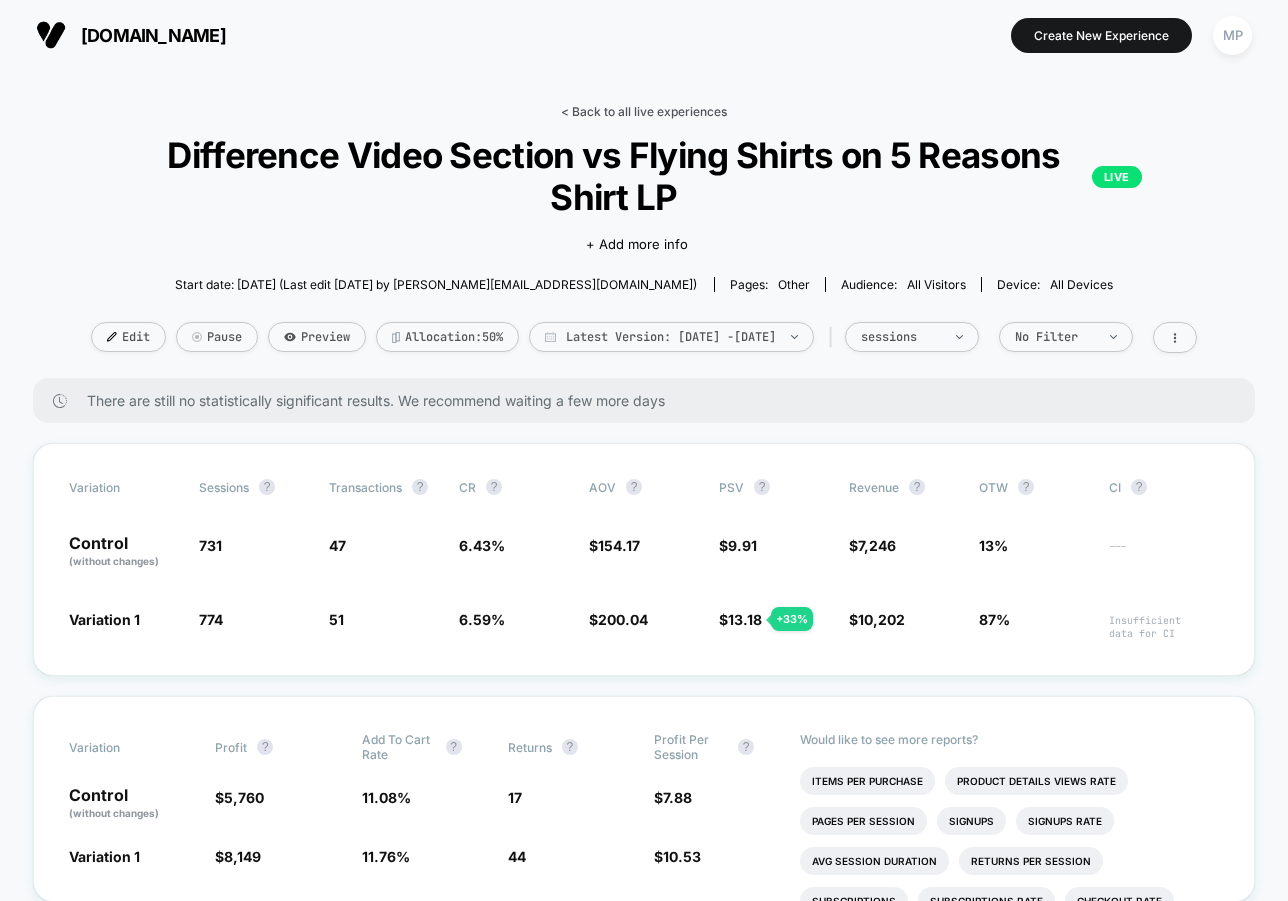 click on "< Back to all live experiences" at bounding box center [644, 111] 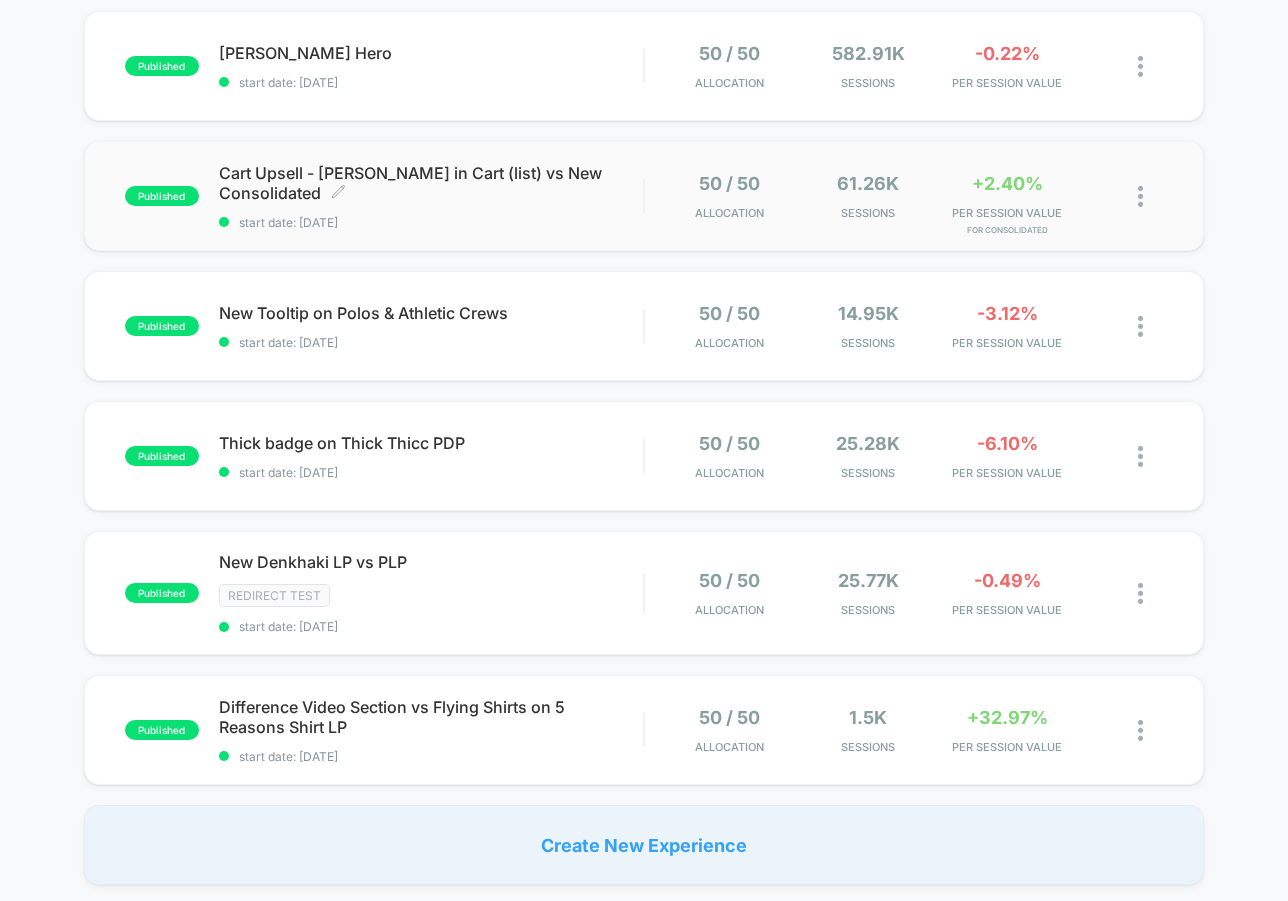 scroll, scrollTop: 0, scrollLeft: 0, axis: both 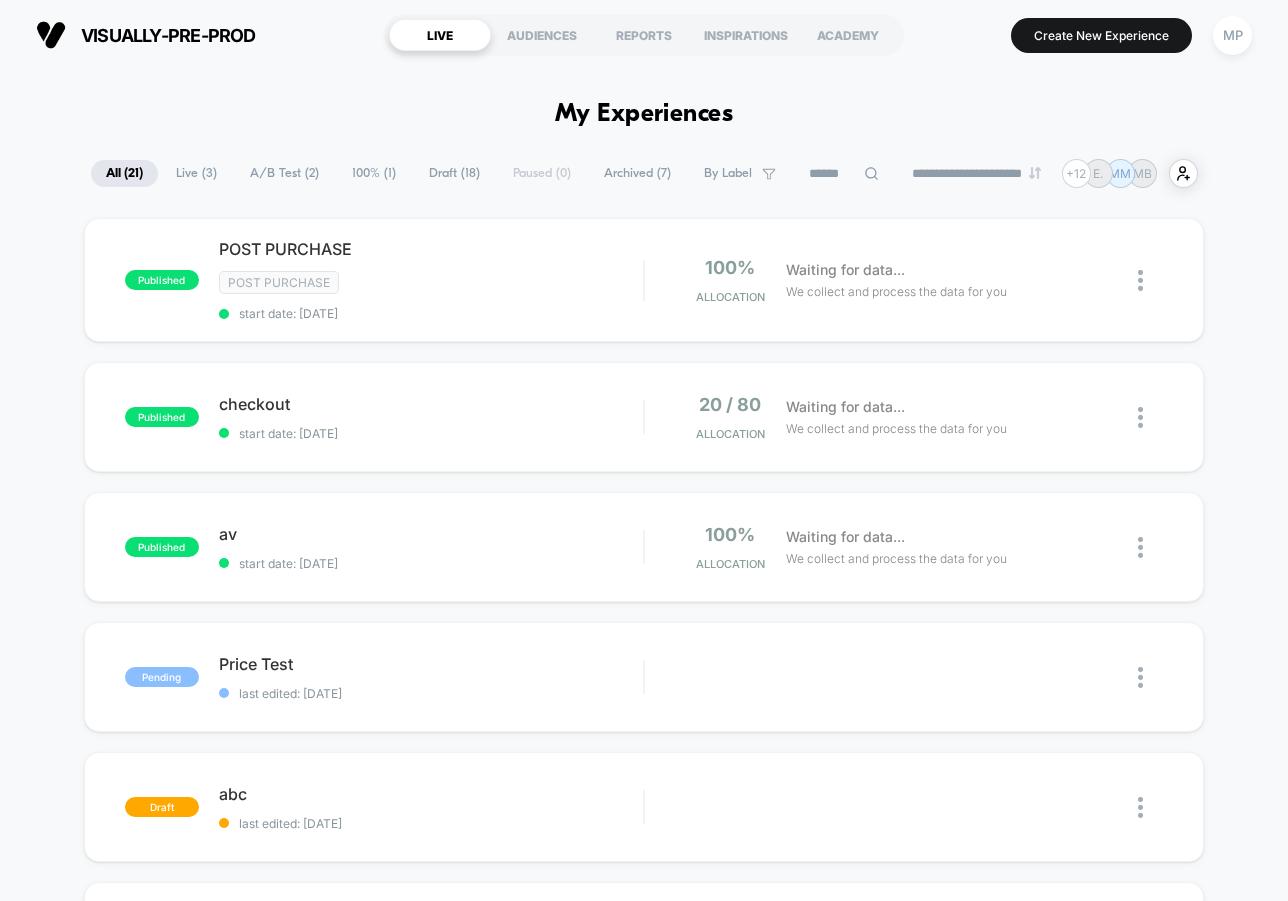 click on "MP" at bounding box center [1232, 35] 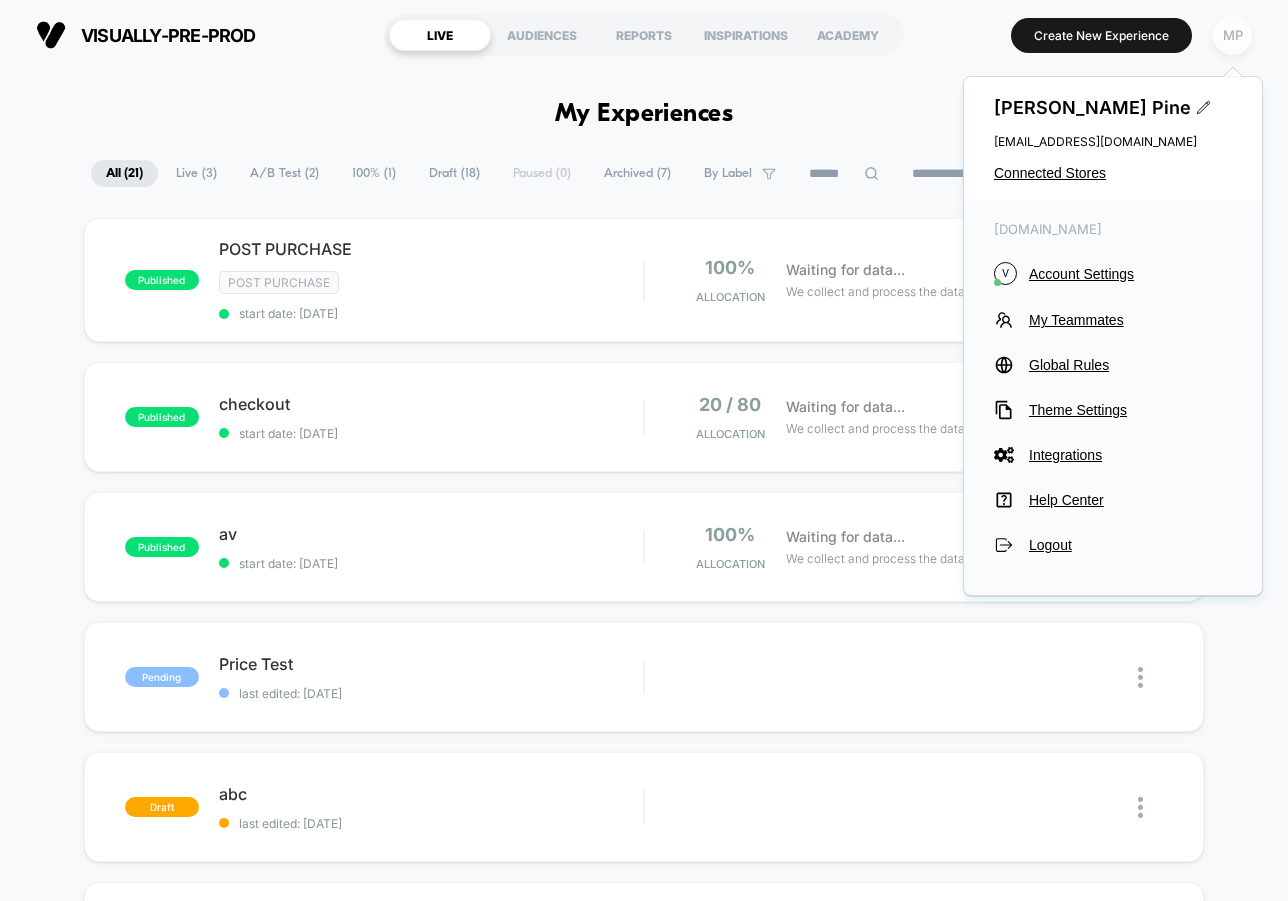 click on "MP" at bounding box center [1232, 35] 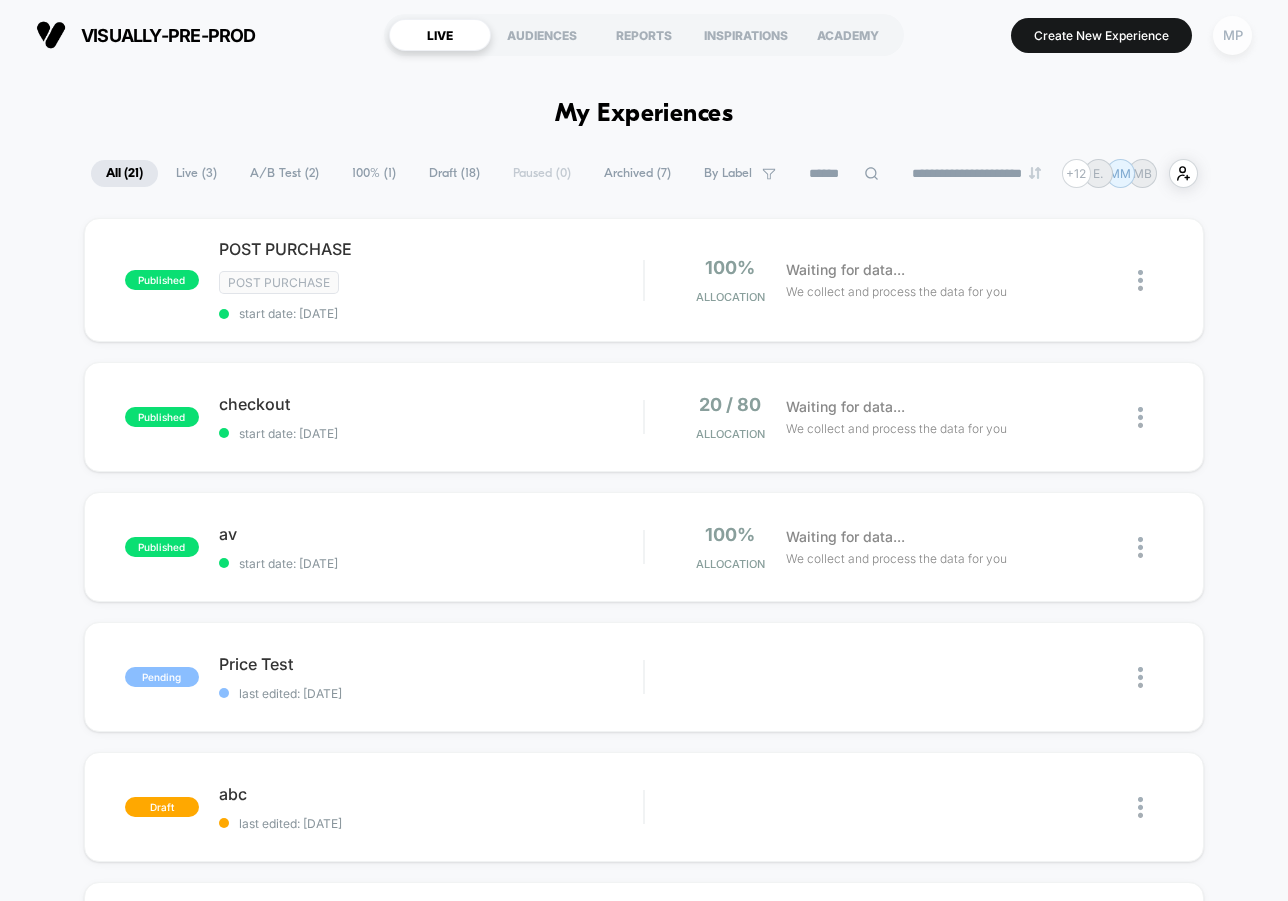 click on "MP" at bounding box center [1232, 35] 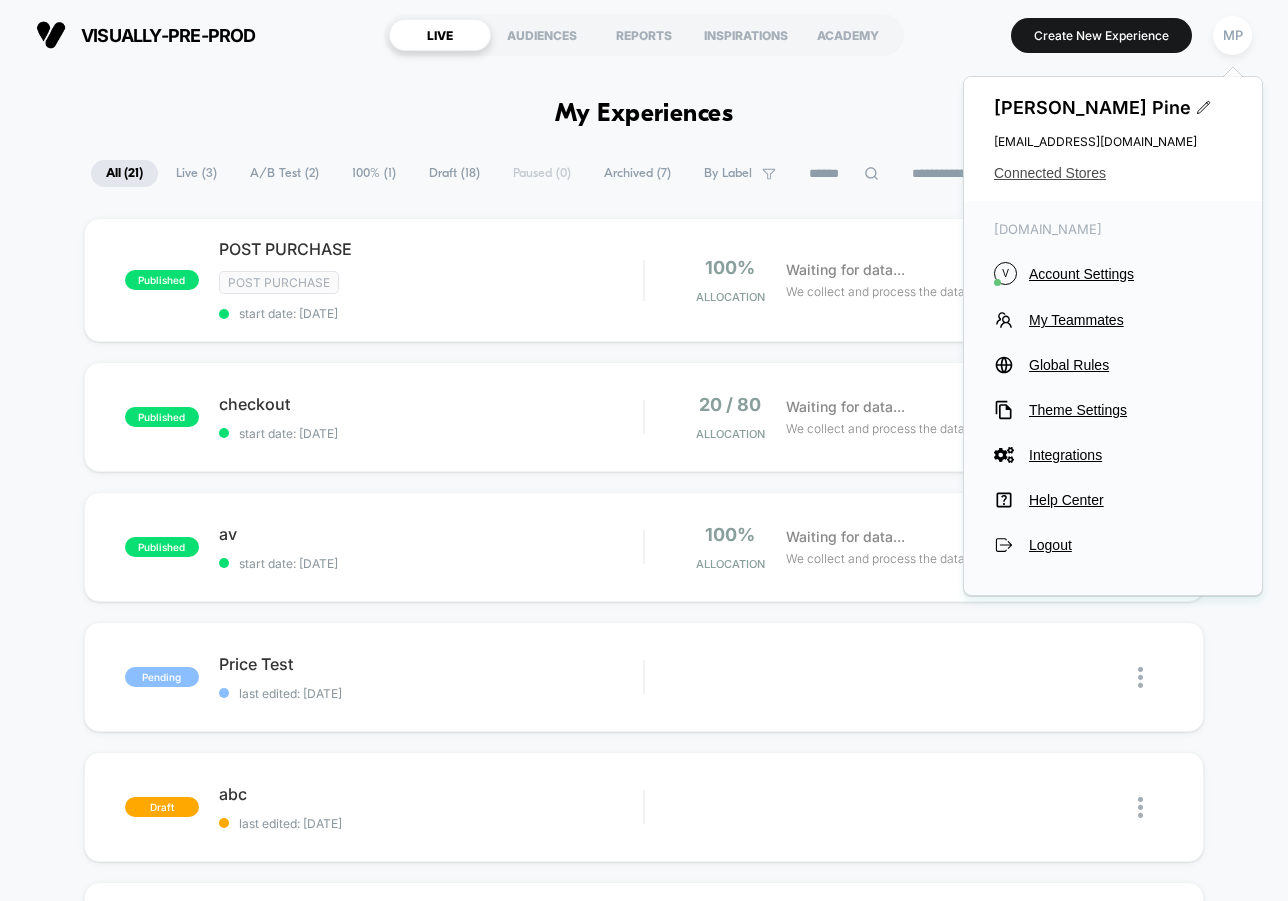 click on "Connected Stores" at bounding box center (1113, 173) 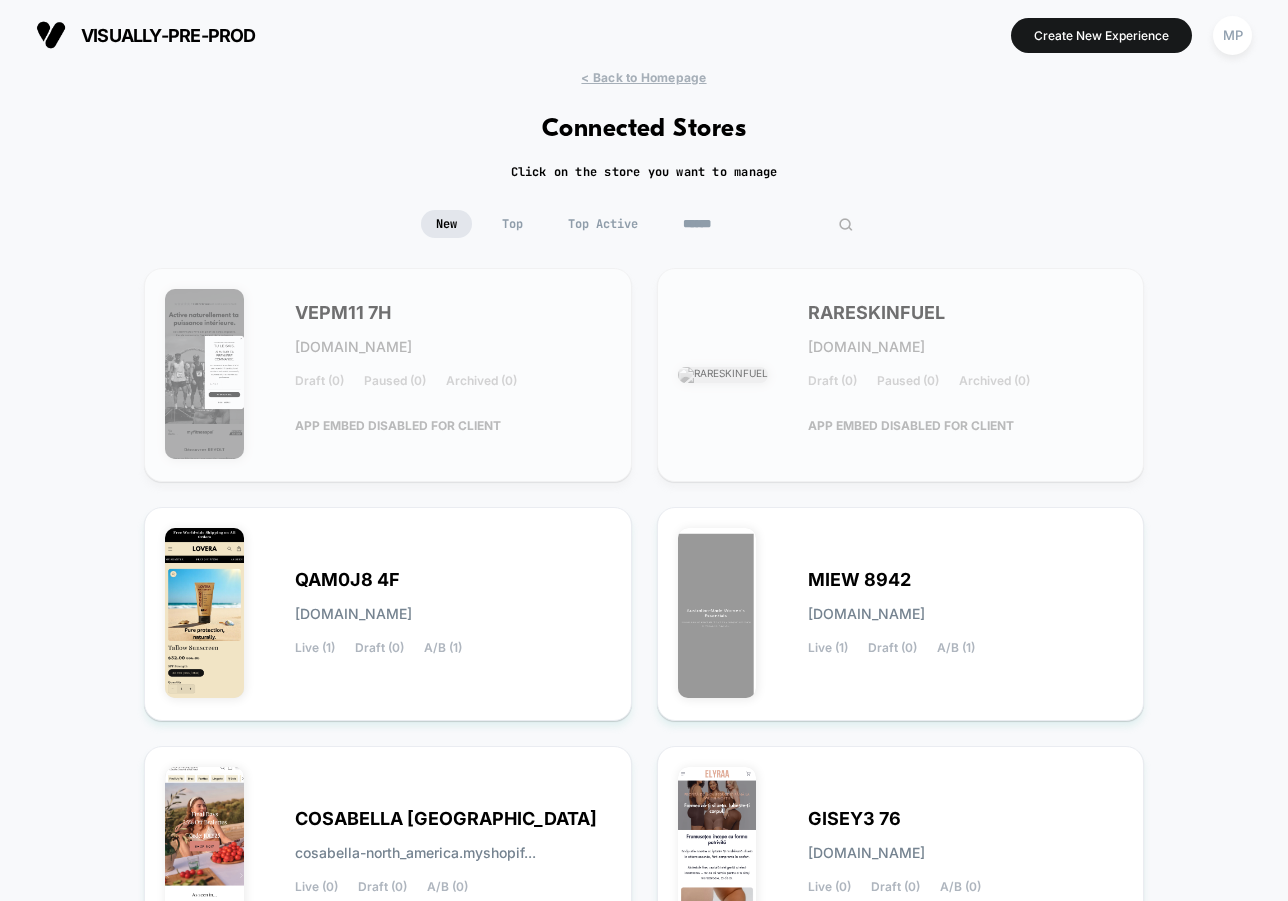 click at bounding box center (768, 224) 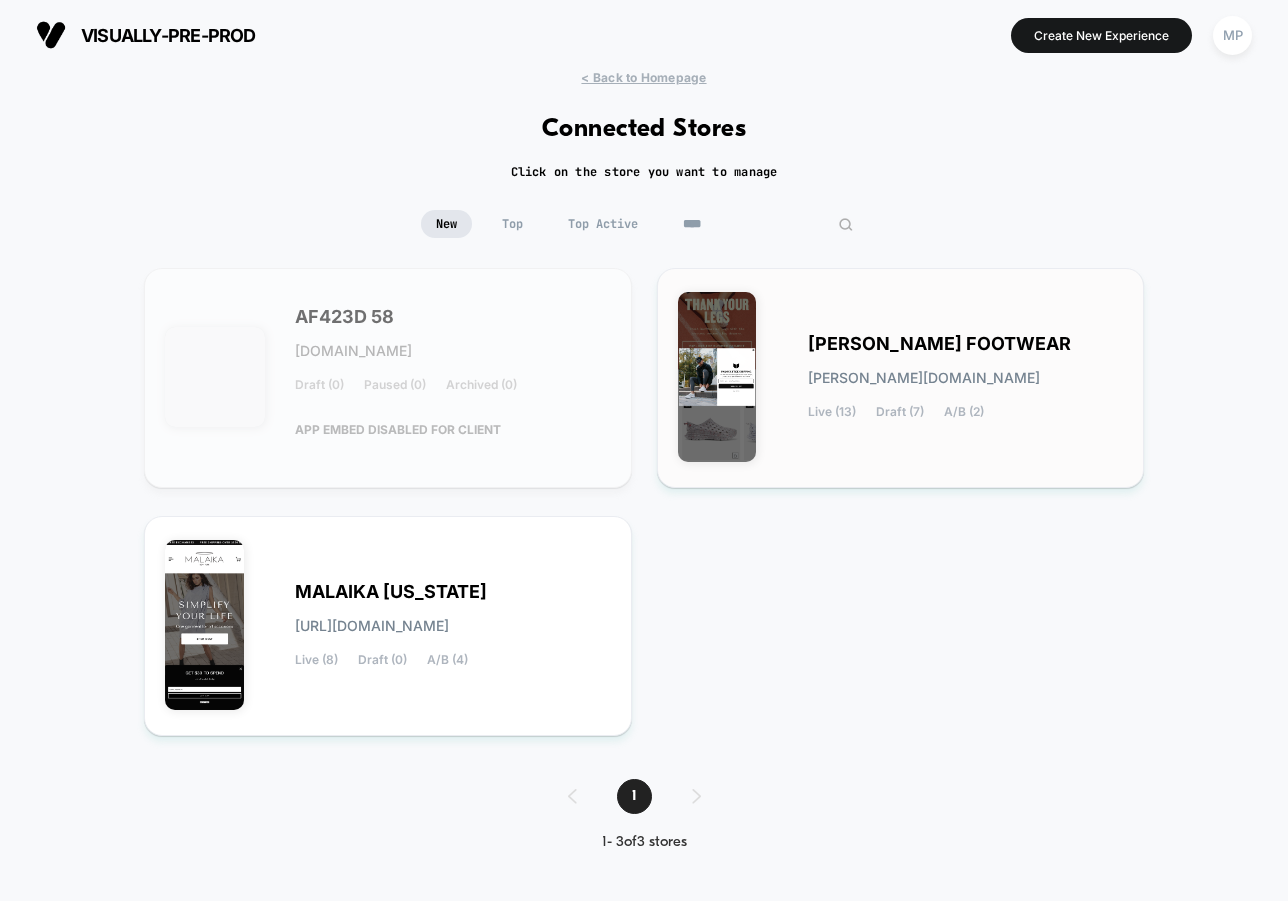 type on "****" 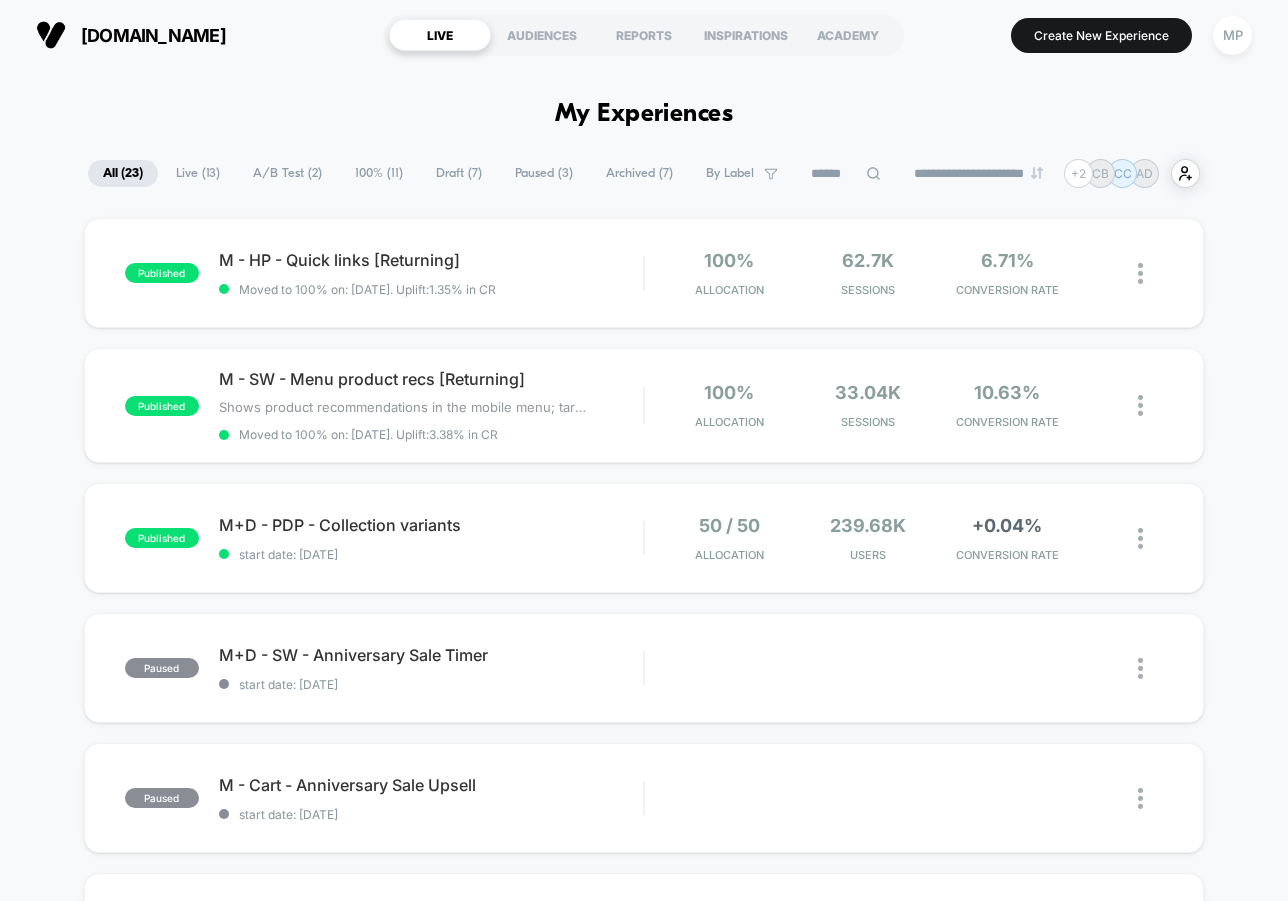 click on "A/B Test ( 2 )" at bounding box center (287, 173) 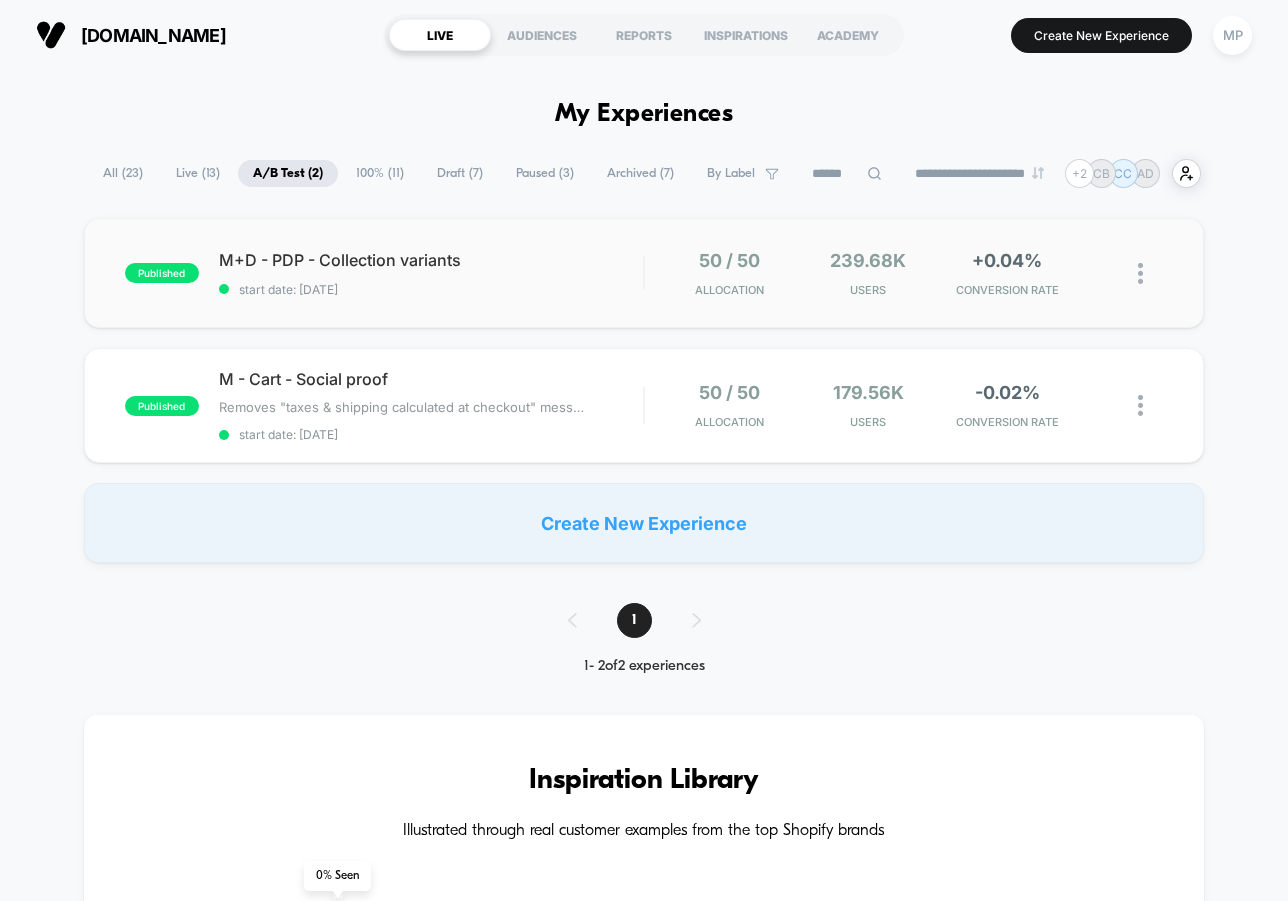 click on "published M+D - PDP - Collection variants start date: 6/24/2025 50 / 50 Allocation 239.68k Users +0.04% CONVERSION RATE" at bounding box center [644, 273] 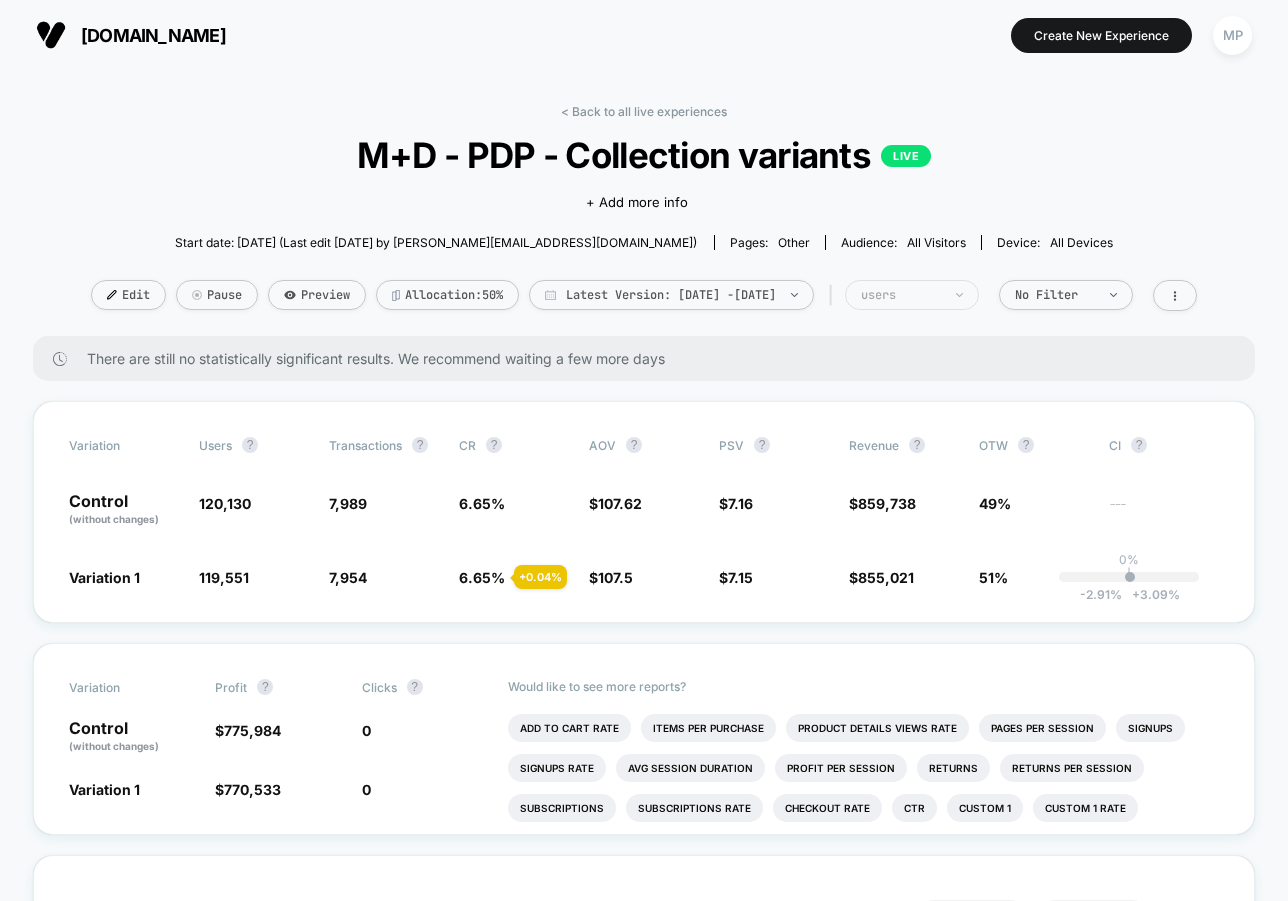 click on "users" at bounding box center [901, 295] 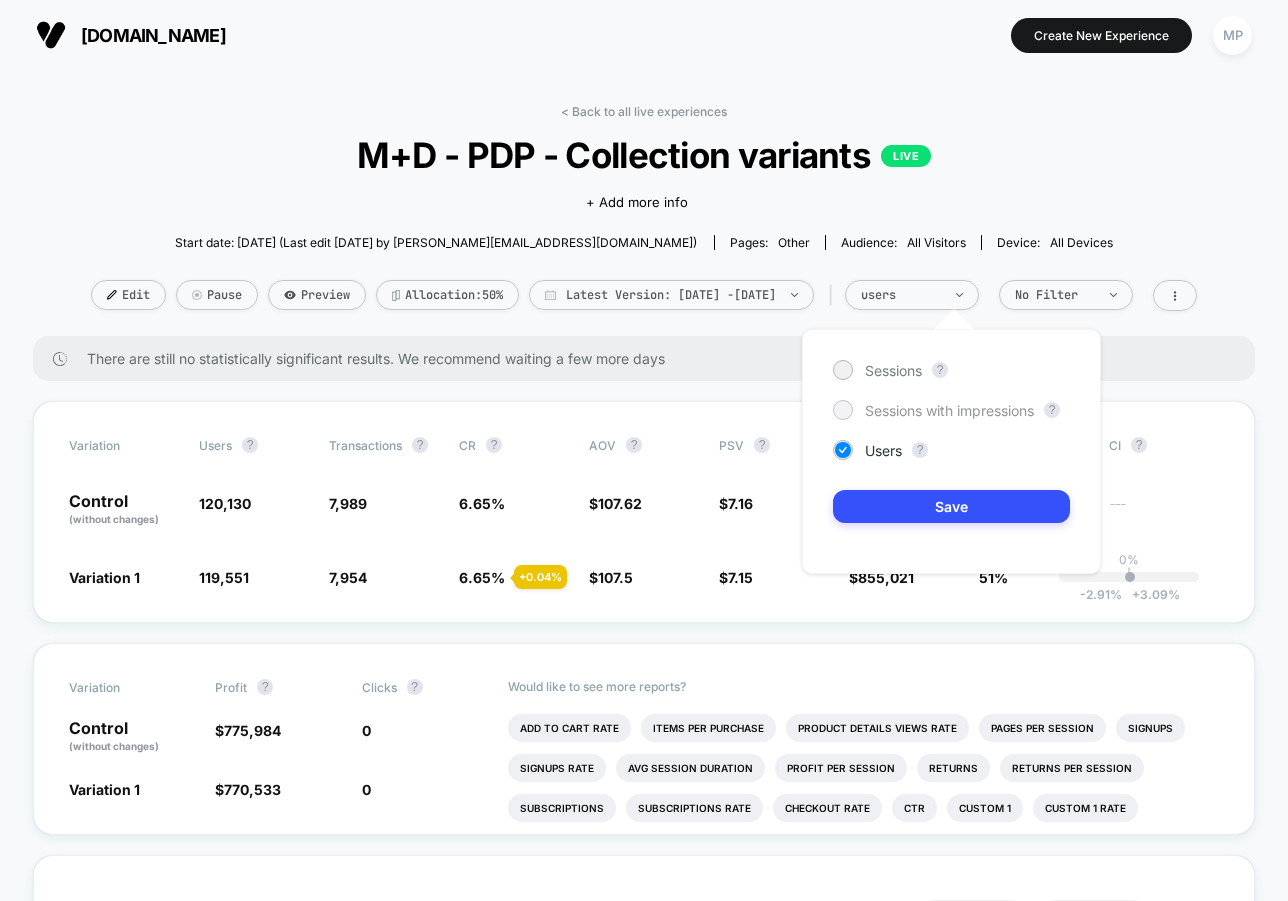 click on "Sessions with impressions" at bounding box center (949, 410) 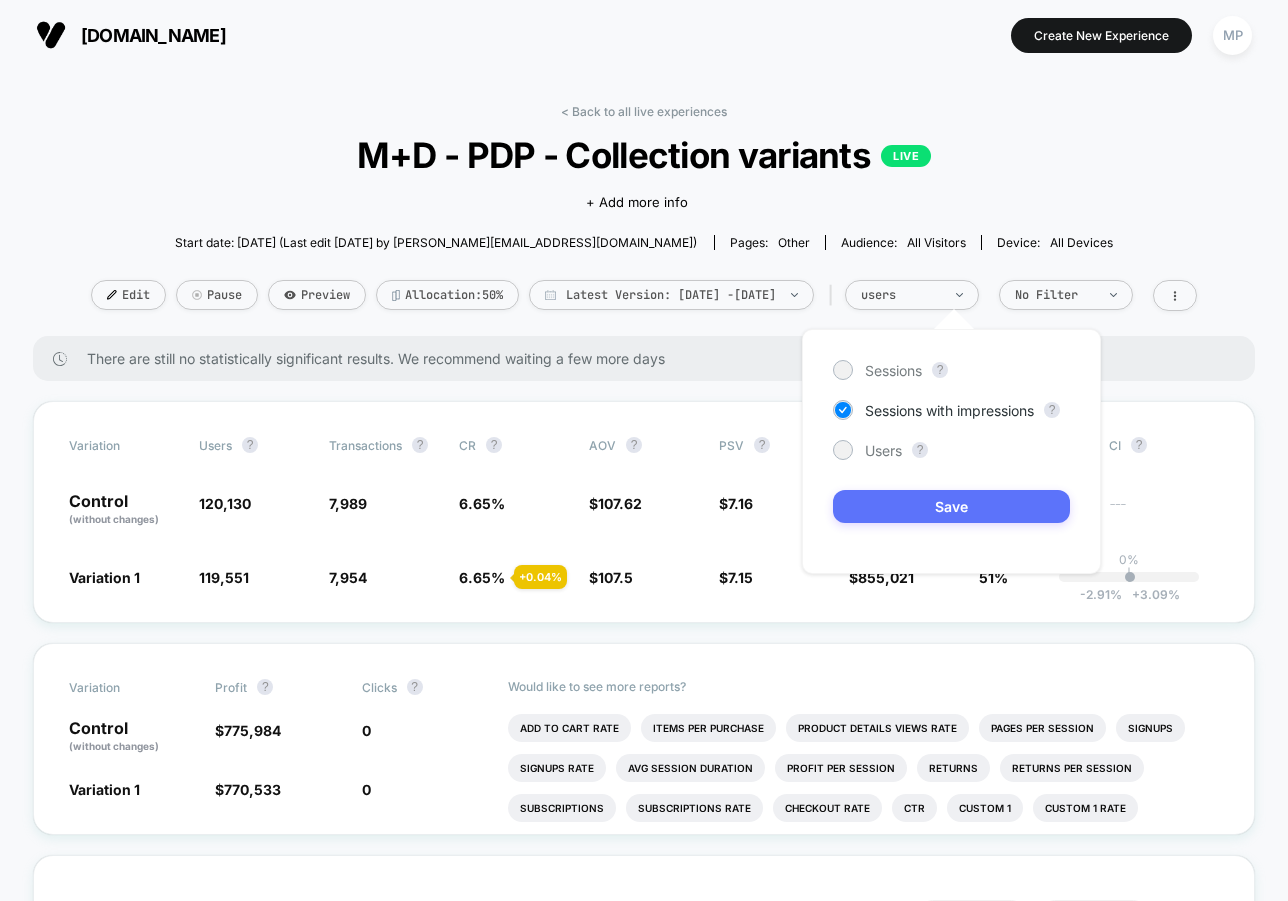 click on "Save" at bounding box center (951, 506) 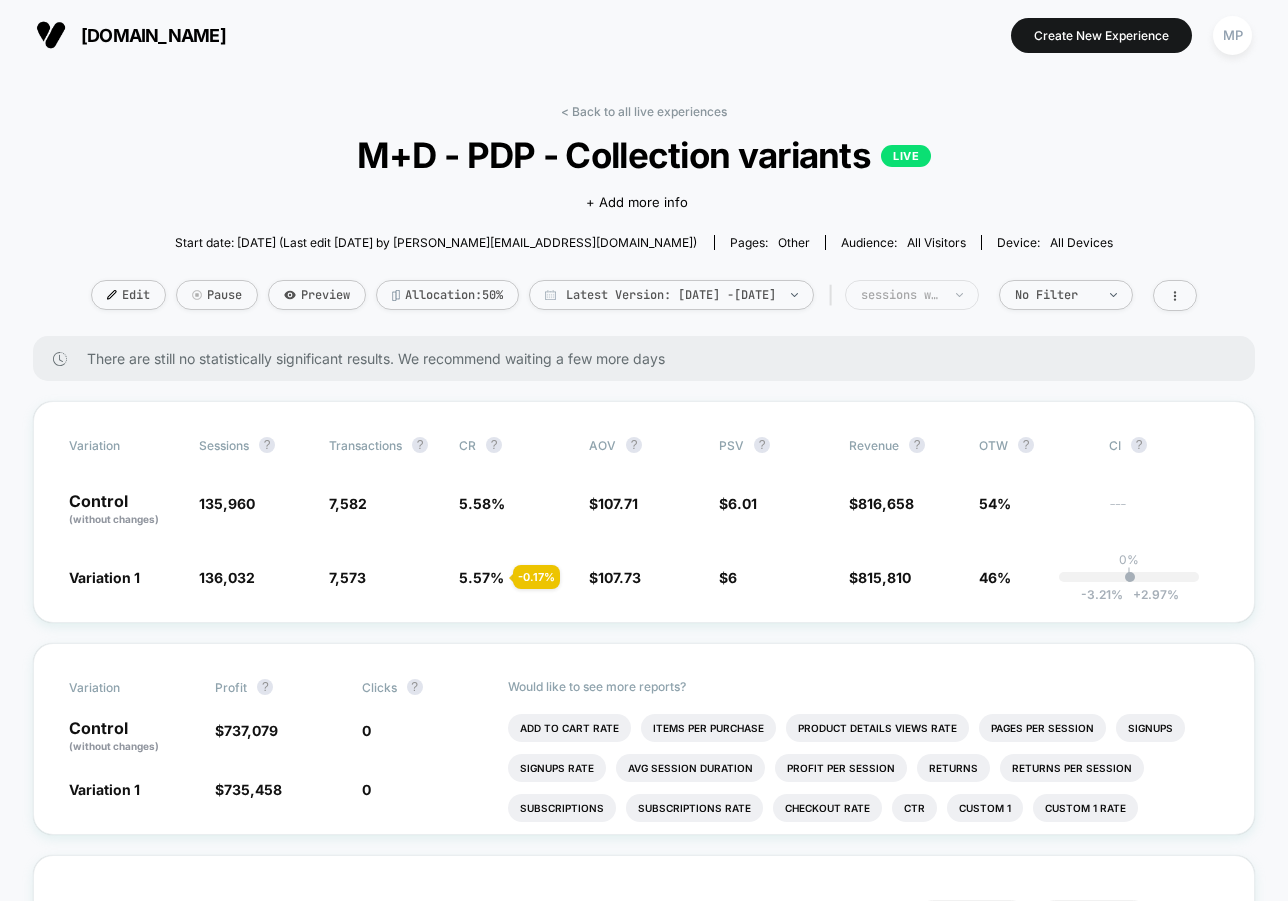 click on "sessions with impression" at bounding box center (912, 295) 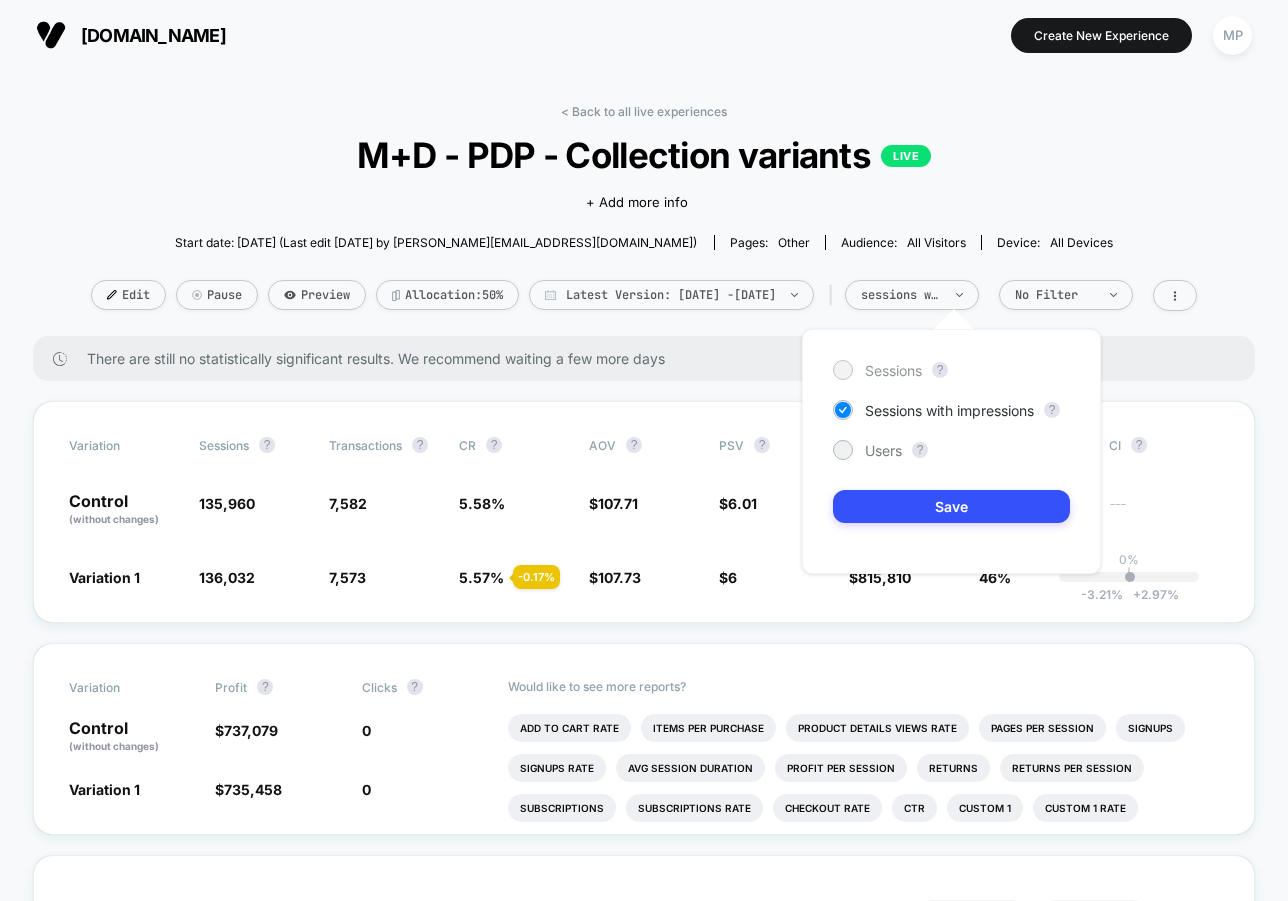 click on "Sessions" at bounding box center [893, 370] 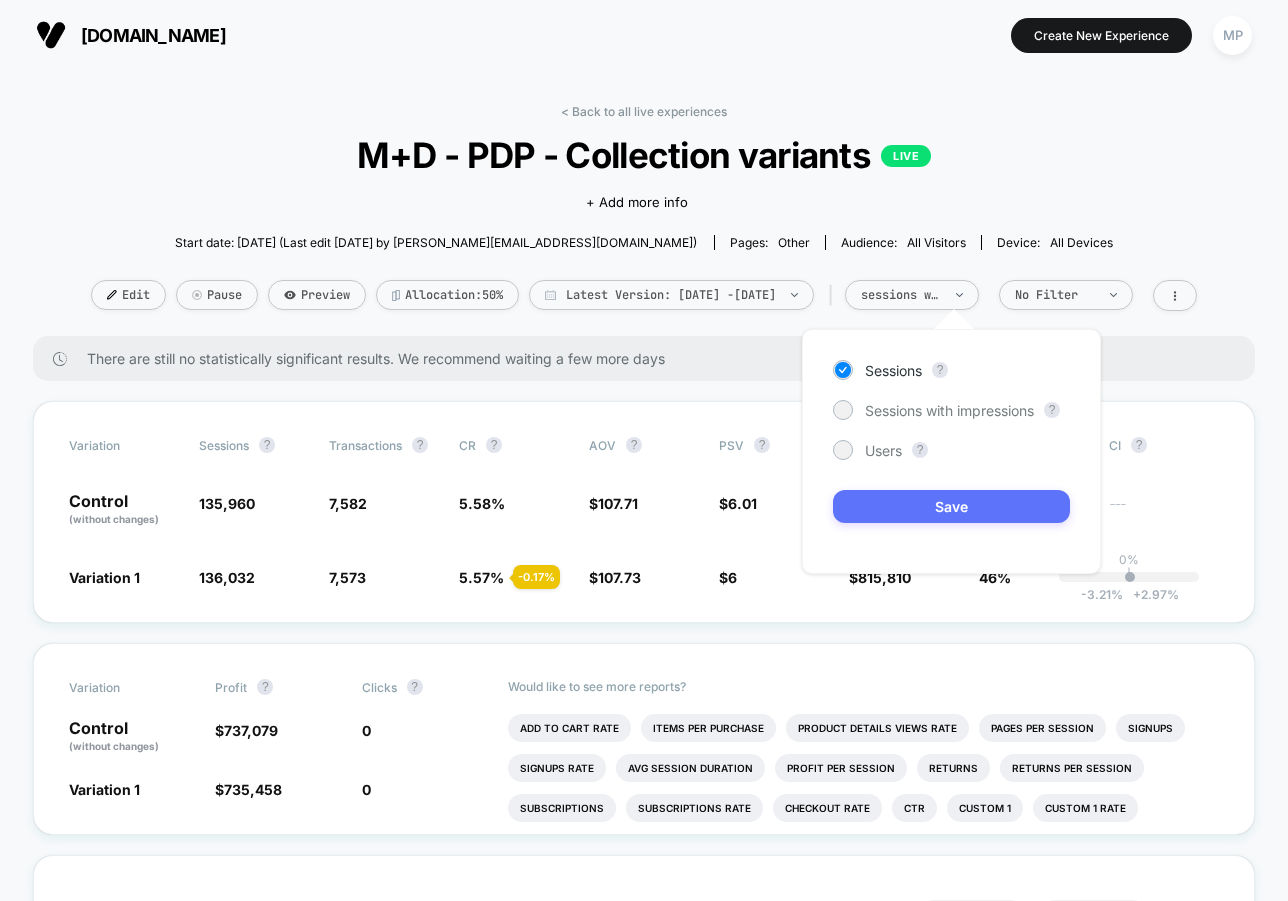 click on "Save" at bounding box center [951, 506] 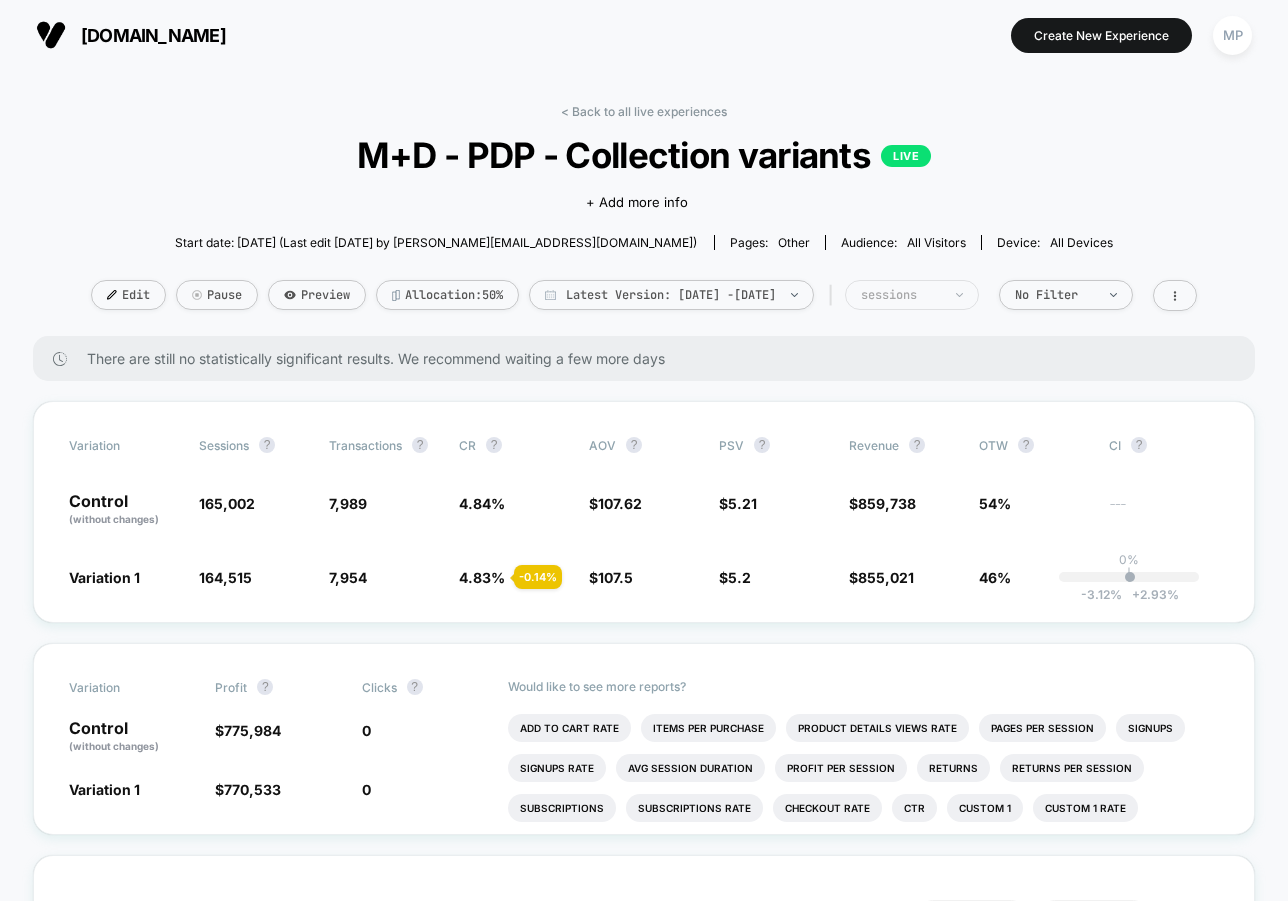 click on "sessions" at bounding box center [901, 295] 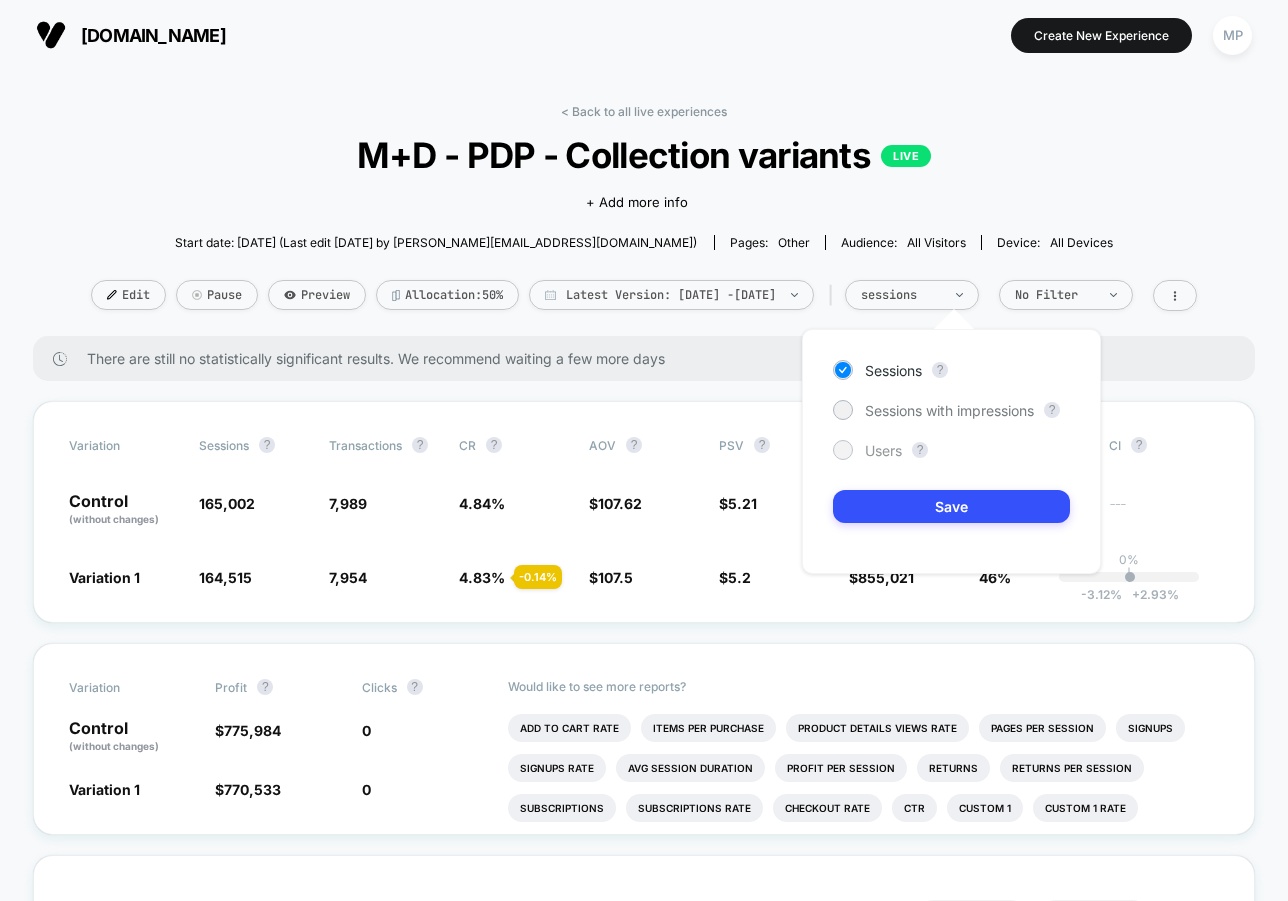 click on "Users" at bounding box center [883, 450] 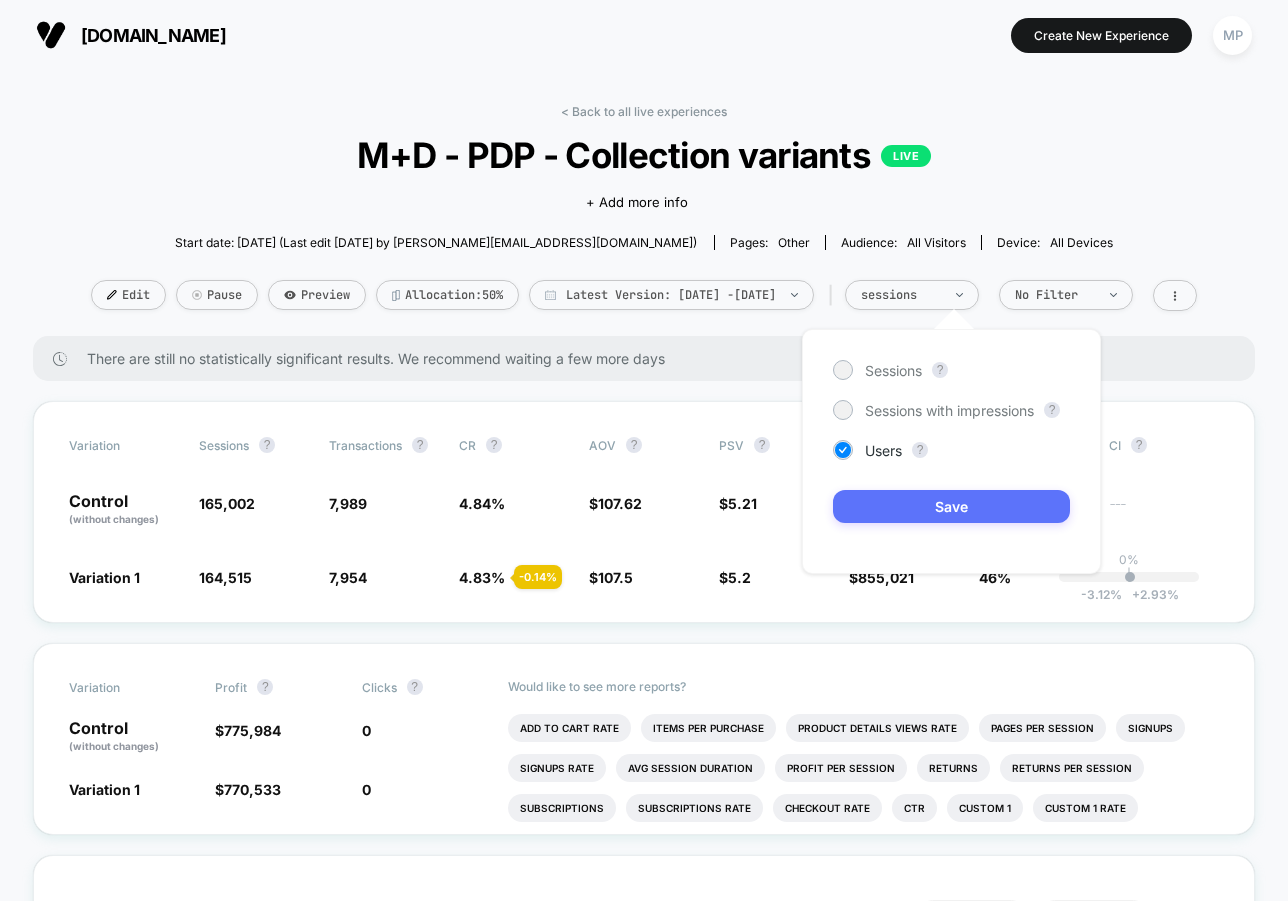 click on "Save" at bounding box center (951, 506) 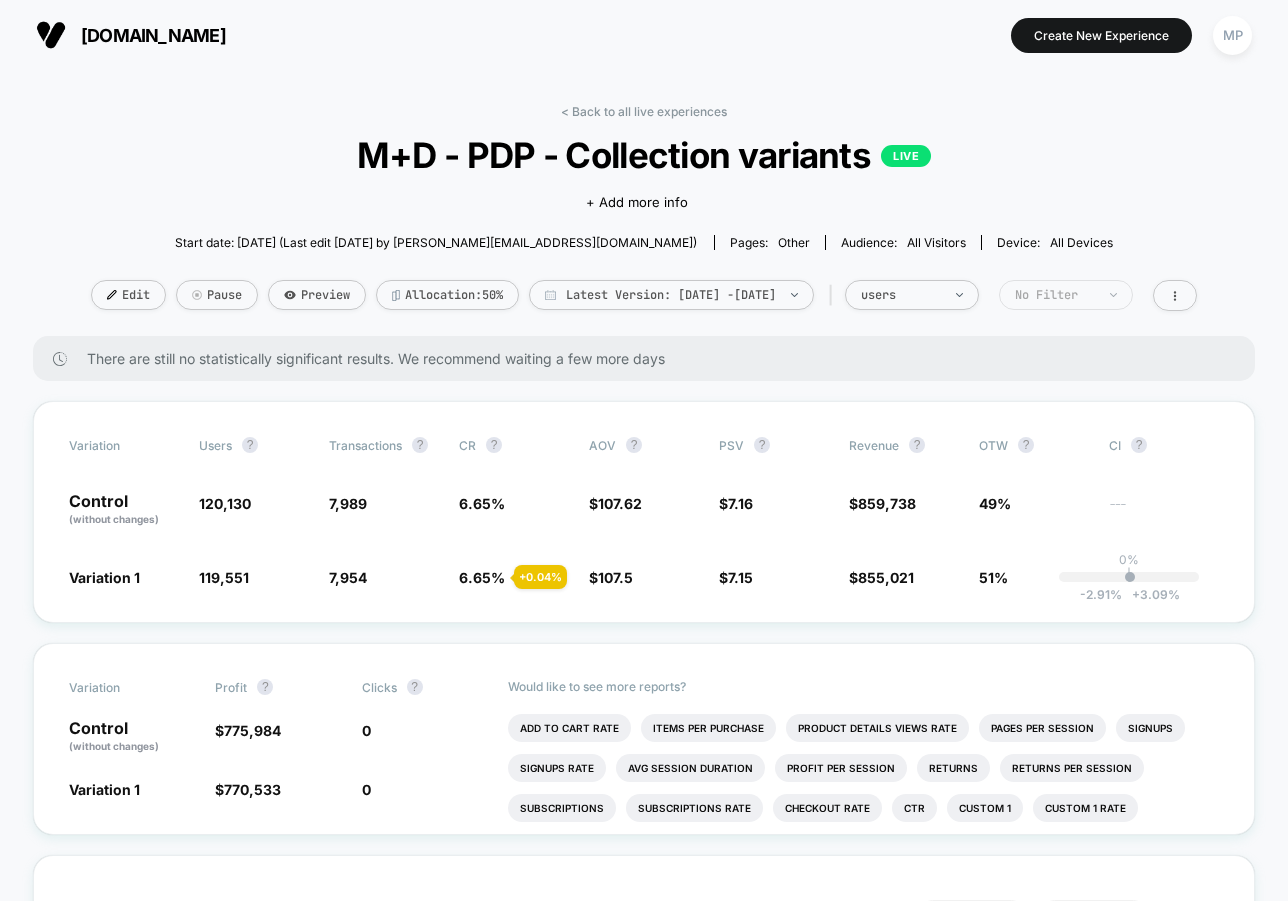 click on "No Filter" at bounding box center (1055, 295) 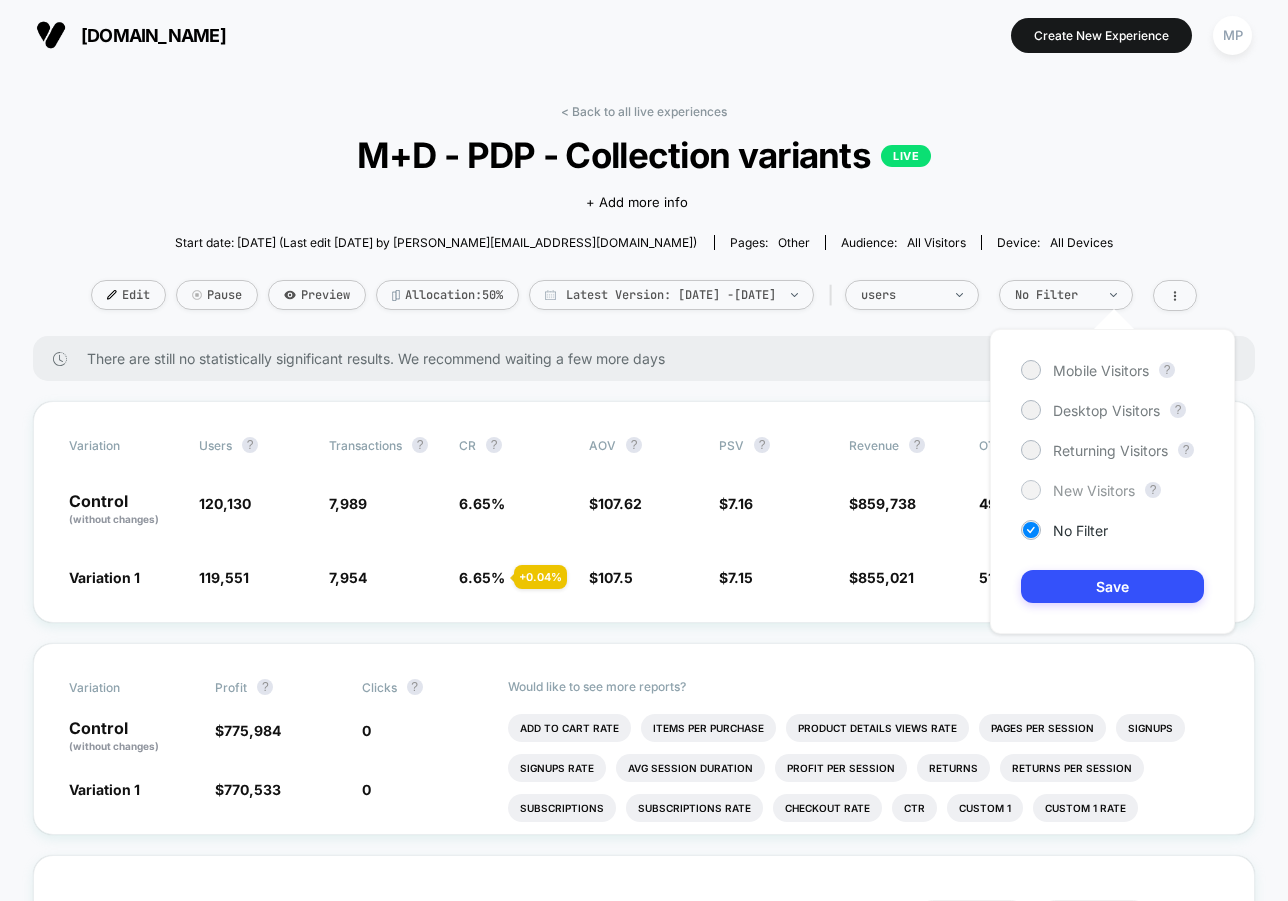 click on "New Visitors" at bounding box center [1094, 490] 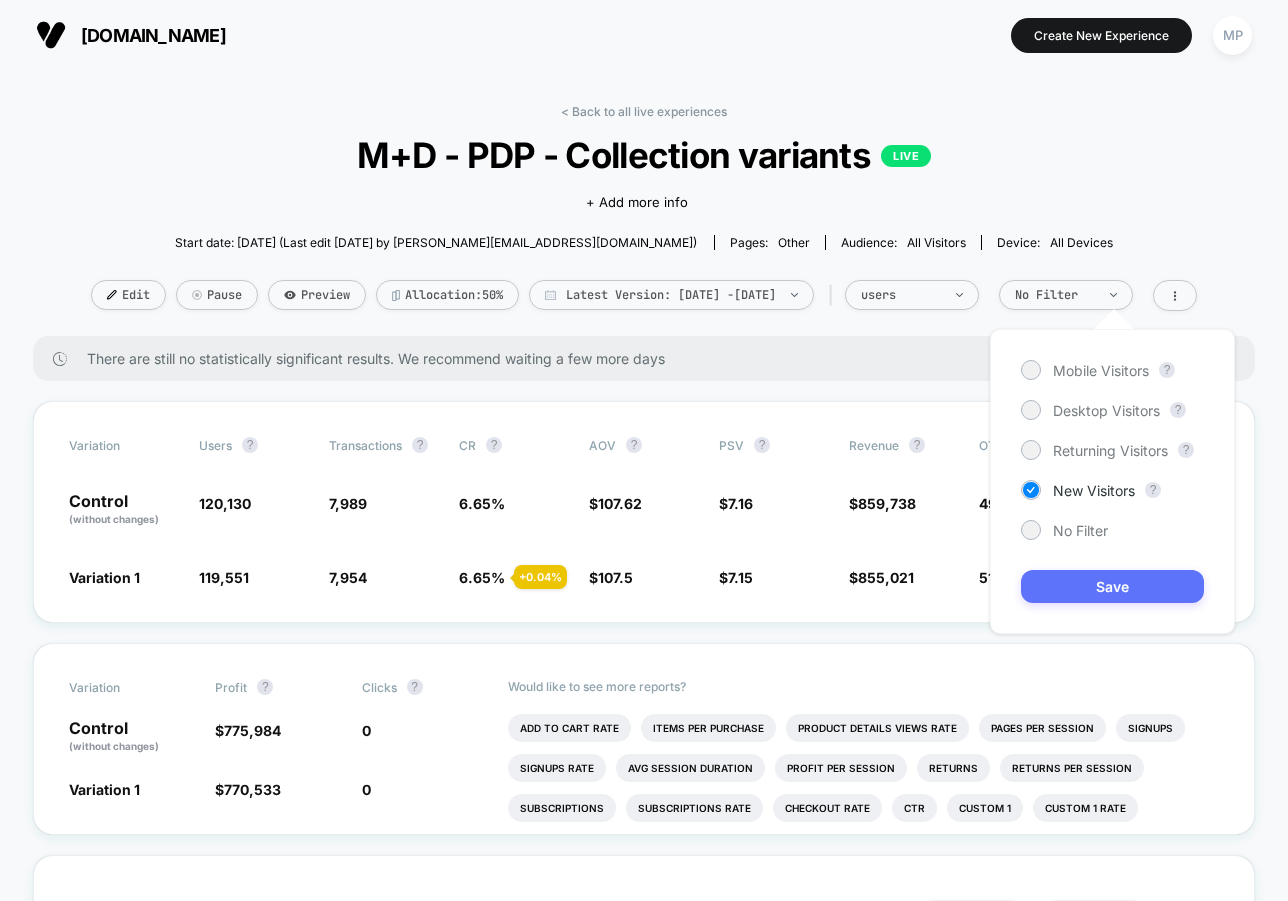 click on "Save" at bounding box center [1112, 586] 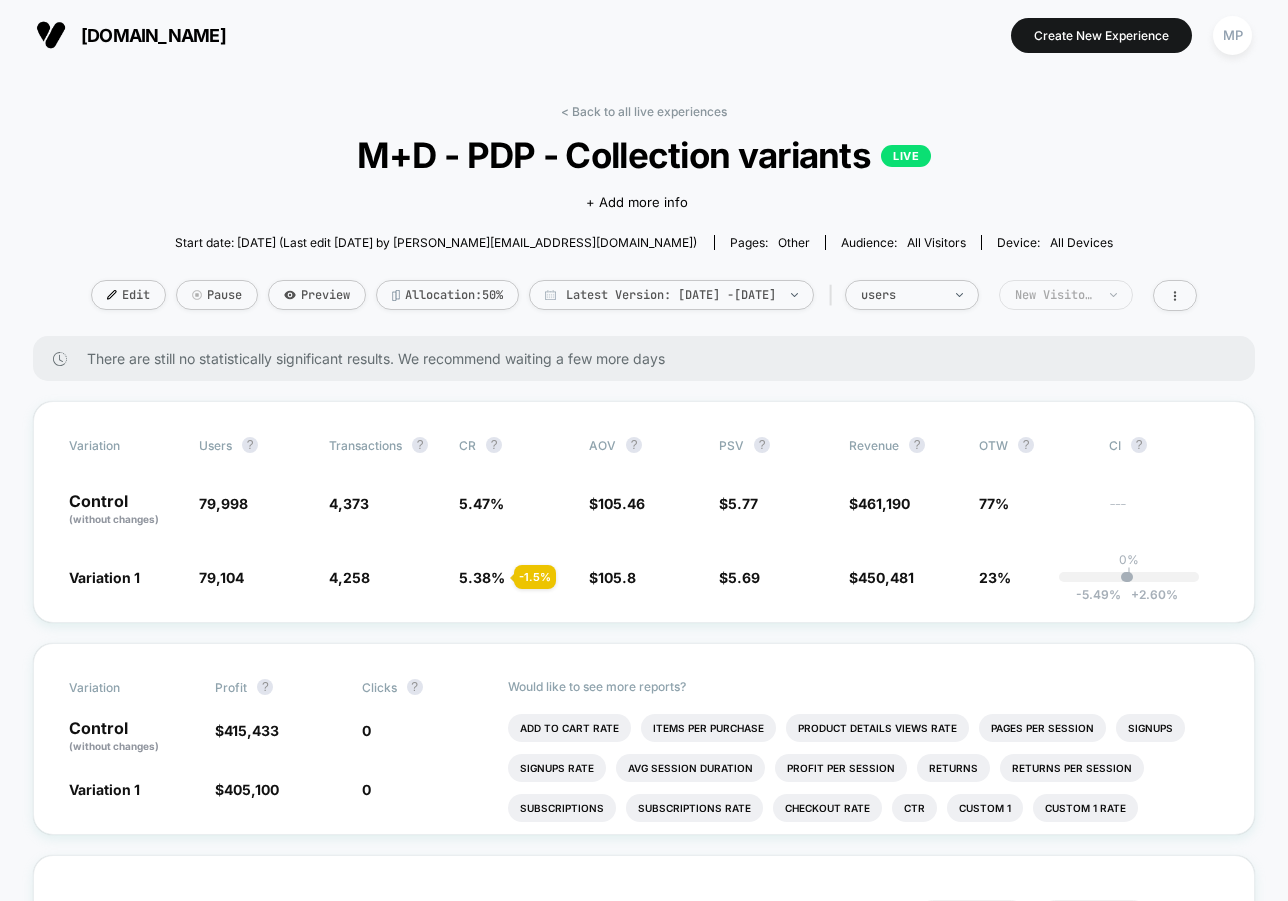 click on "New Visitors" at bounding box center (1055, 295) 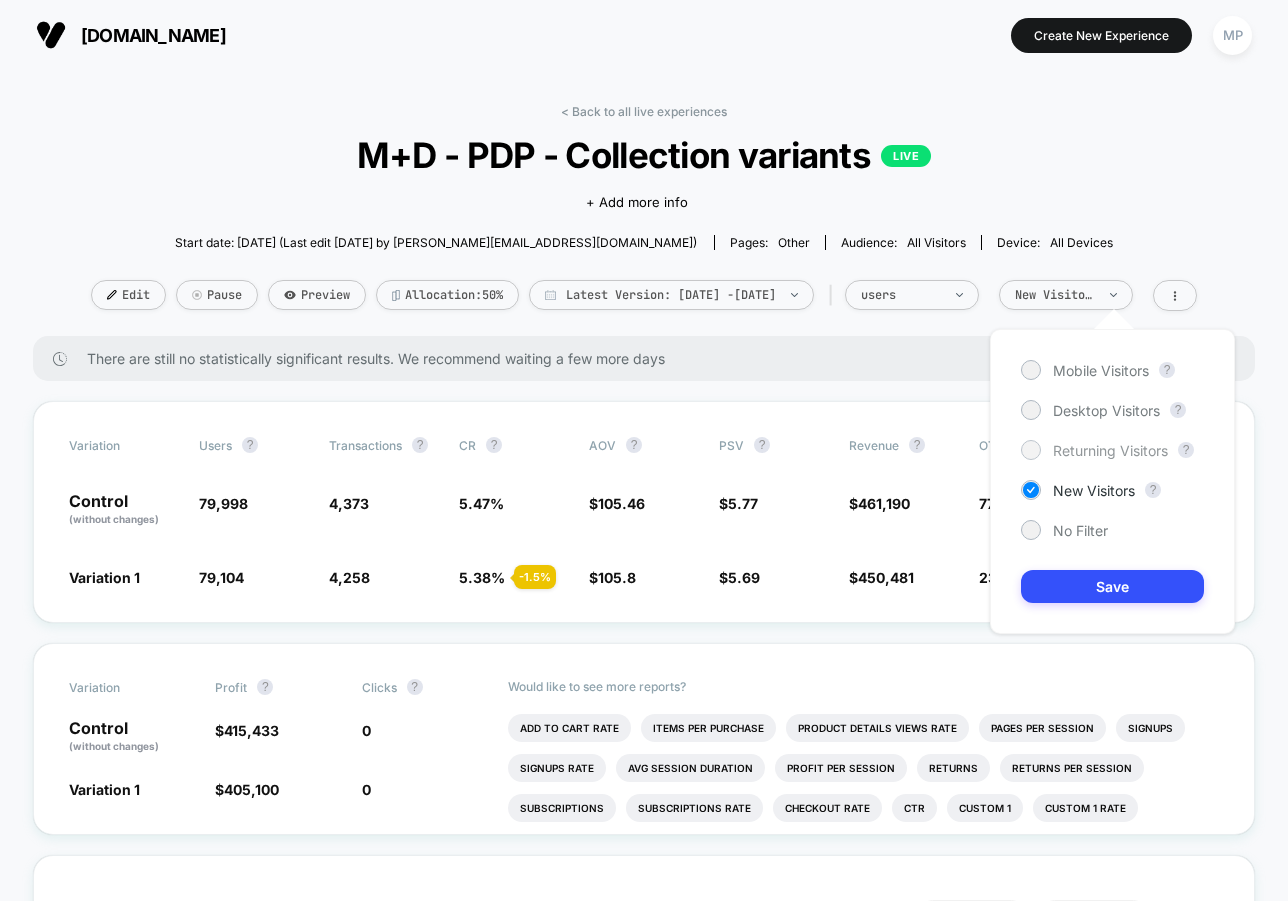 click on "Returning Visitors" at bounding box center [1110, 450] 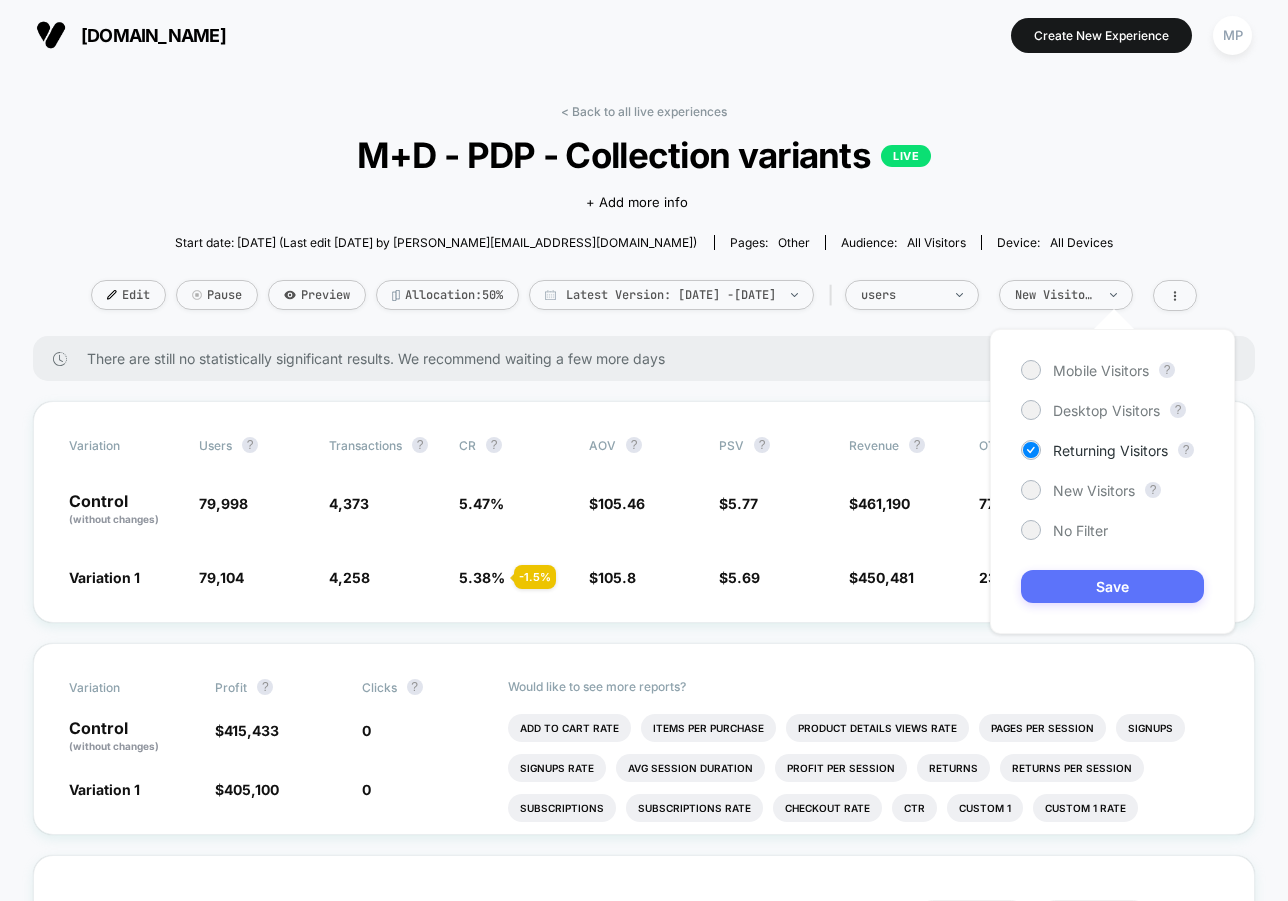 click on "Save" at bounding box center [1112, 586] 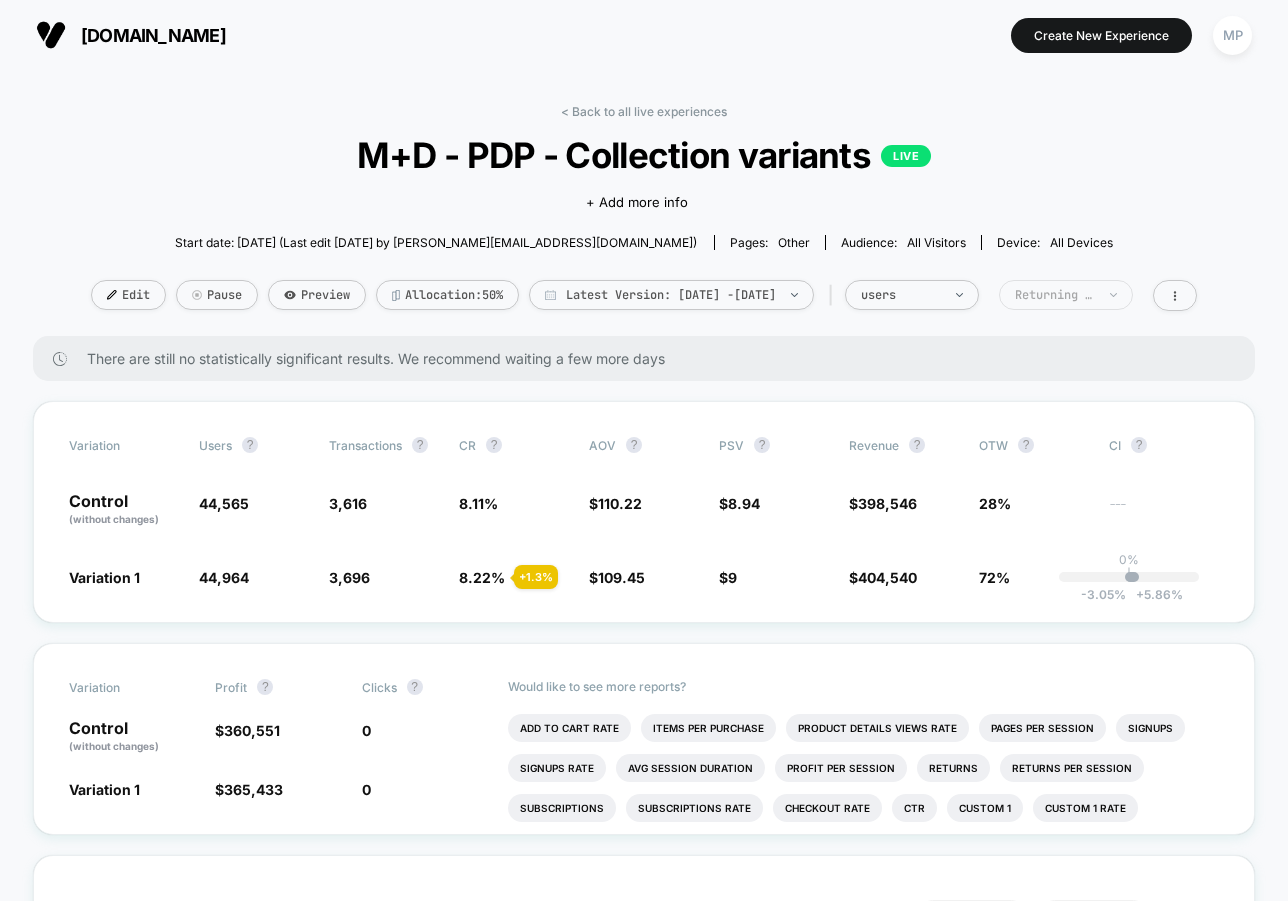 click on "Returning Visitors" at bounding box center [1066, 295] 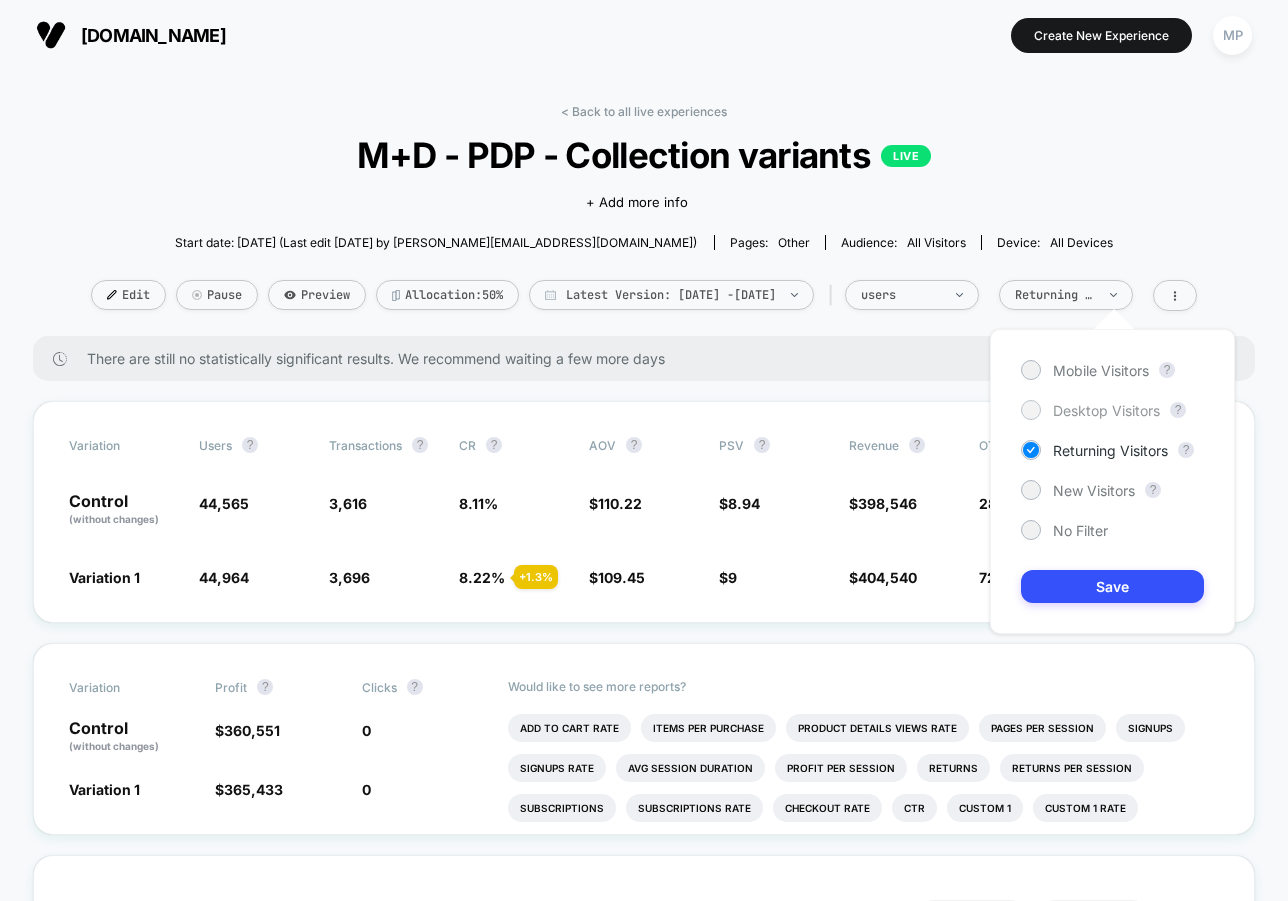 click on "Desktop Visitors" at bounding box center [1106, 410] 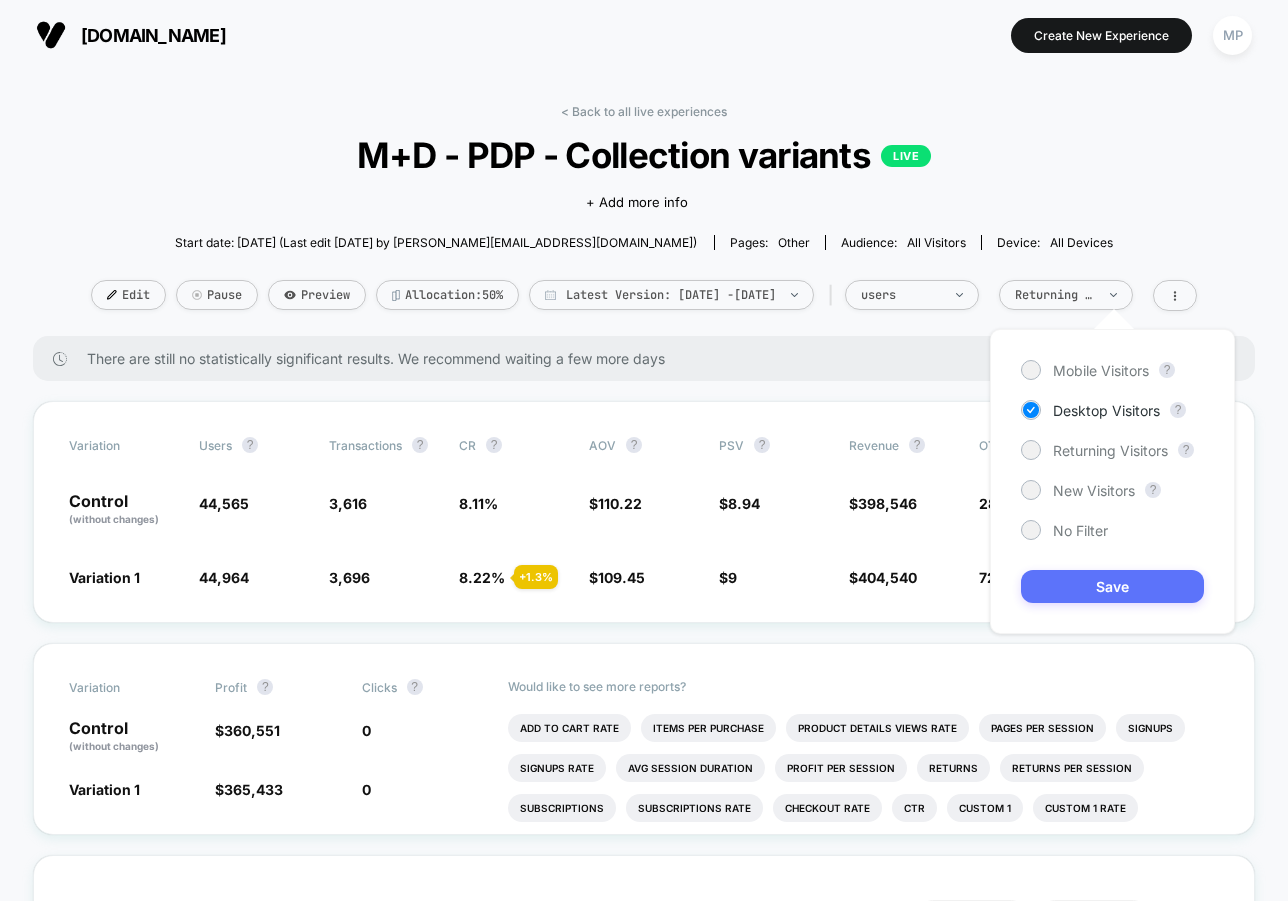 click on "Save" at bounding box center [1112, 586] 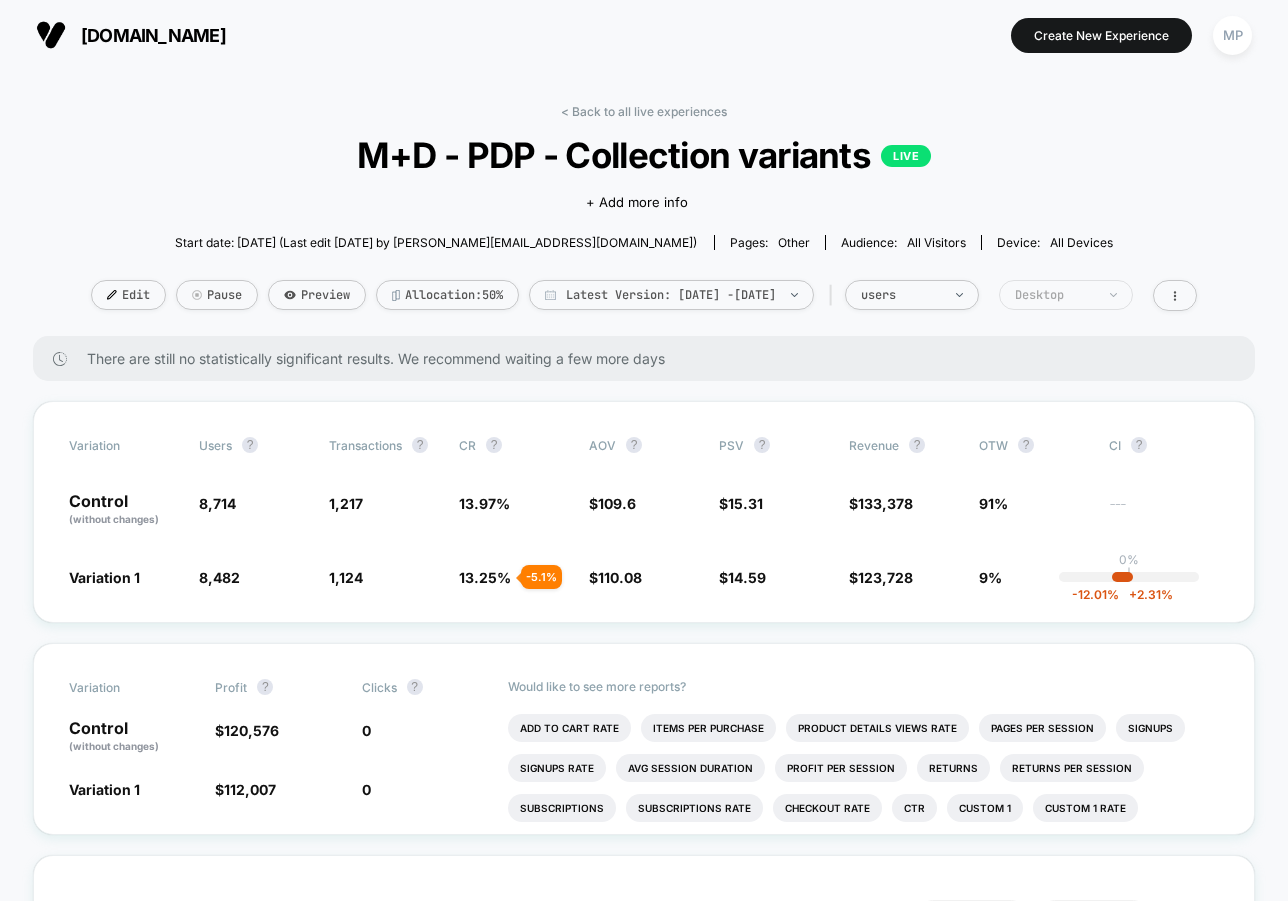 click on "Desktop" at bounding box center (1055, 295) 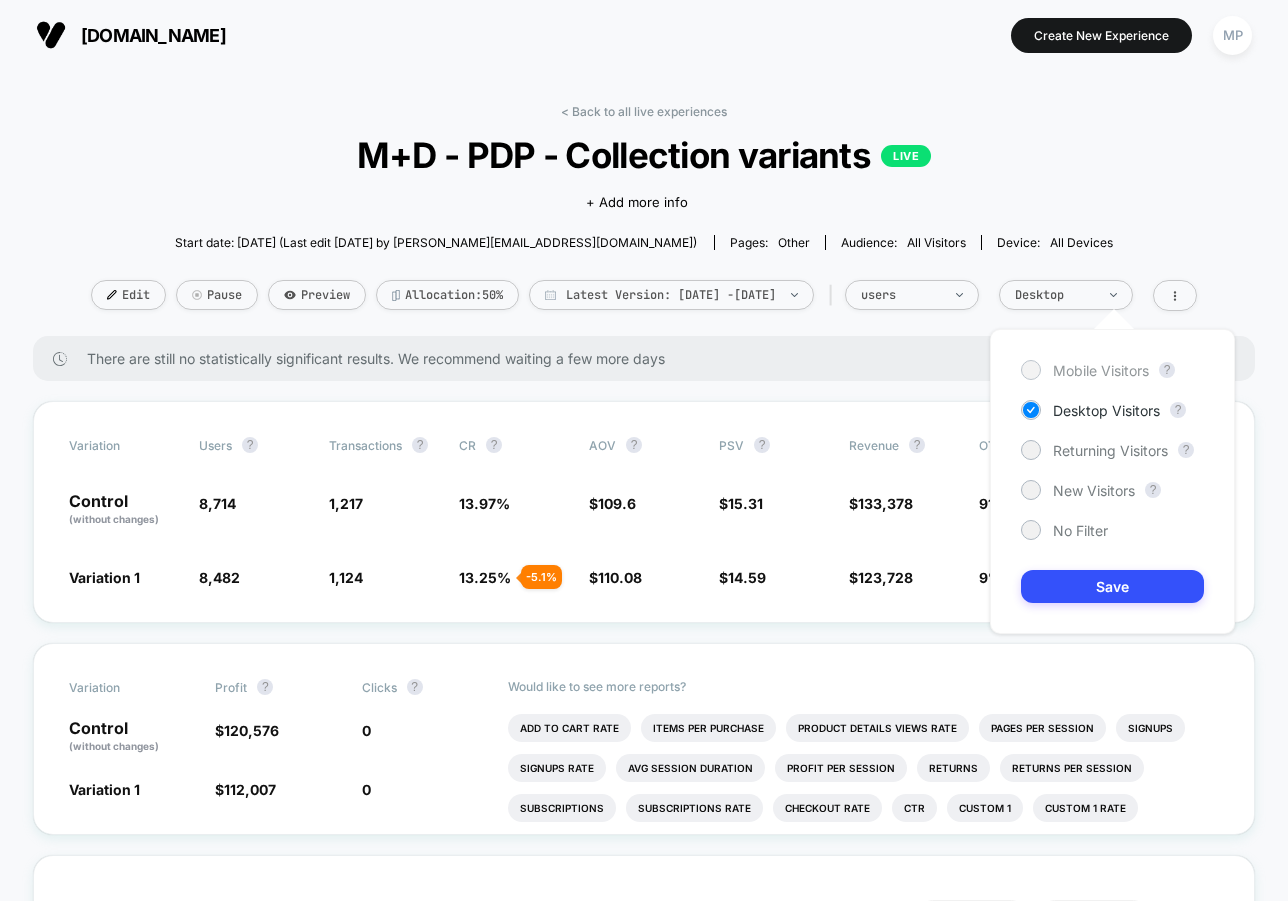 click on "Mobile Visitors" at bounding box center [1101, 370] 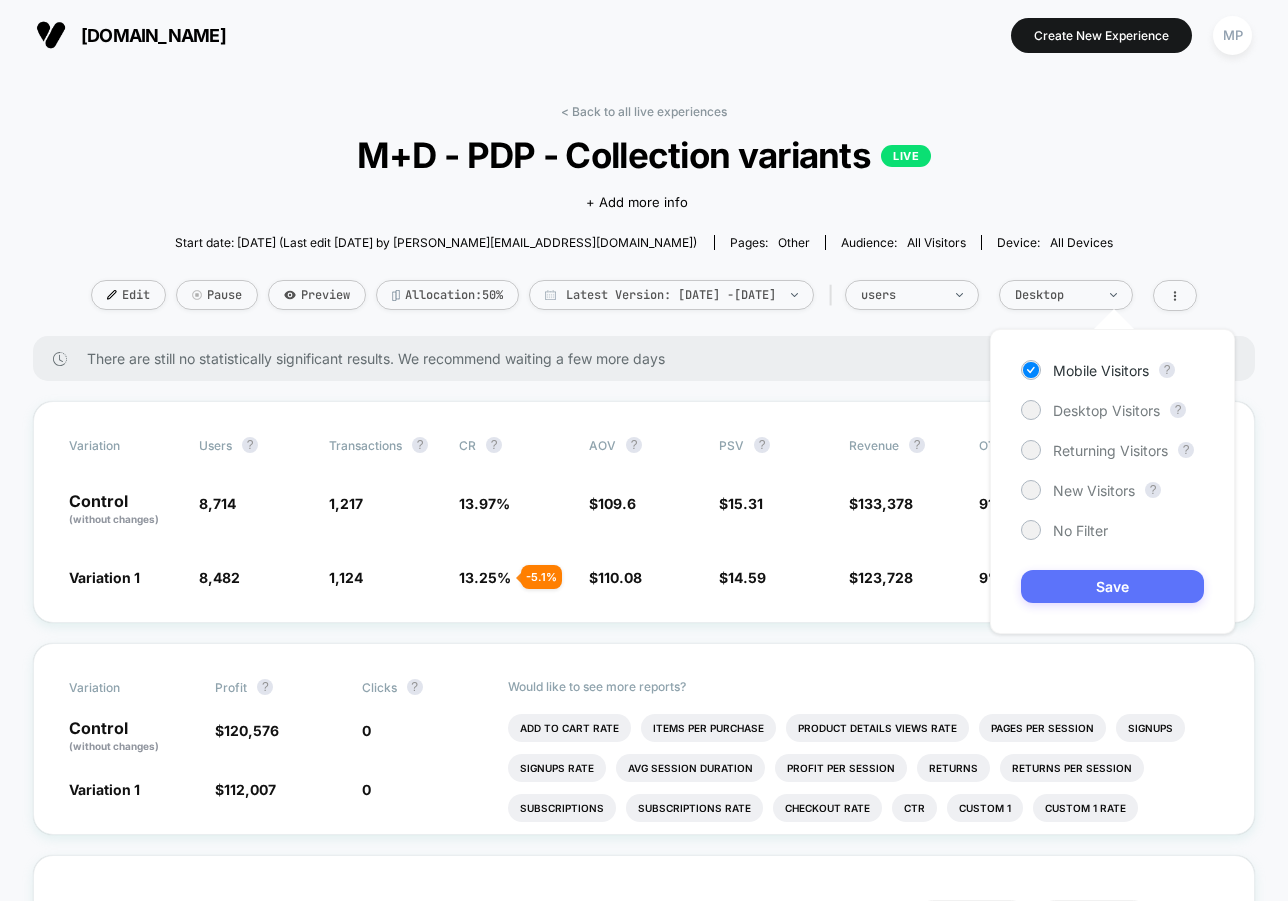 click on "Save" at bounding box center [1112, 586] 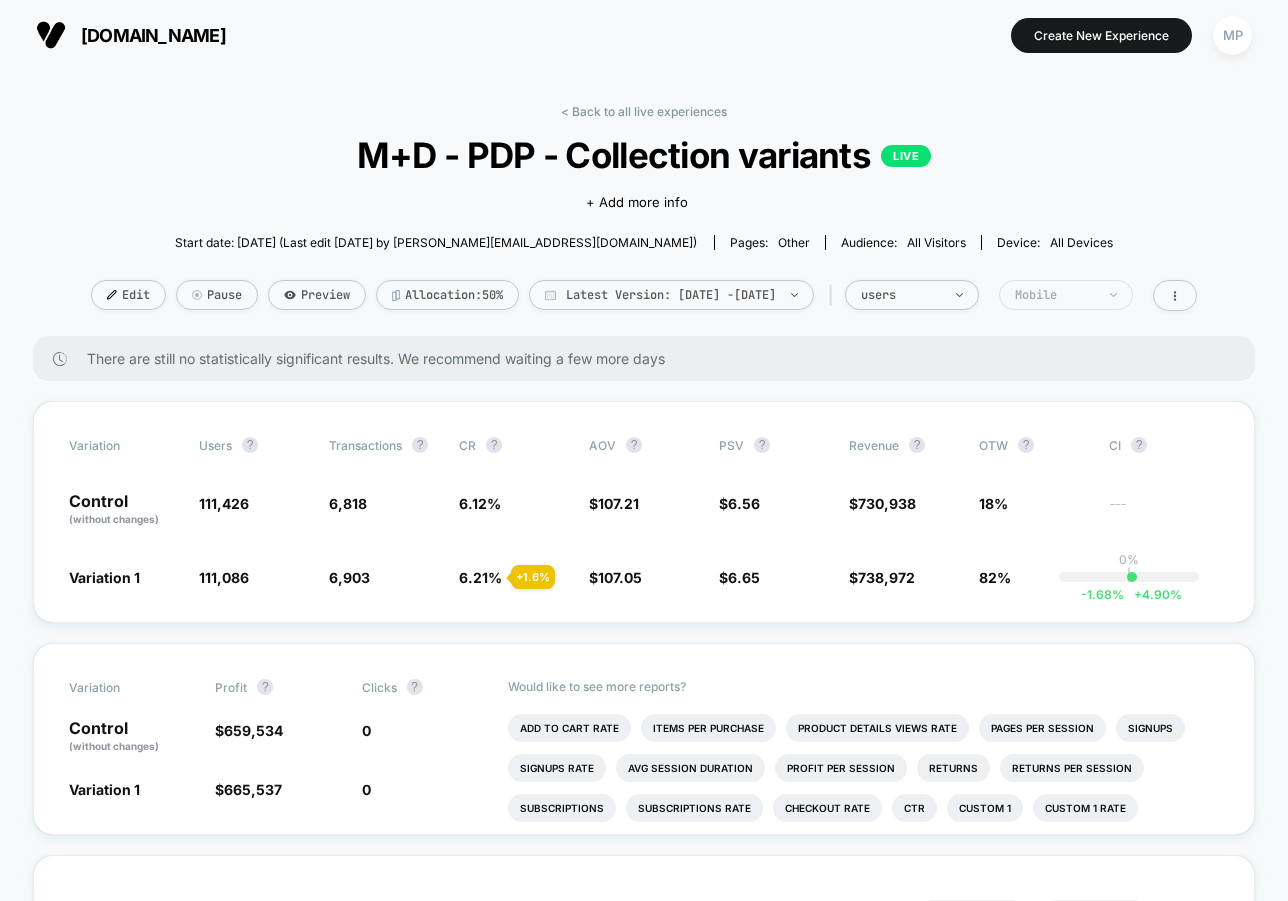 click on "Mobile" at bounding box center [1055, 295] 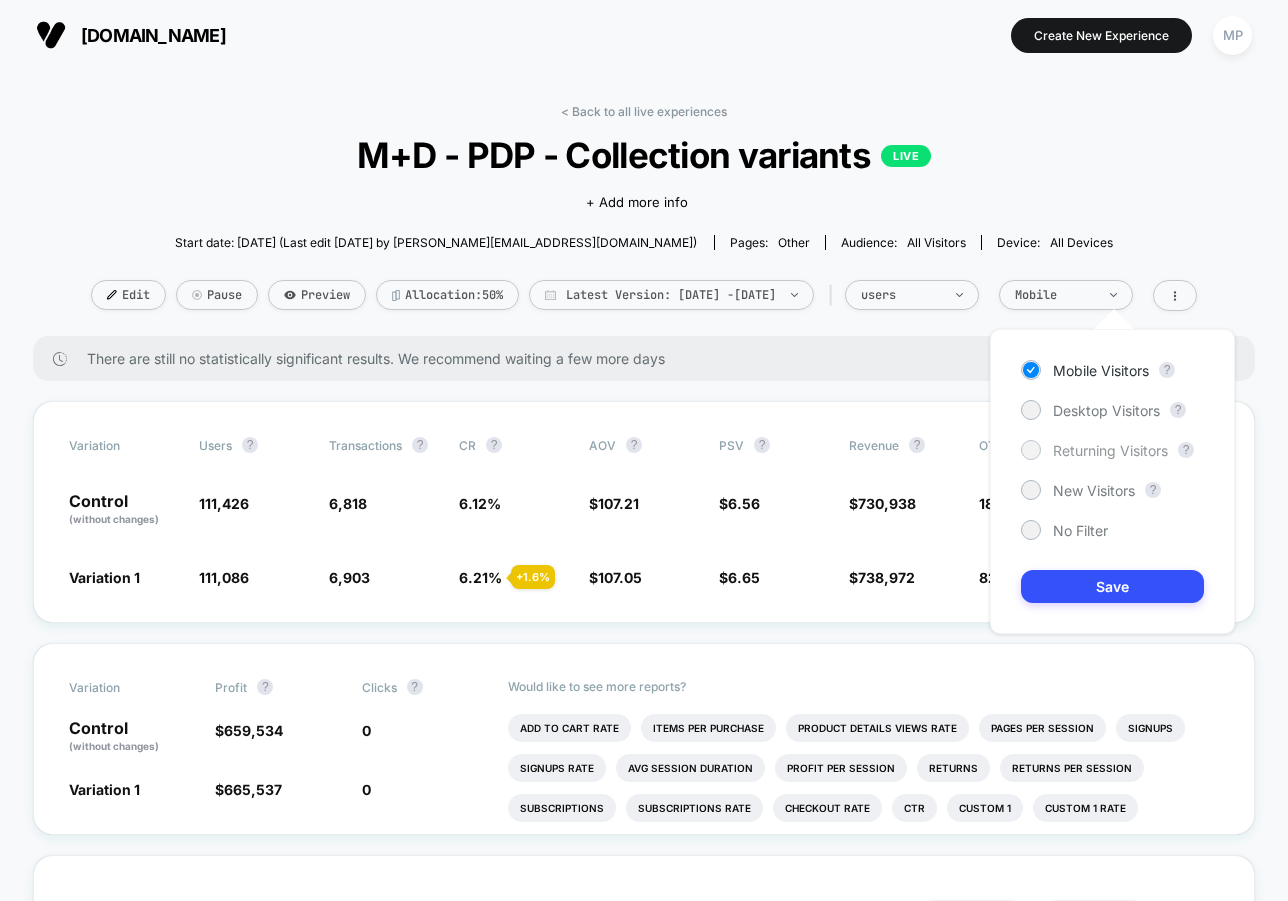 click on "Returning Visitors" at bounding box center (1110, 450) 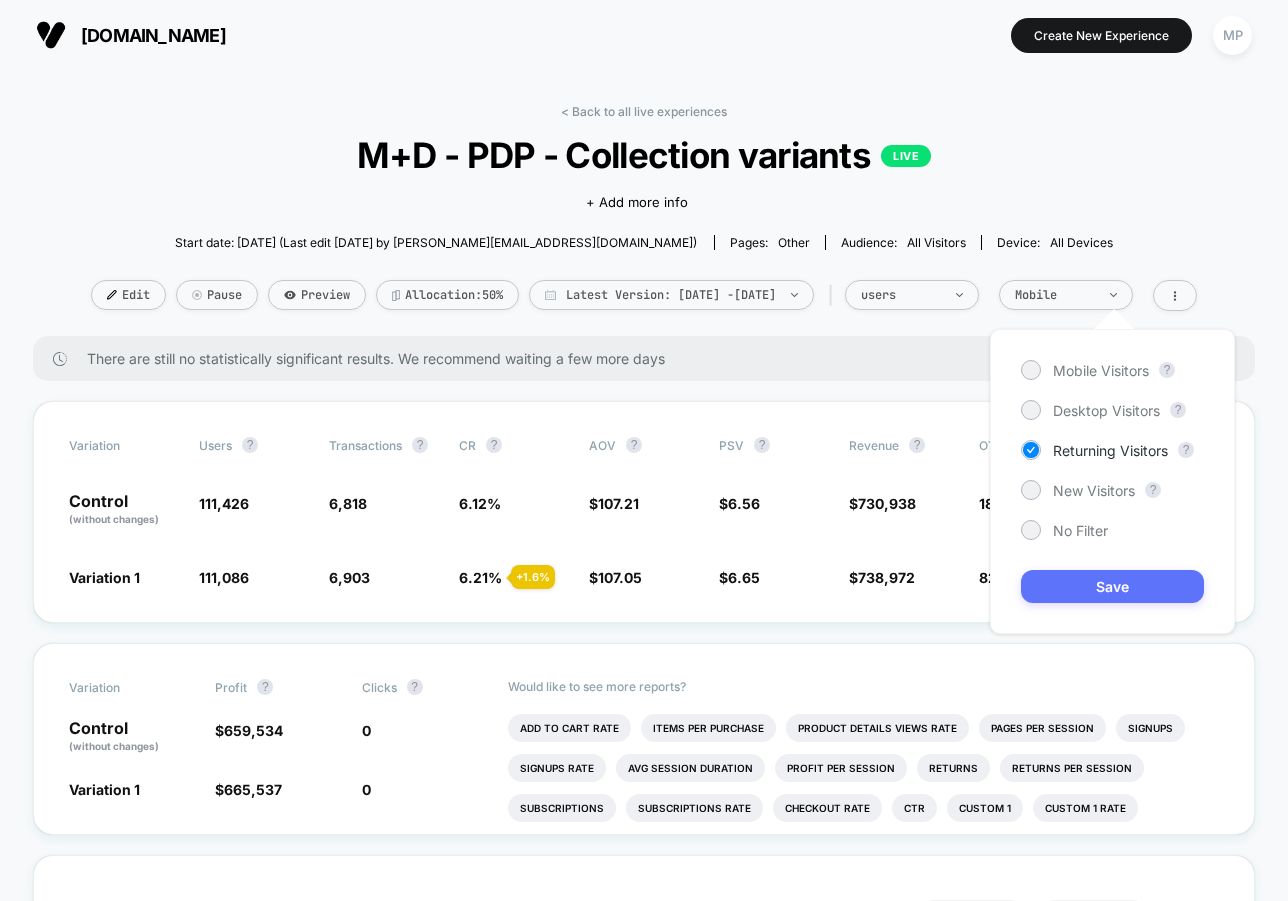 click on "Save" at bounding box center (1112, 586) 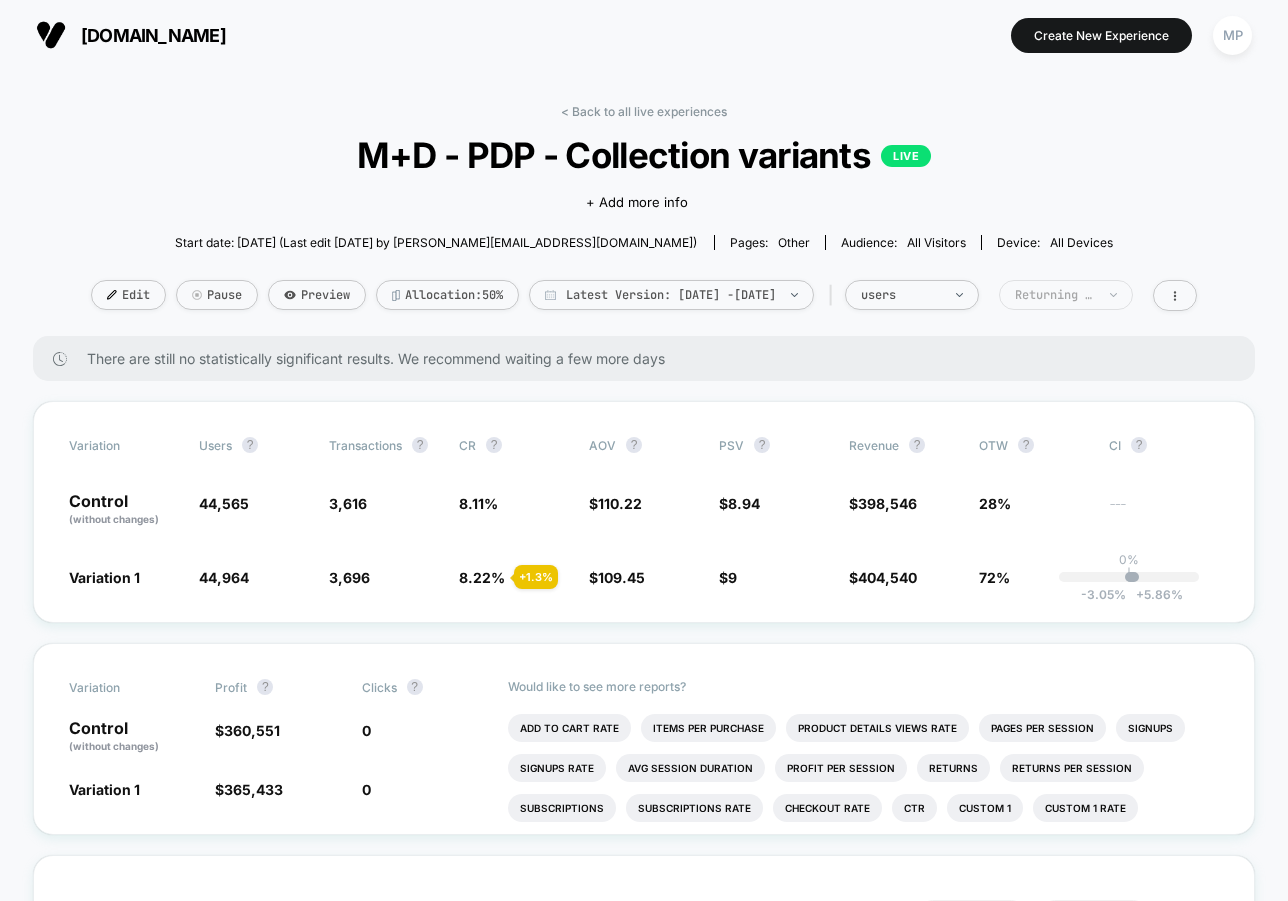 click on "Returning Visitors" at bounding box center [1055, 295] 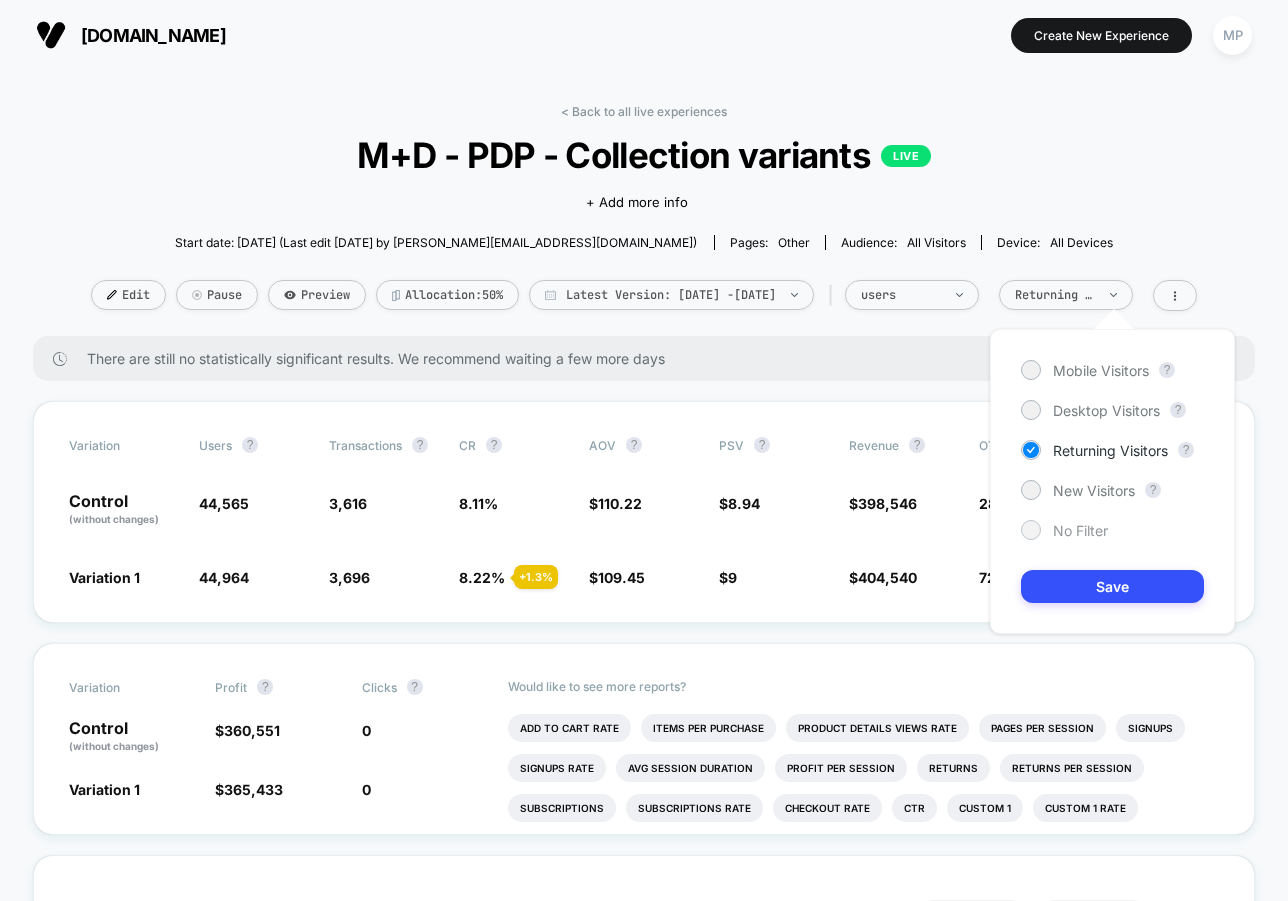 click on "No Filter" at bounding box center (1080, 530) 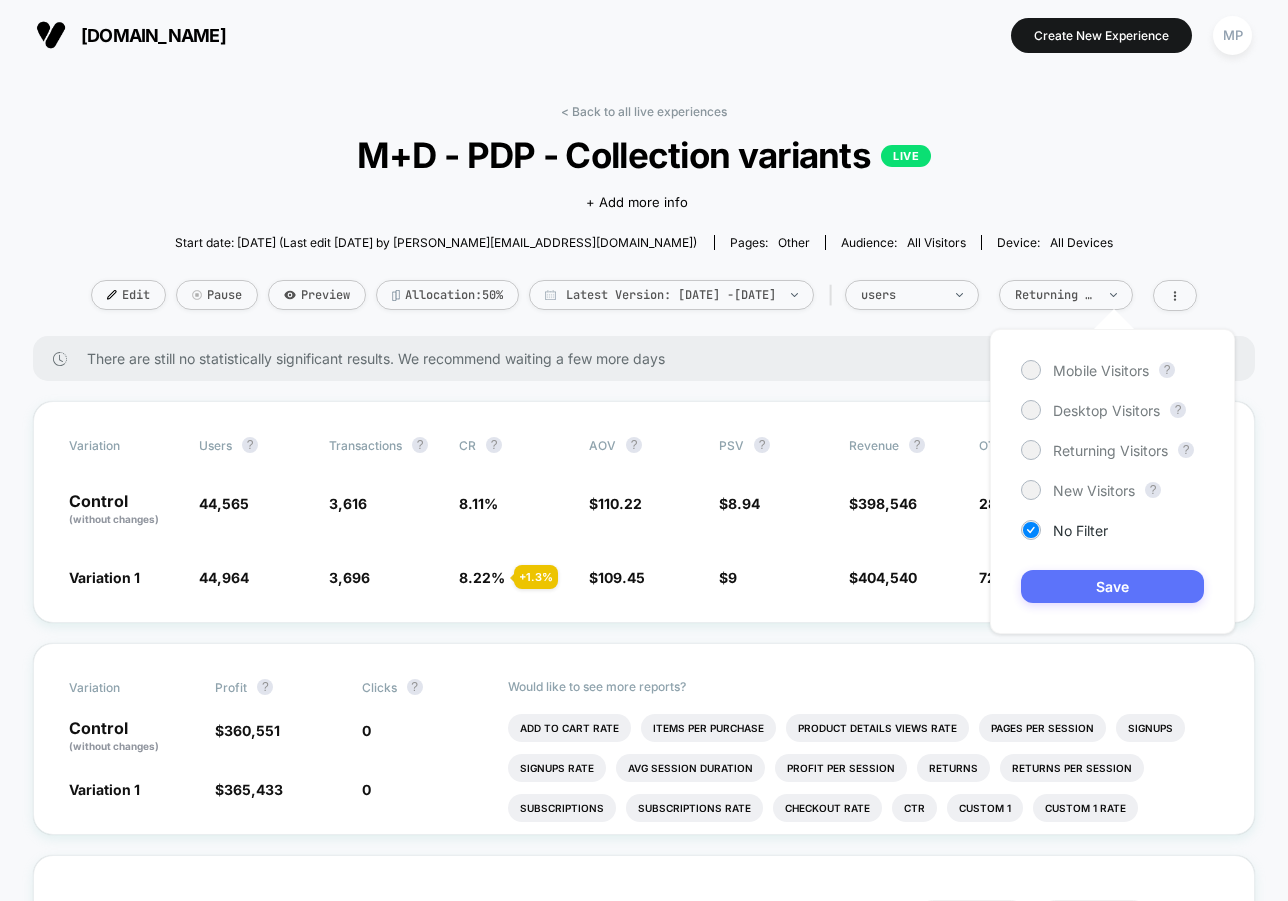 click on "Save" at bounding box center (1112, 586) 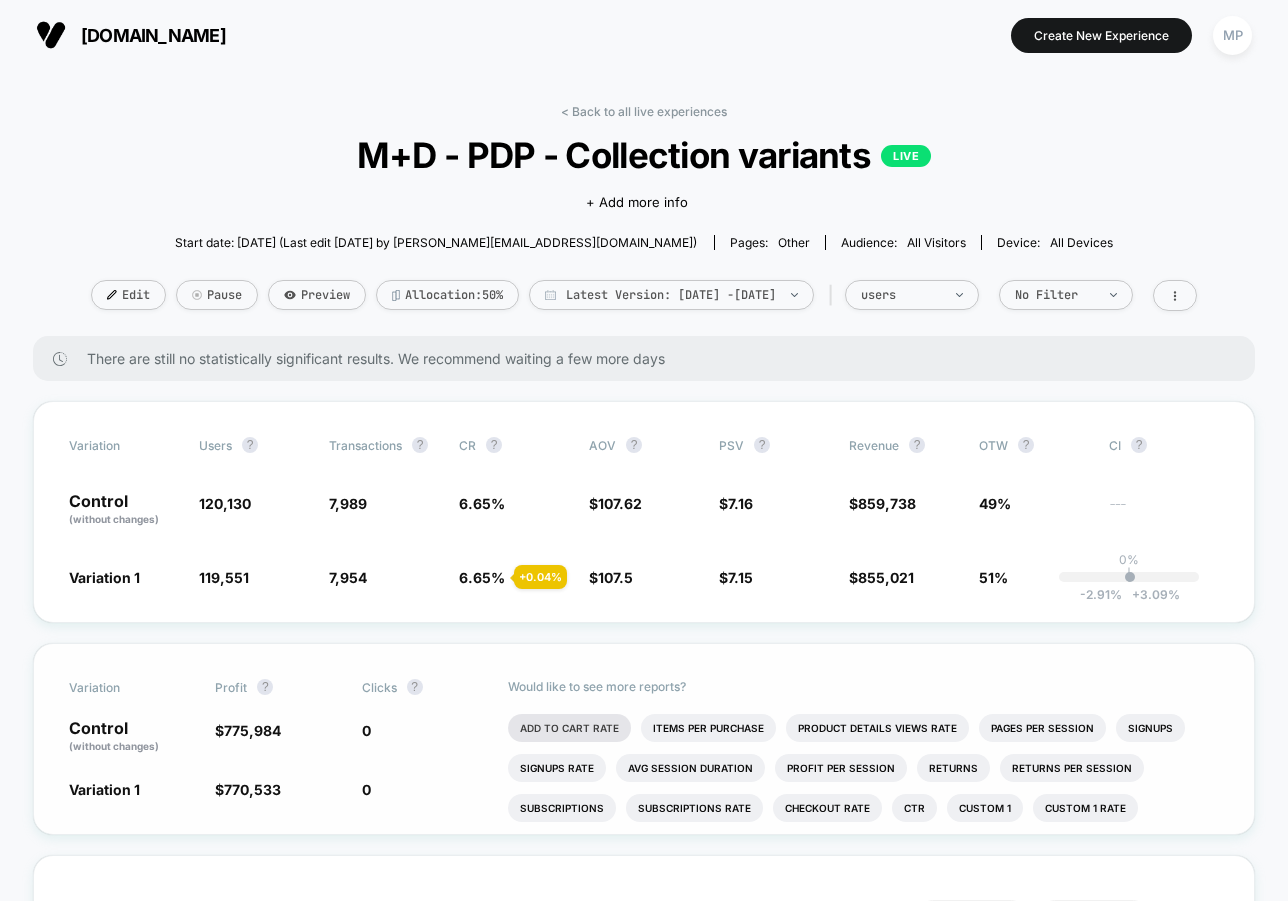 click on "Add To Cart Rate" at bounding box center [569, 728] 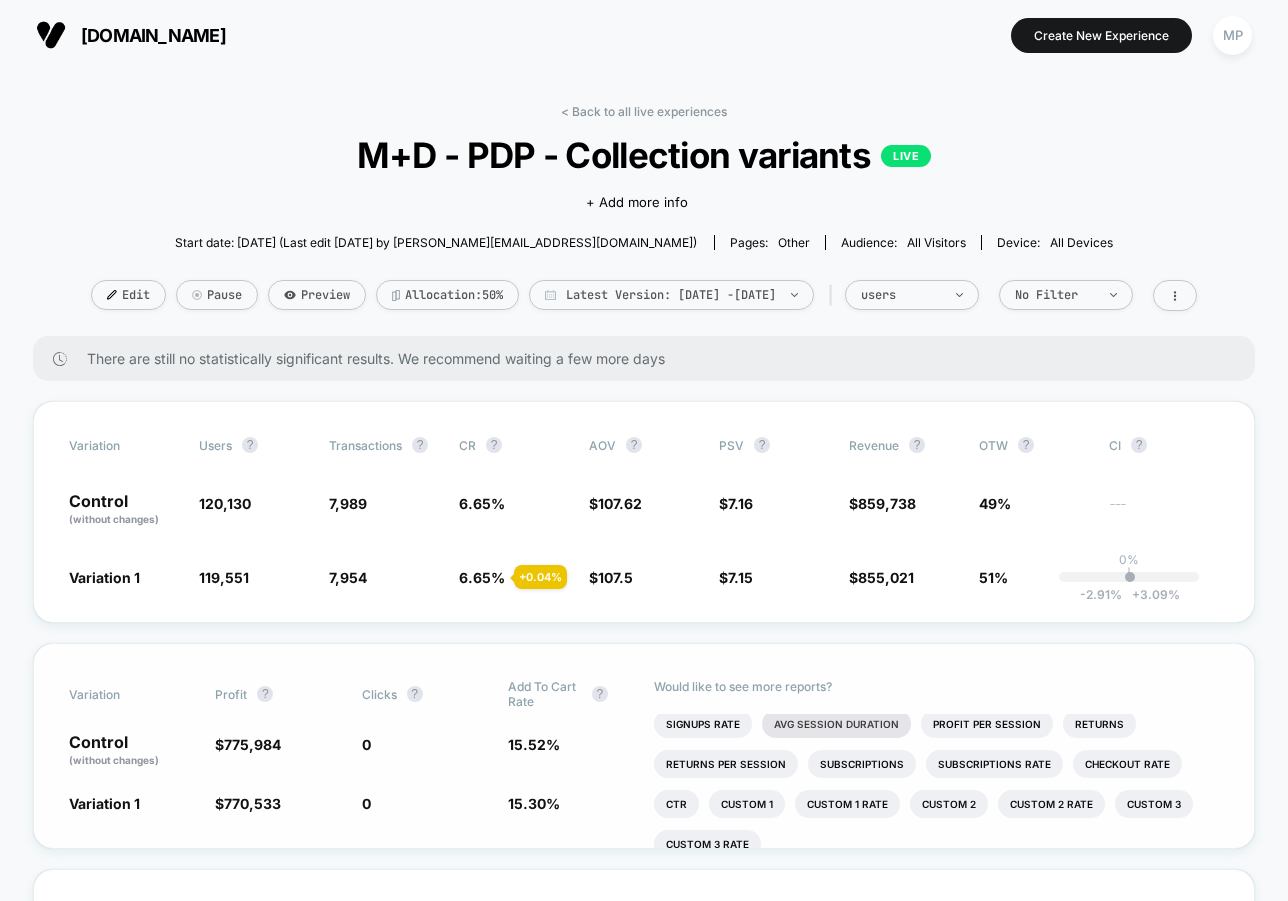scroll, scrollTop: 0, scrollLeft: 0, axis: both 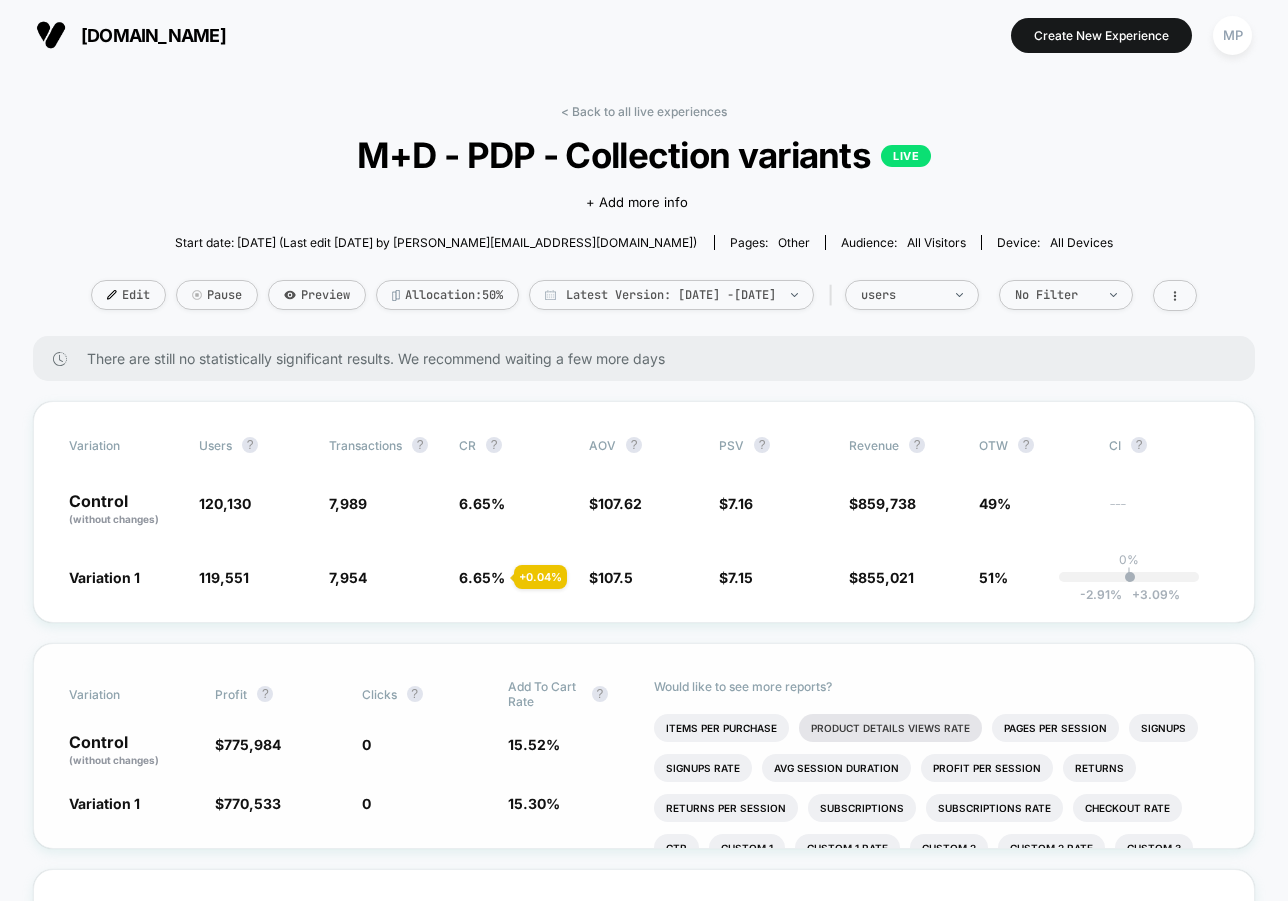click on "Product Details Views Rate" at bounding box center (890, 728) 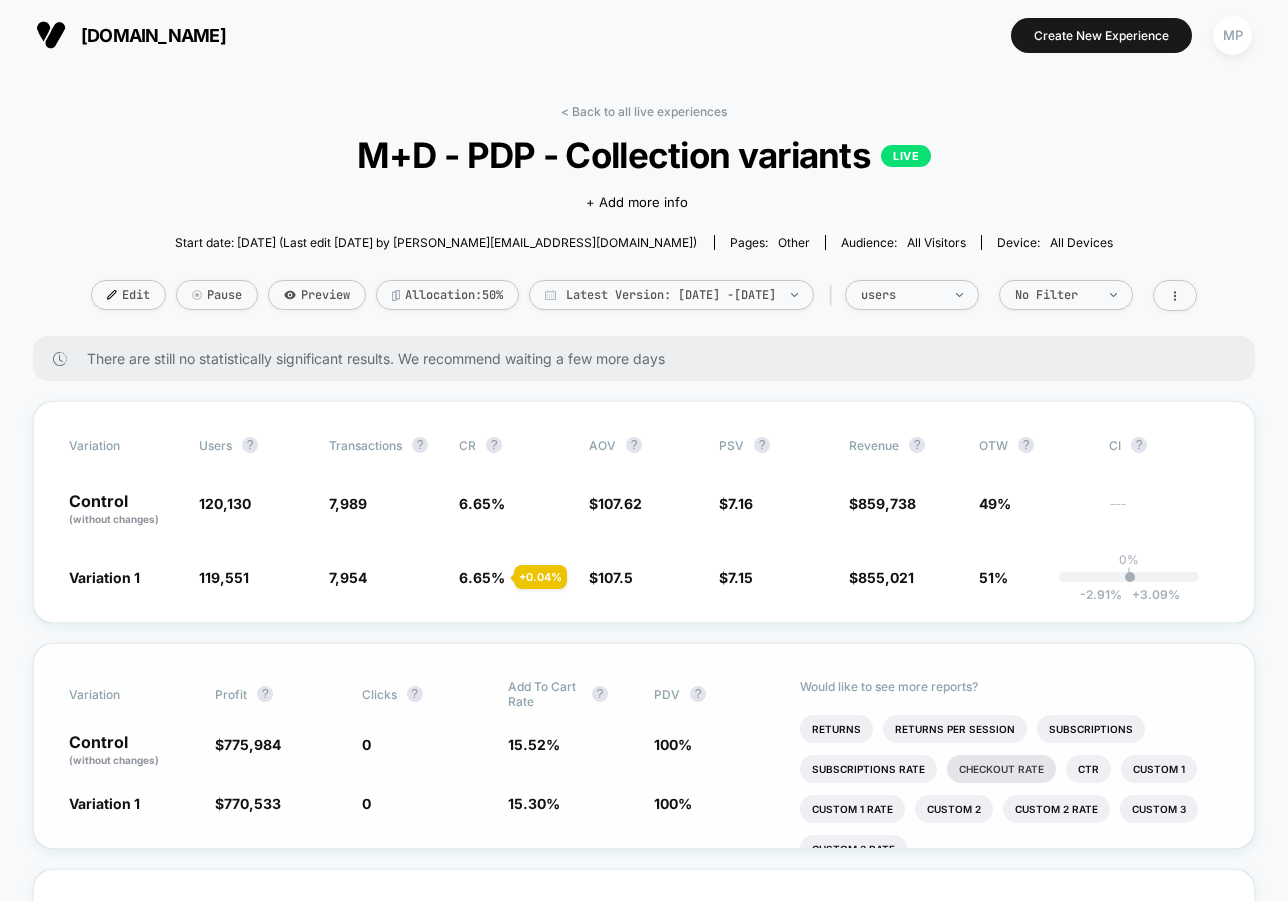 click on "Checkout Rate" at bounding box center (1001, 769) 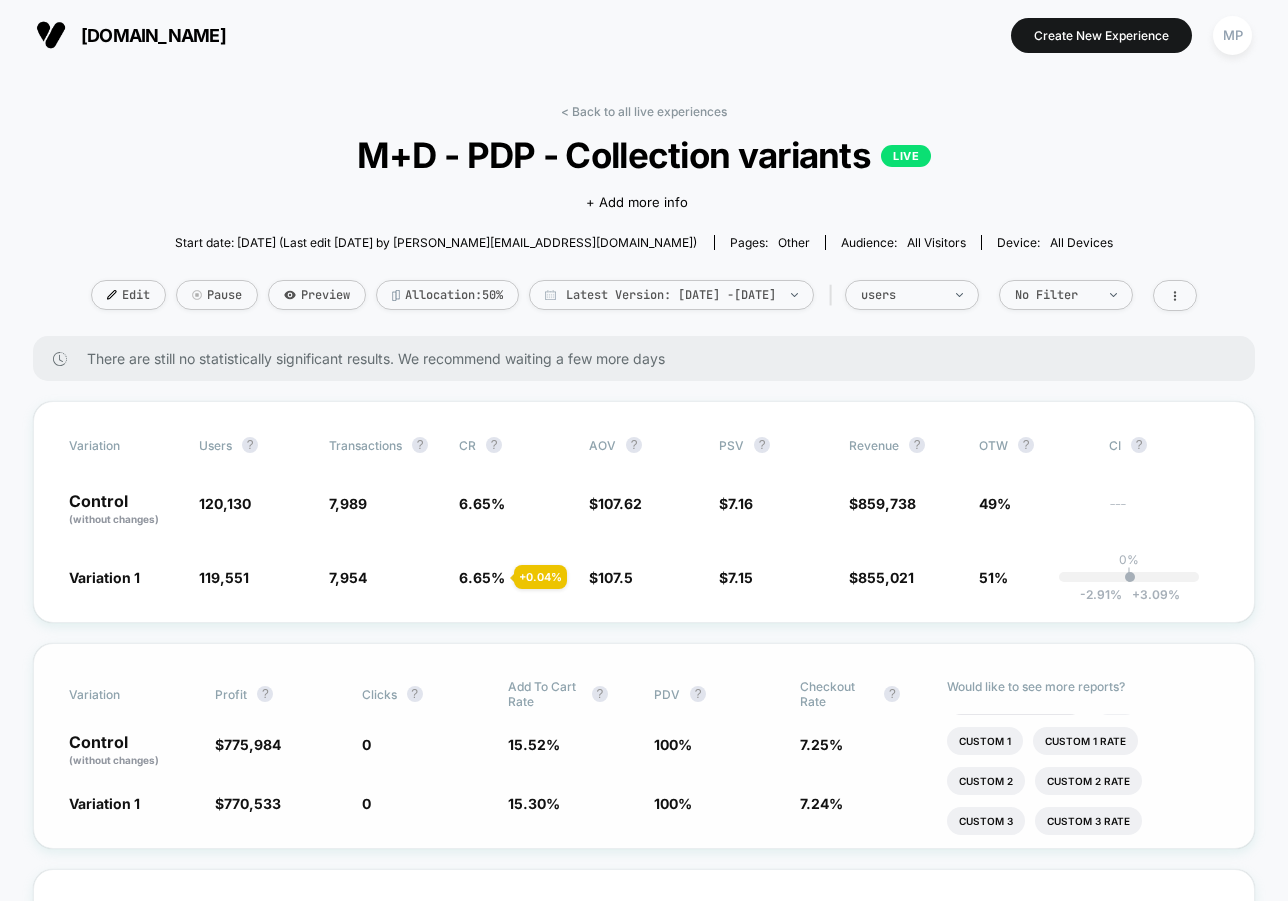 scroll, scrollTop: 235, scrollLeft: 0, axis: vertical 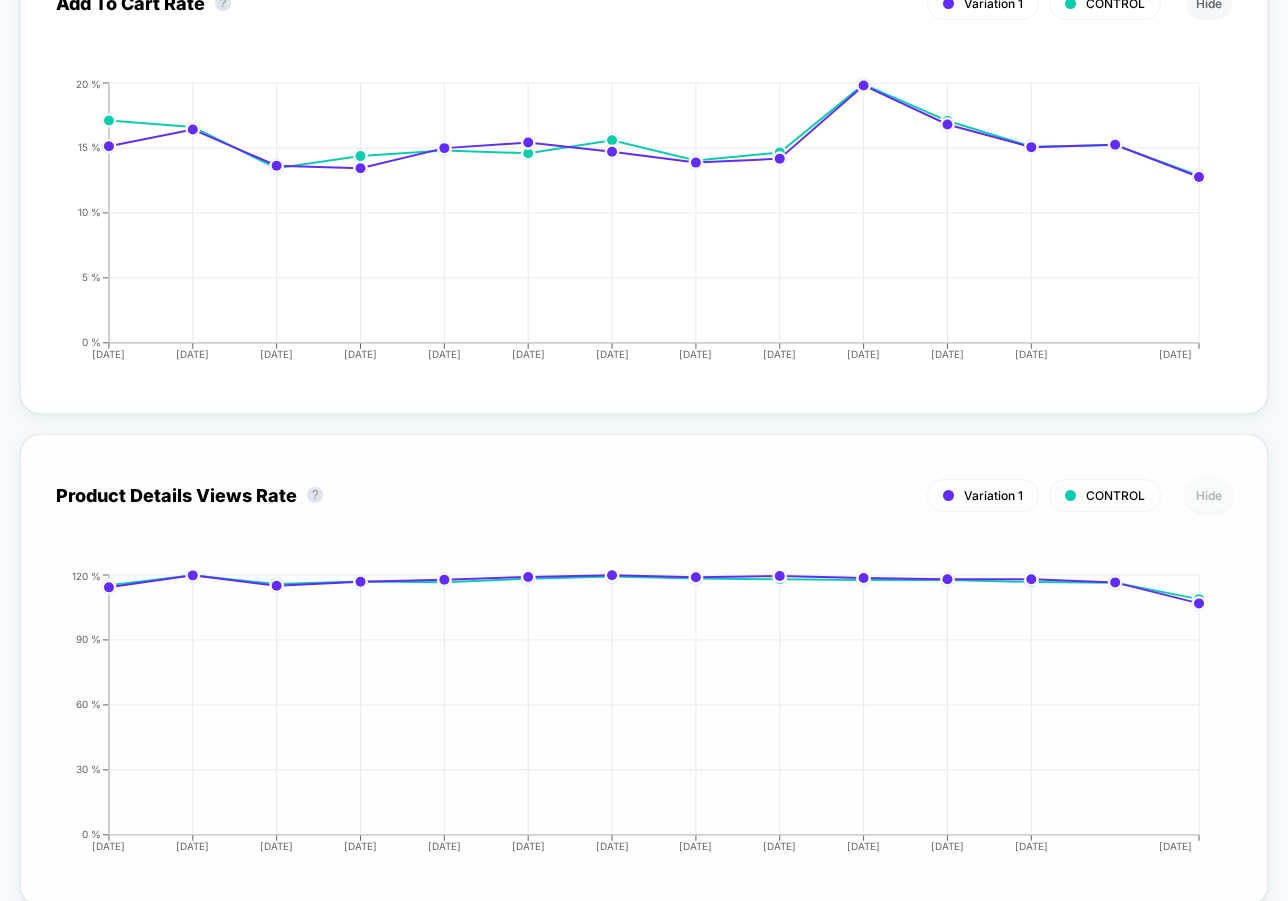 click on "Hide" at bounding box center (1209, 495) 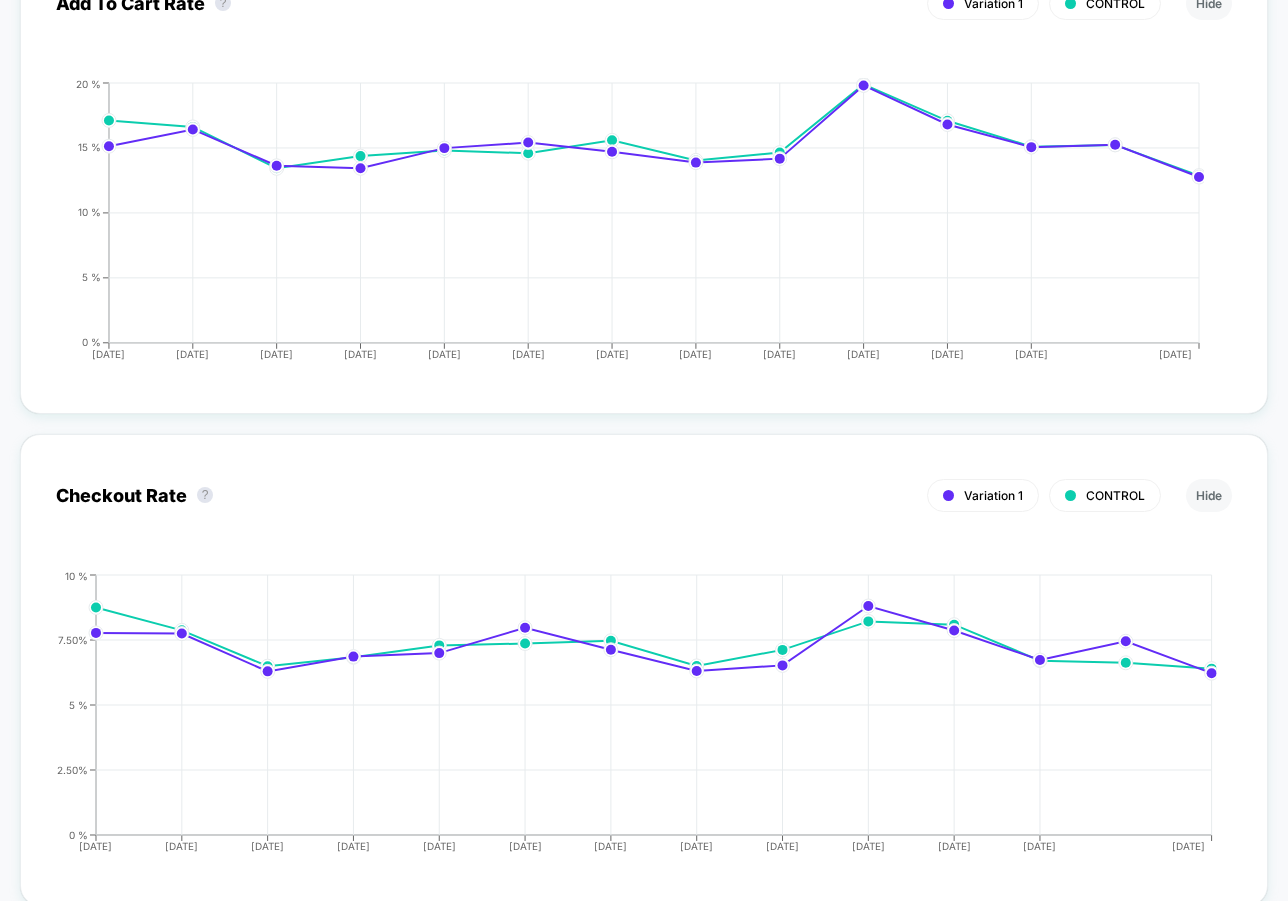 scroll, scrollTop: 115, scrollLeft: 0, axis: vertical 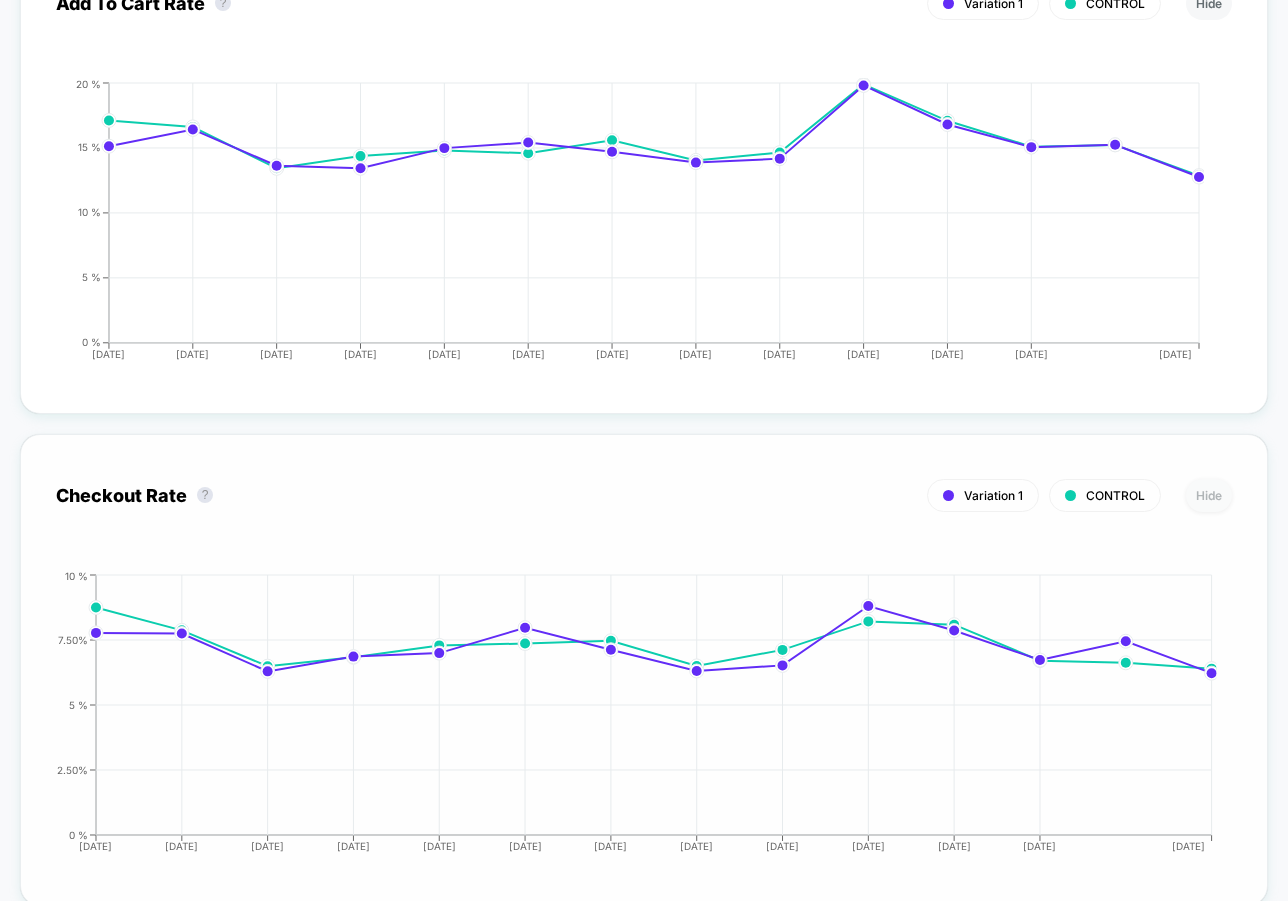 click on "Hide" at bounding box center [1209, 495] 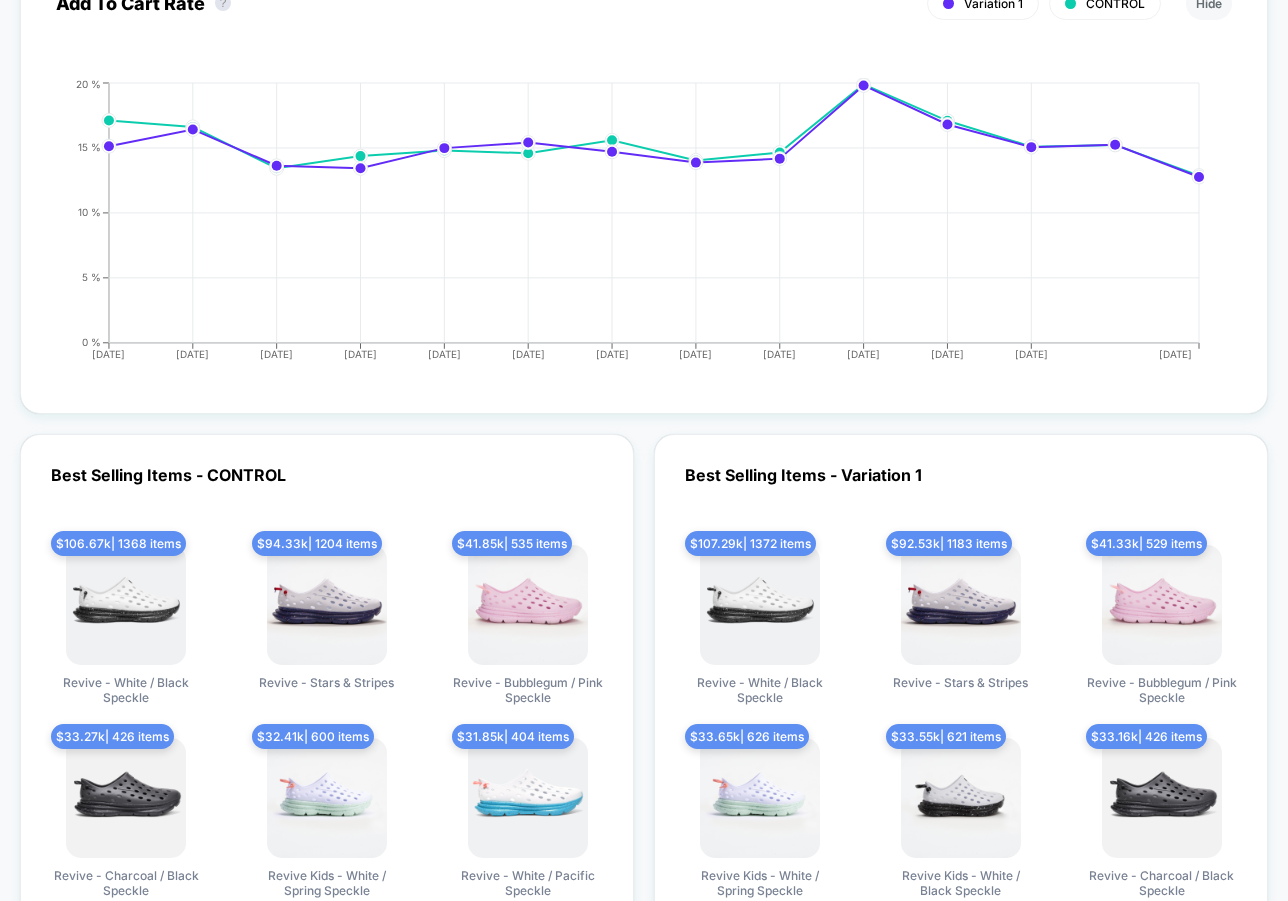scroll, scrollTop: 75, scrollLeft: 0, axis: vertical 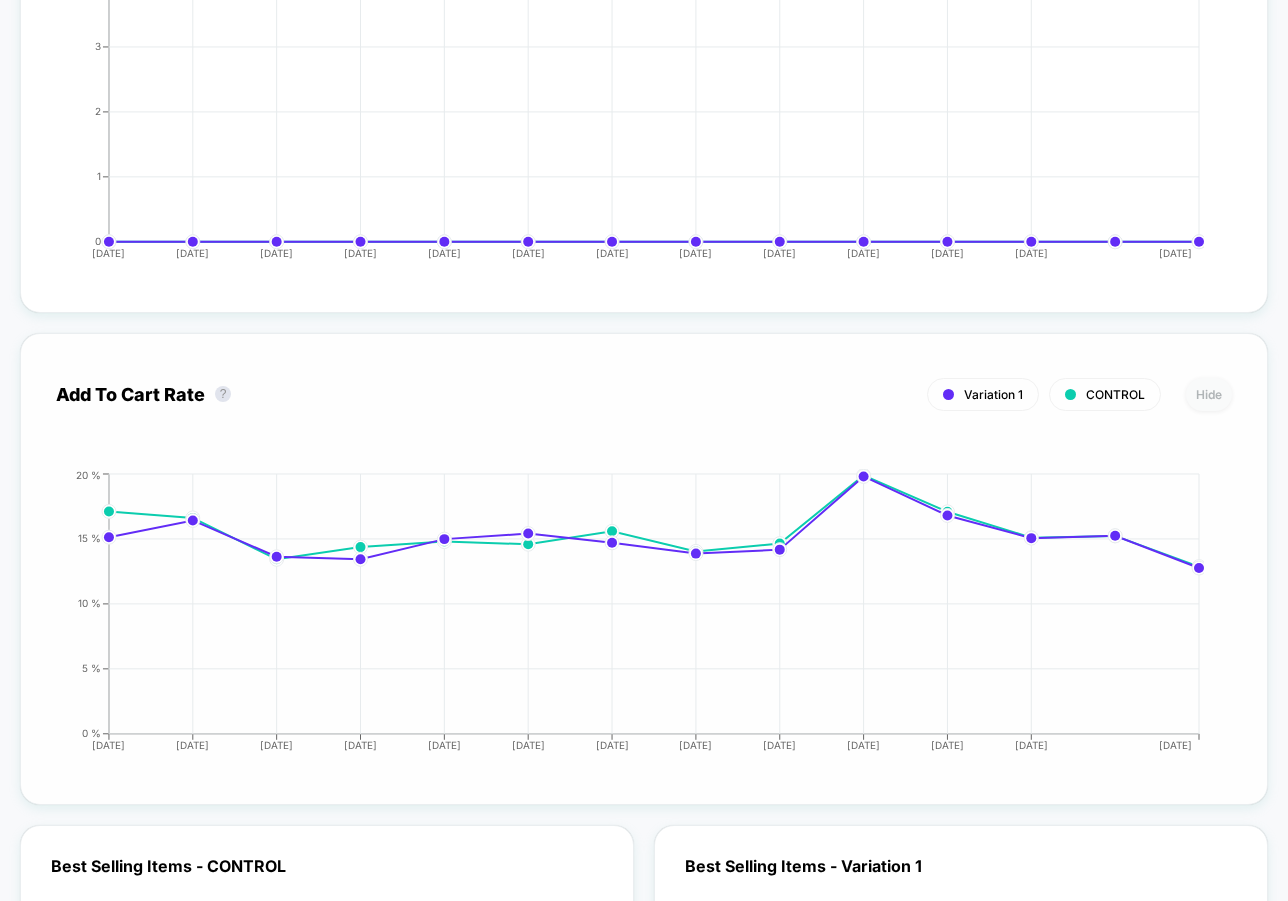 click on "Hide" at bounding box center (1209, 394) 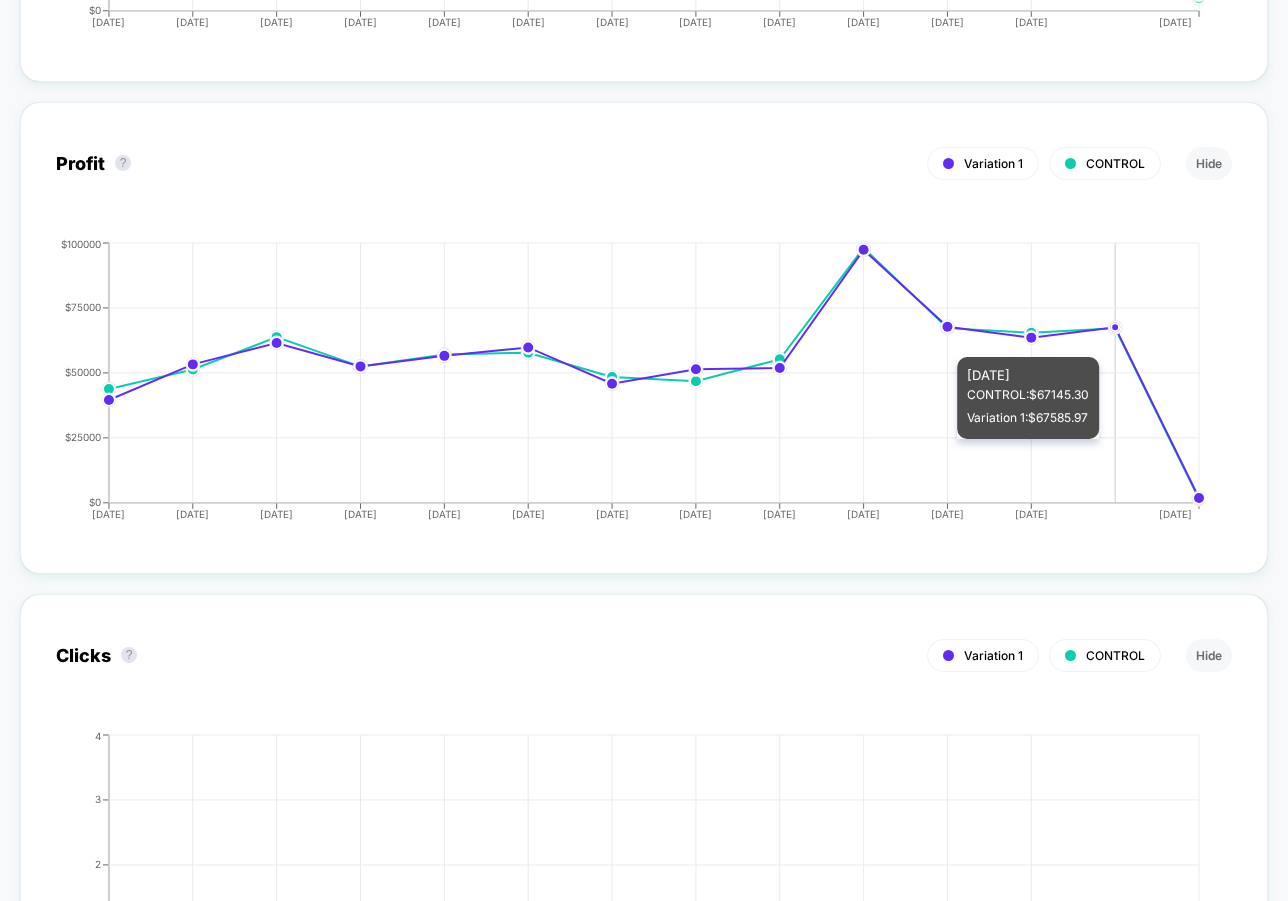 scroll, scrollTop: 2386, scrollLeft: 0, axis: vertical 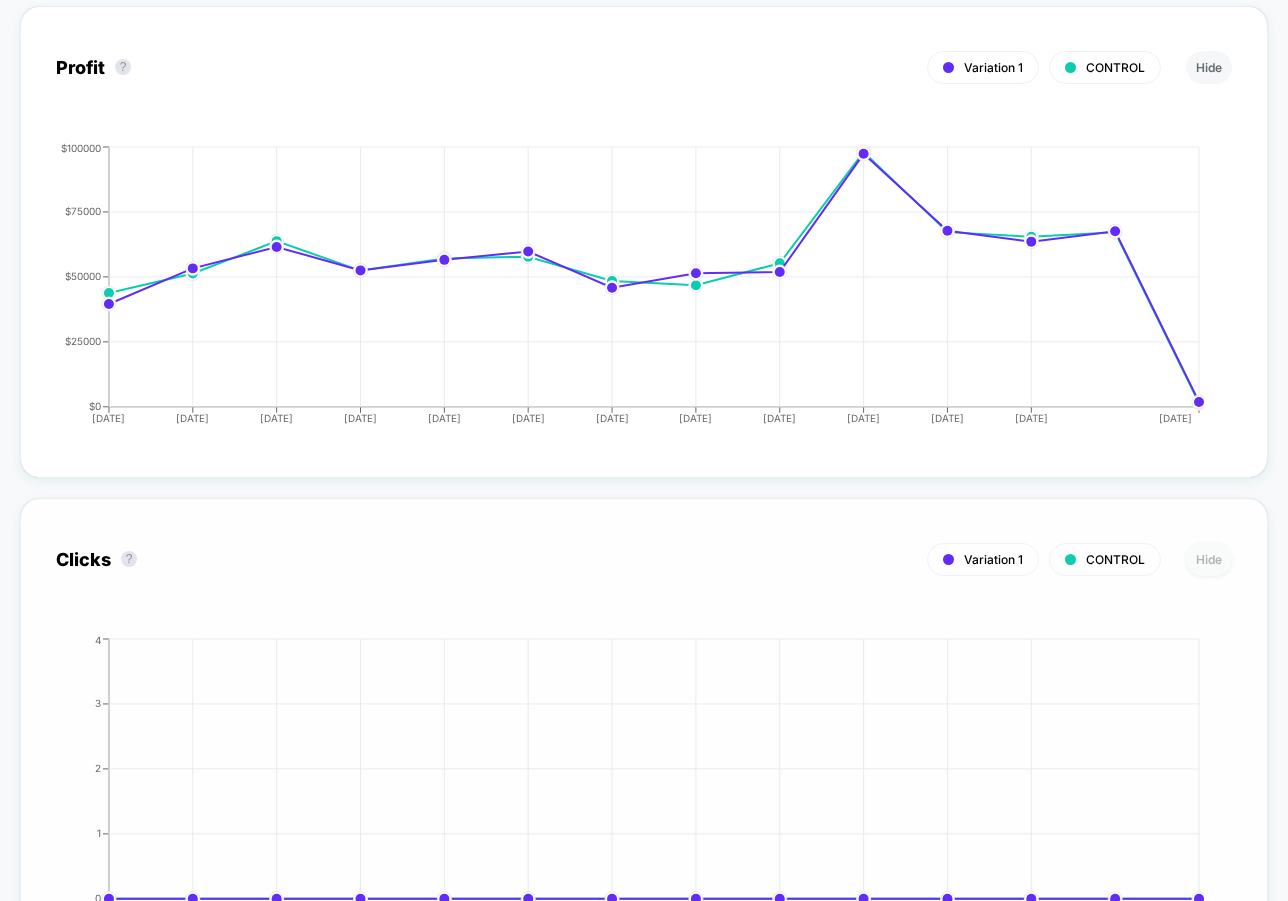 click on "Hide" at bounding box center (1209, 559) 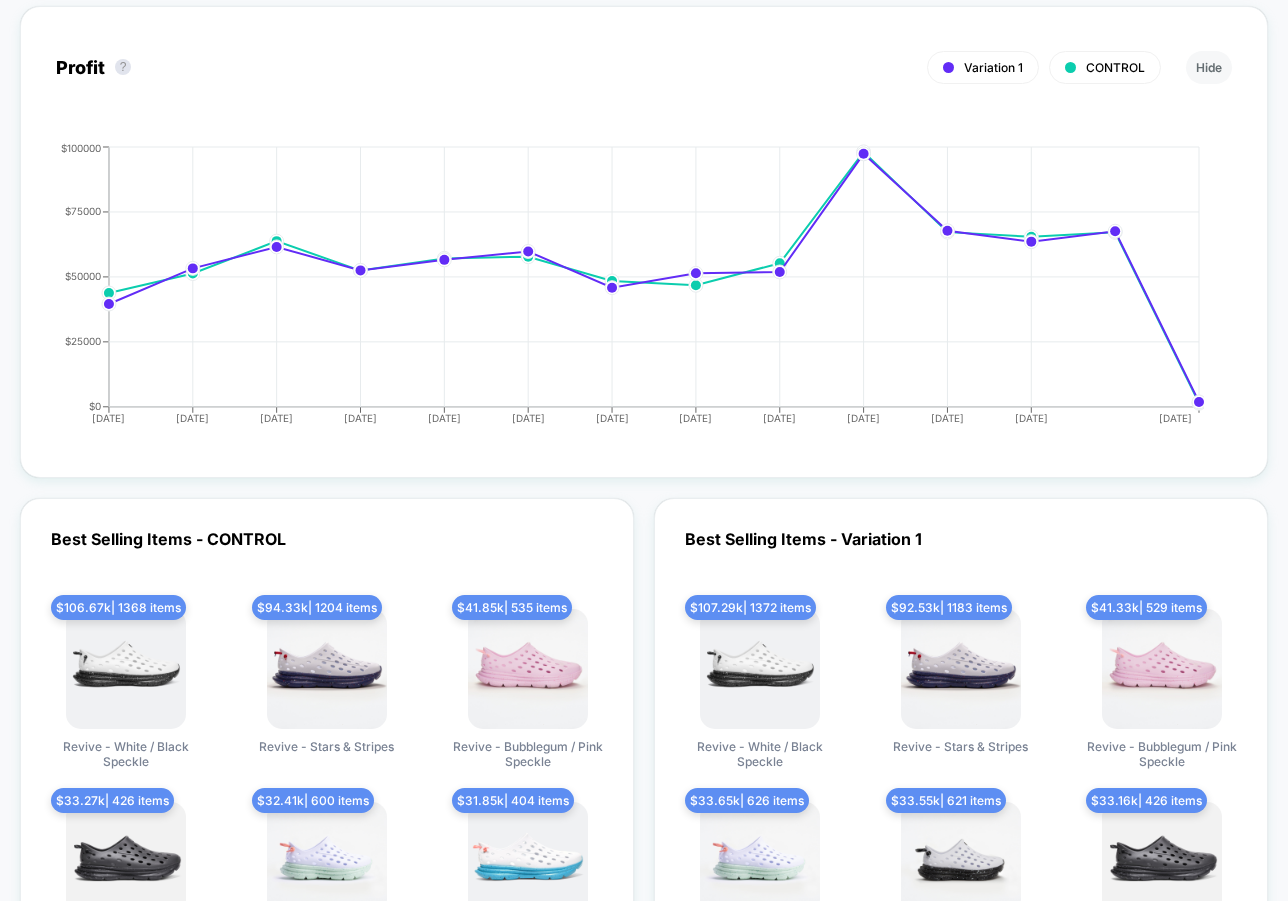scroll, scrollTop: 8, scrollLeft: 0, axis: vertical 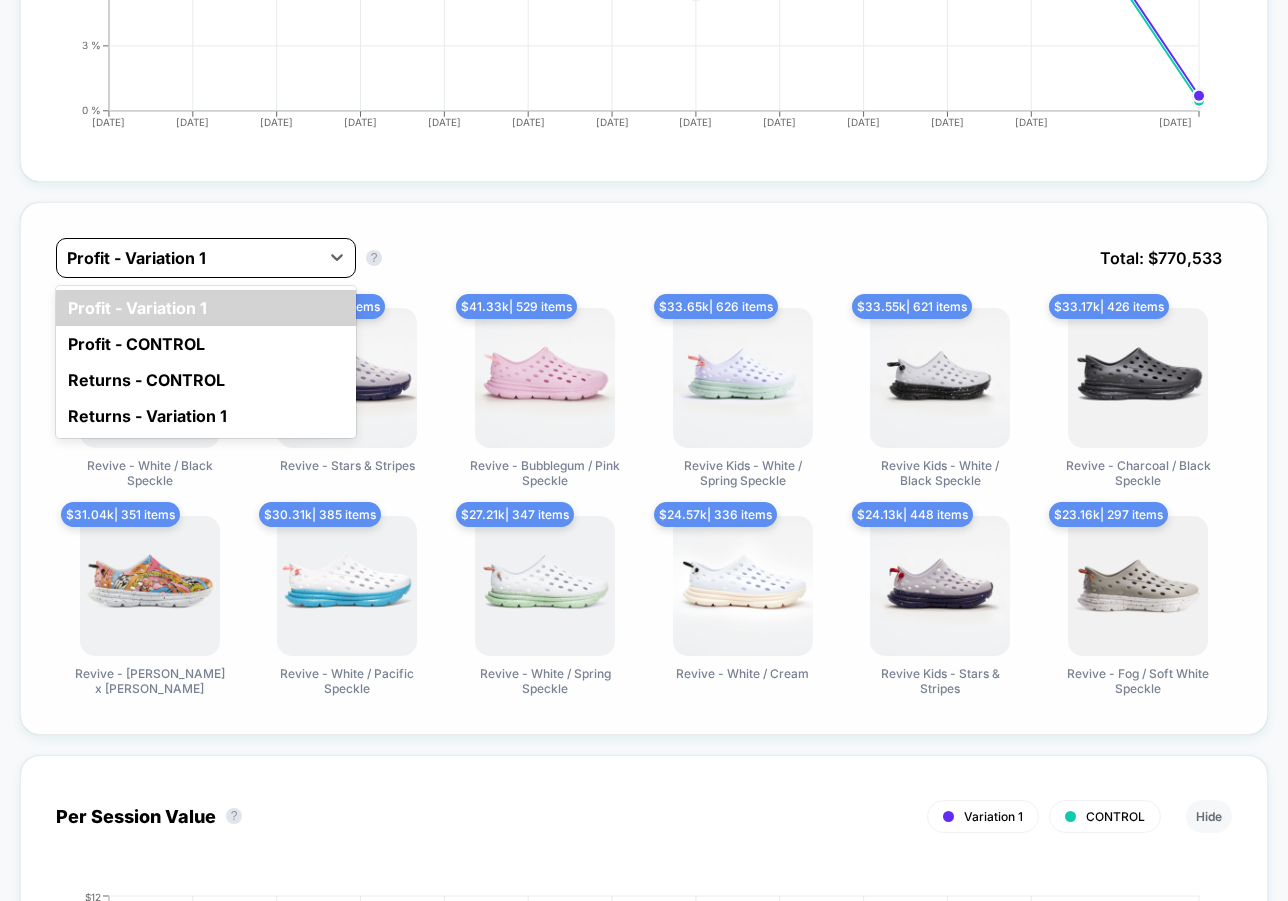 click on "Profit   - Variation 1" at bounding box center [188, 258] 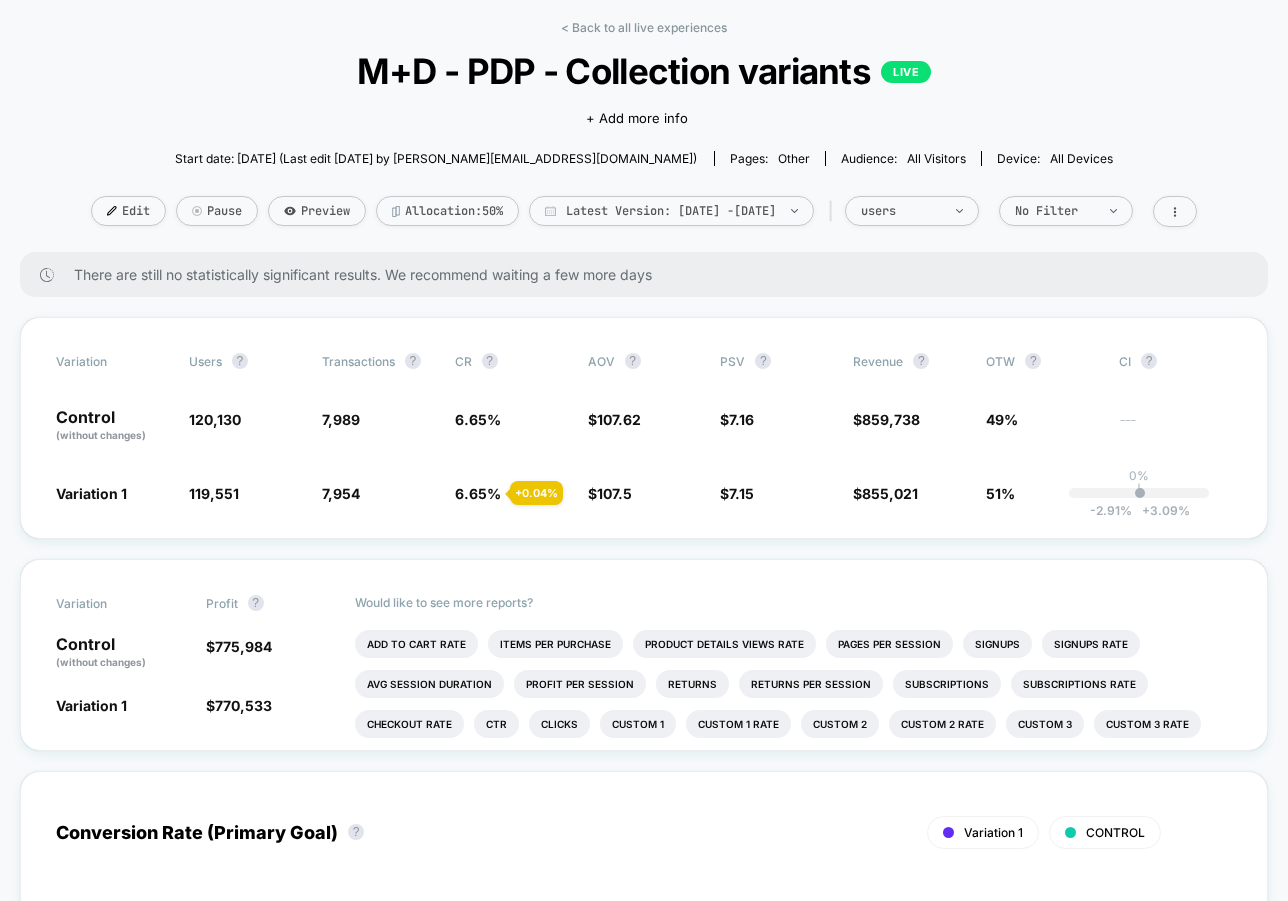 scroll, scrollTop: 0, scrollLeft: 0, axis: both 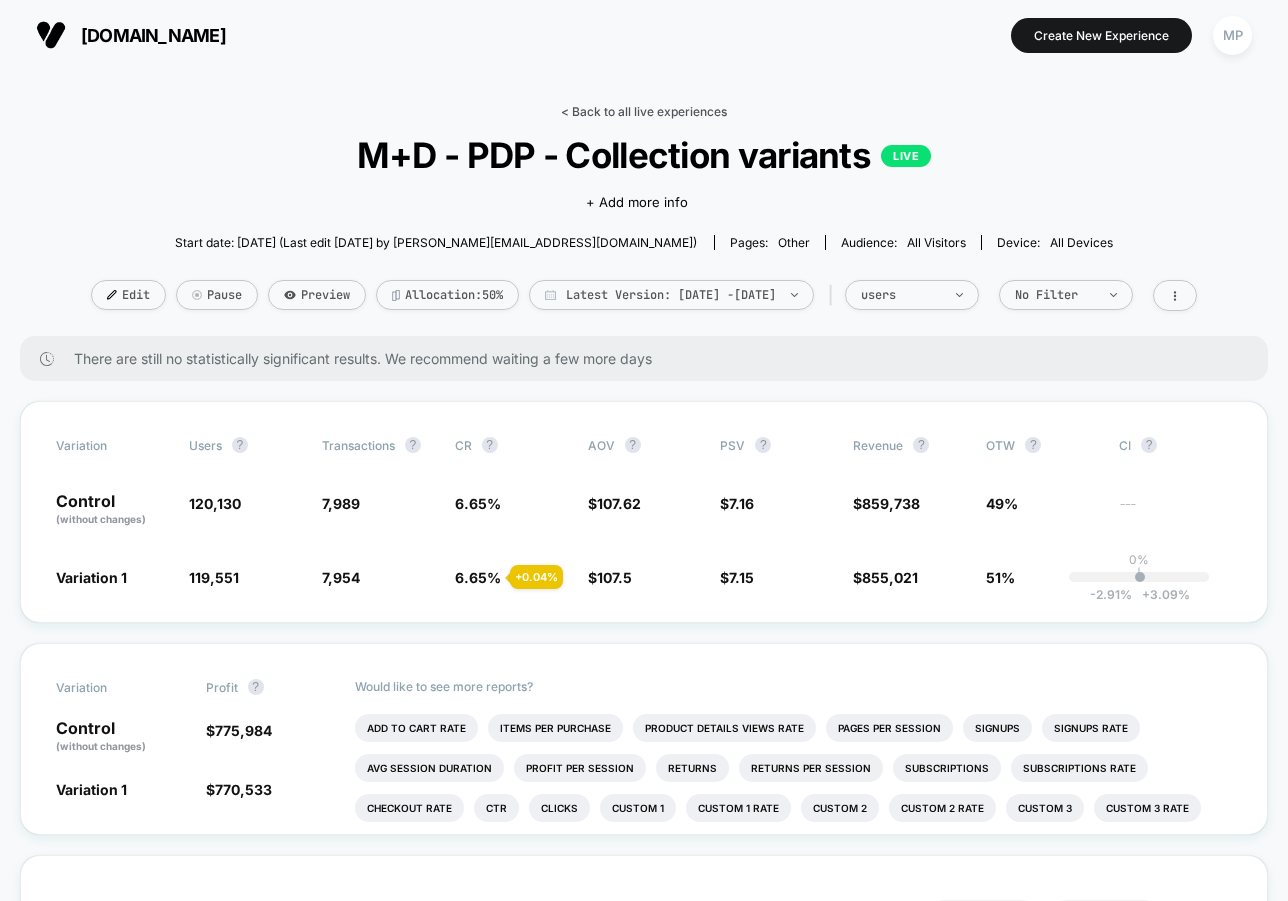 click on "< Back to all live experiences" at bounding box center [644, 111] 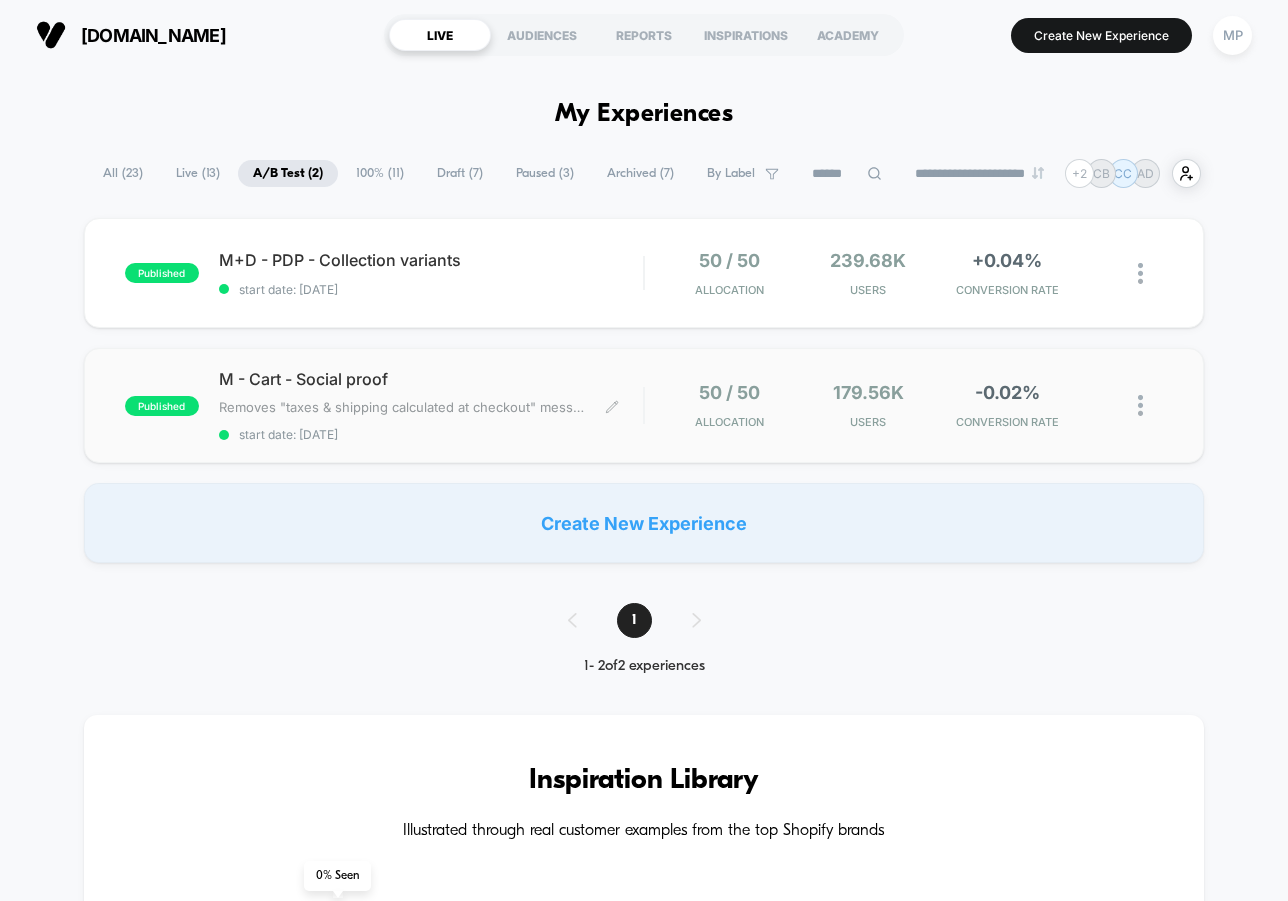 click on "start date: 5/22/2025" at bounding box center [431, 434] 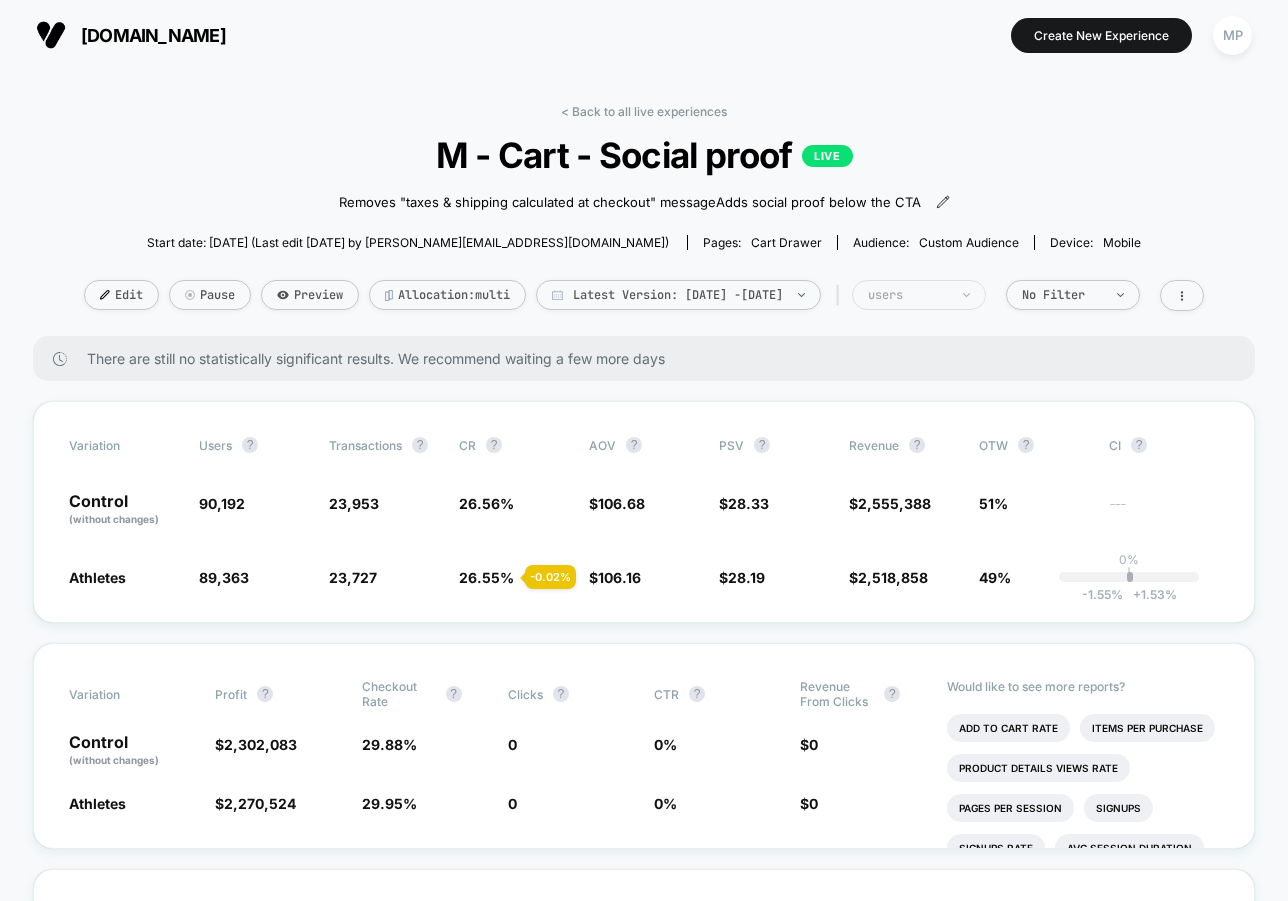 click on "users" at bounding box center (908, 295) 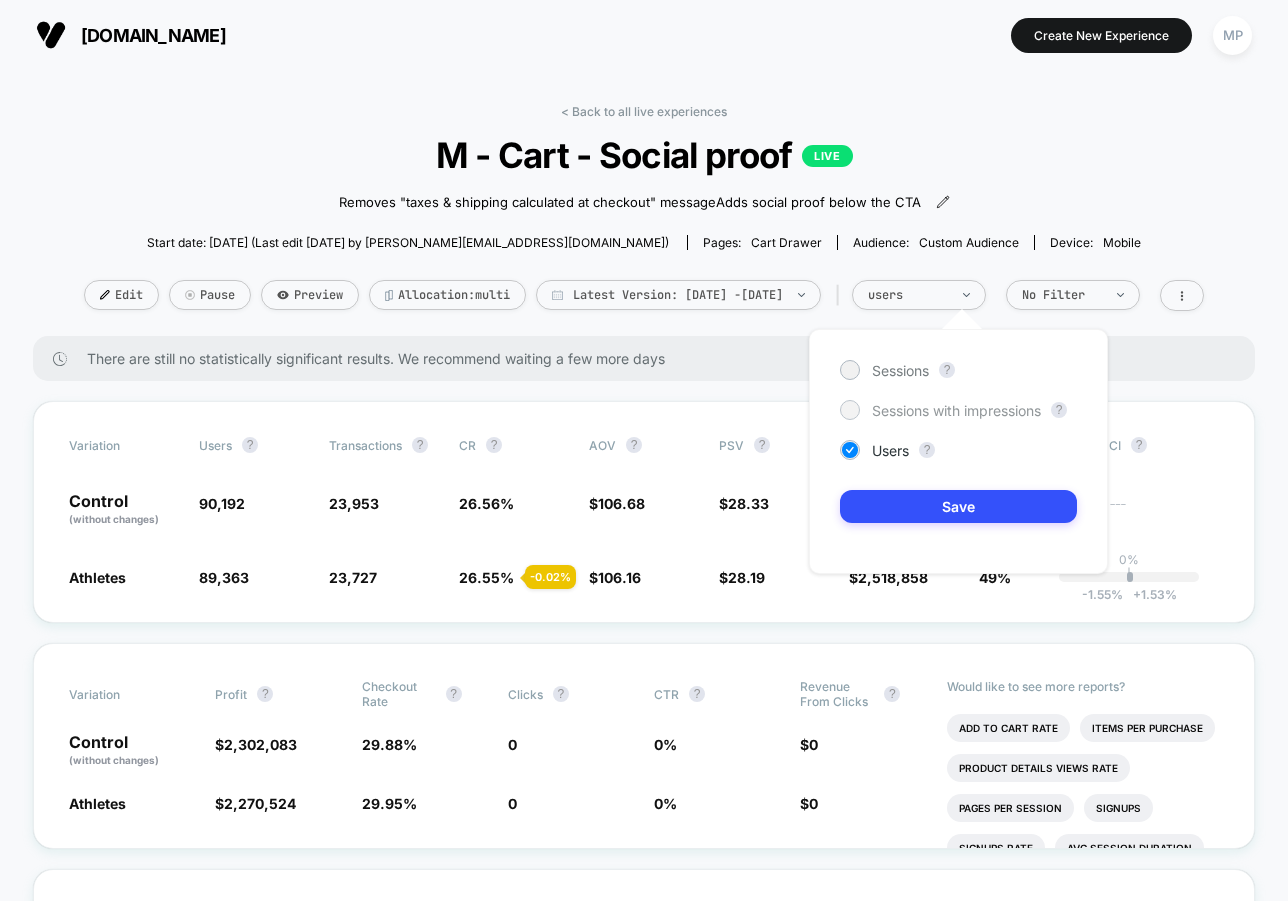 click on "Sessions with impressions" at bounding box center [956, 410] 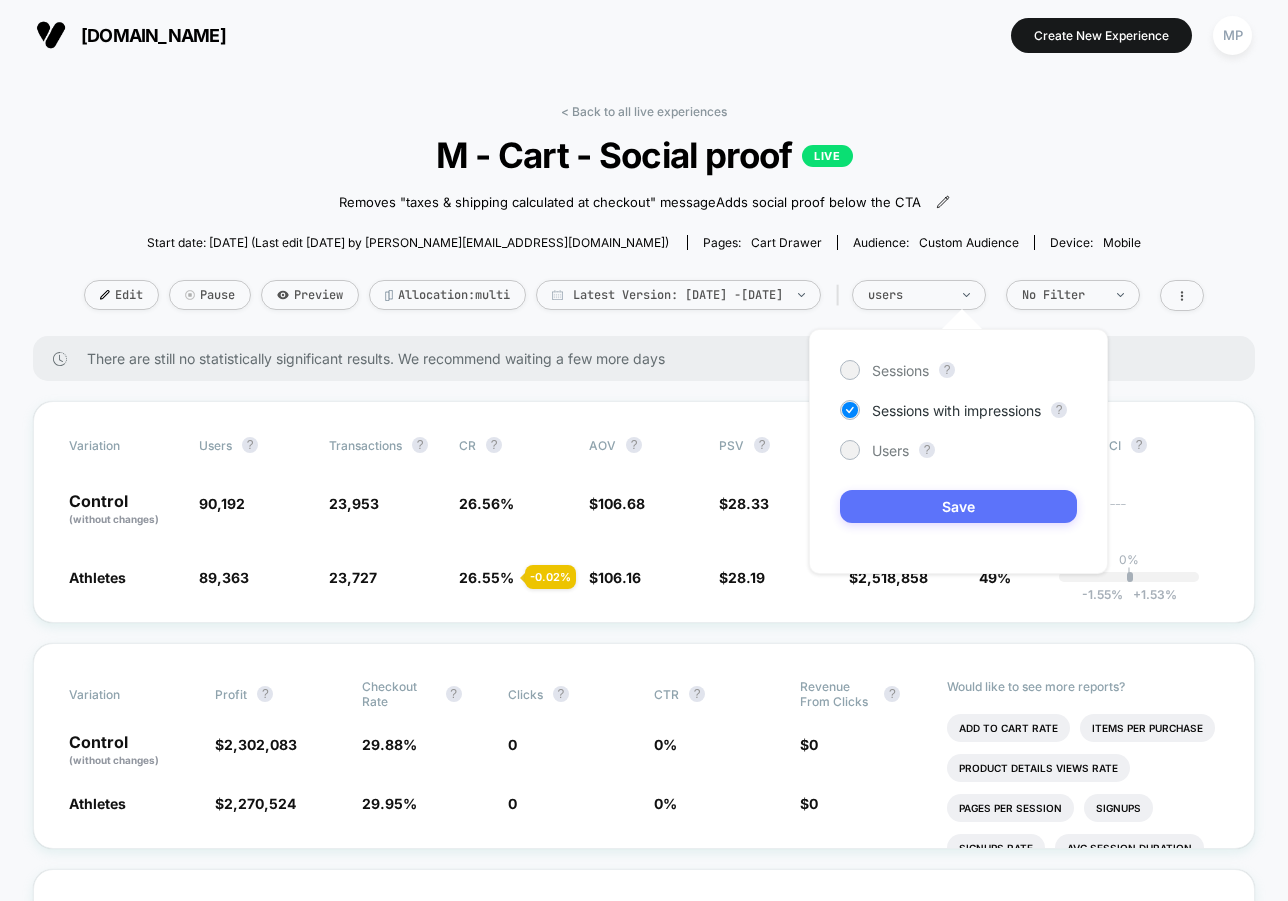 click on "Save" at bounding box center [958, 506] 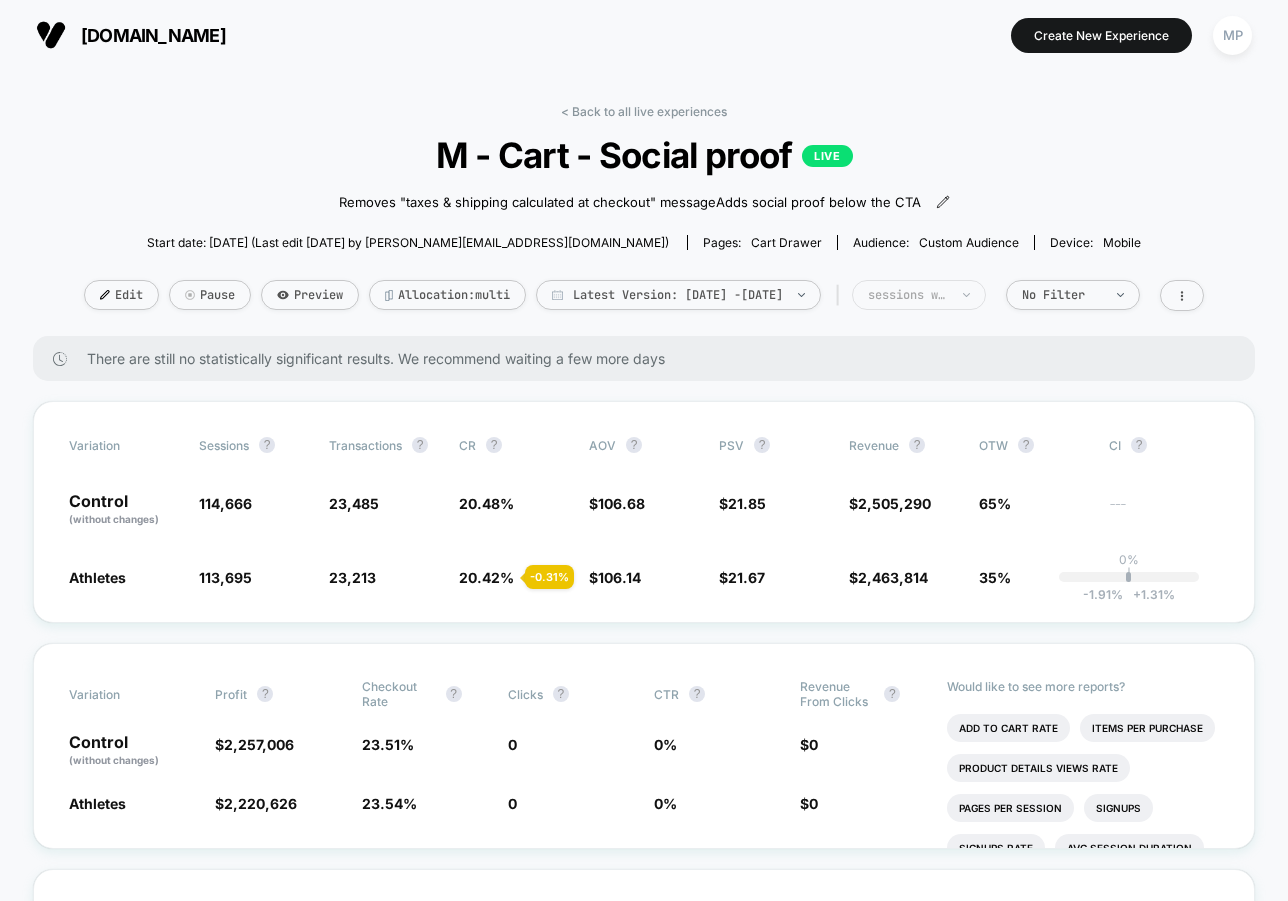 click on "sessions with impression" at bounding box center [919, 295] 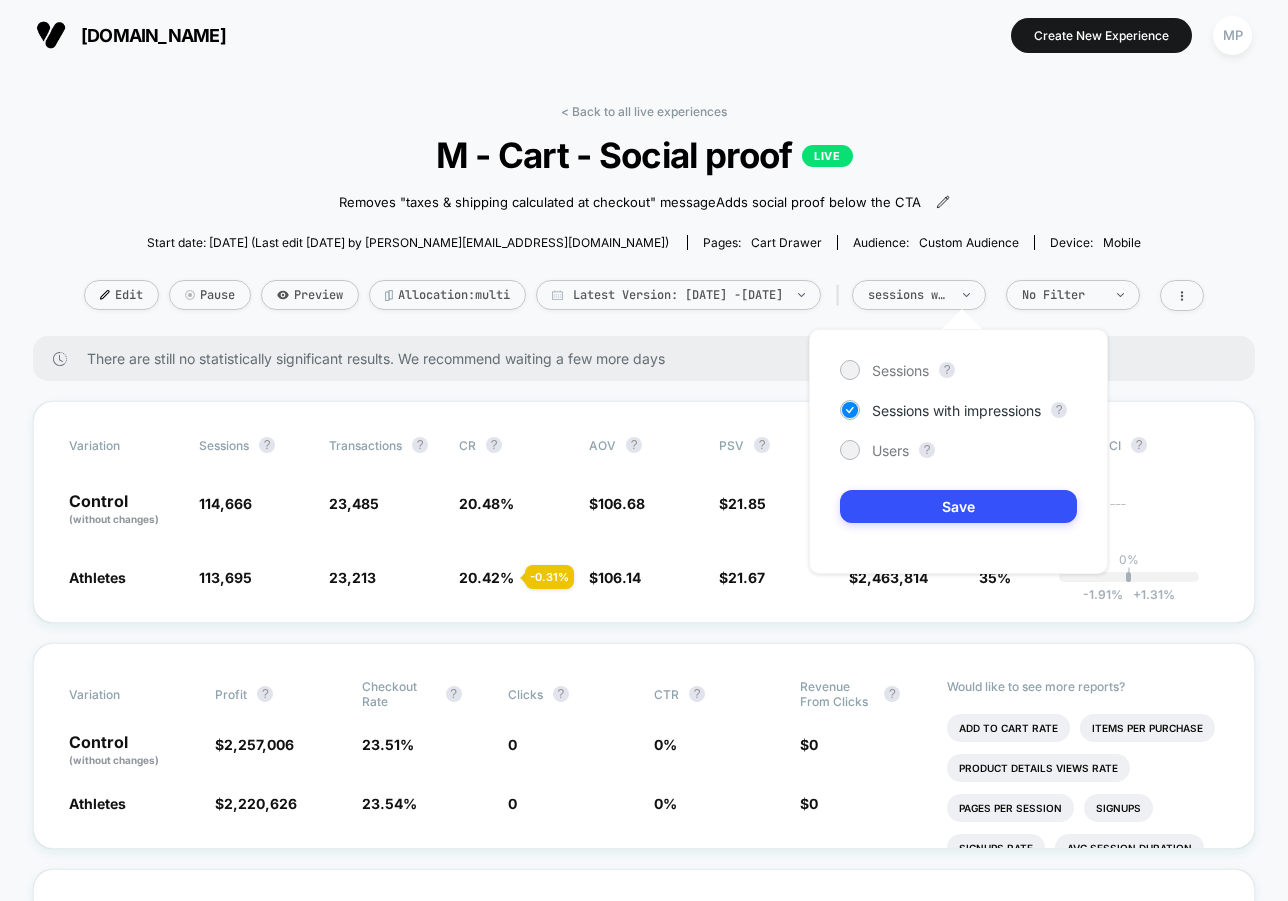click on "Sessions ? Sessions with impressions ? Users ? Save" at bounding box center (958, 451) 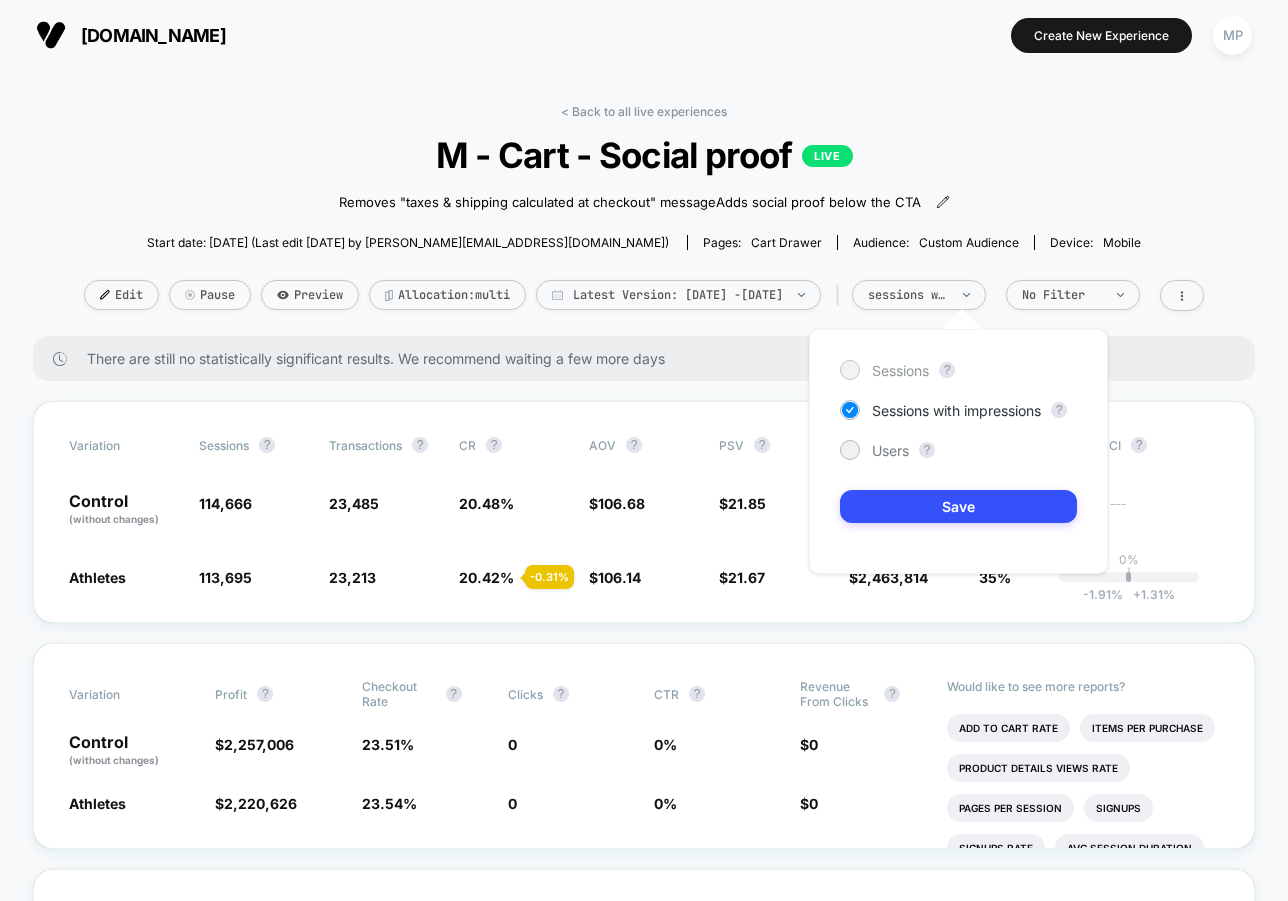 click on "Sessions" at bounding box center [900, 370] 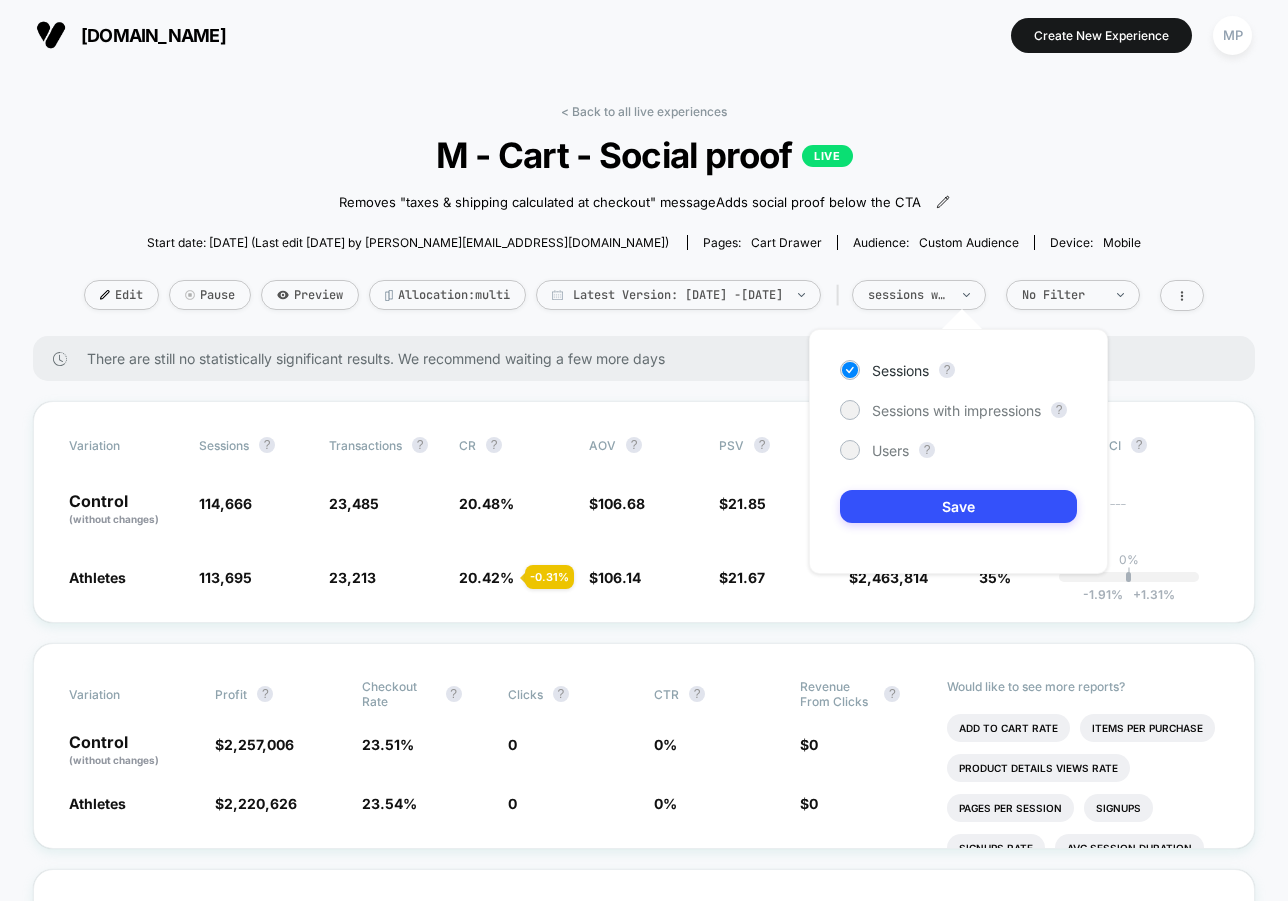 click on "Sessions ? Sessions with impressions ? Users ? Save" at bounding box center (958, 451) 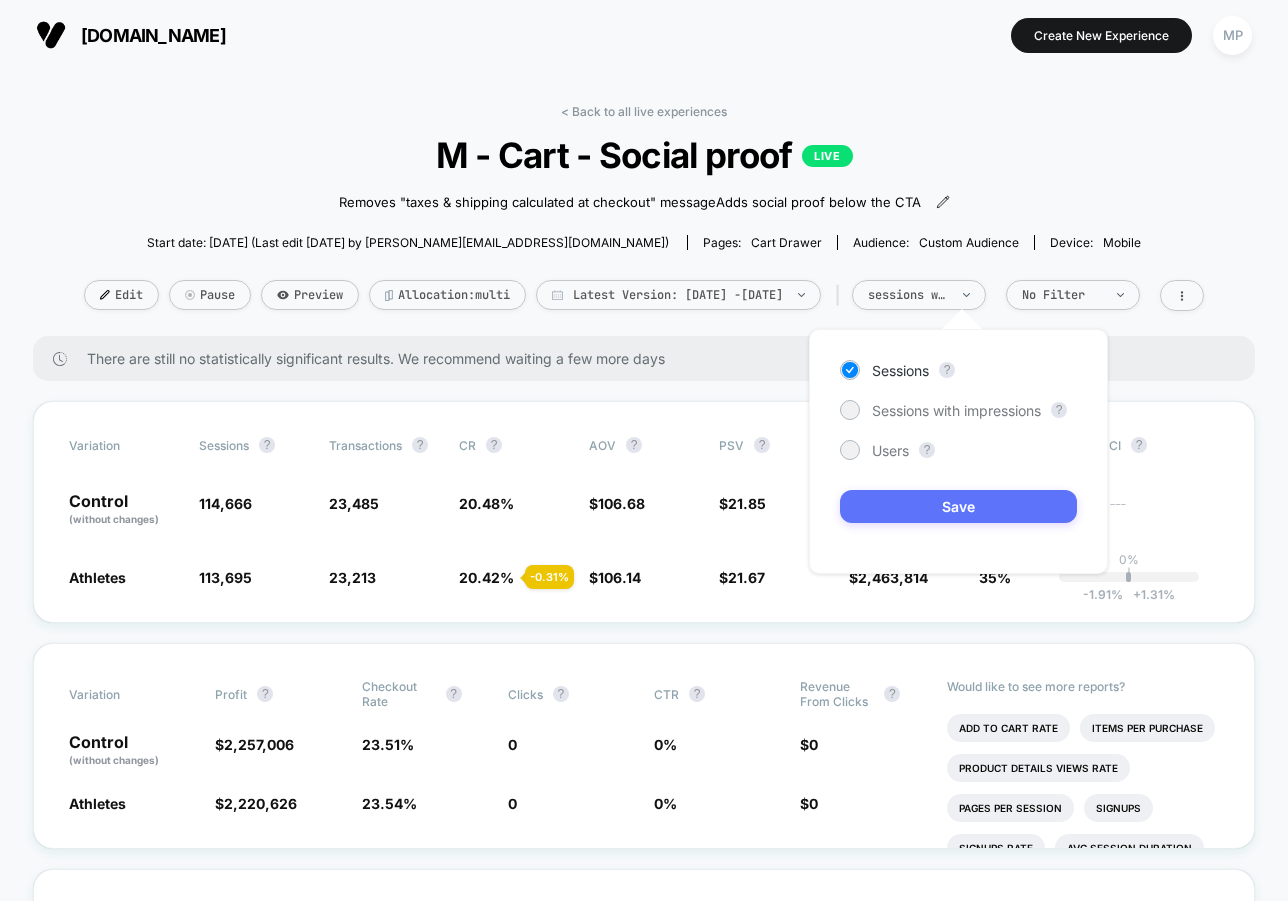 click on "Save" at bounding box center [958, 506] 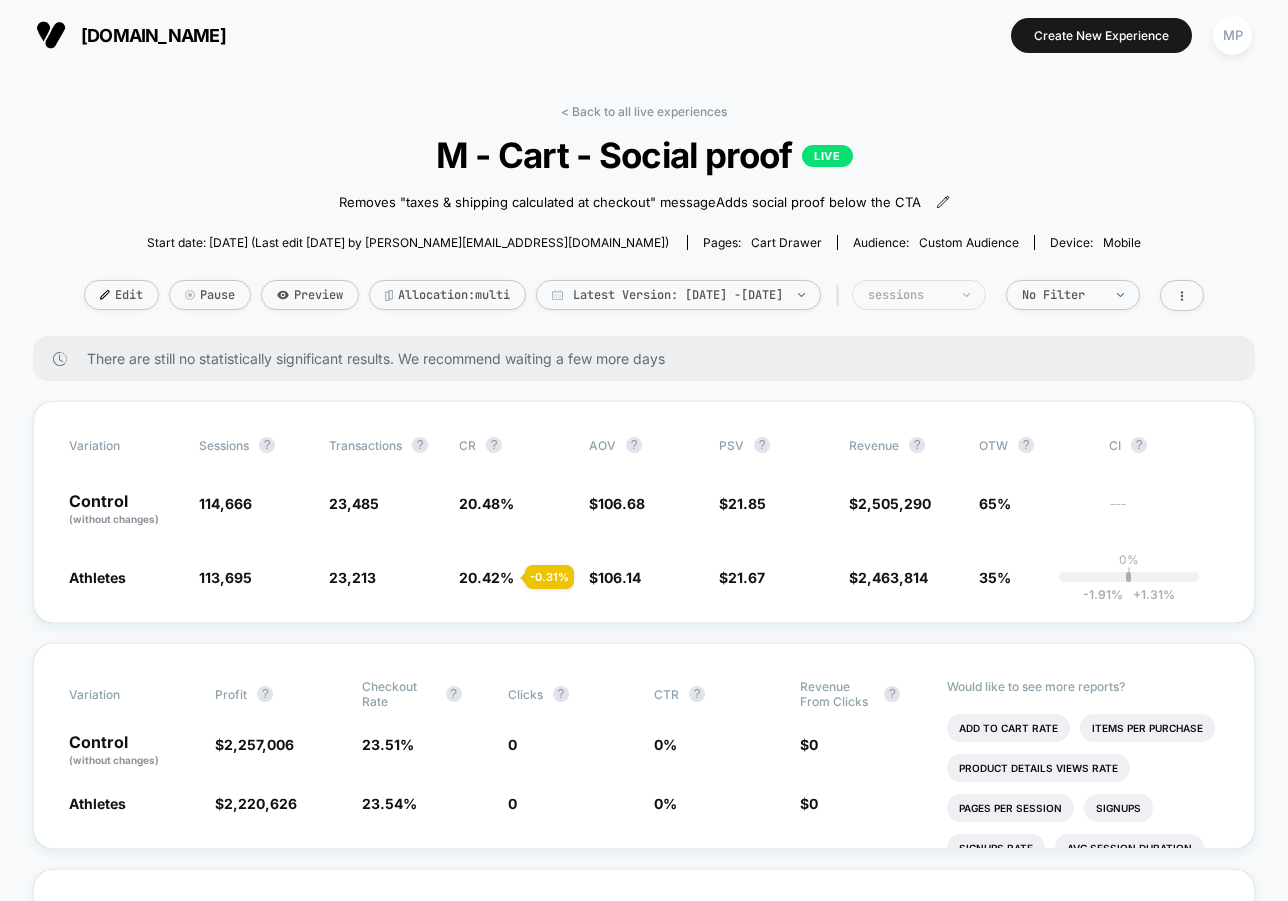click on "sessions" at bounding box center [908, 295] 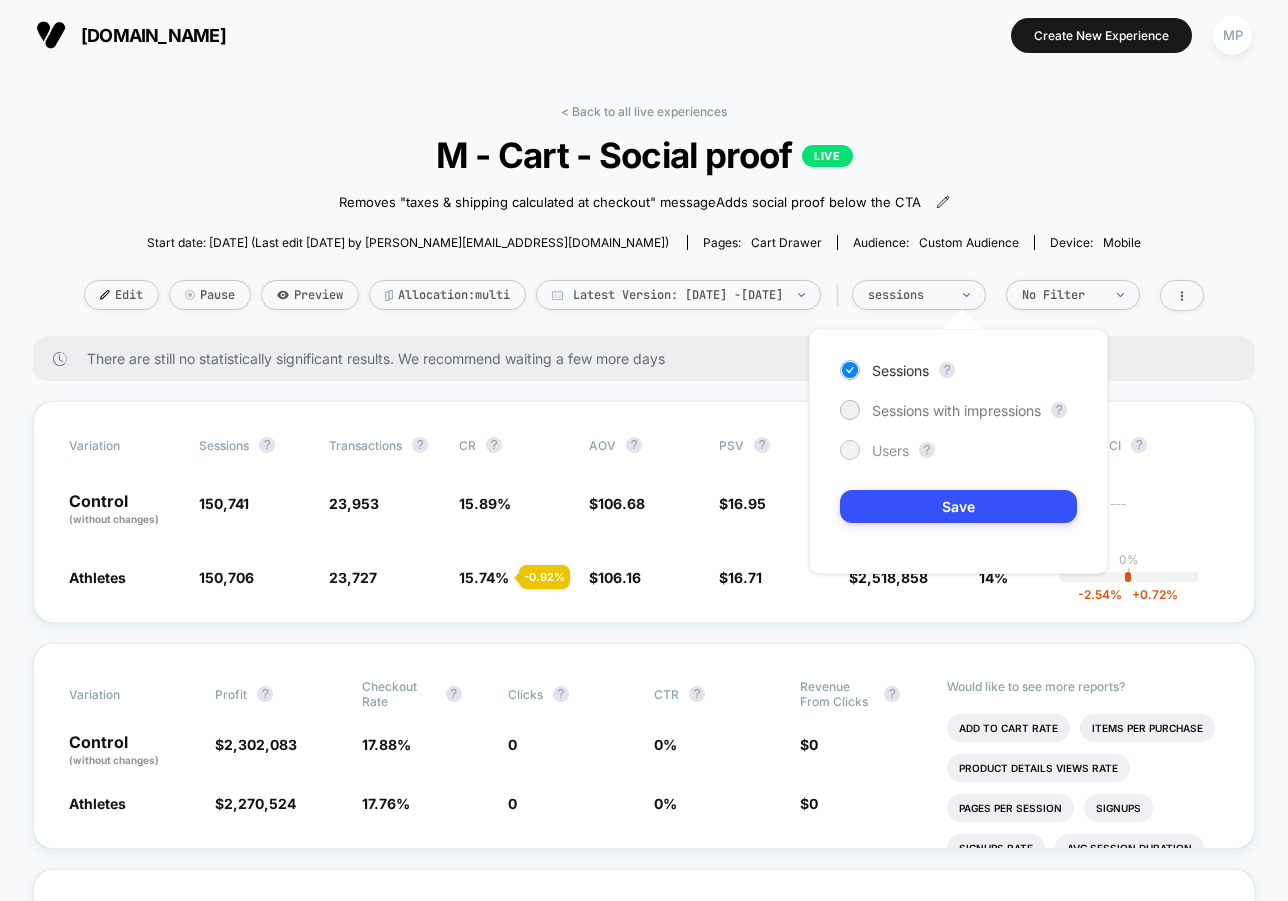 click on "Users" at bounding box center (890, 450) 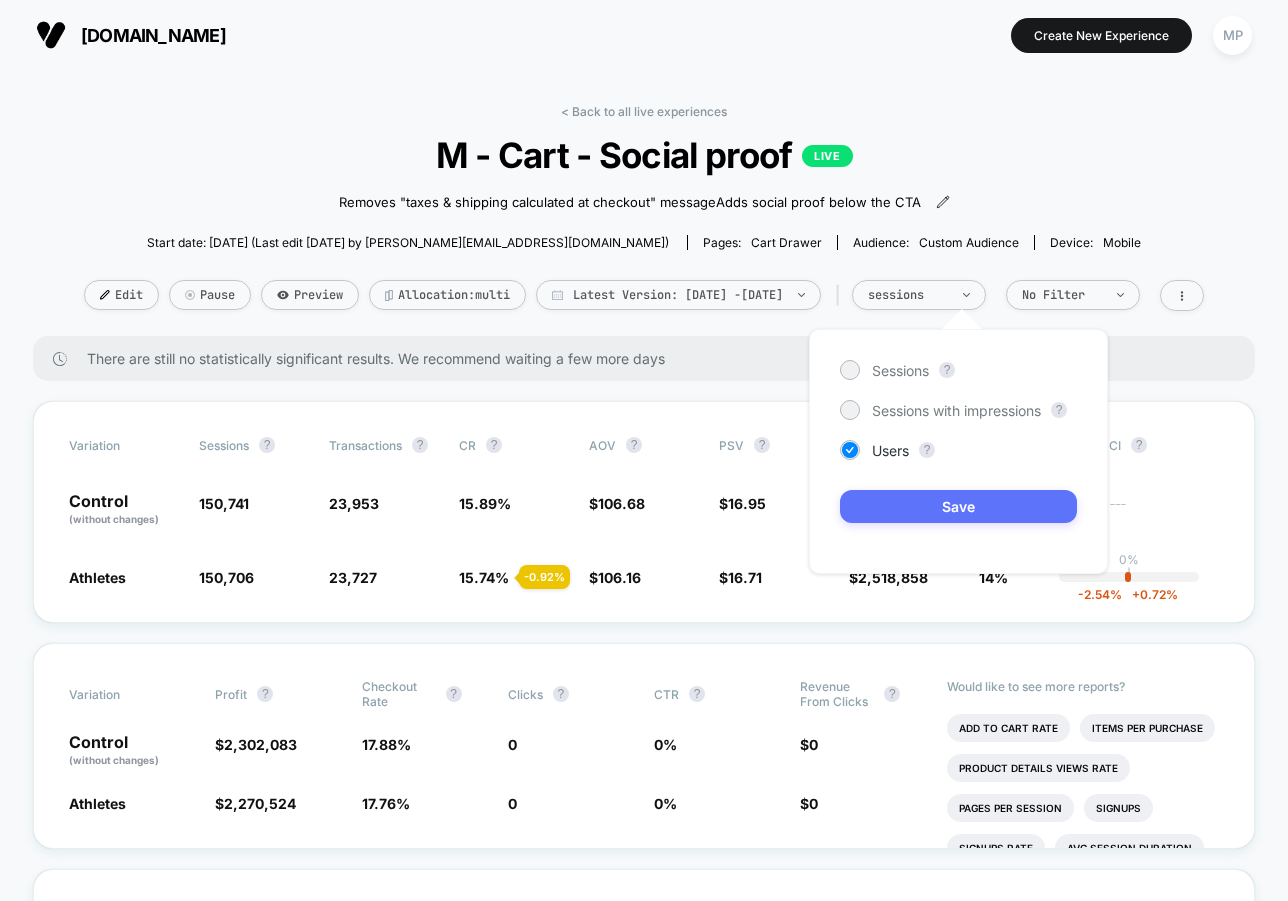 click on "Save" at bounding box center [958, 506] 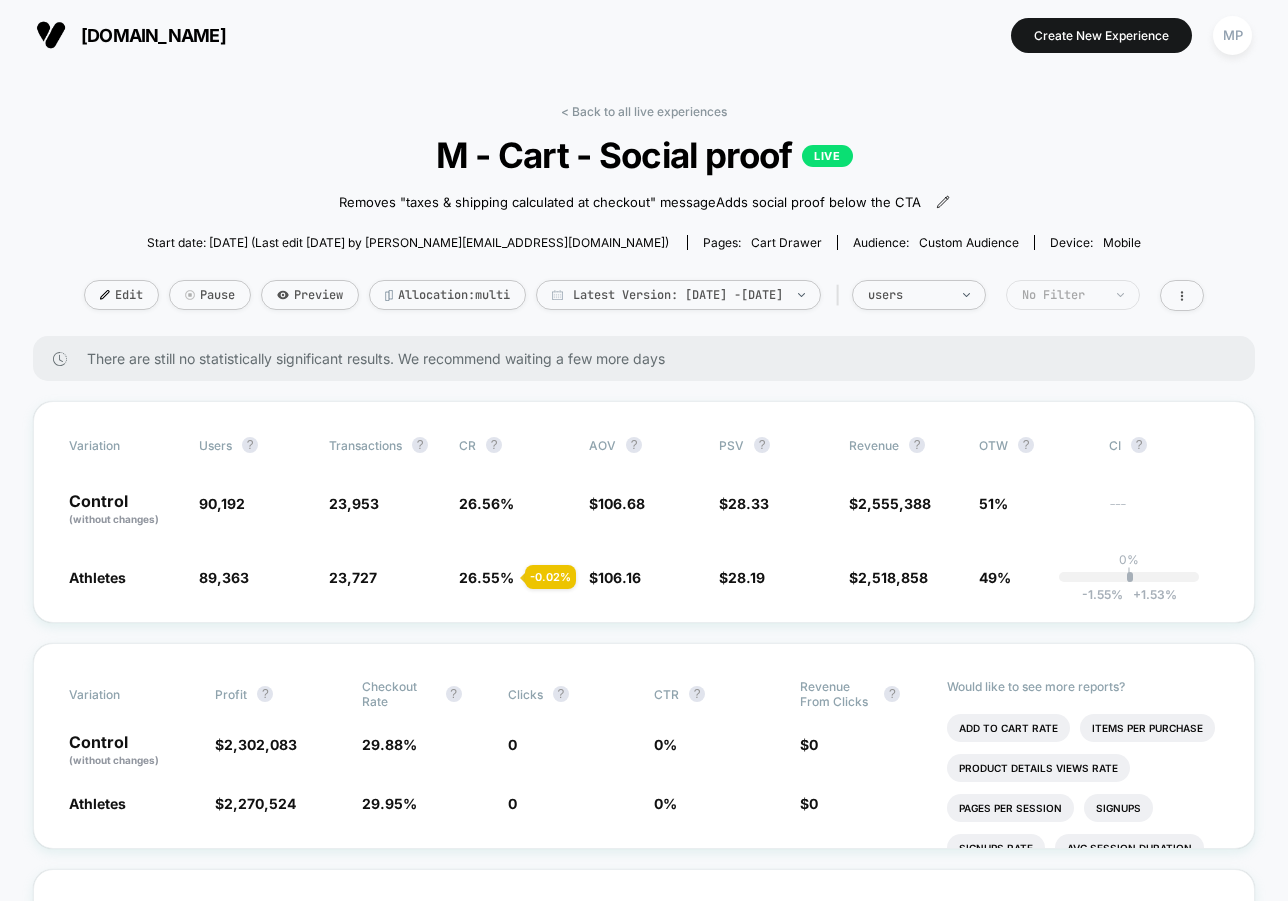 click on "No Filter" at bounding box center [1062, 295] 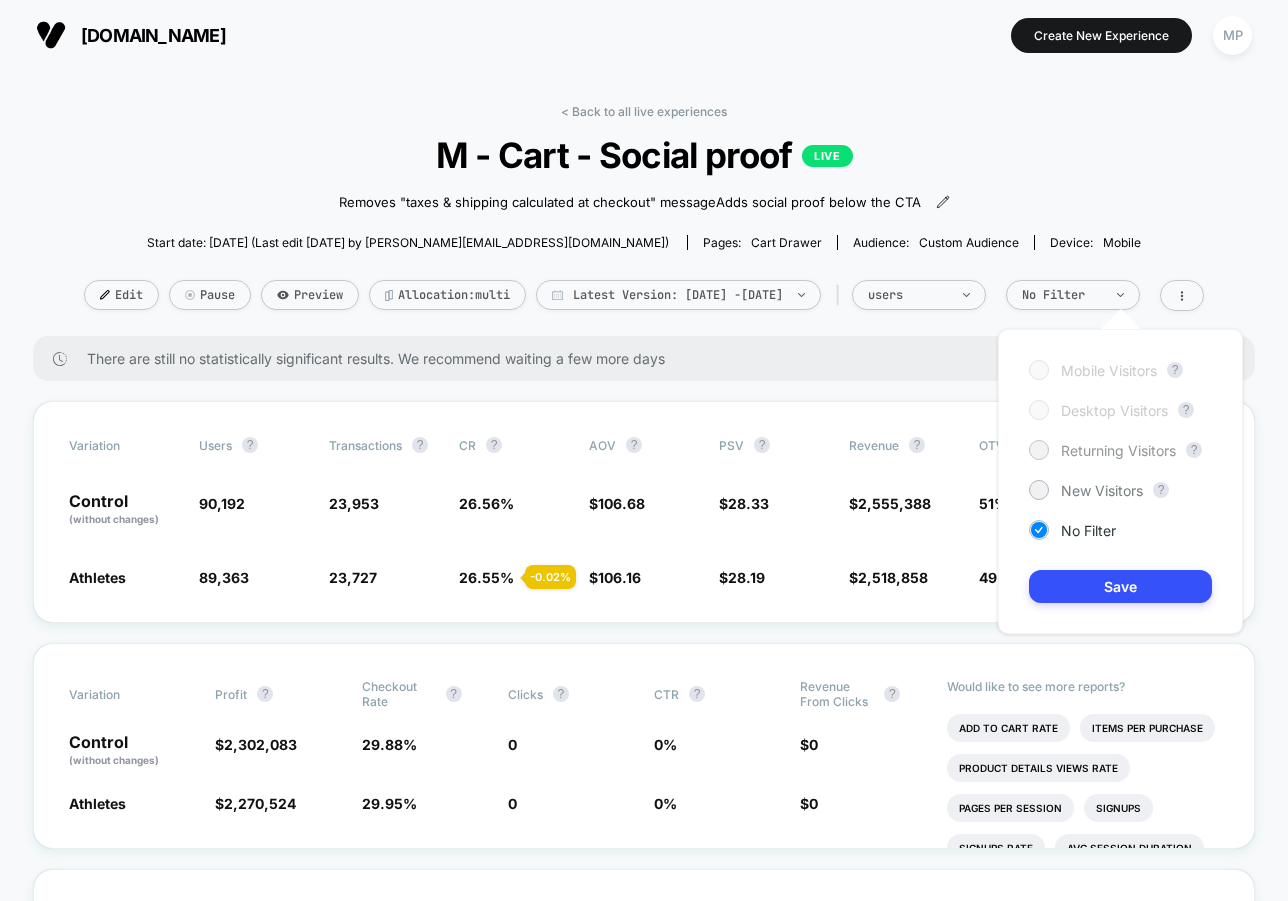 click on "Returning Visitors" at bounding box center [1118, 450] 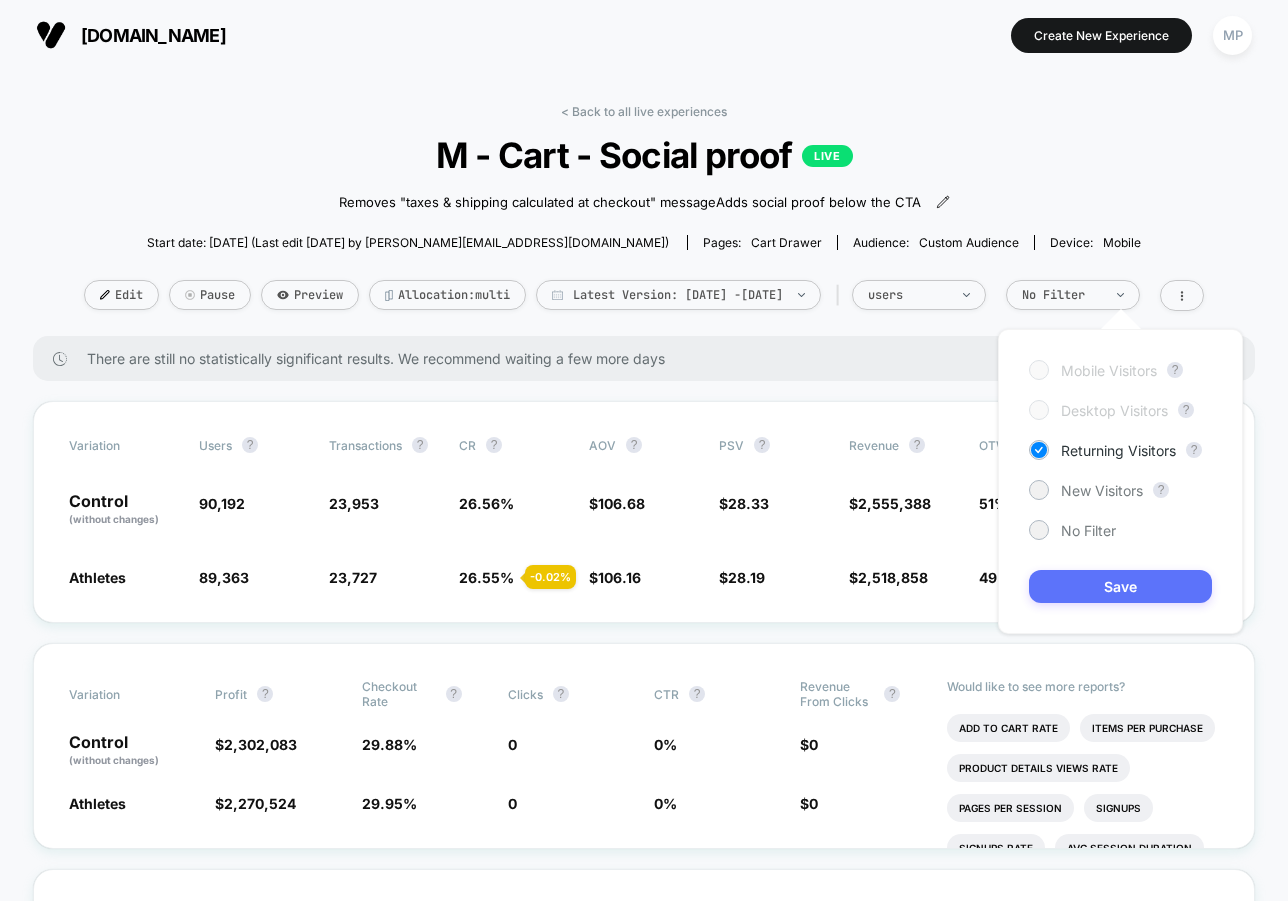 click on "Save" at bounding box center (1120, 586) 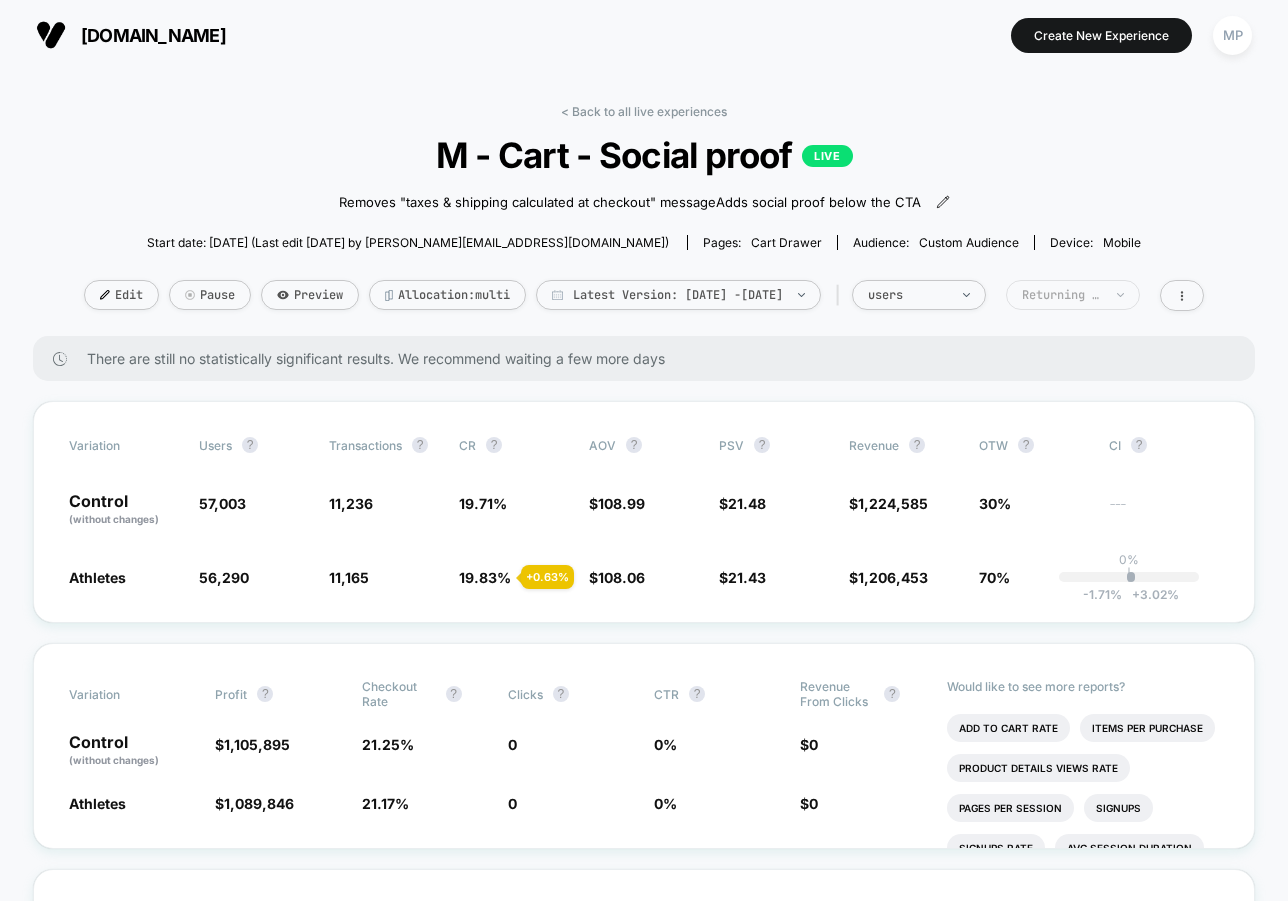 click on "Returning Visitors" at bounding box center (1062, 295) 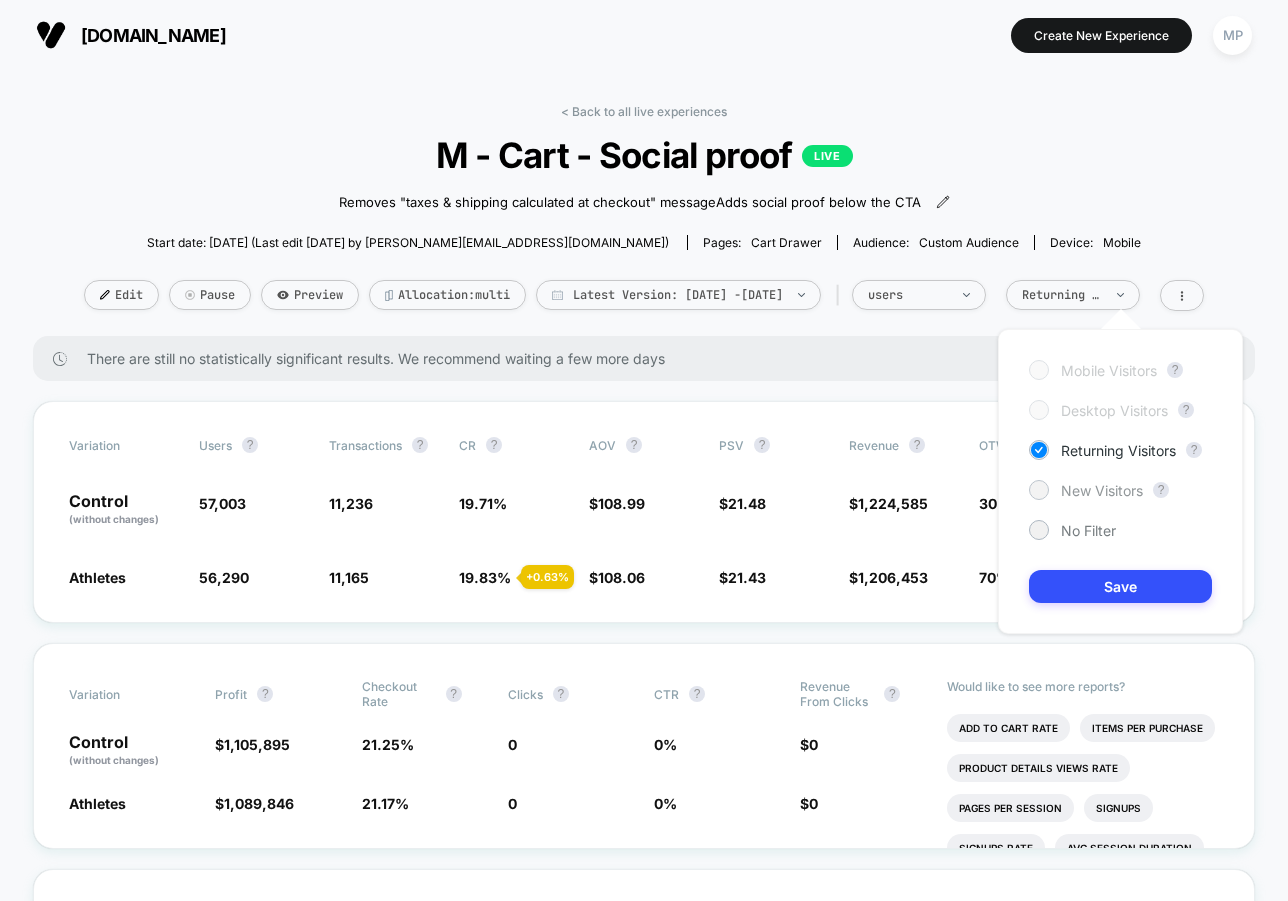 click on "New Visitors" at bounding box center (1102, 490) 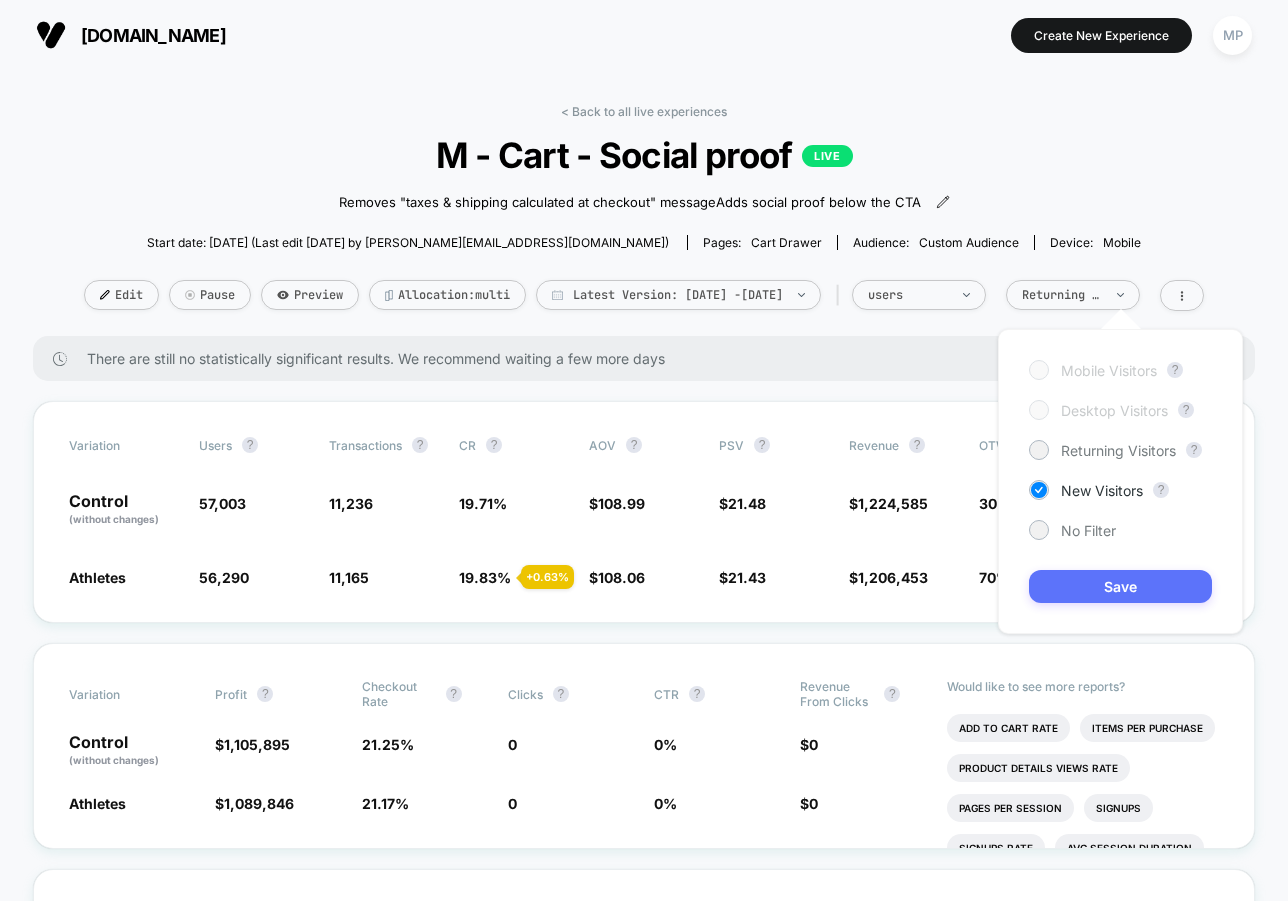 click on "Save" at bounding box center (1120, 586) 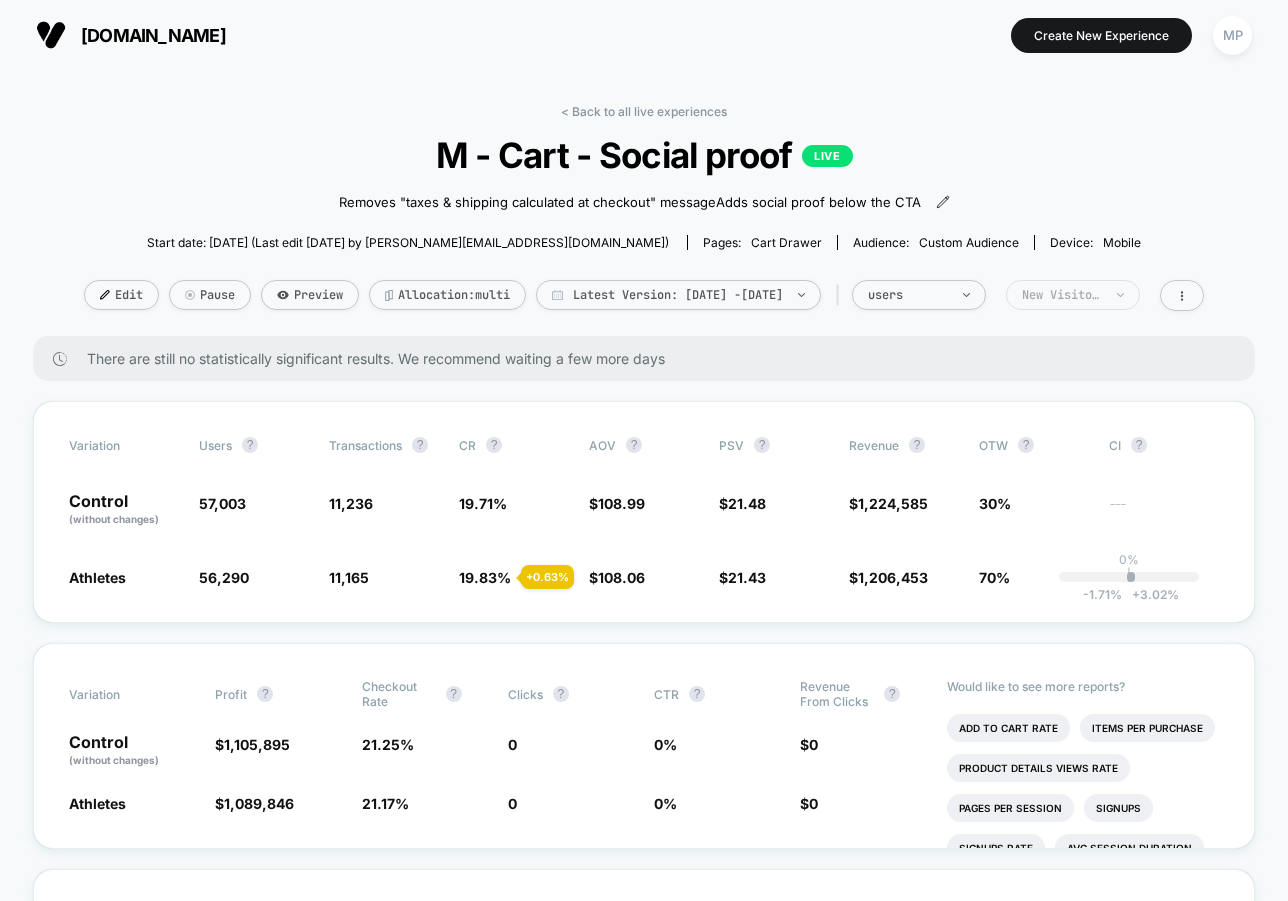 click on "New Visitors" at bounding box center (1062, 295) 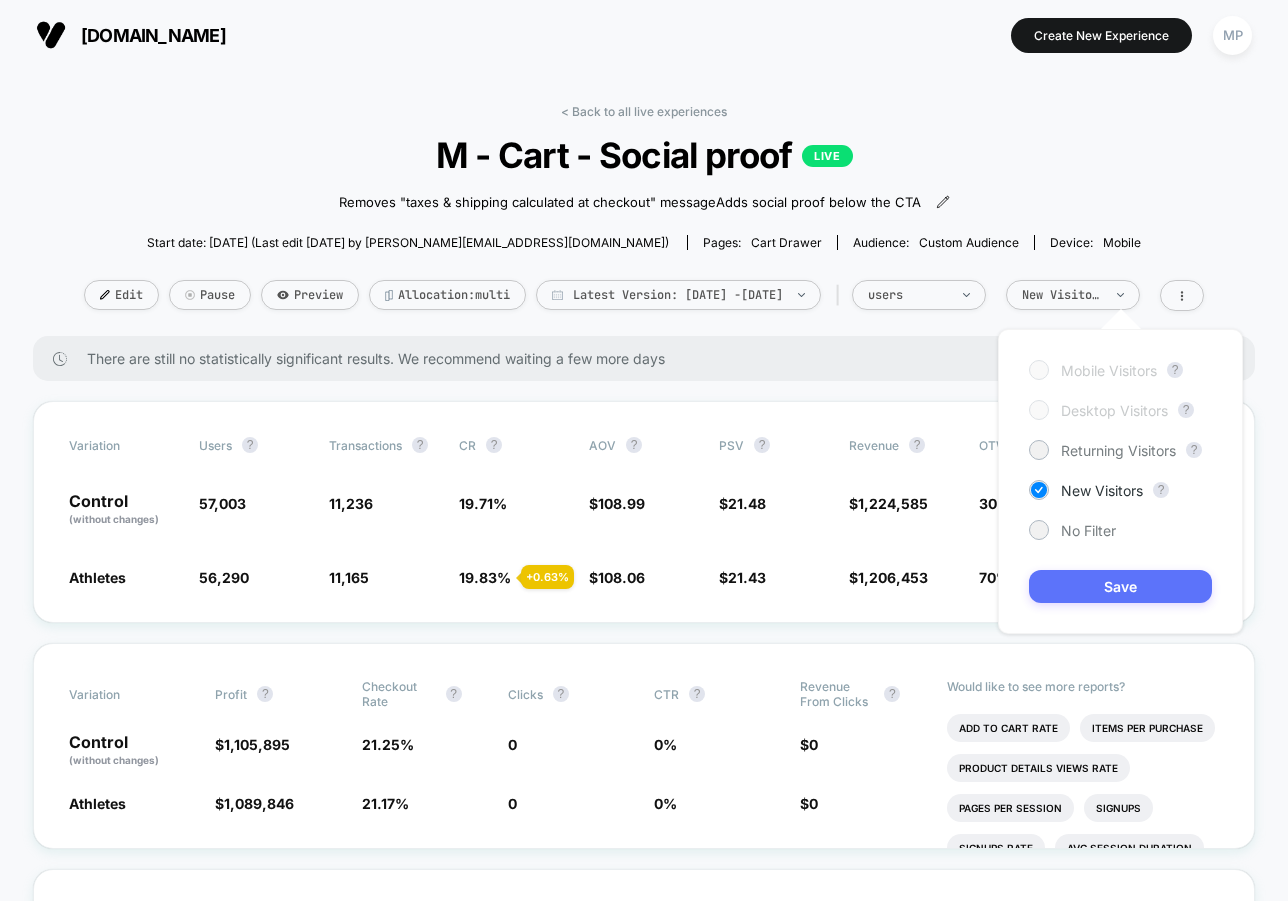 click on "Save" at bounding box center [1120, 586] 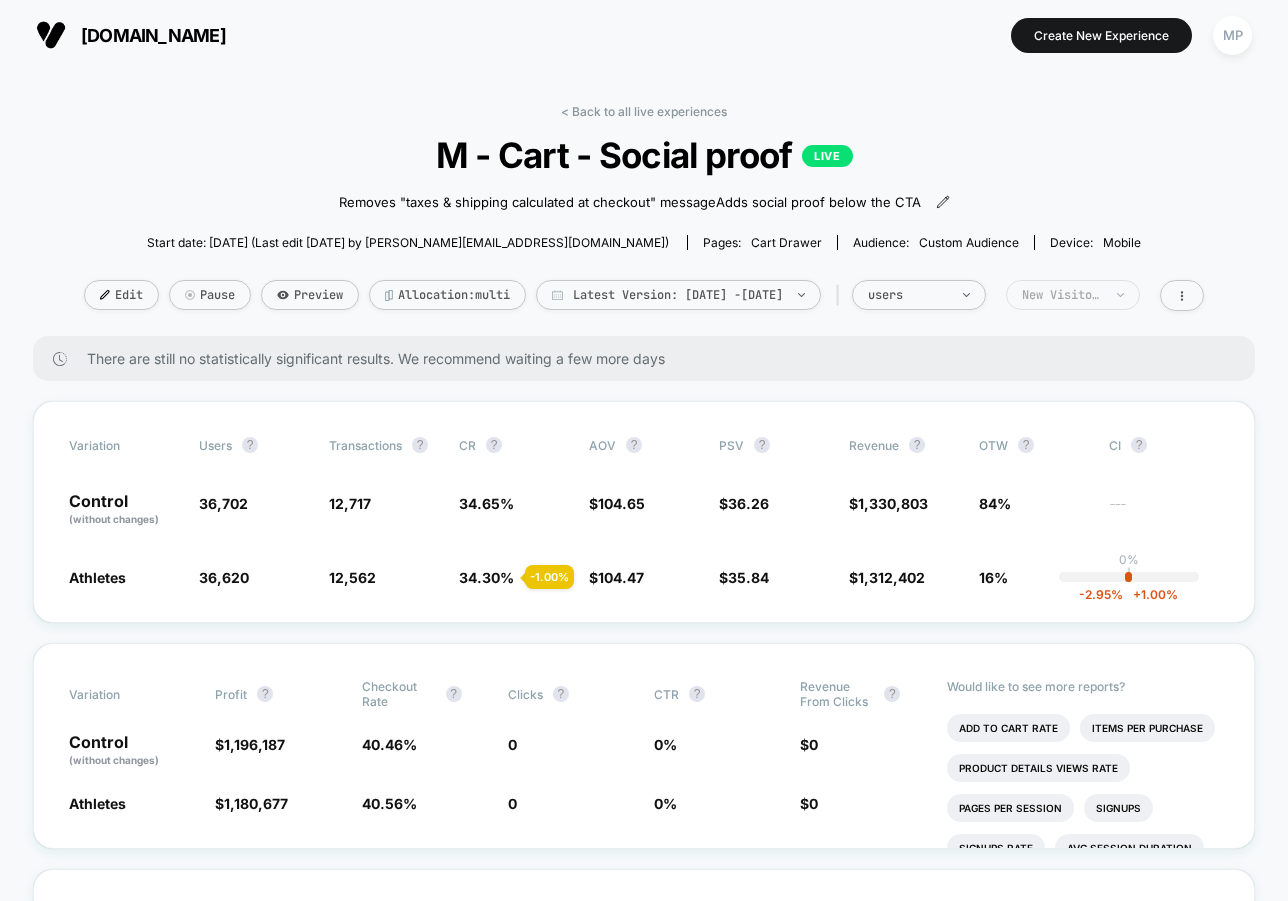 click on "New Visitors" at bounding box center [1062, 295] 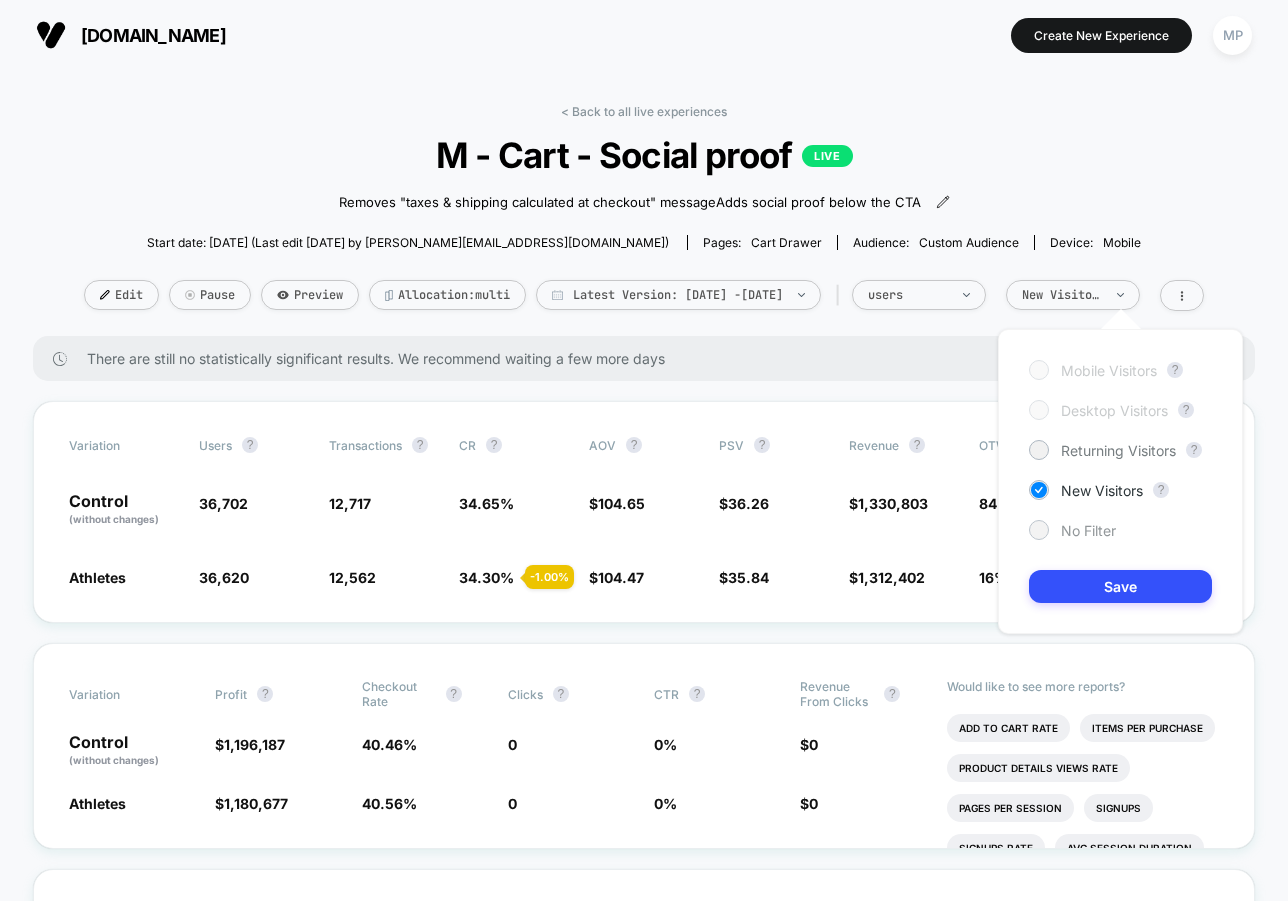 click on "No Filter" at bounding box center (1088, 530) 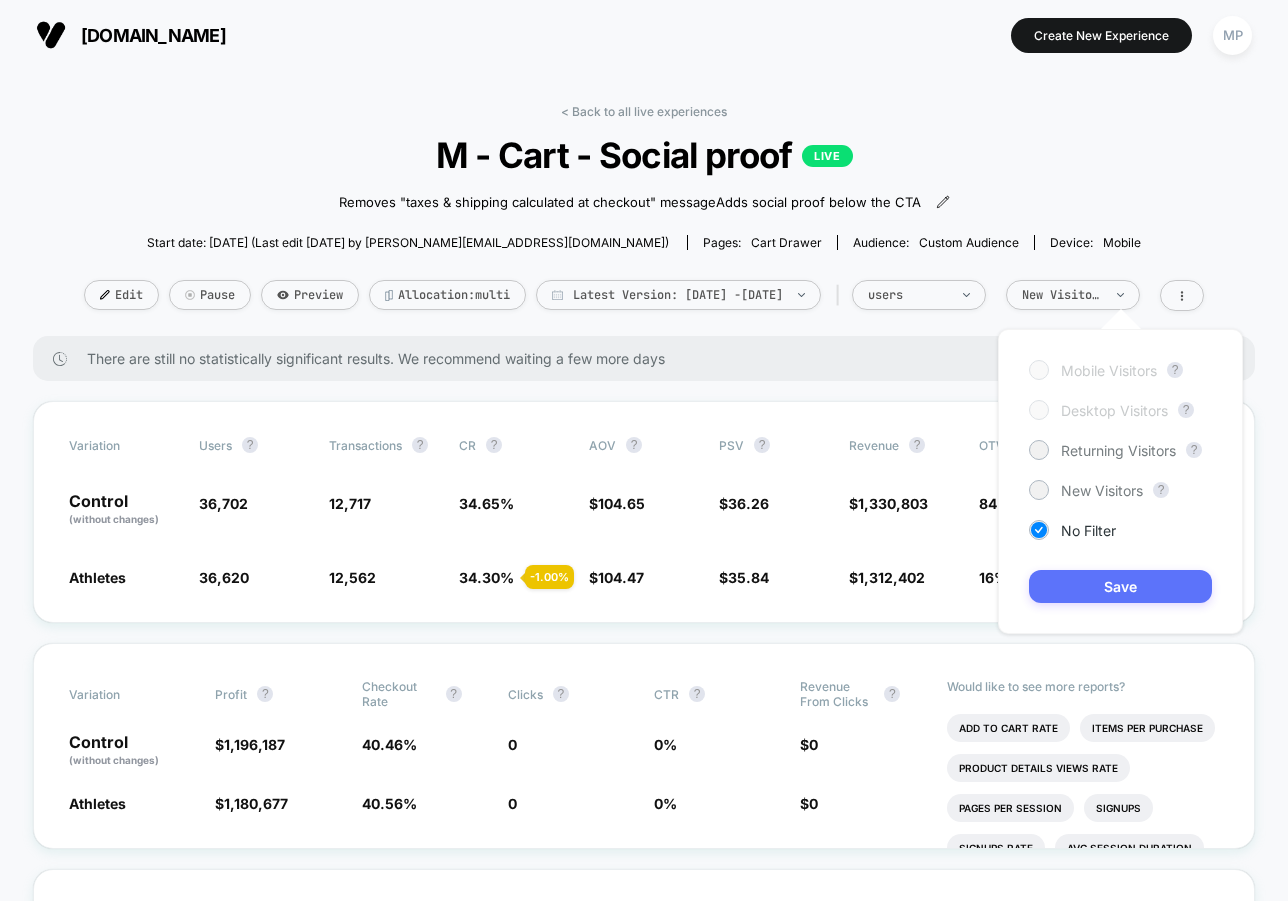 click on "Save" at bounding box center [1120, 586] 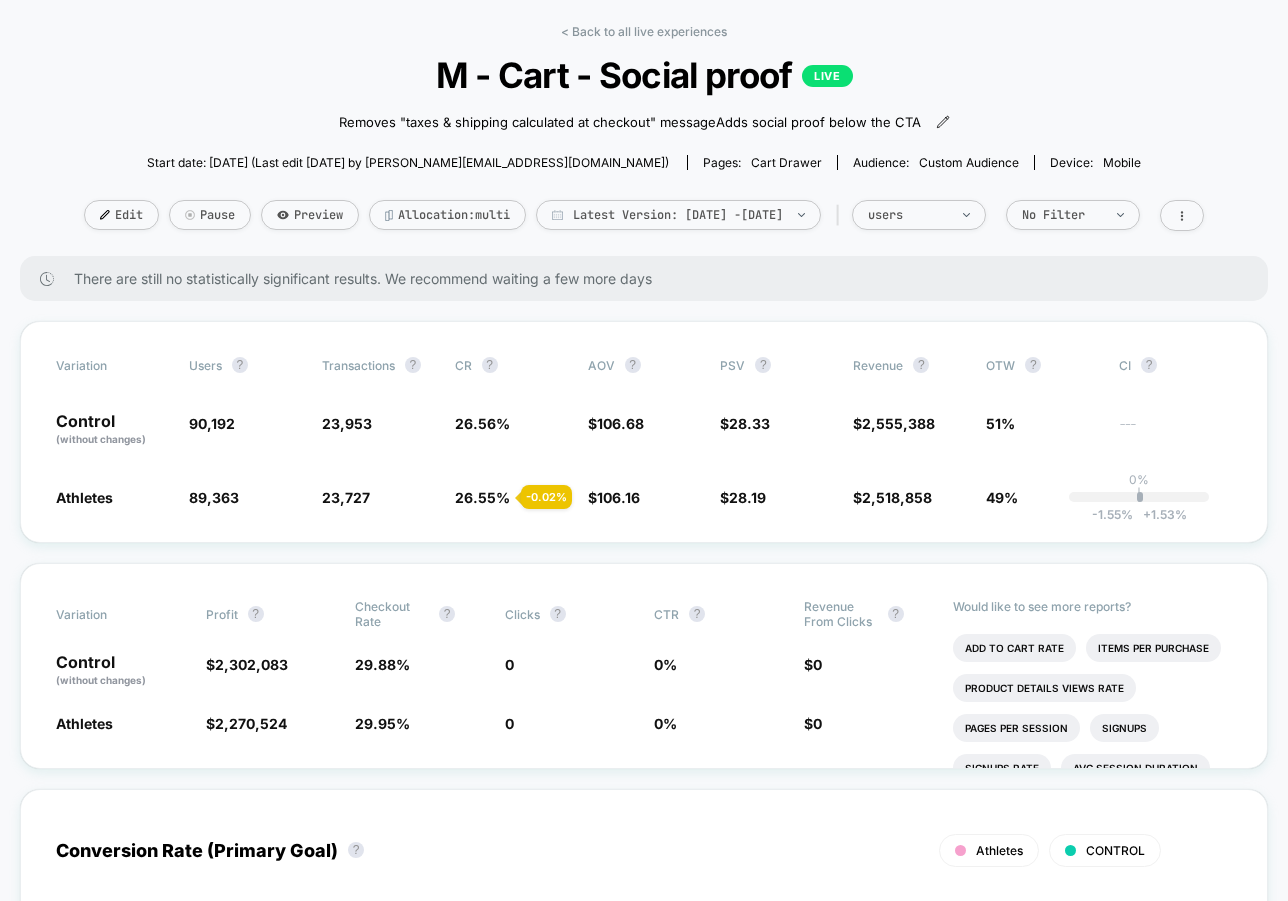 scroll, scrollTop: 0, scrollLeft: 0, axis: both 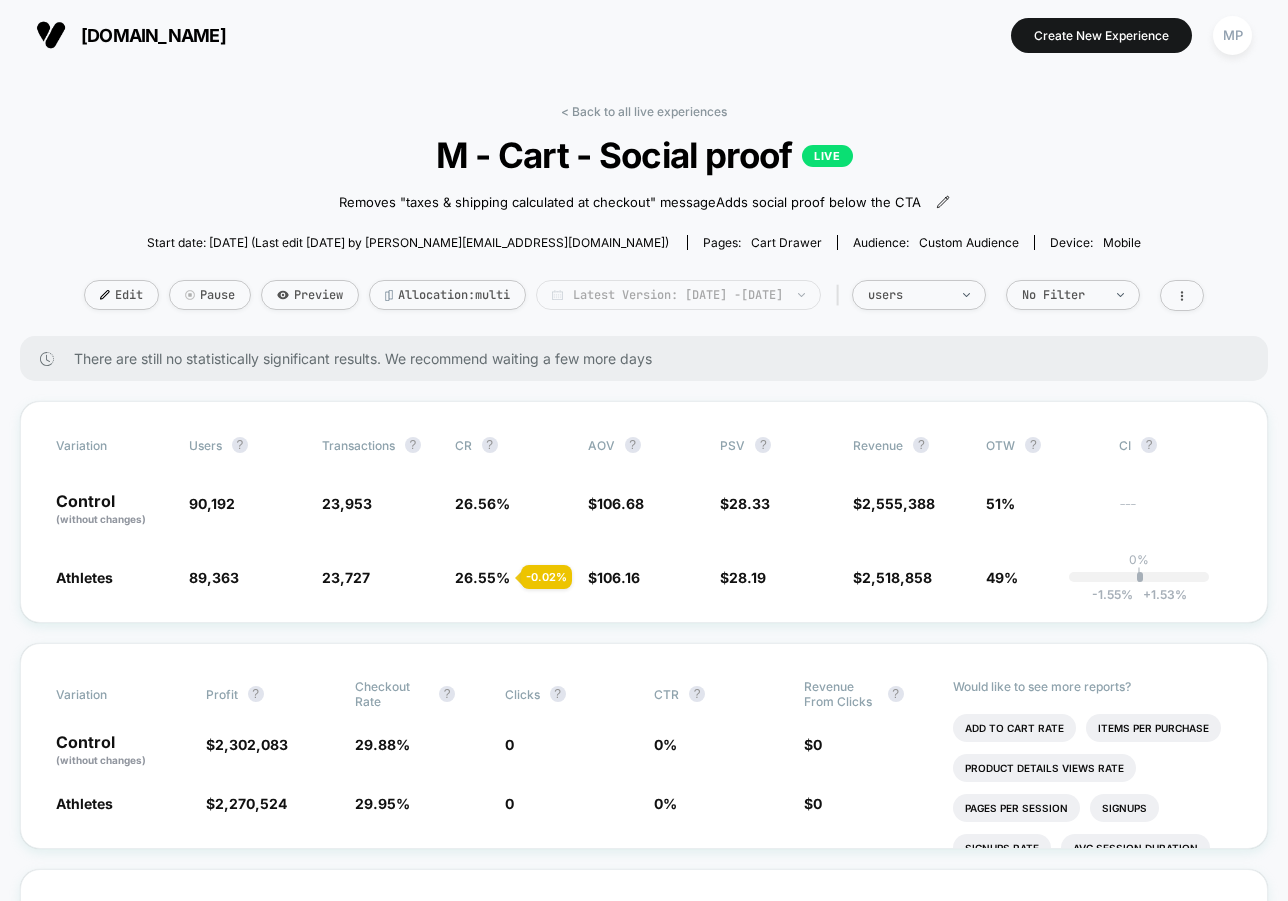 click on "Latest Version:     May 22, 2025    -    Jul 7, 2025" at bounding box center (678, 295) 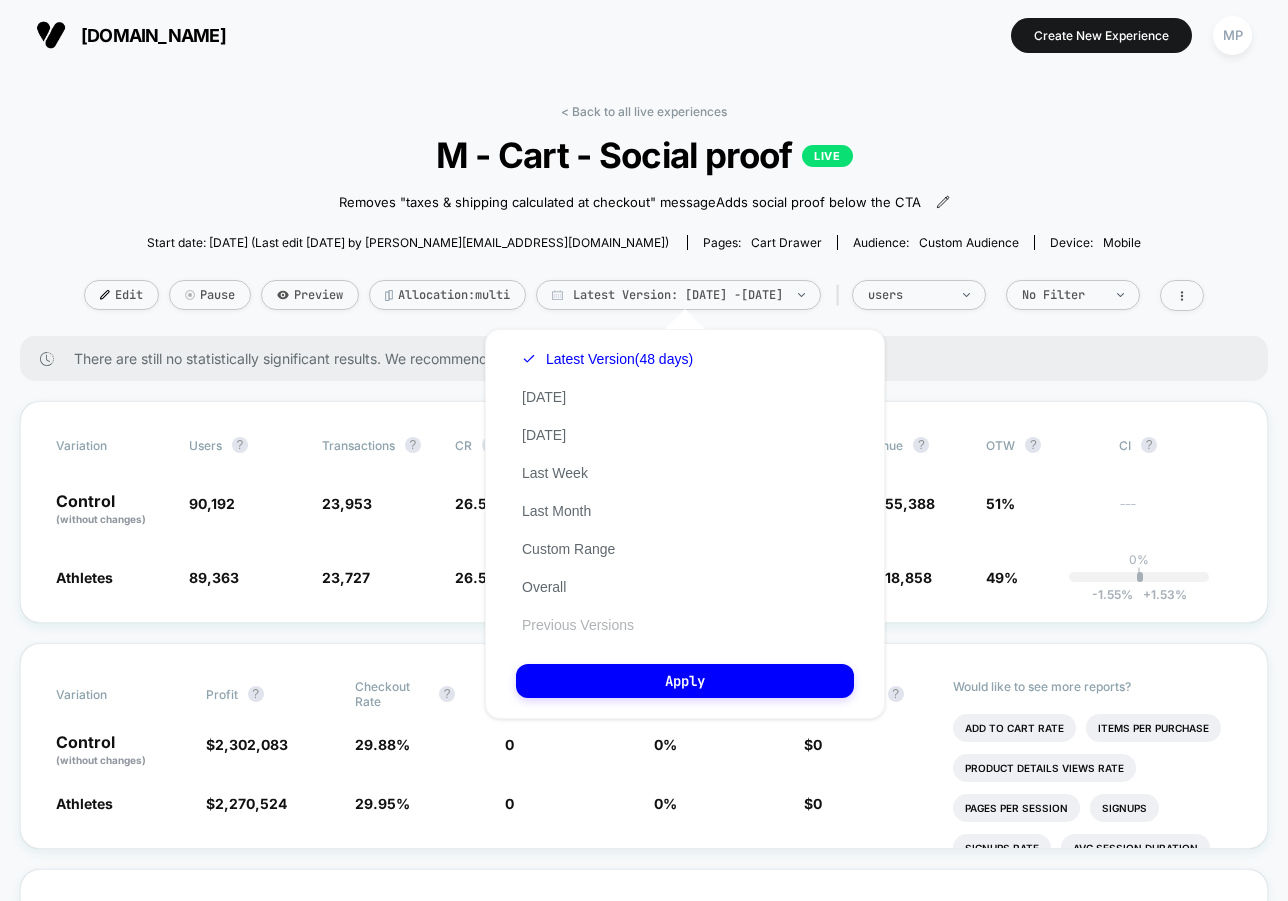 click on "Previous Versions" at bounding box center (578, 625) 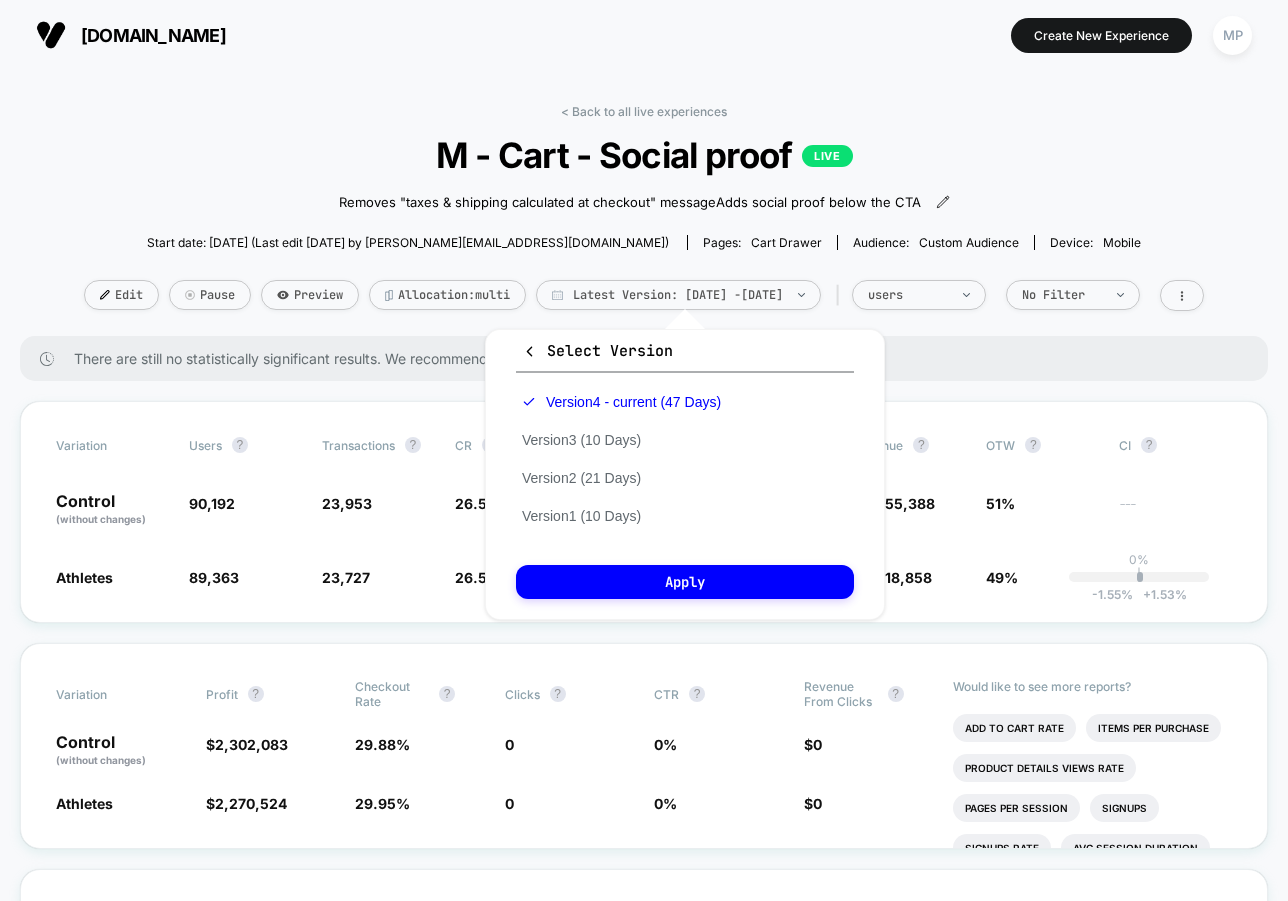 click on "< Back to all live experiences  M - Cart - Social proof LIVE Removes "taxes & shipping calculated at checkout" message Adds social proof below the CTA﻿ Click to edit experience details Removes "taxes & shipping calculated at checkout" messageAdds social proof below the CTA﻿ Start date: 5/22/2025 (Last edit 6/5/2025 by maddie@visually.io) Pages: cart drawer Audience: Custom Audience Device: mobile Edit Pause  Preview Allocation:  multi Latest Version:     May 22, 2025    -    Jul 7, 2025 |   users   No Filter" at bounding box center [644, 220] 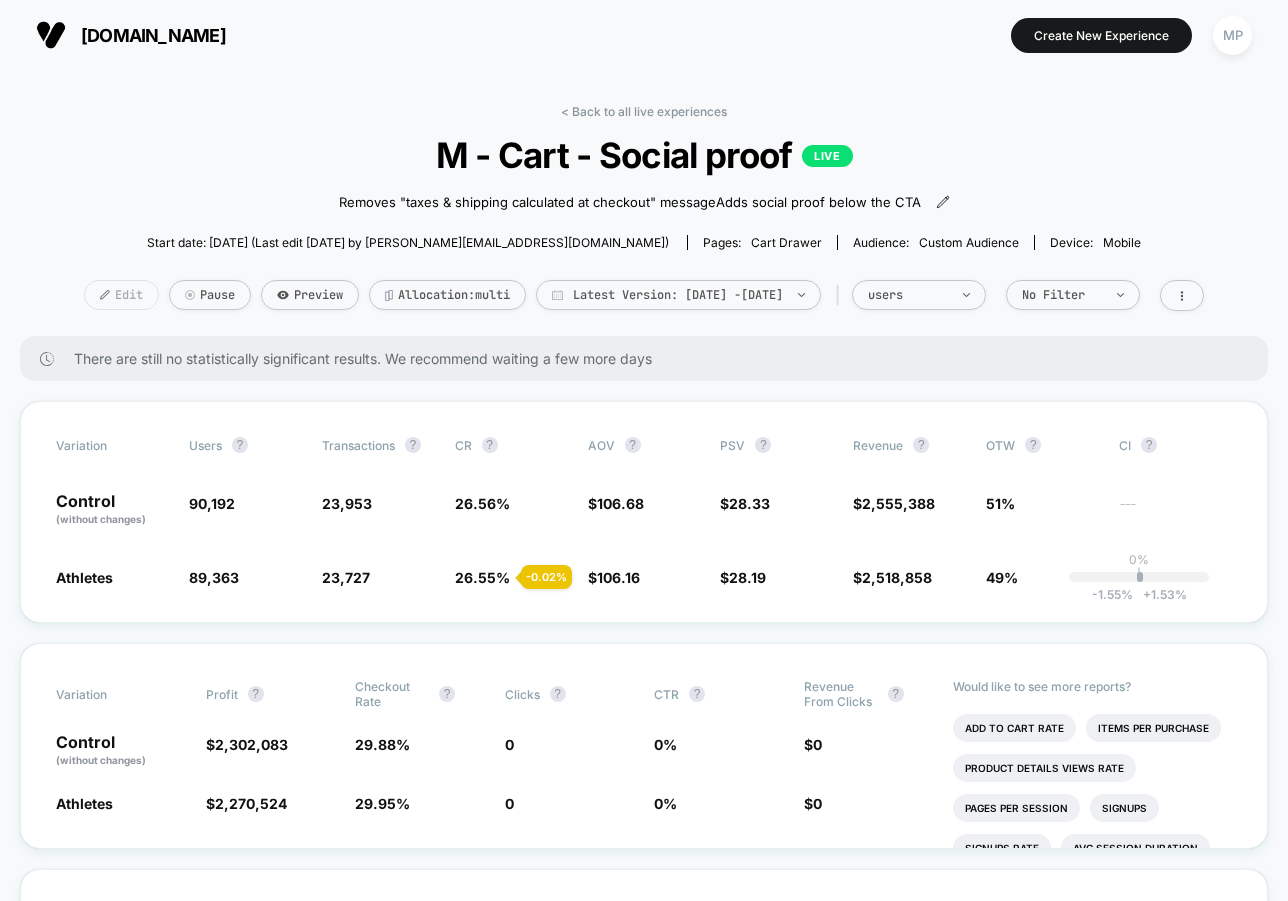 click on "Edit" at bounding box center (121, 295) 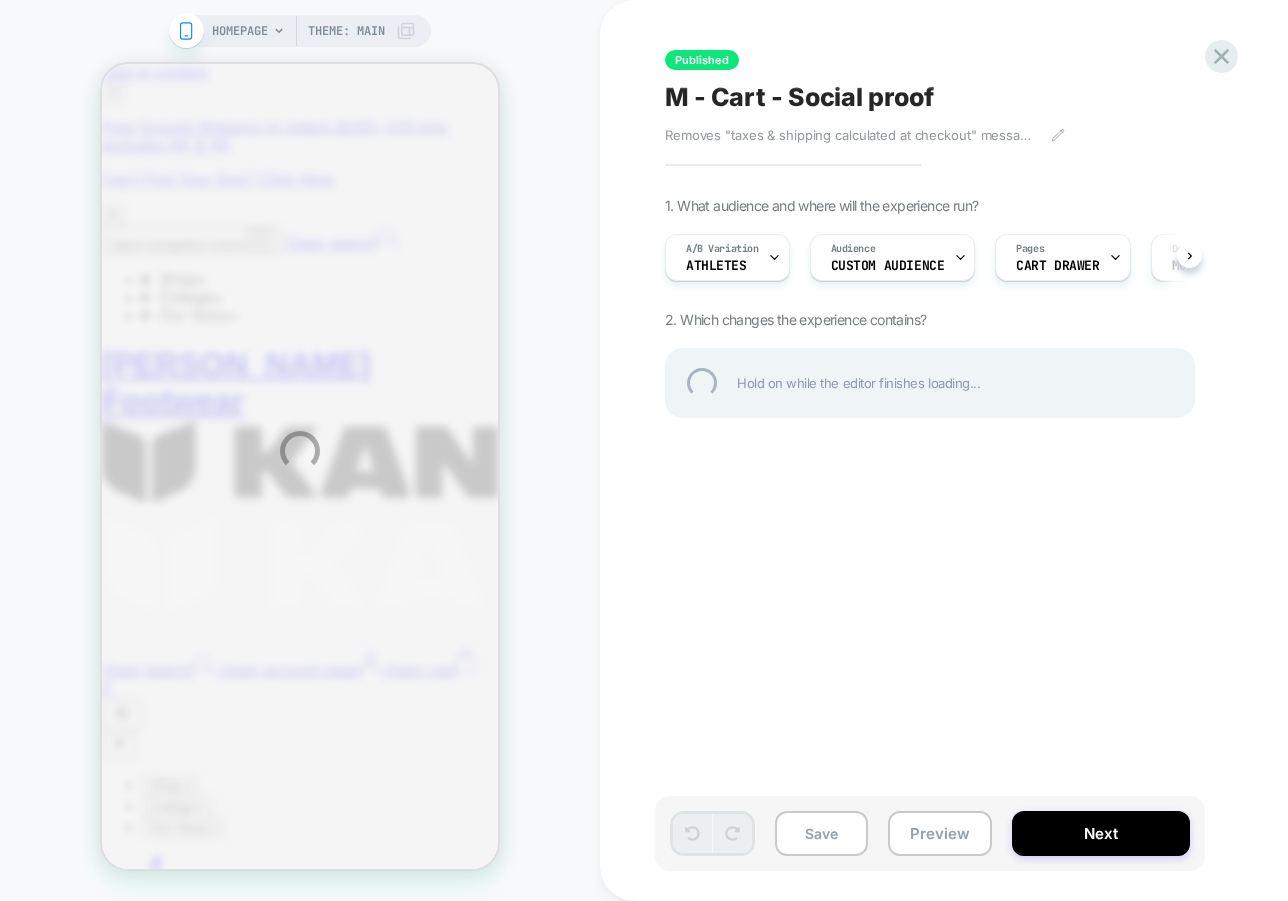 scroll, scrollTop: 0, scrollLeft: 0, axis: both 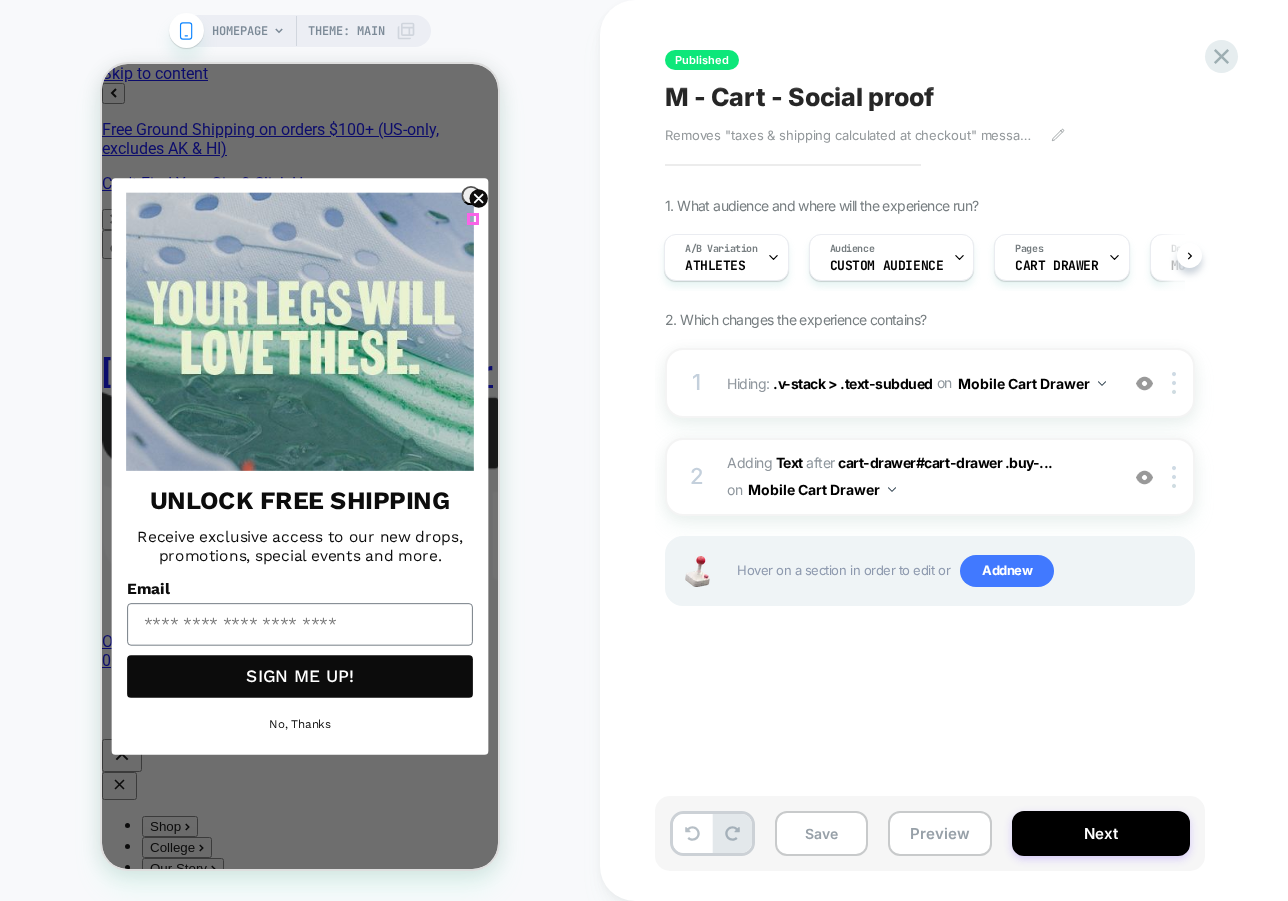 click 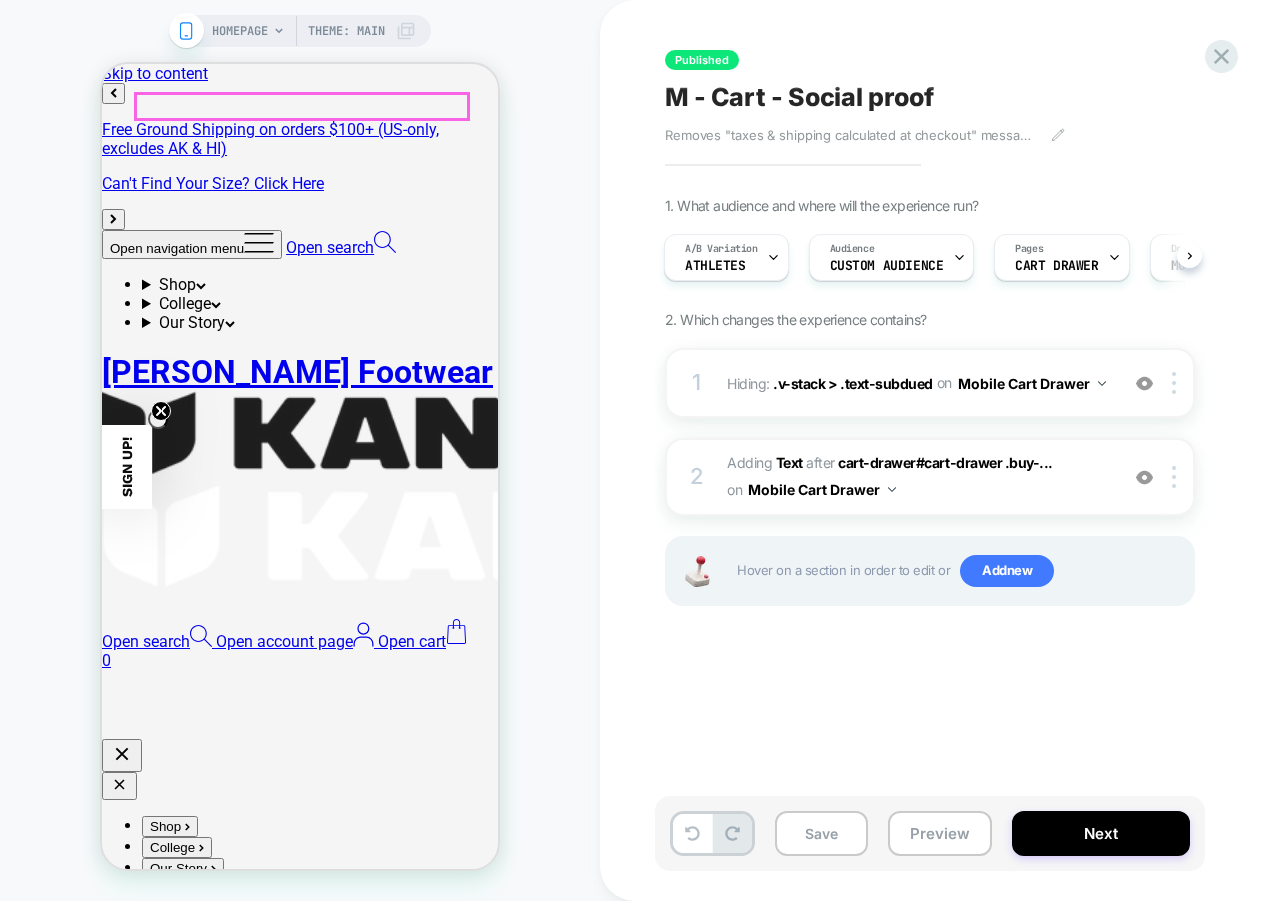 click on "close" 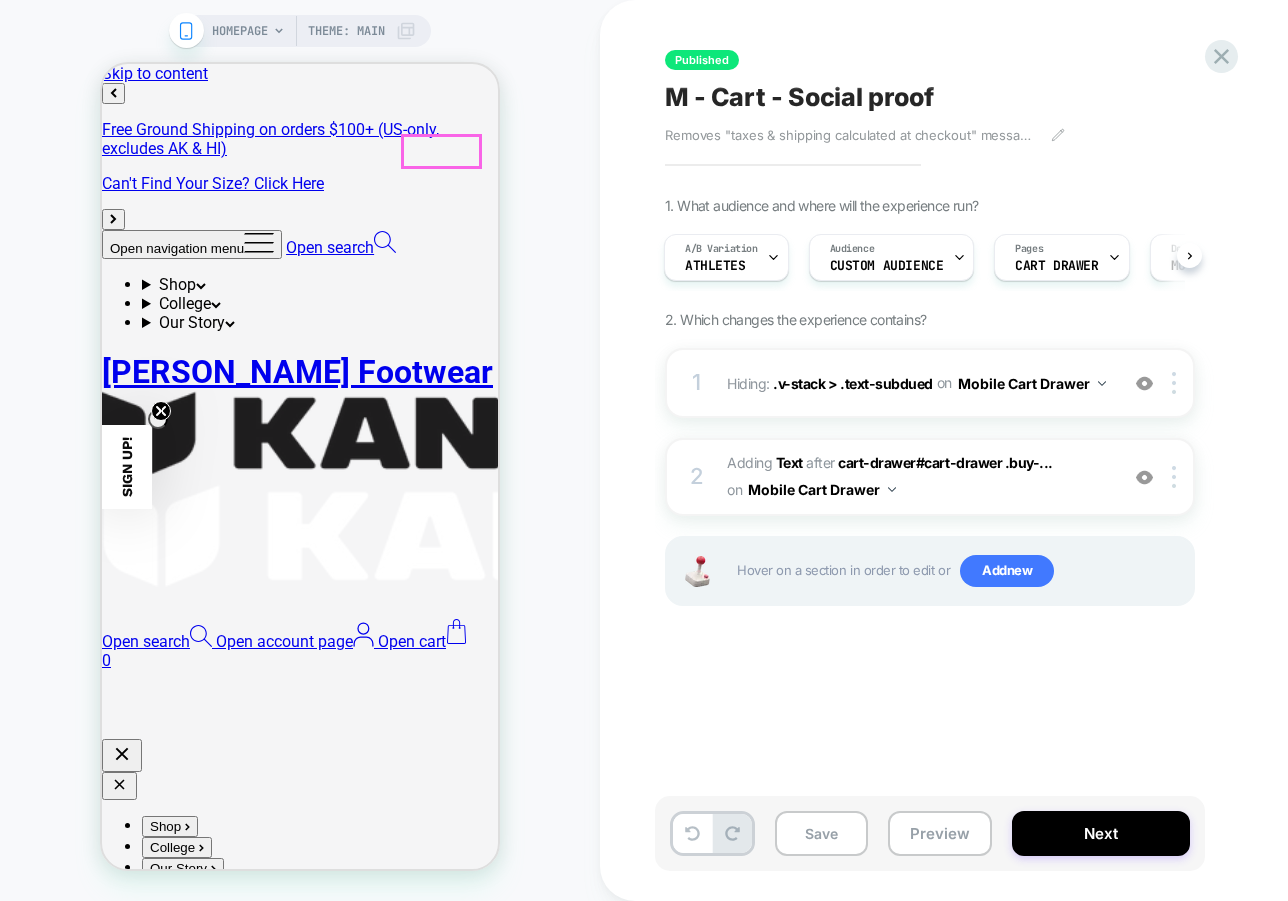 click on "Open cart
bag
0" at bounding box center (300, 651) 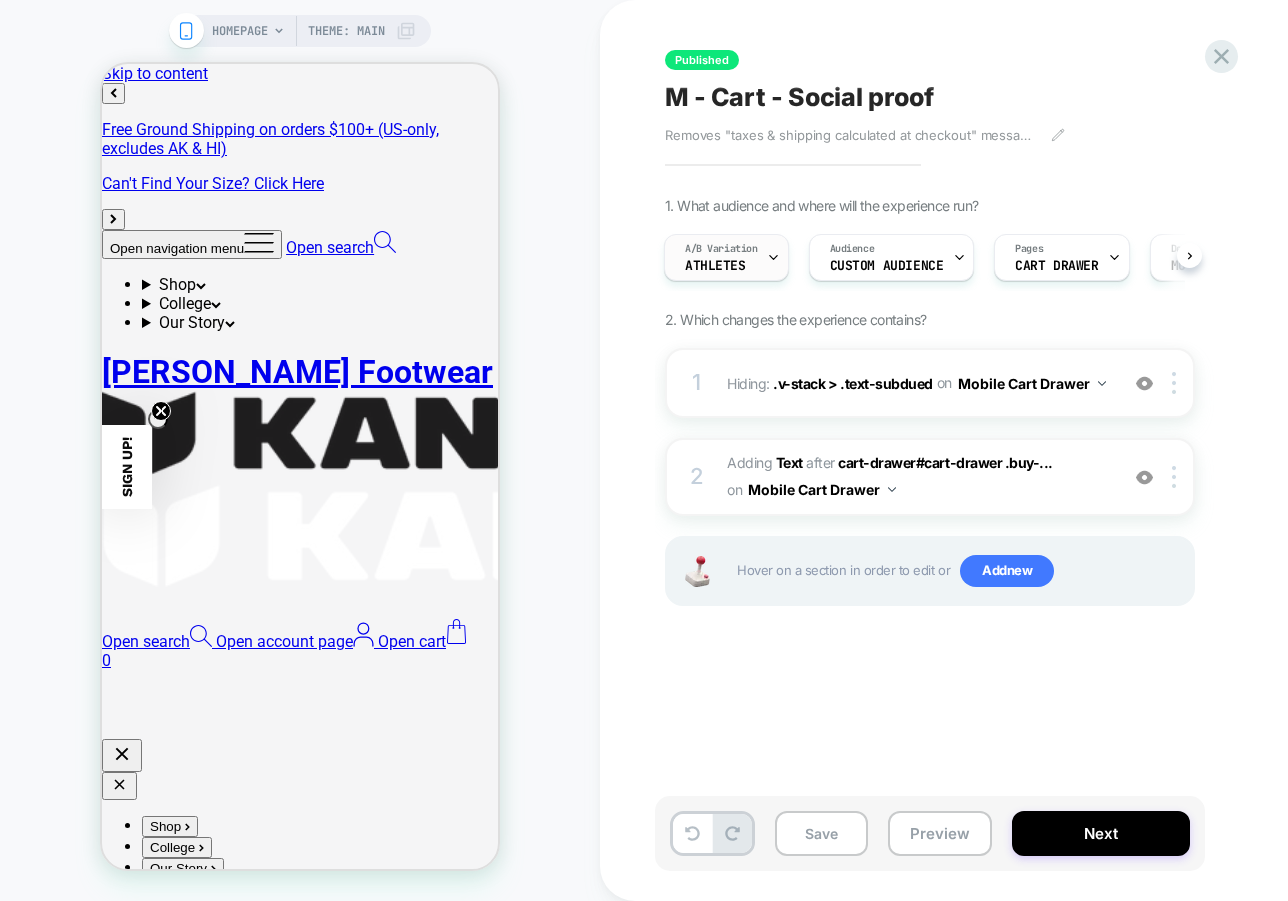 click on "A/B Variation Athletes" at bounding box center [726, 257] 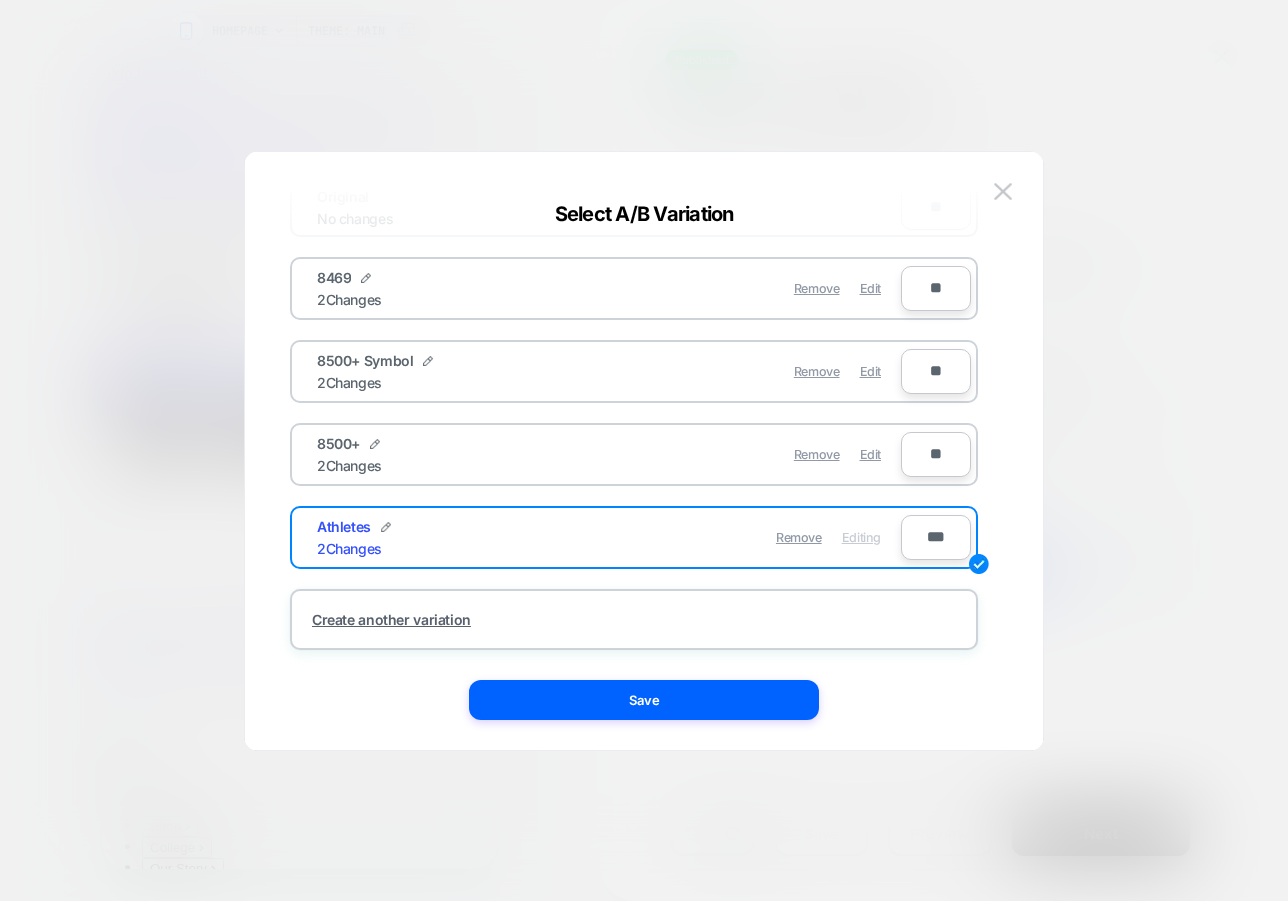 scroll, scrollTop: 0, scrollLeft: 0, axis: both 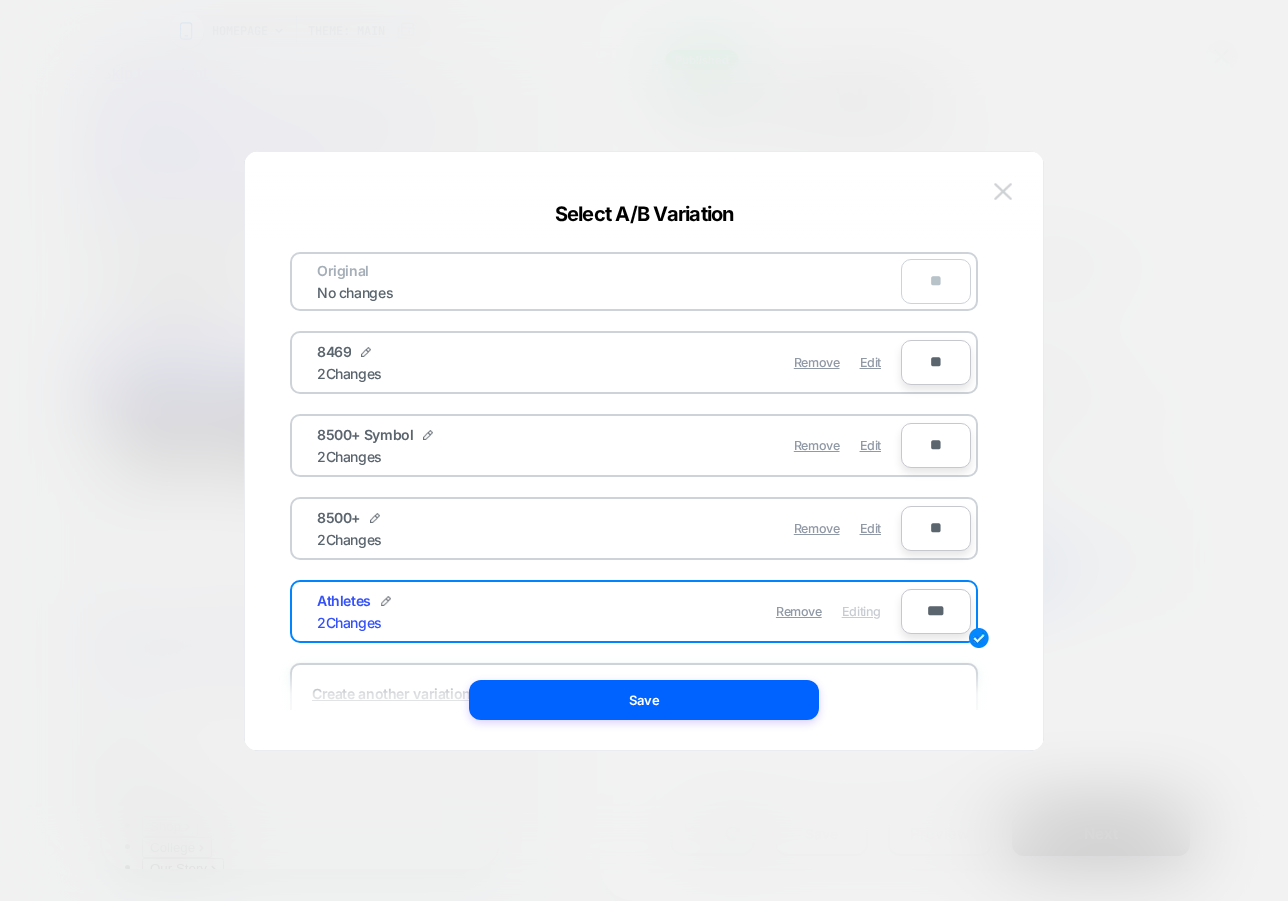 click at bounding box center [1003, 191] 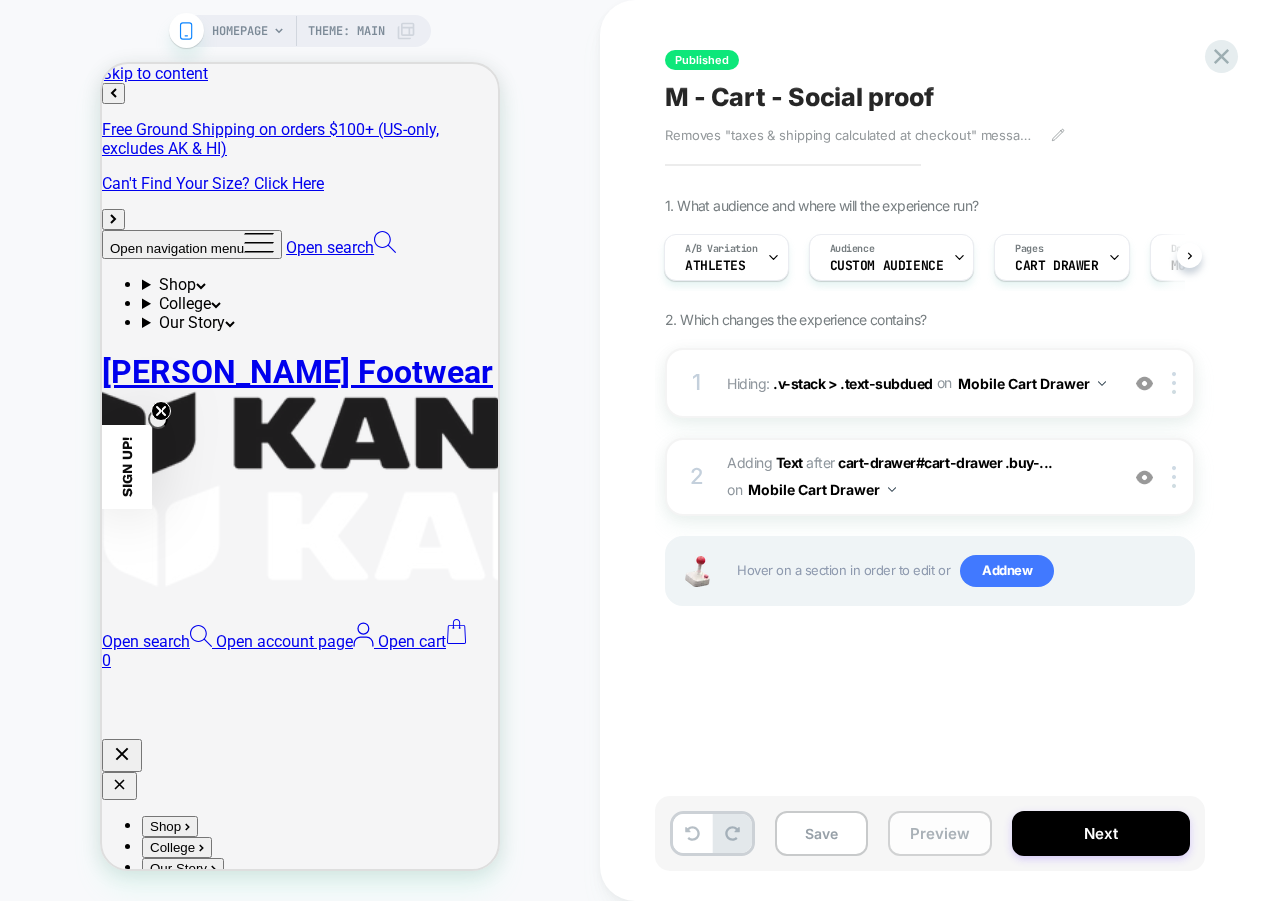 click on "Preview" at bounding box center (940, 833) 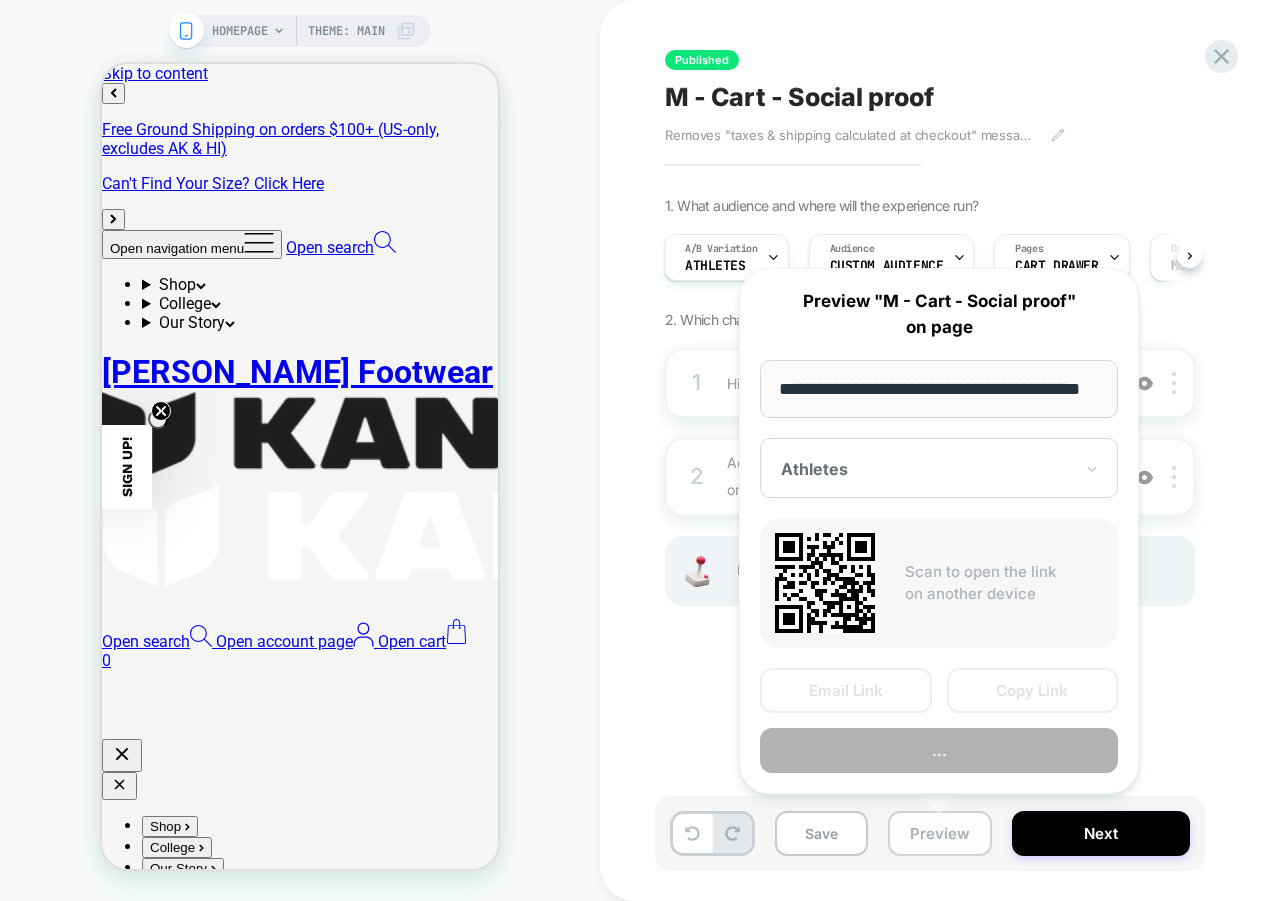 scroll, scrollTop: 0, scrollLeft: 50, axis: horizontal 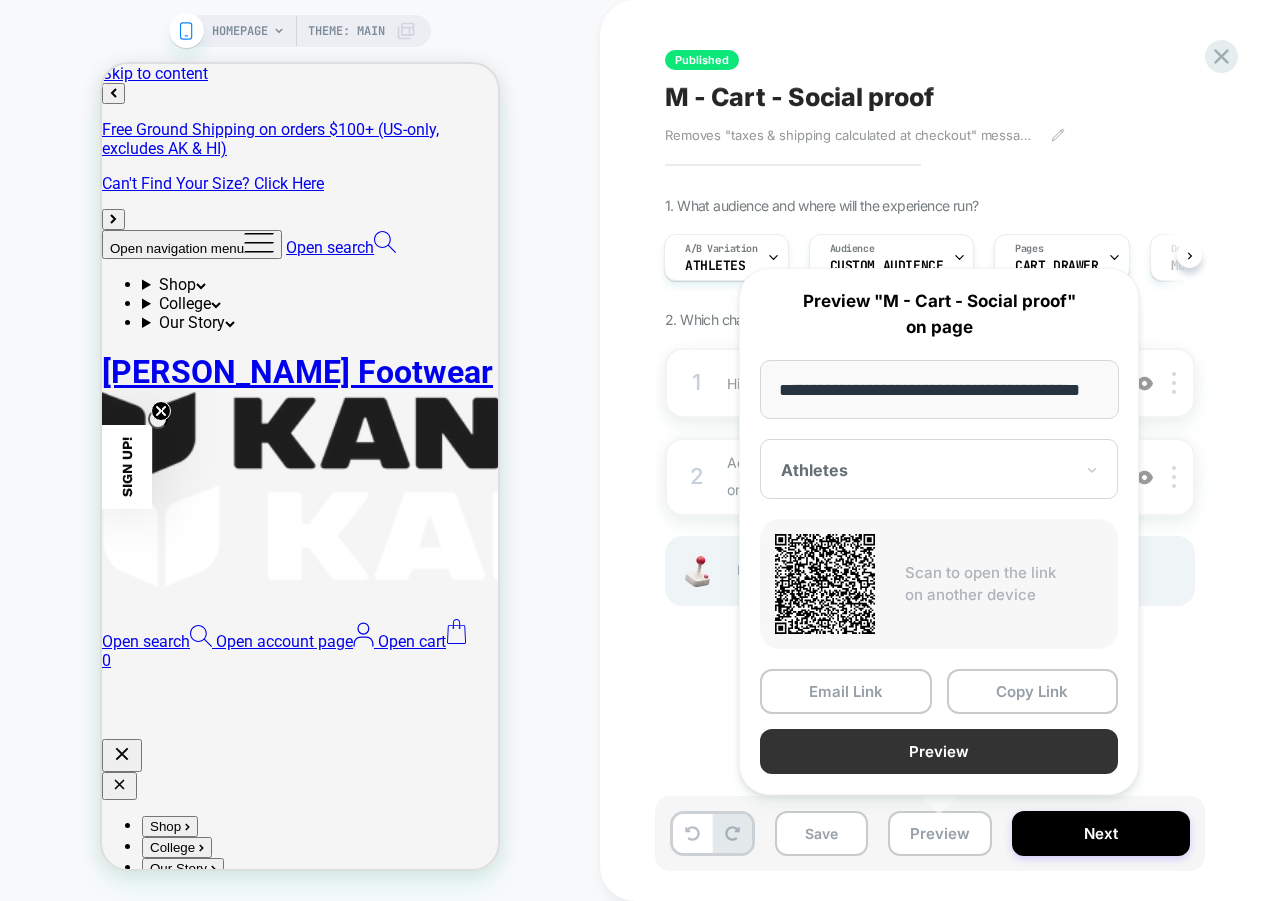 click on "Preview" at bounding box center (939, 751) 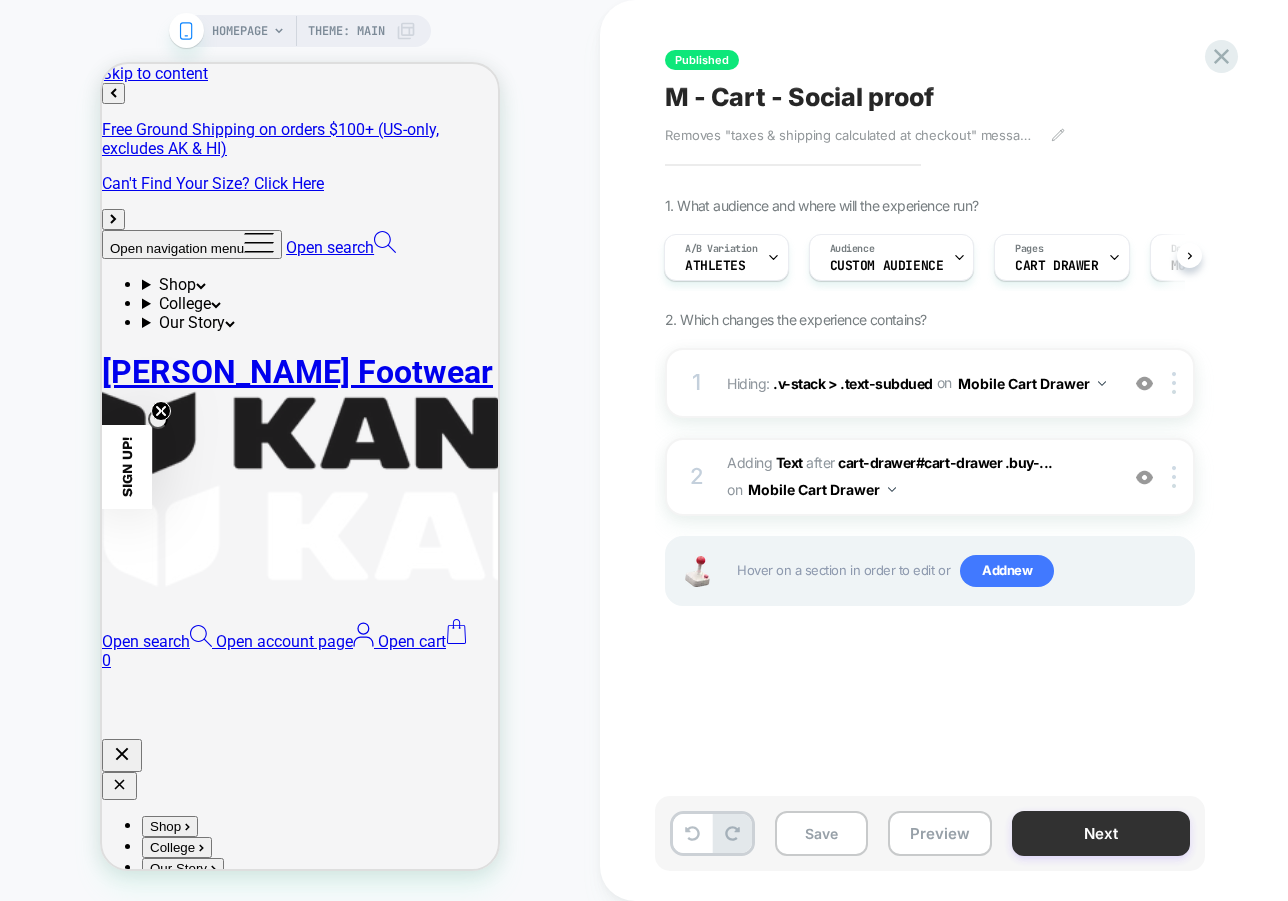 click on "Next" at bounding box center (1101, 833) 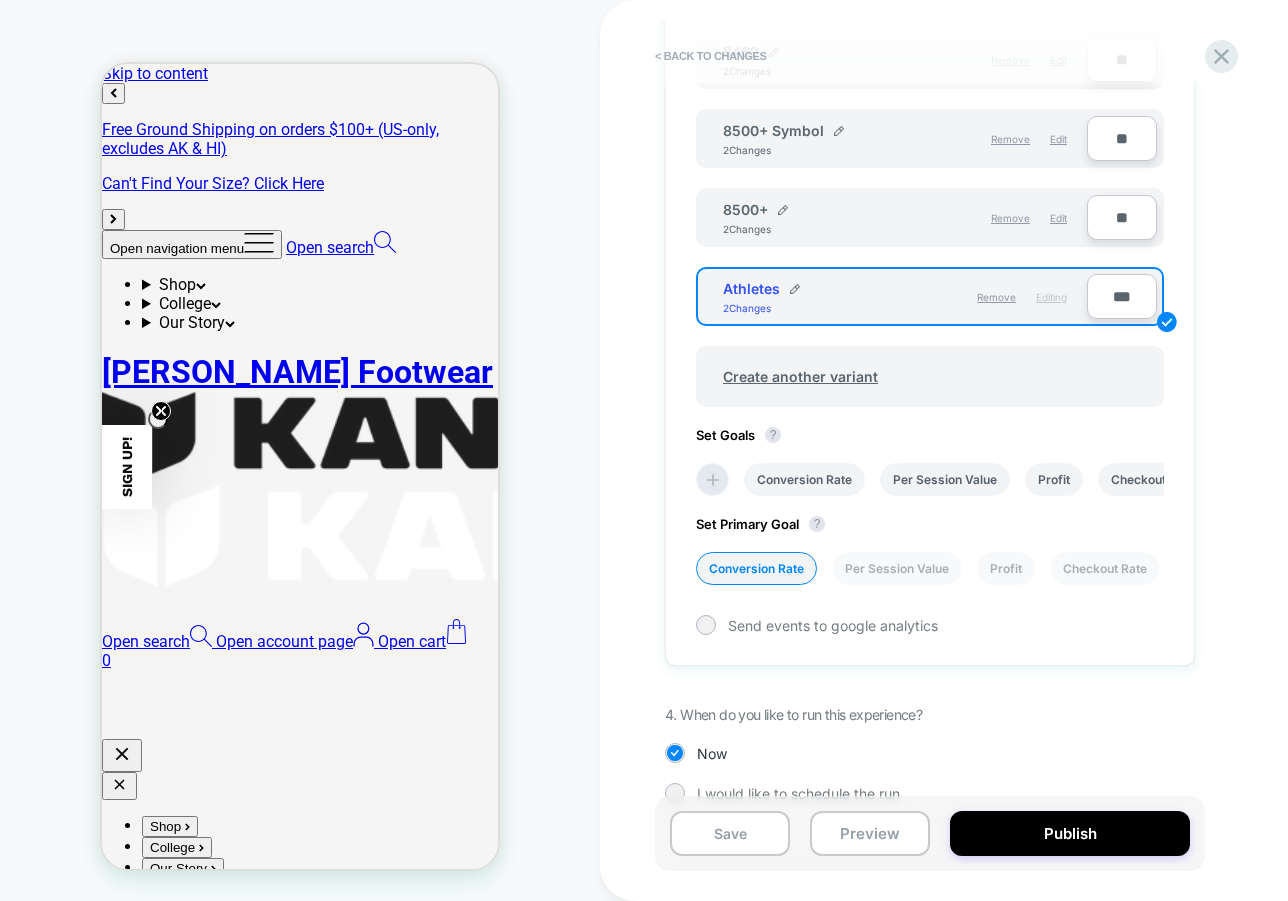 scroll, scrollTop: 747, scrollLeft: 0, axis: vertical 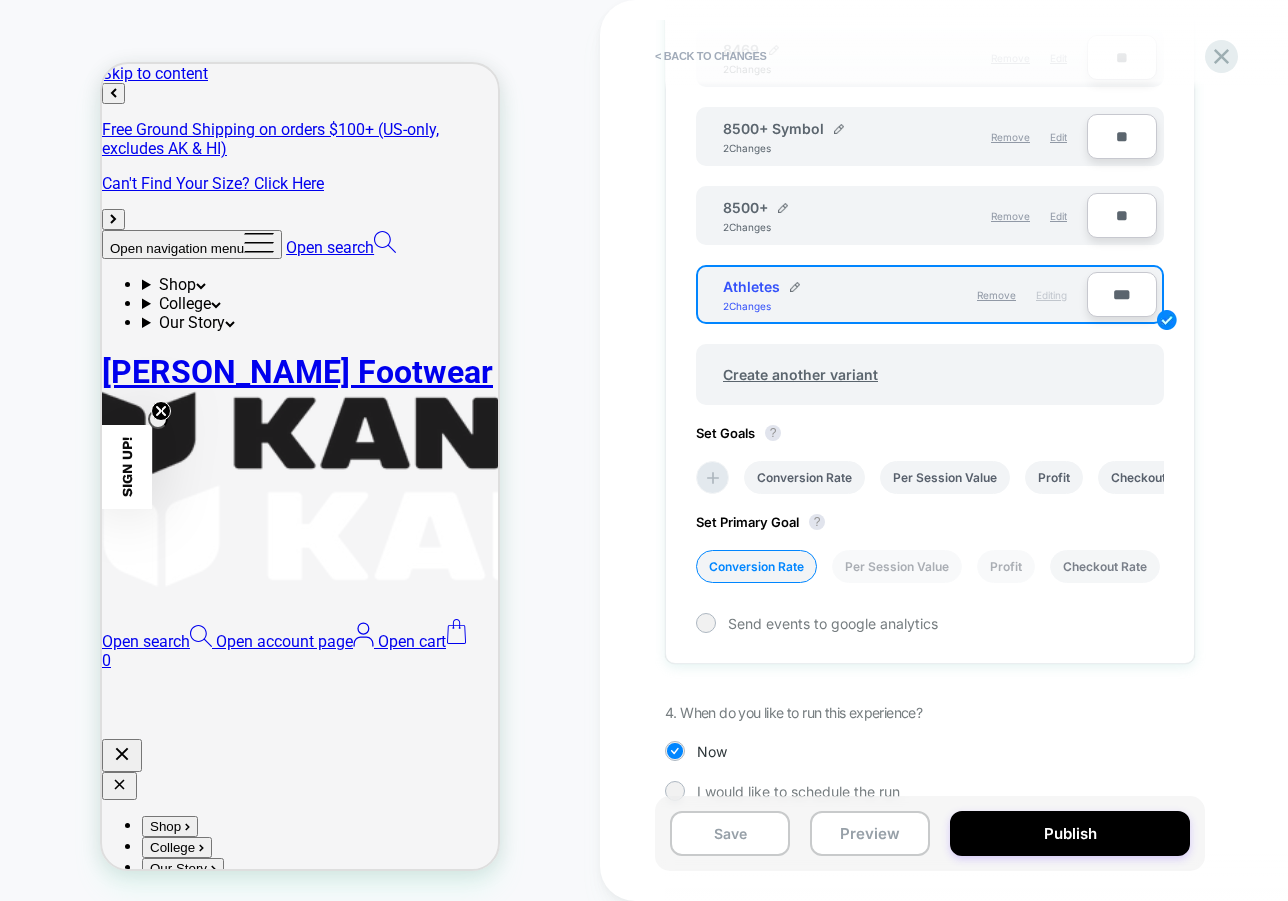 click on "Checkout Rate" at bounding box center [1105, 566] 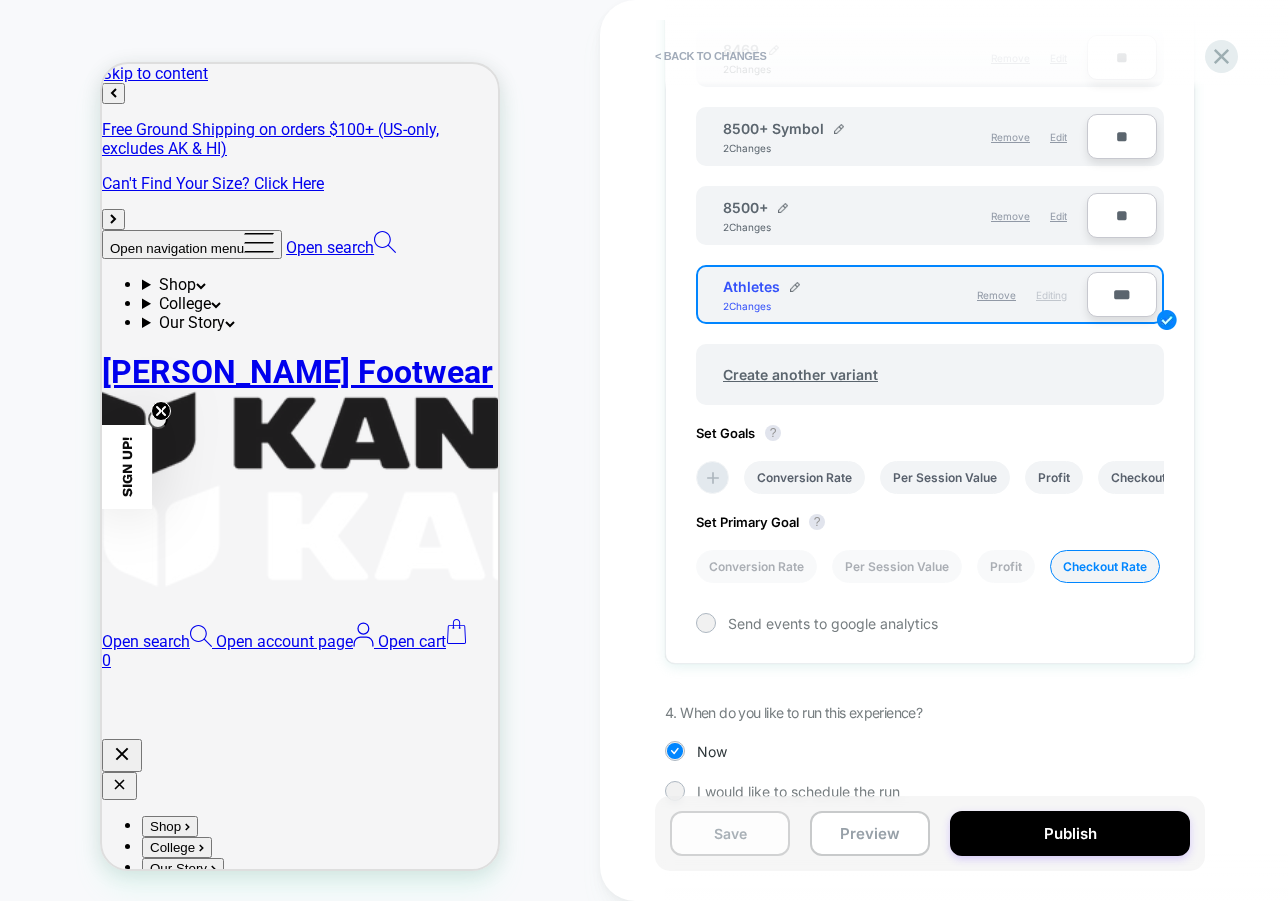 click on "Save" at bounding box center [730, 833] 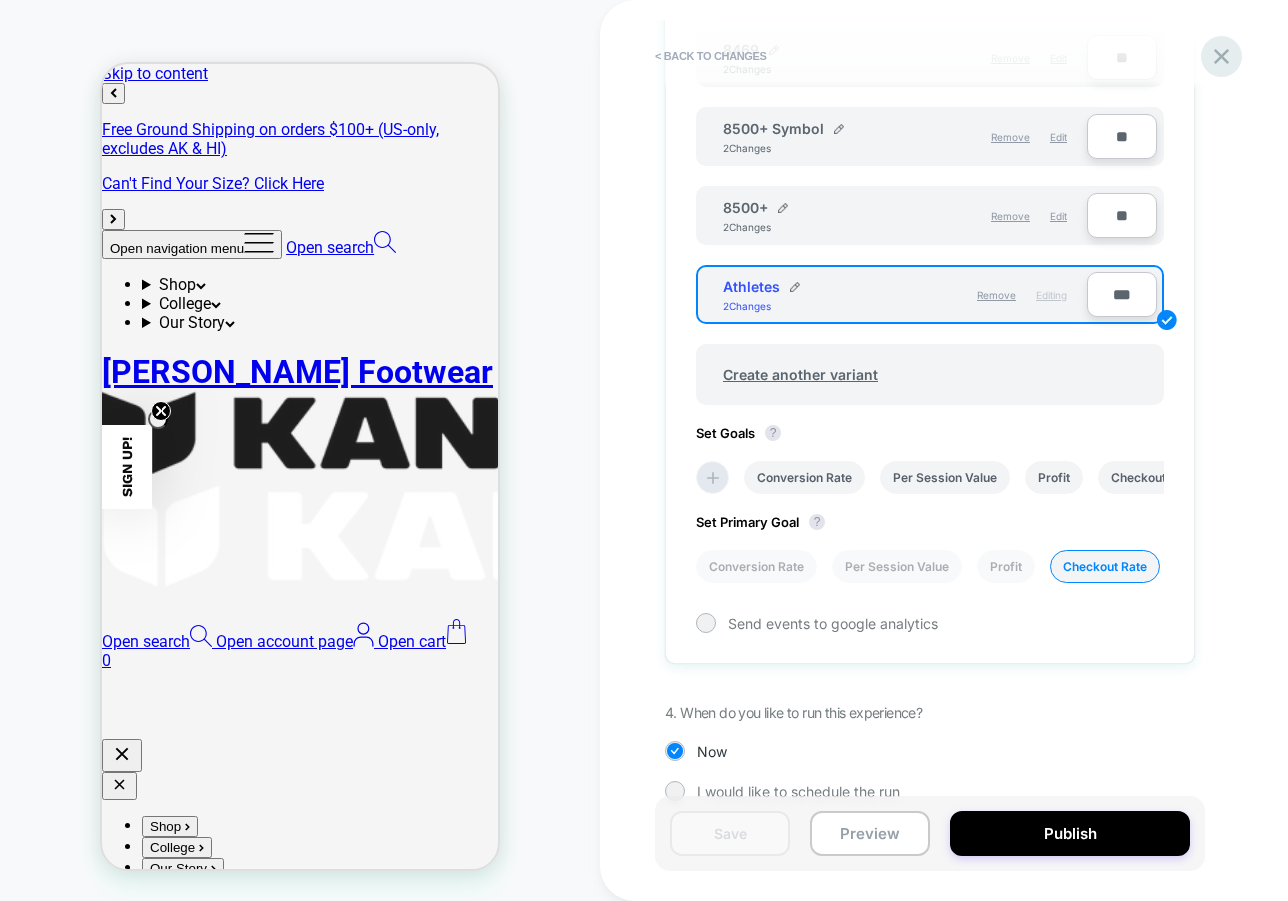 click 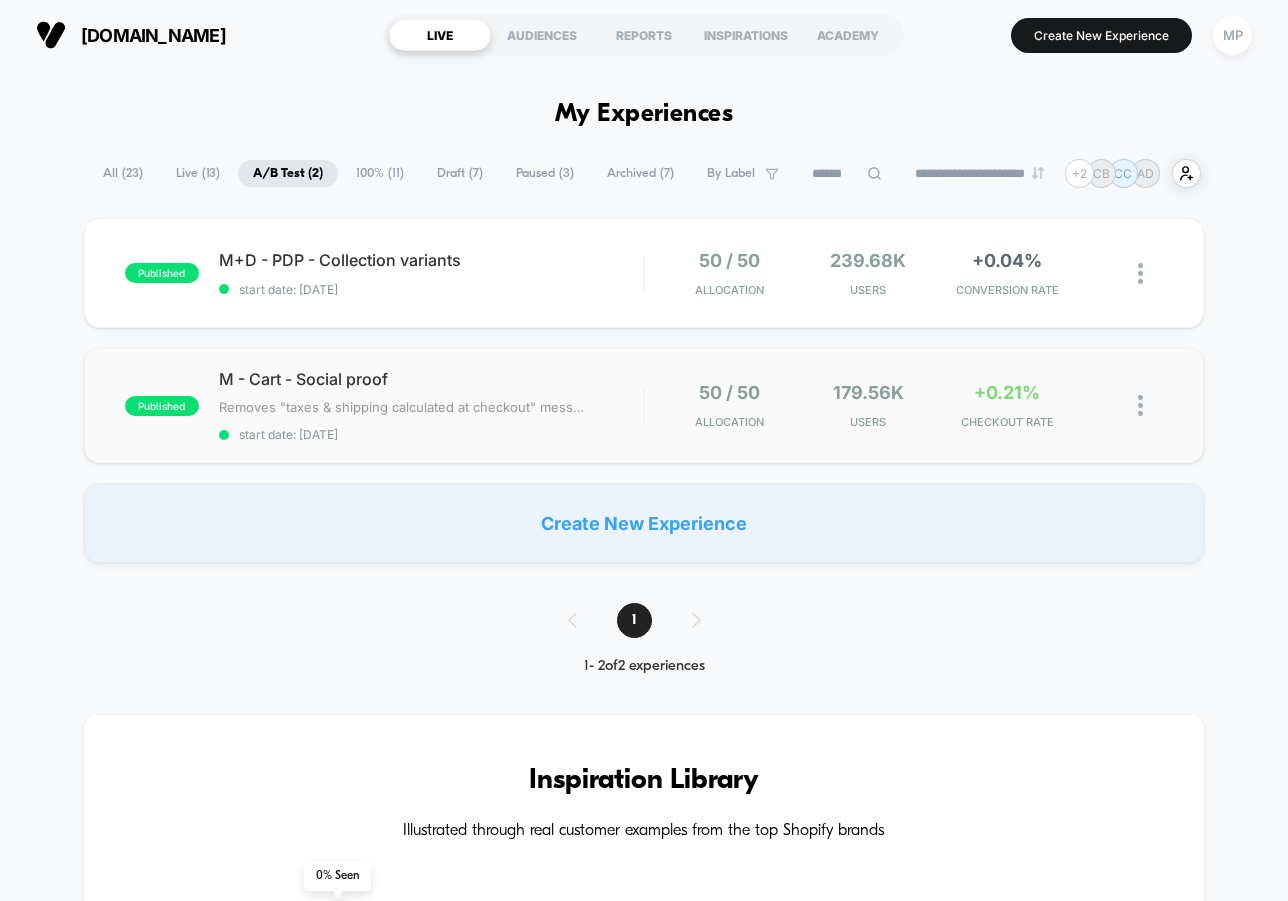 click on "published M - Cart - Social proof Removes "taxes & shipping calculated at checkout" message Adds social proof below the CTA﻿ Click to edit experience details Removes "taxes & shipping calculated at checkout" messageAdds social proof below the CTA﻿ start date: 5/22/2025 50 / 50 Allocation 179.56k Users +0.21% CHECKOUT RATE" at bounding box center [644, 405] 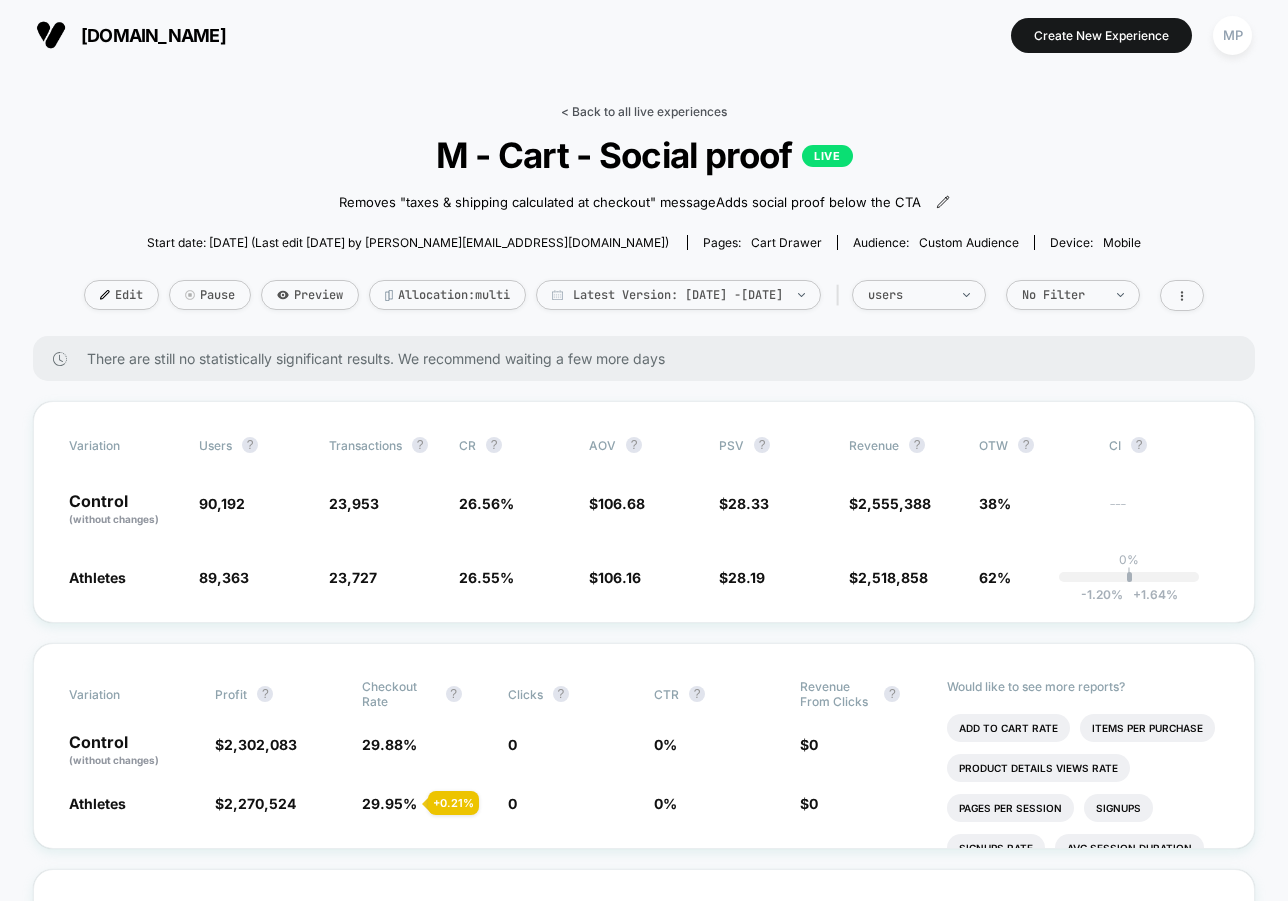 click on "< Back to all live experiences" at bounding box center (644, 111) 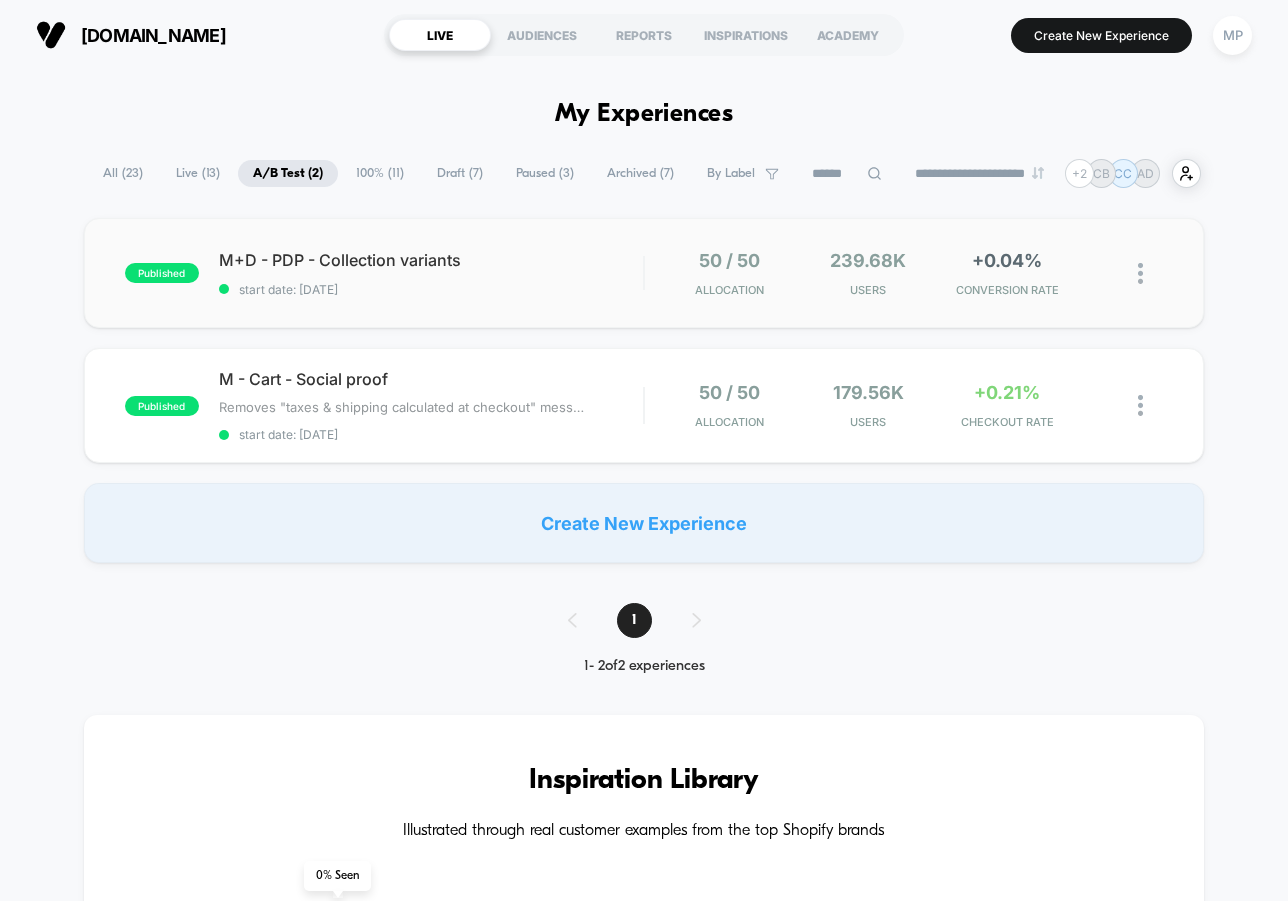 click on "published M+D - PDP - Collection variants start date: 6/24/2025 50 / 50 Allocation 239.68k Users +0.04% CONVERSION RATE" at bounding box center (644, 273) 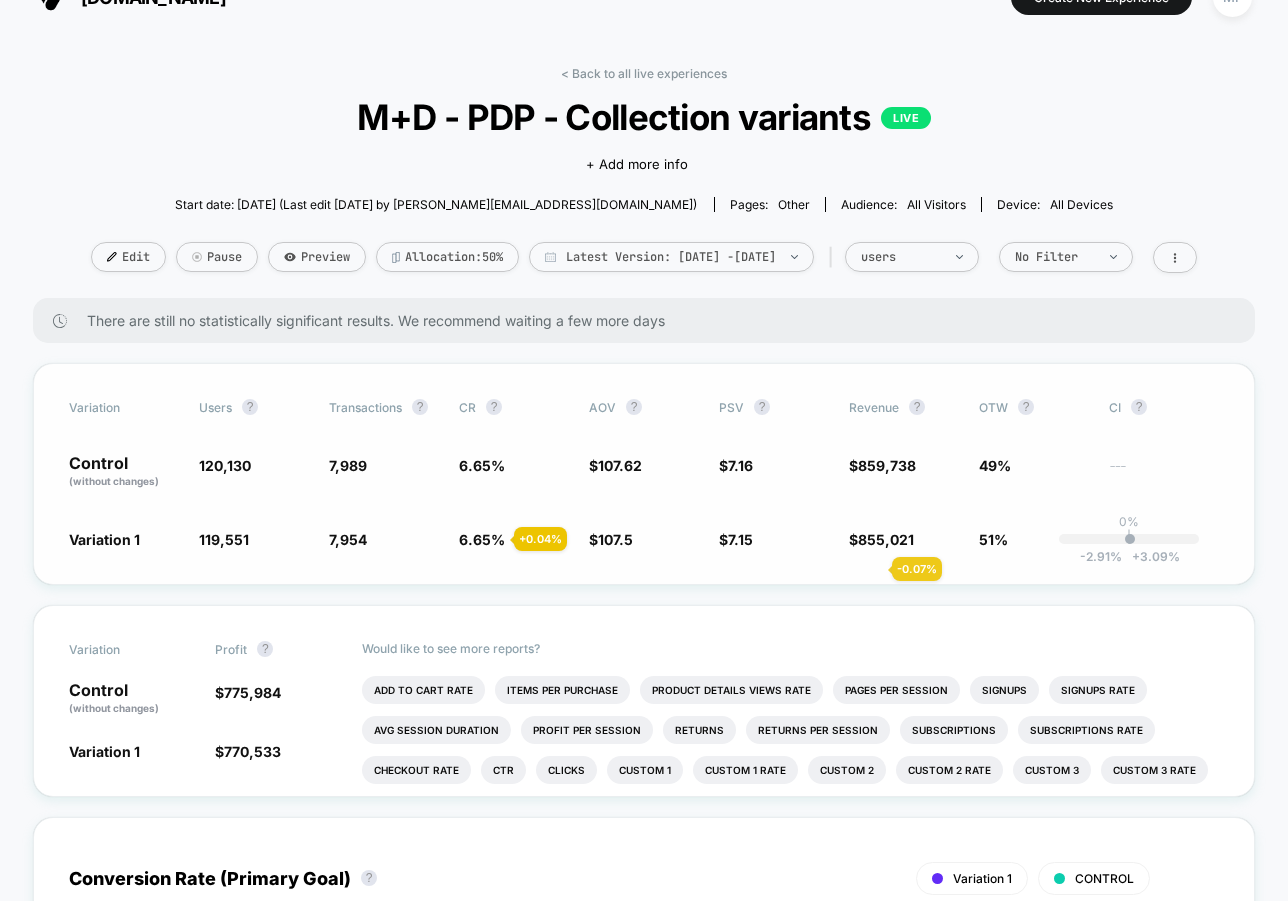 scroll, scrollTop: 40, scrollLeft: 0, axis: vertical 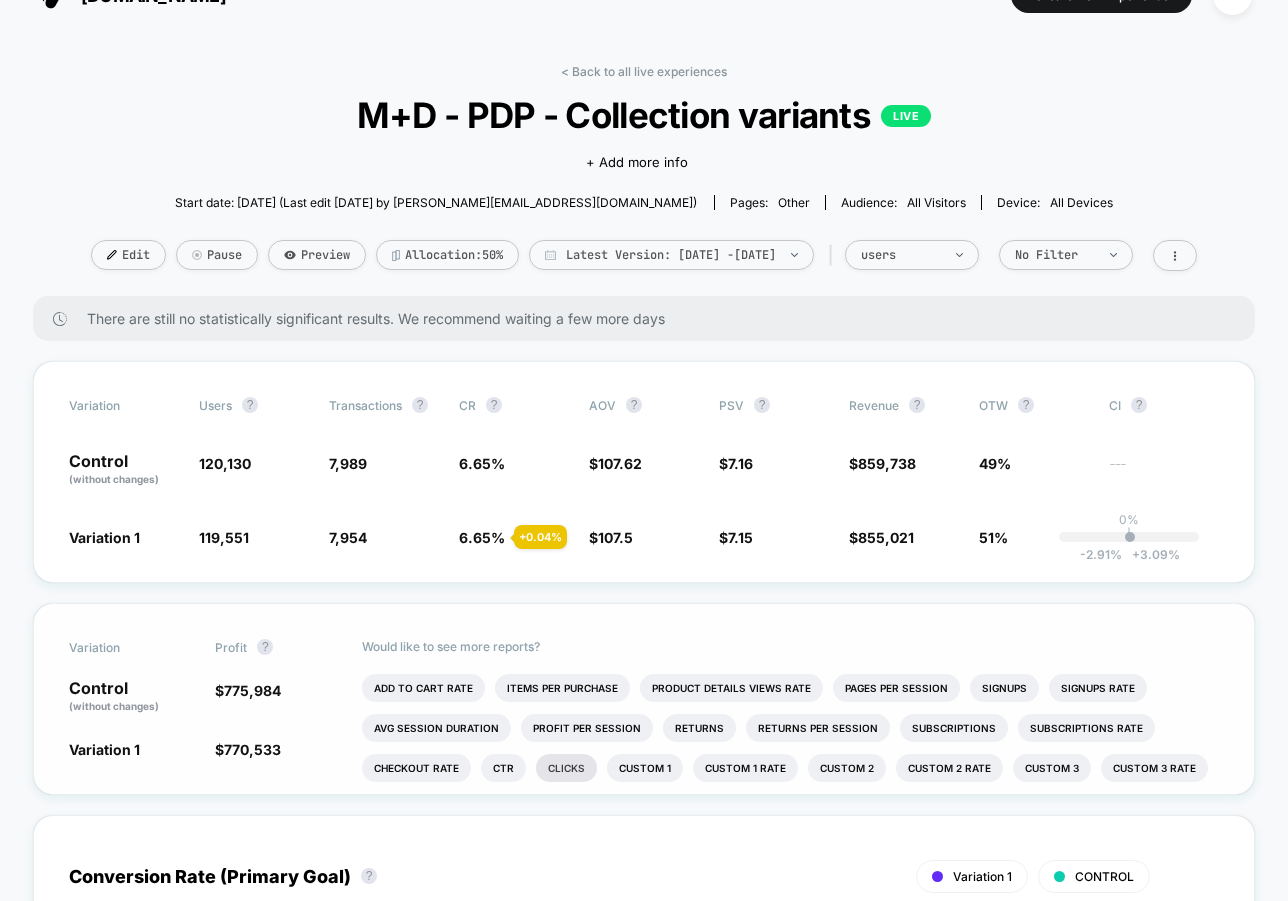 click on "Clicks" at bounding box center (566, 768) 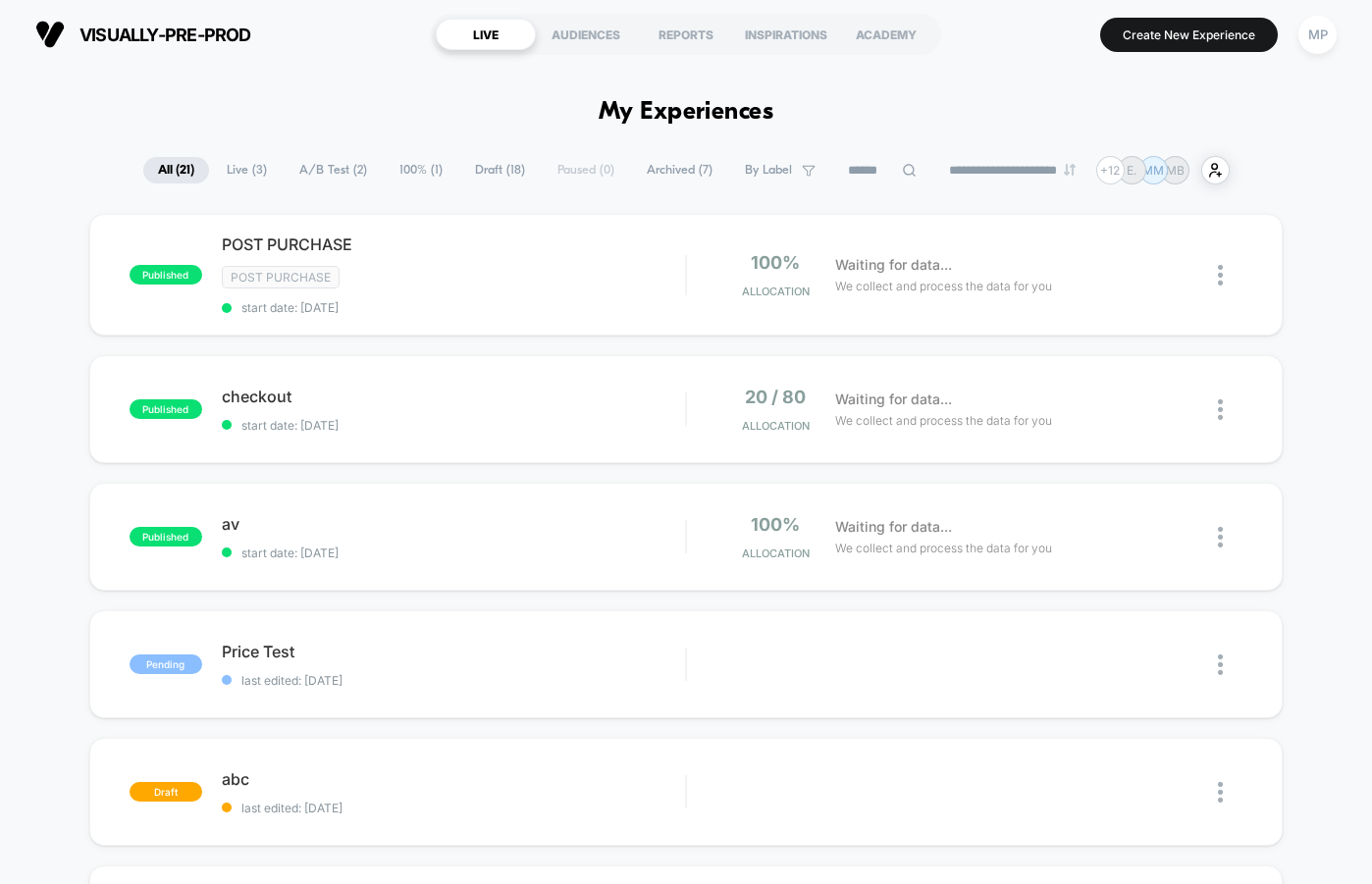 click on "MP" at bounding box center [1317, 34] 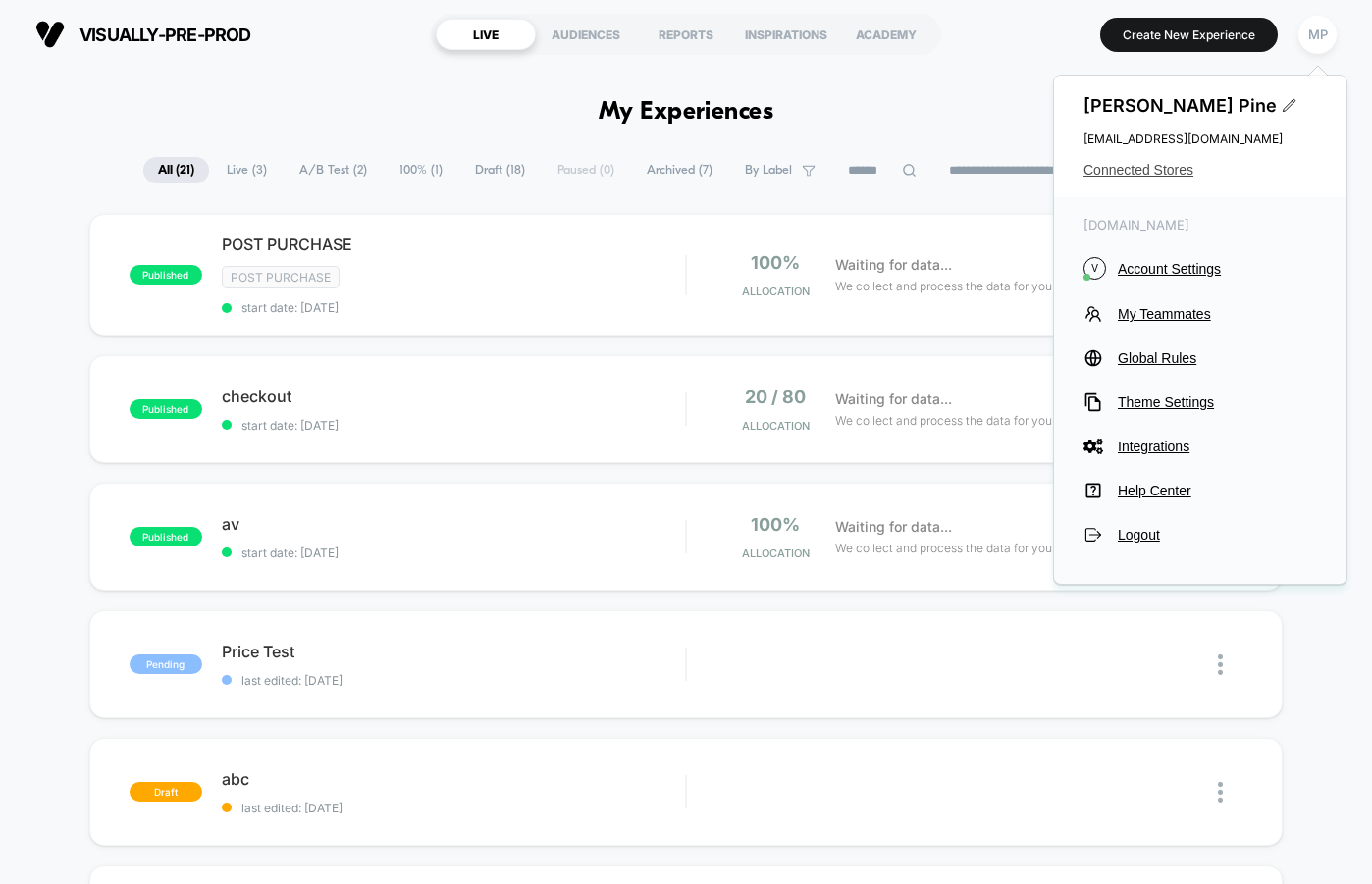 click on "Connected Stores" at bounding box center [1200, 170] 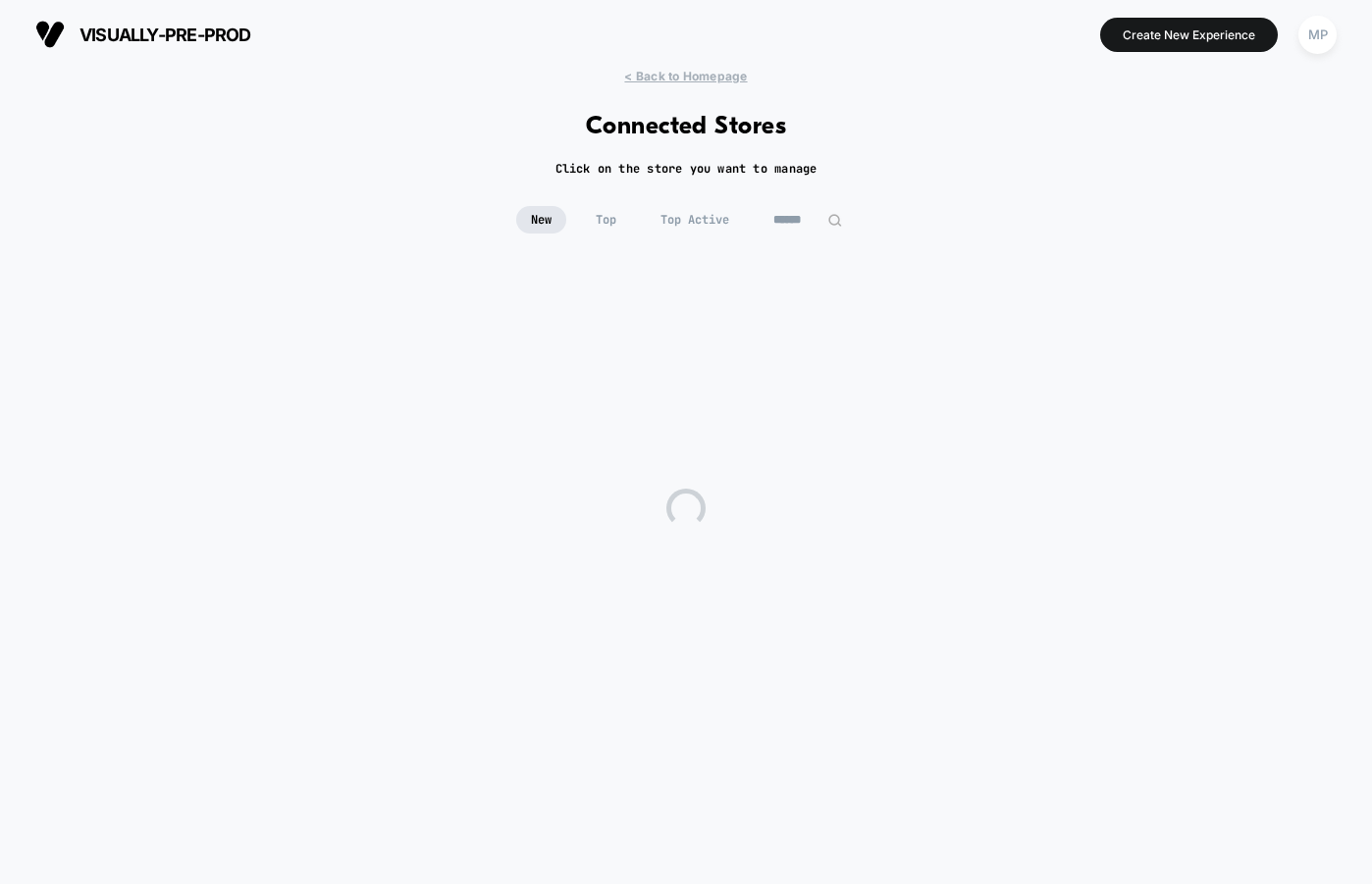 click at bounding box center (808, 220) 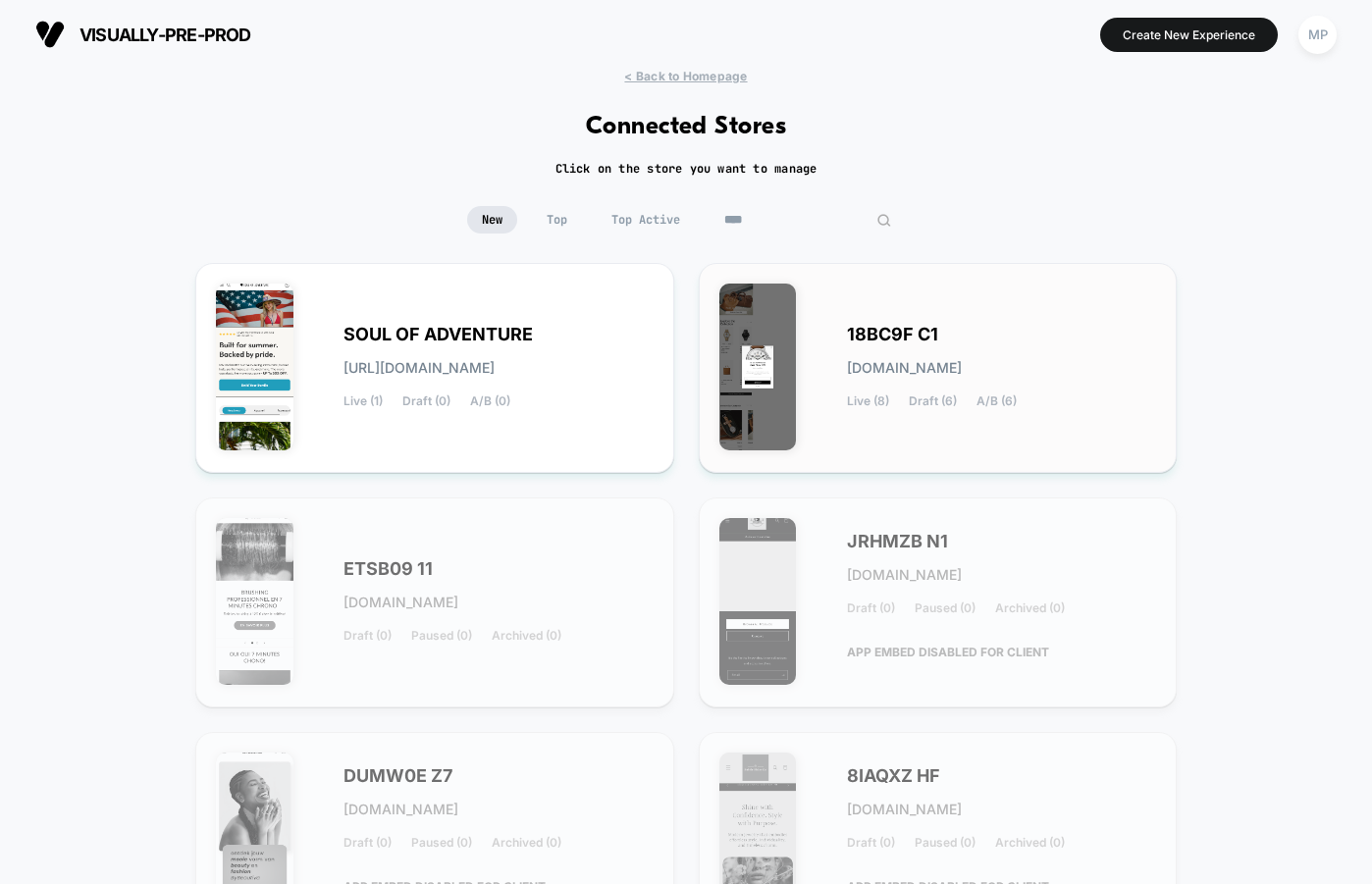 type on "****" 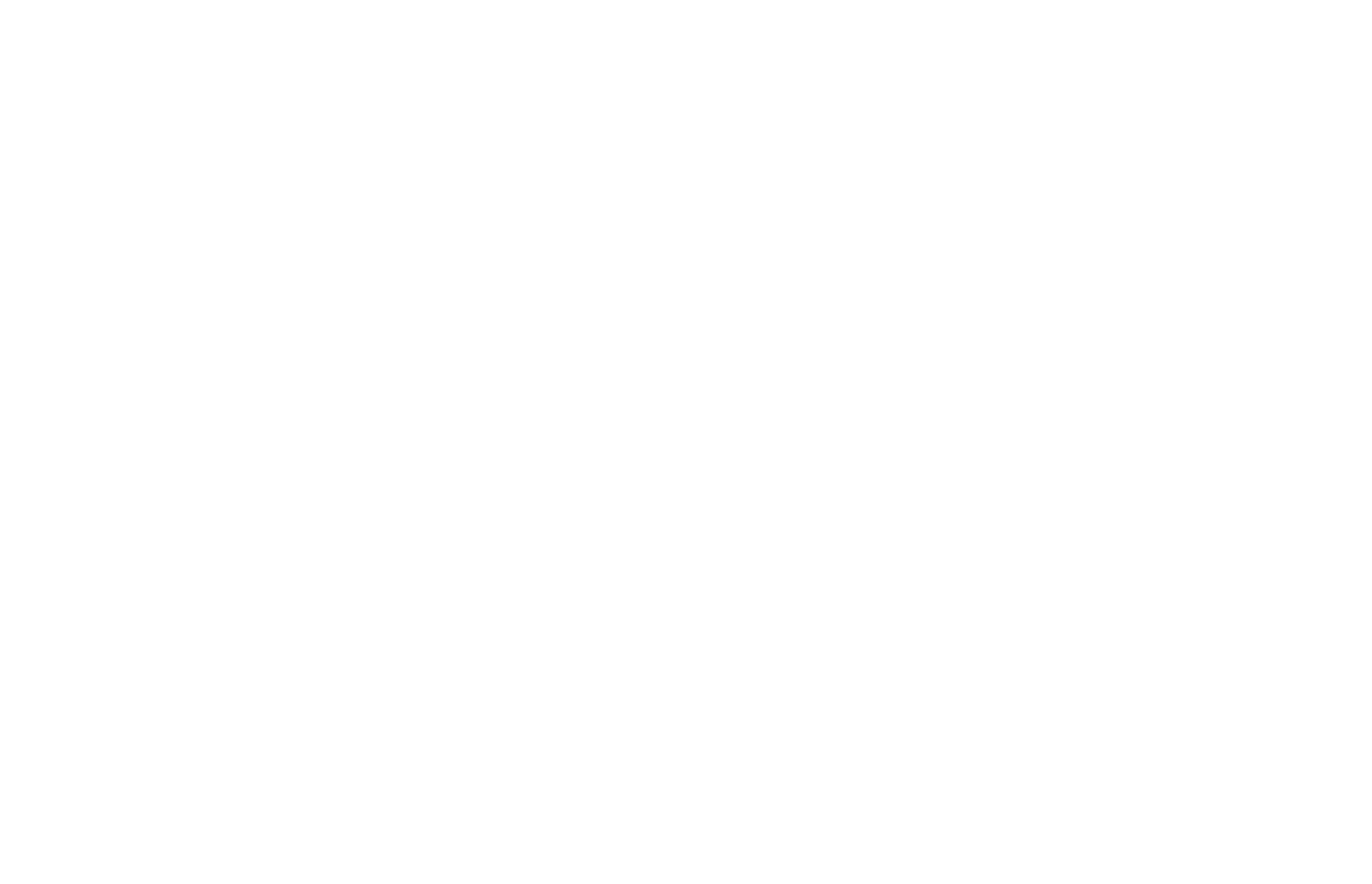 scroll, scrollTop: 0, scrollLeft: 0, axis: both 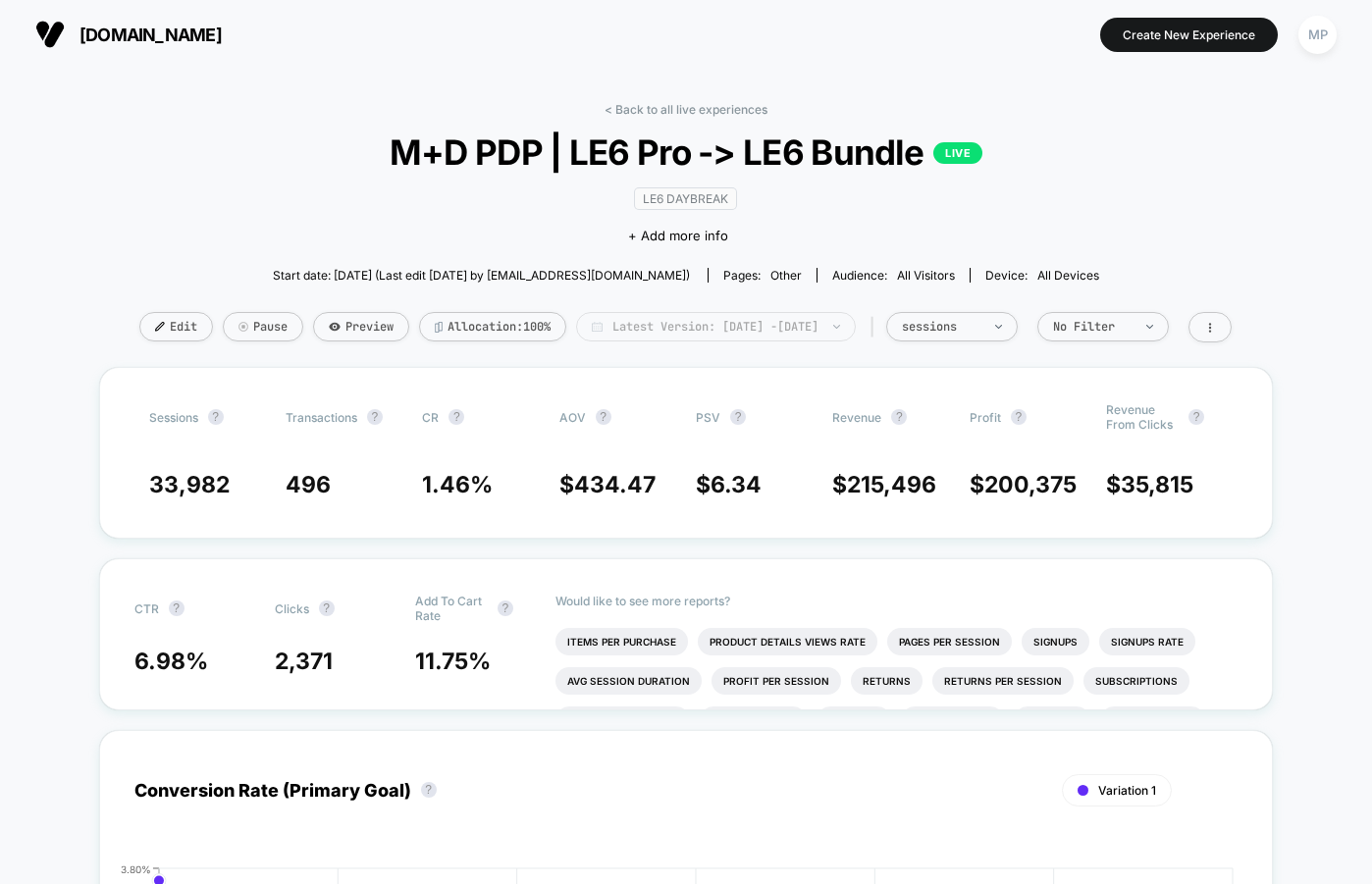 click on "Latest Version:     Jun 17, 2025    -    Jun 23, 2025" at bounding box center [715, 327] 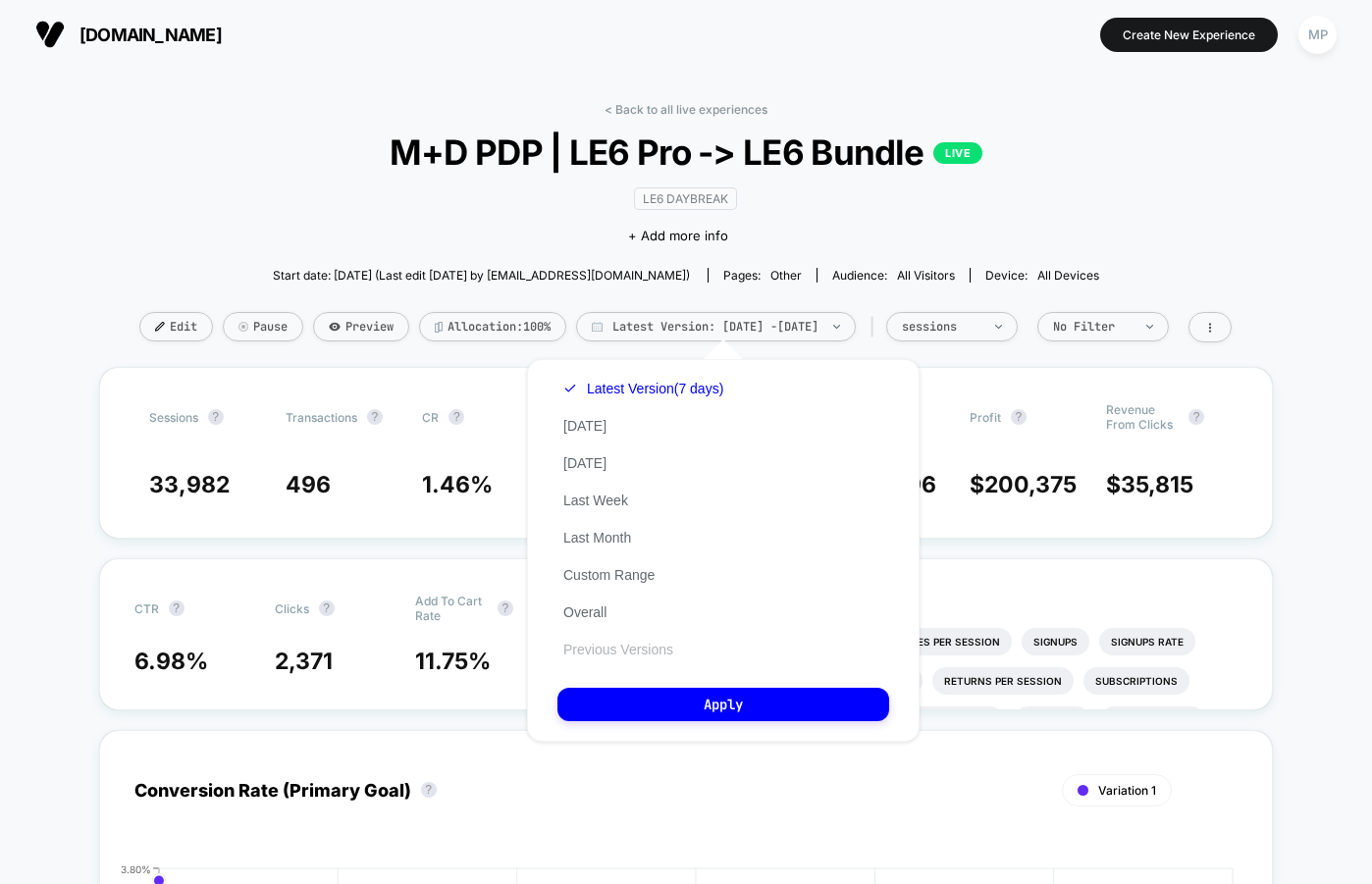 click on "Previous Versions" at bounding box center [618, 650] 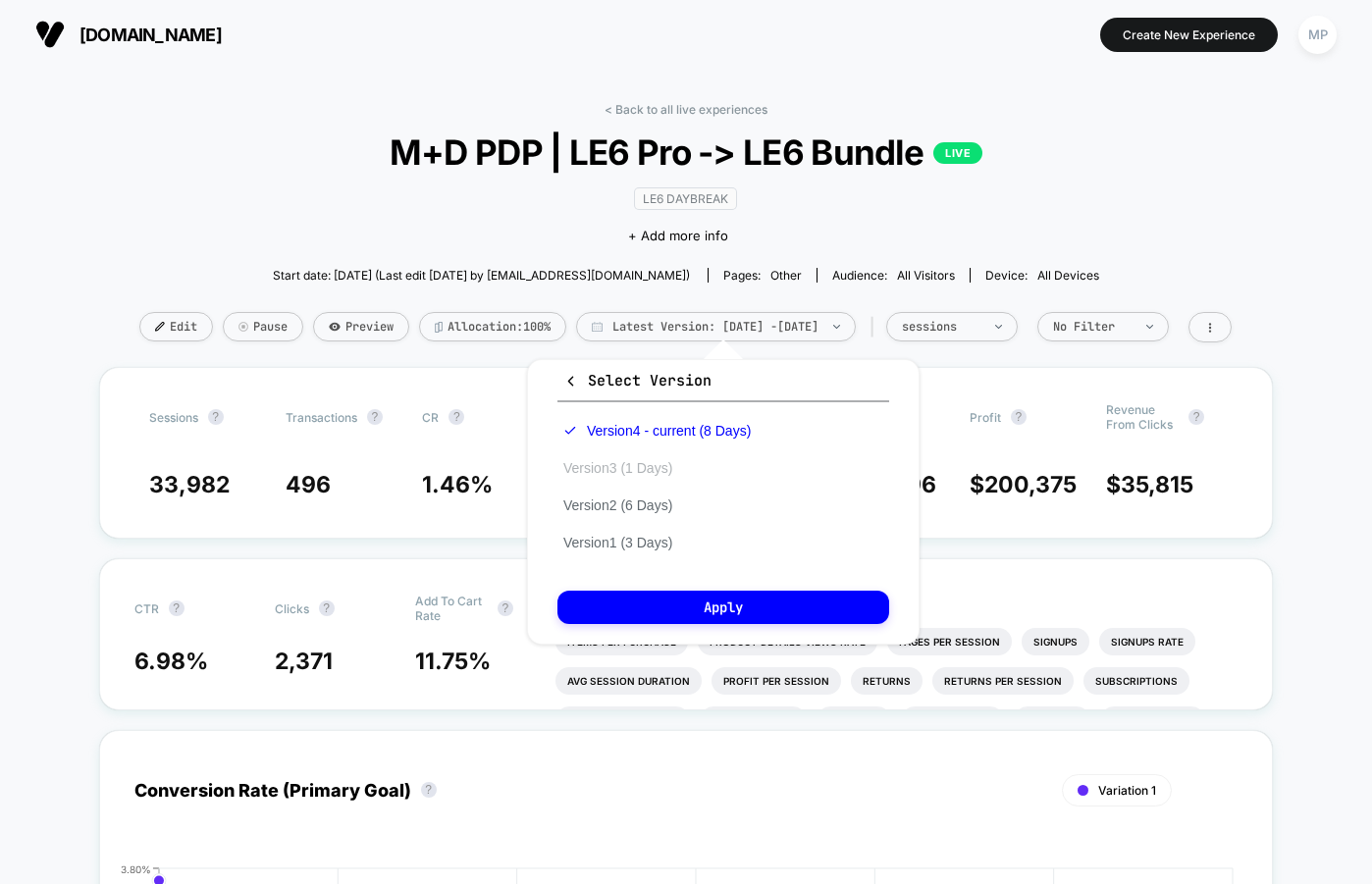 click on "Version  3   (1 Days)" at bounding box center (617, 468) 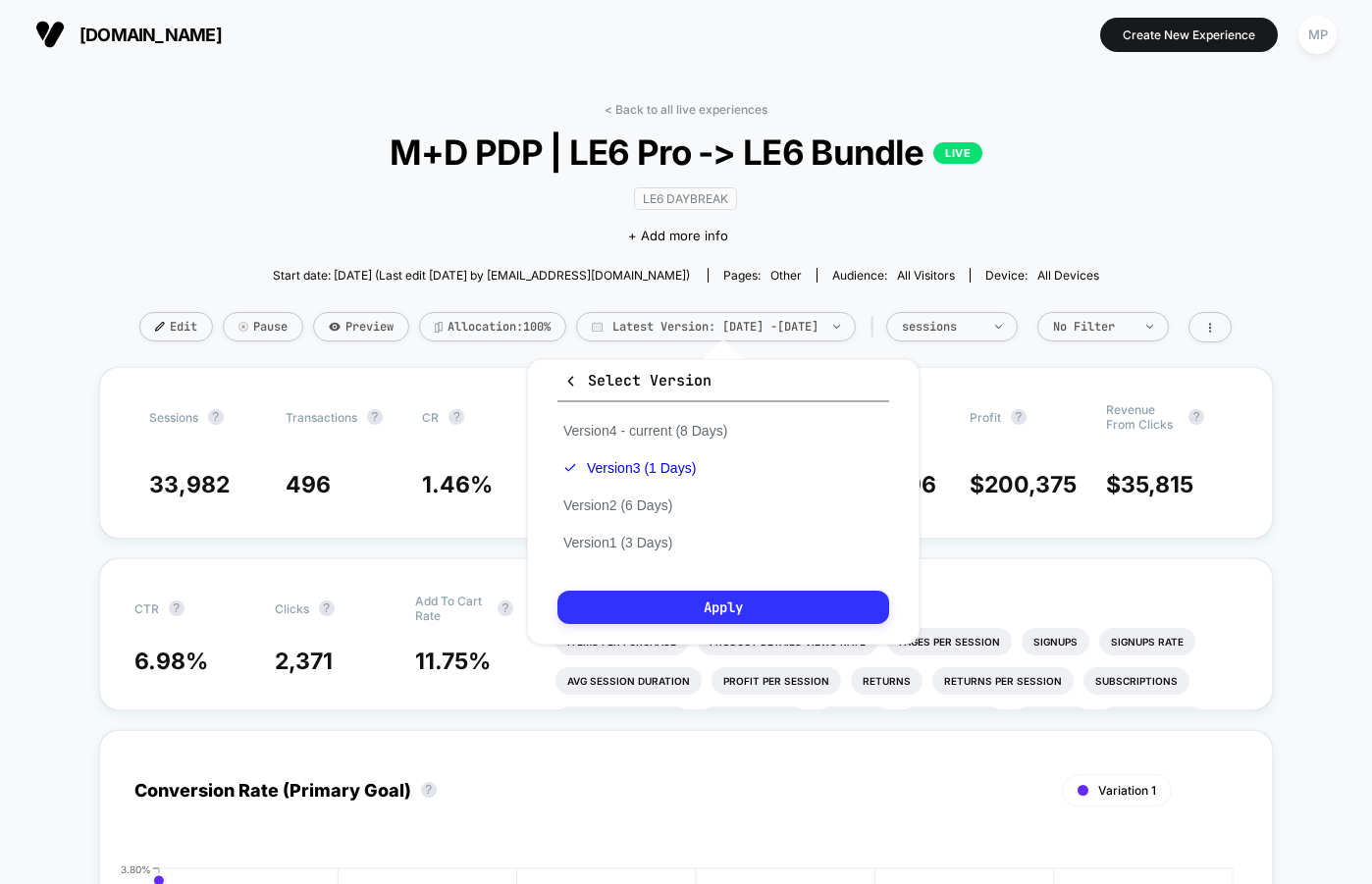 click on "Apply" at bounding box center [723, 607] 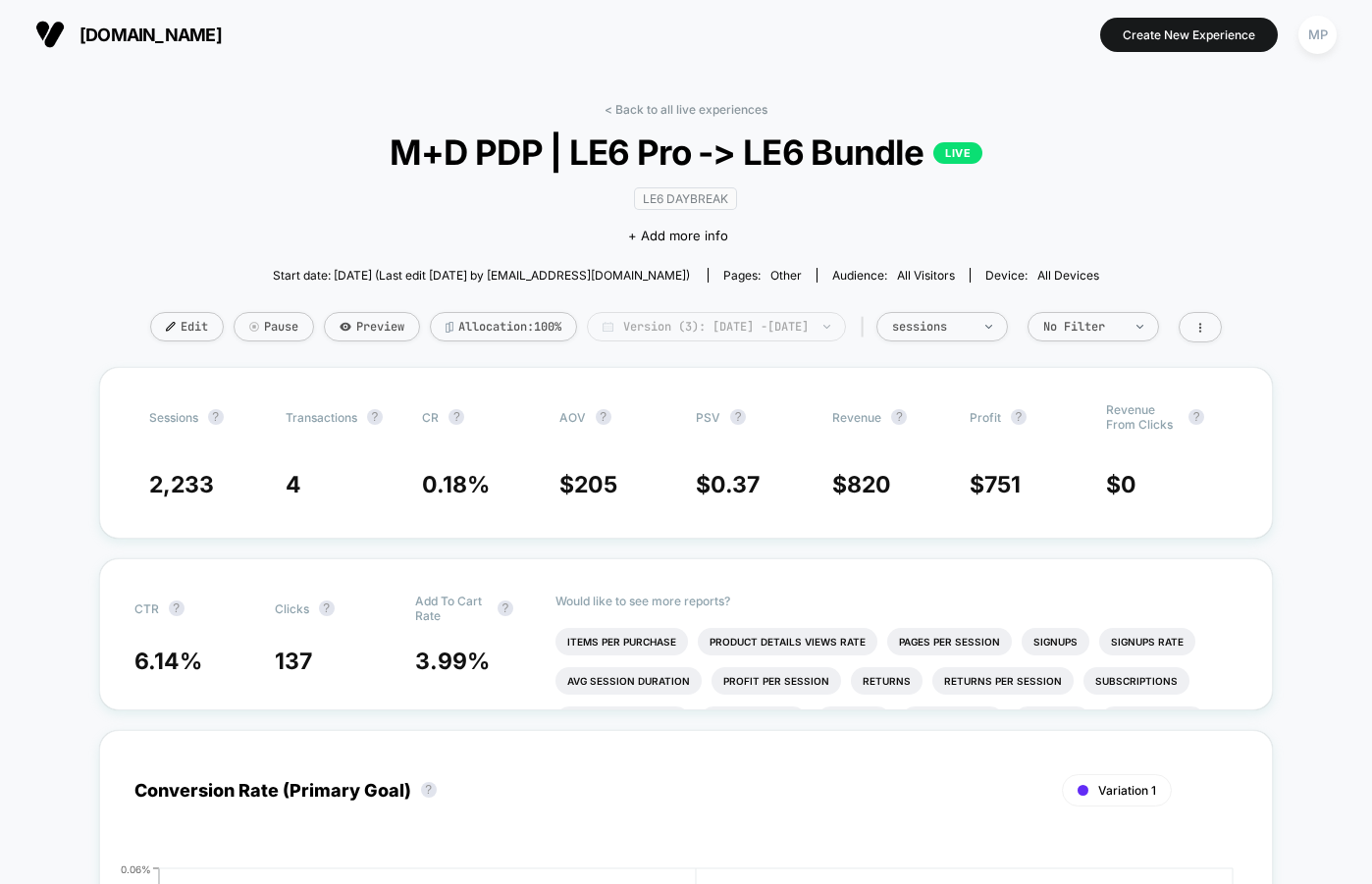 click on "Version (3):     Jun 24, 2025    -    Jun 24, 2025" at bounding box center [716, 327] 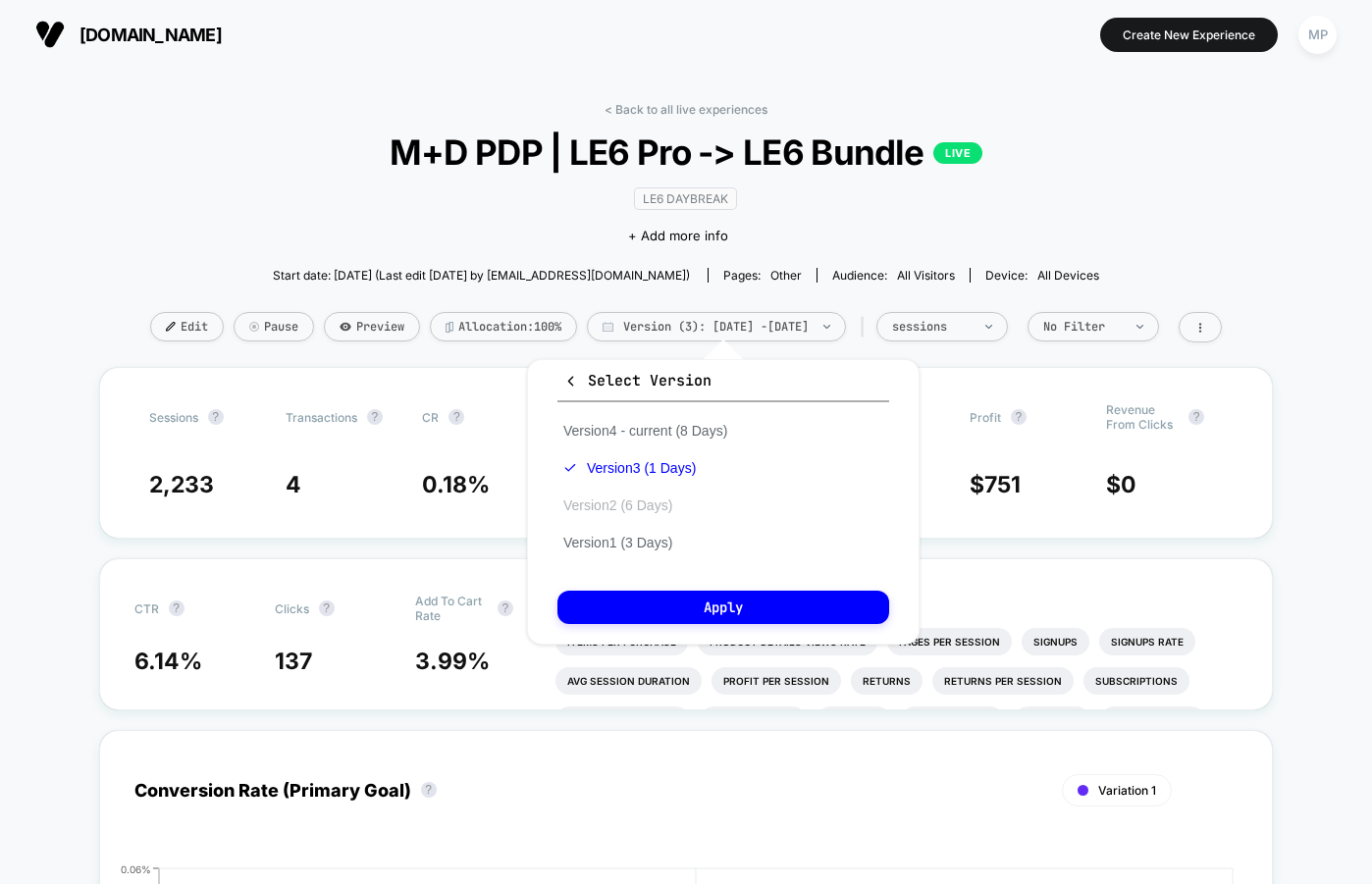 click on "Version  2   (6 Days)" at bounding box center (617, 505) 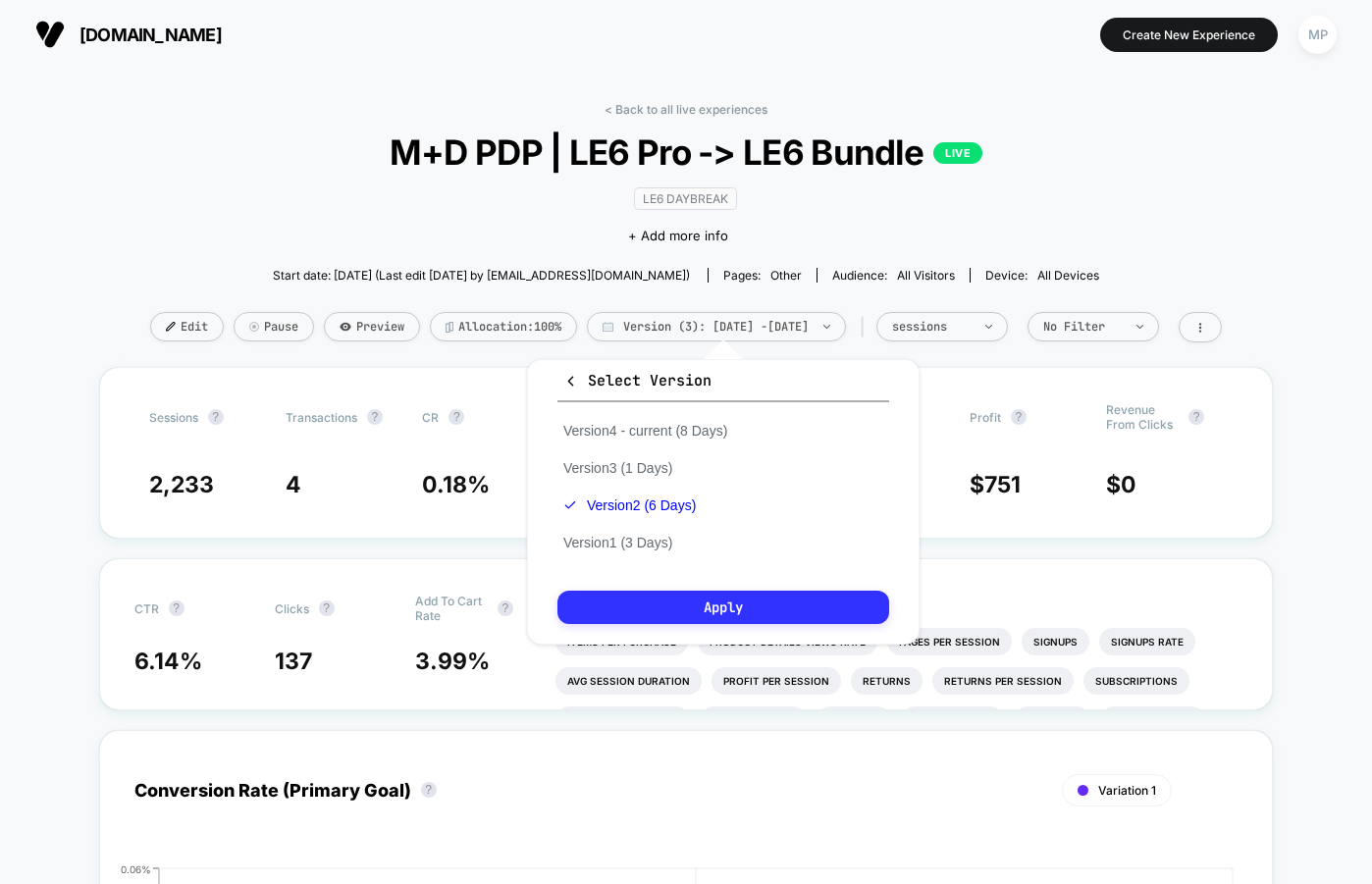 click on "Apply" at bounding box center (723, 607) 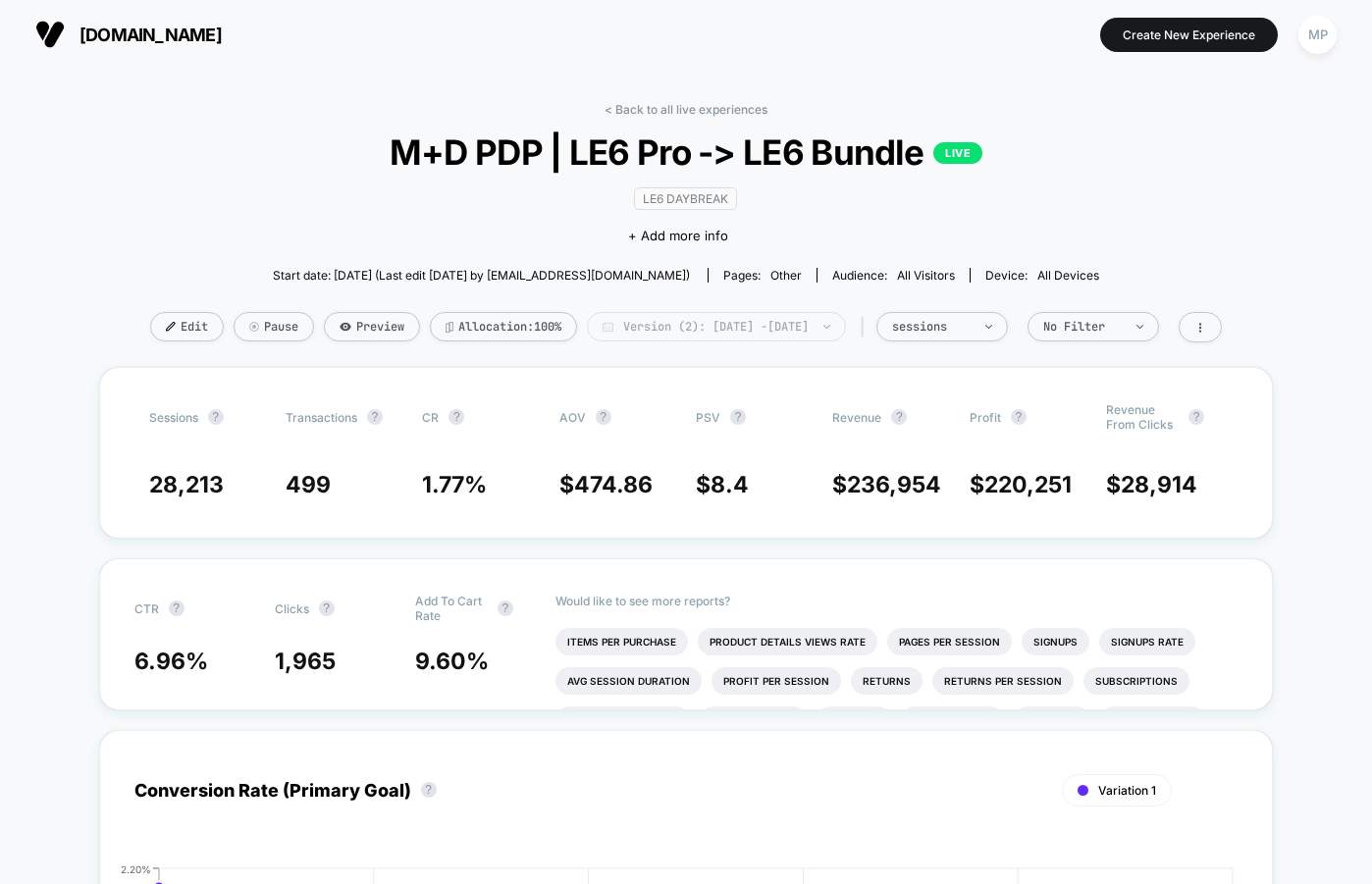 click on "Version (2):     Jun 19, 2025    -    Jun 24, 2025" at bounding box center (716, 327) 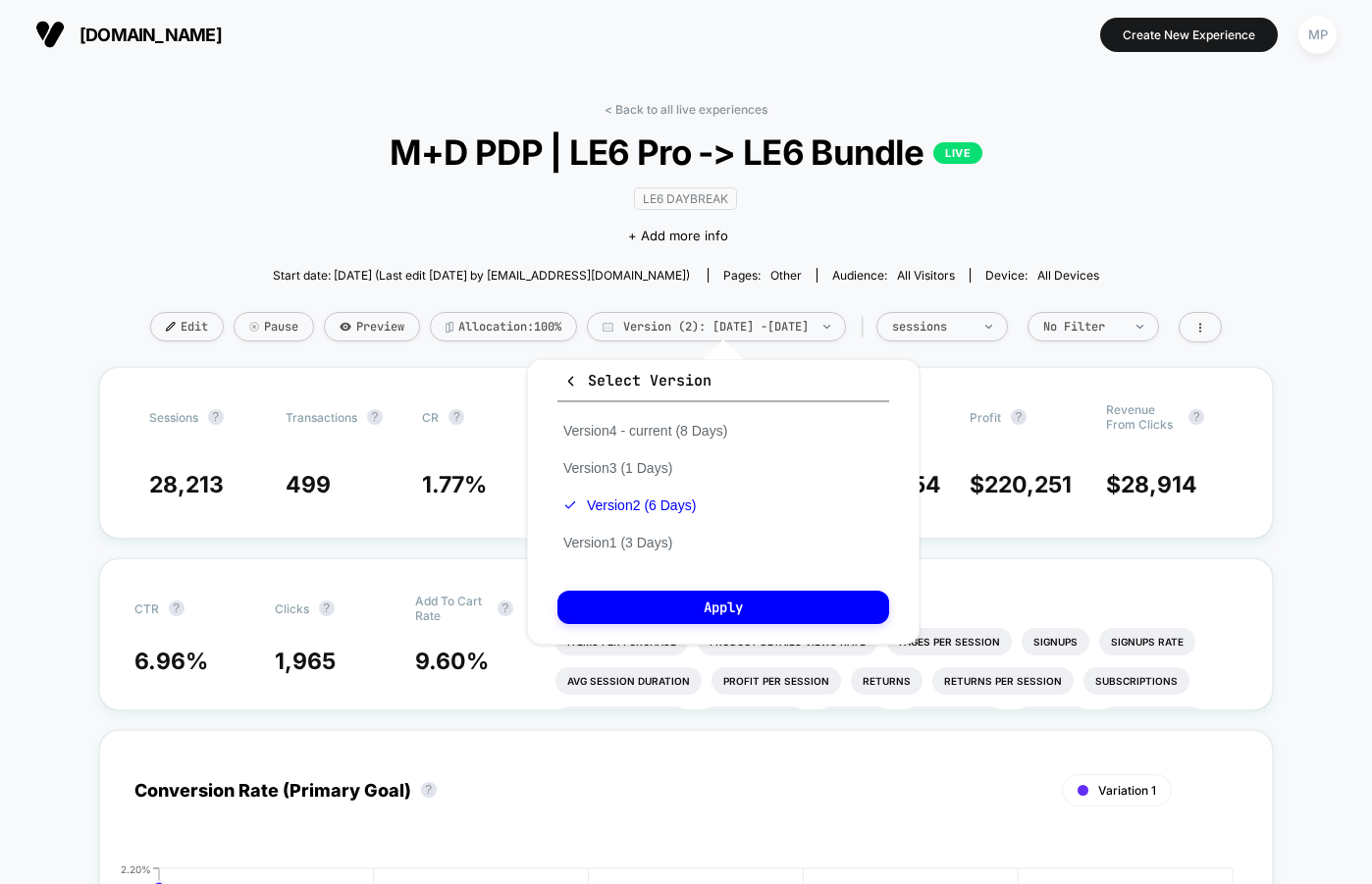 click on "Version  4   - current (8 Days) Version  3   (1 Days) Version  2   (6 Days) Version  1   (3 Days)" at bounding box center (645, 487) 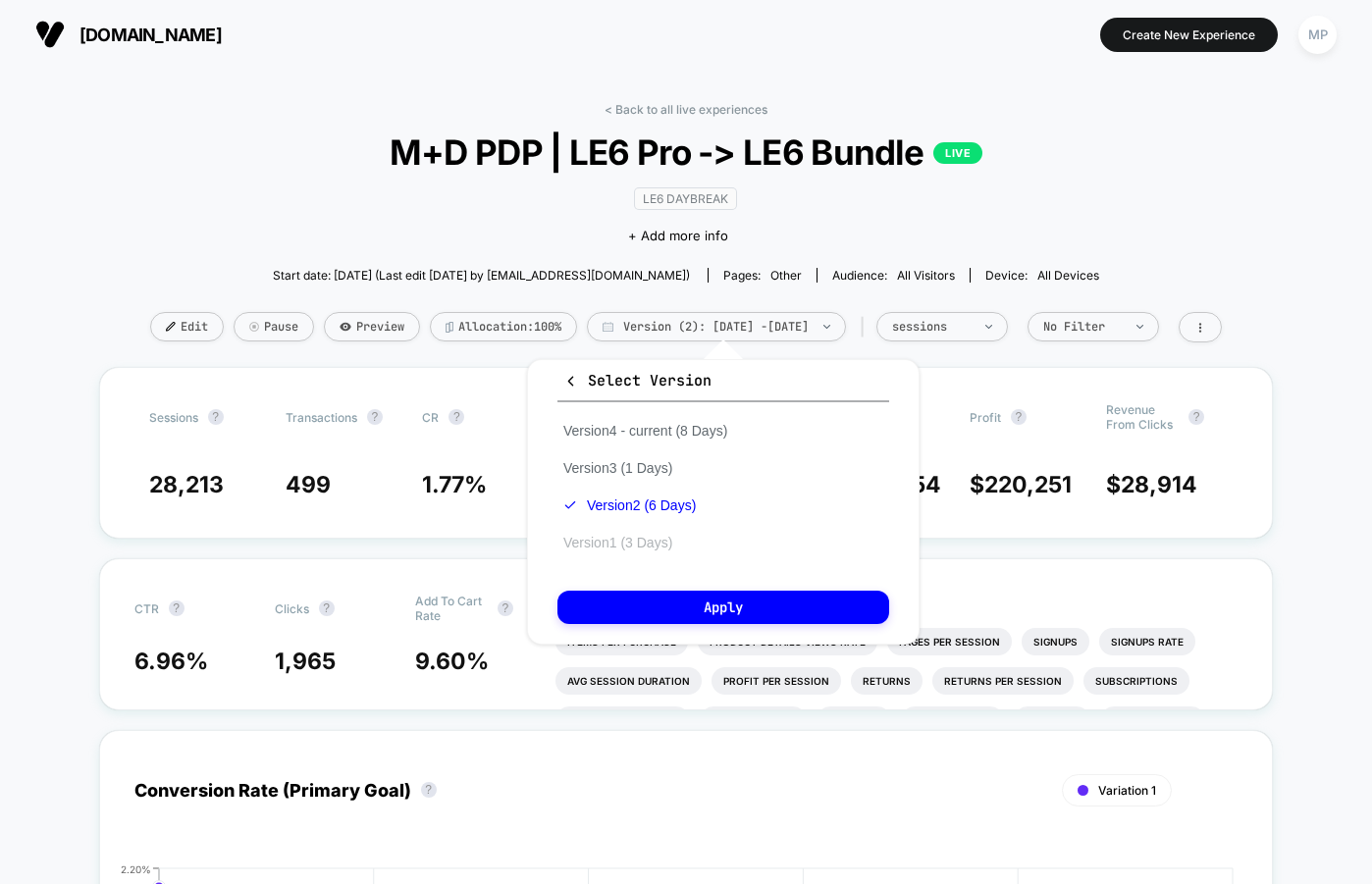 click on "Version  1   (3 Days)" at bounding box center [617, 543] 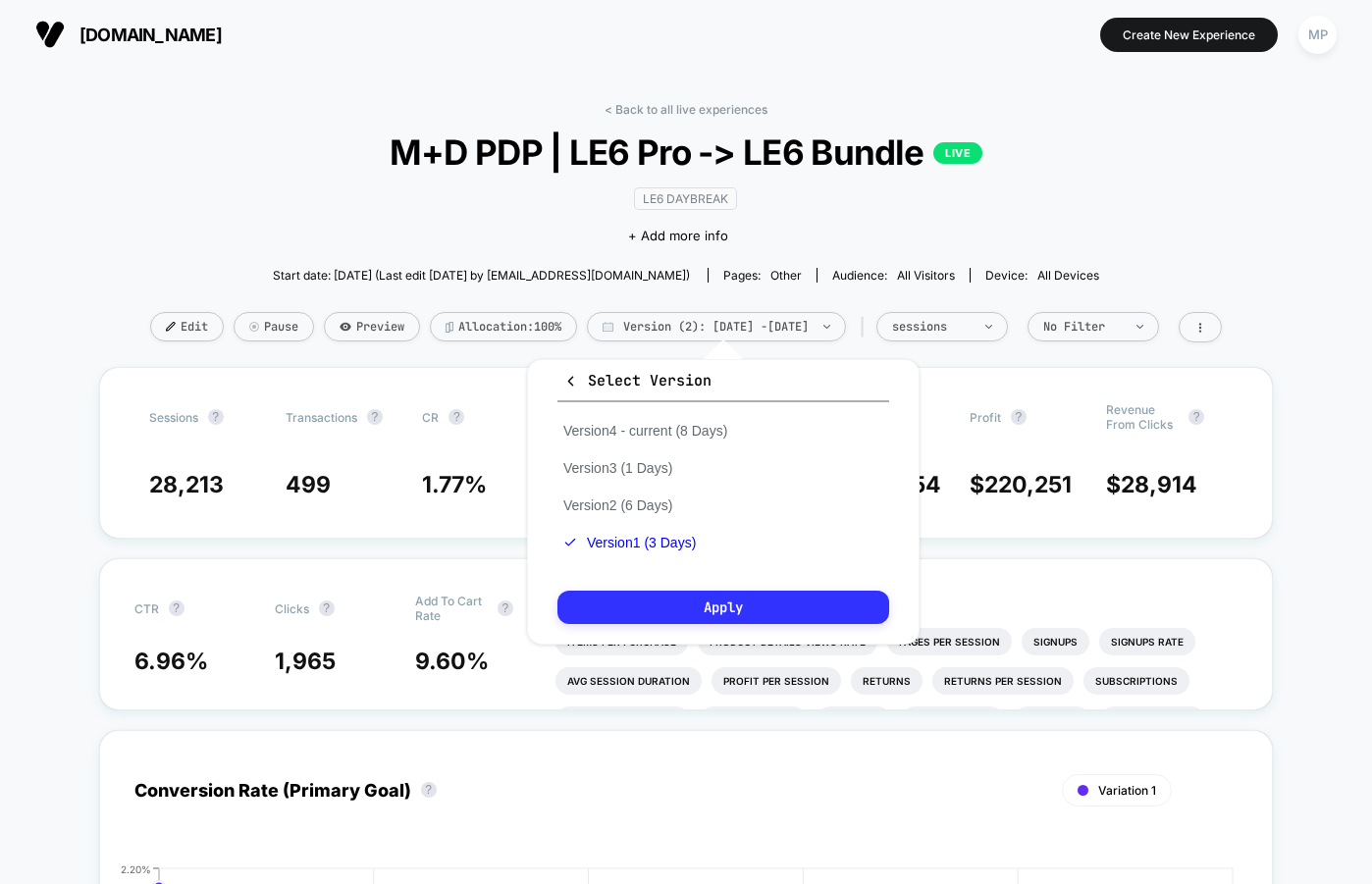 click on "Apply" at bounding box center (723, 607) 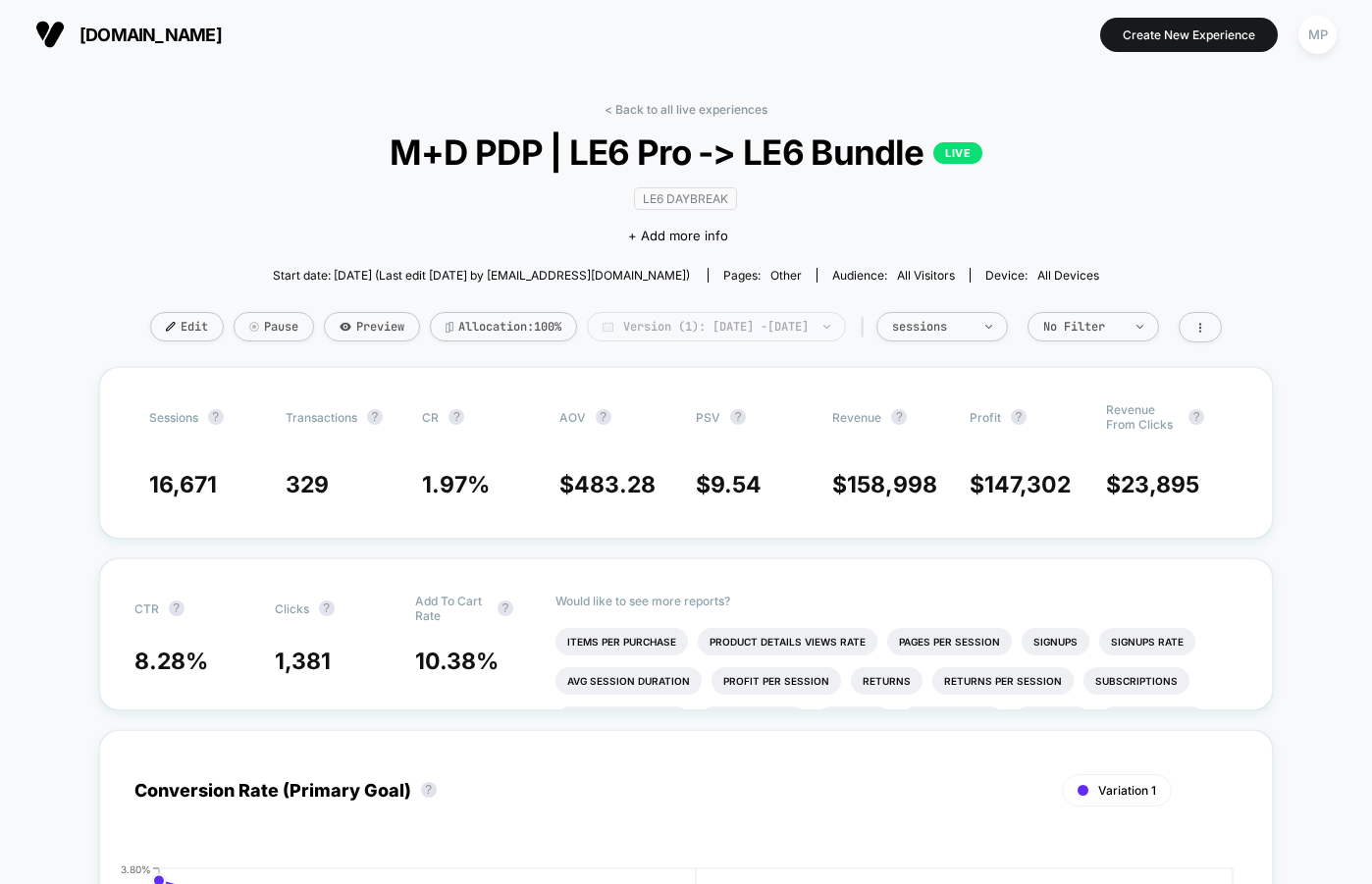 click on "Version (1):     Jun 17, 2025    -    Jun 19, 2025" at bounding box center (716, 327) 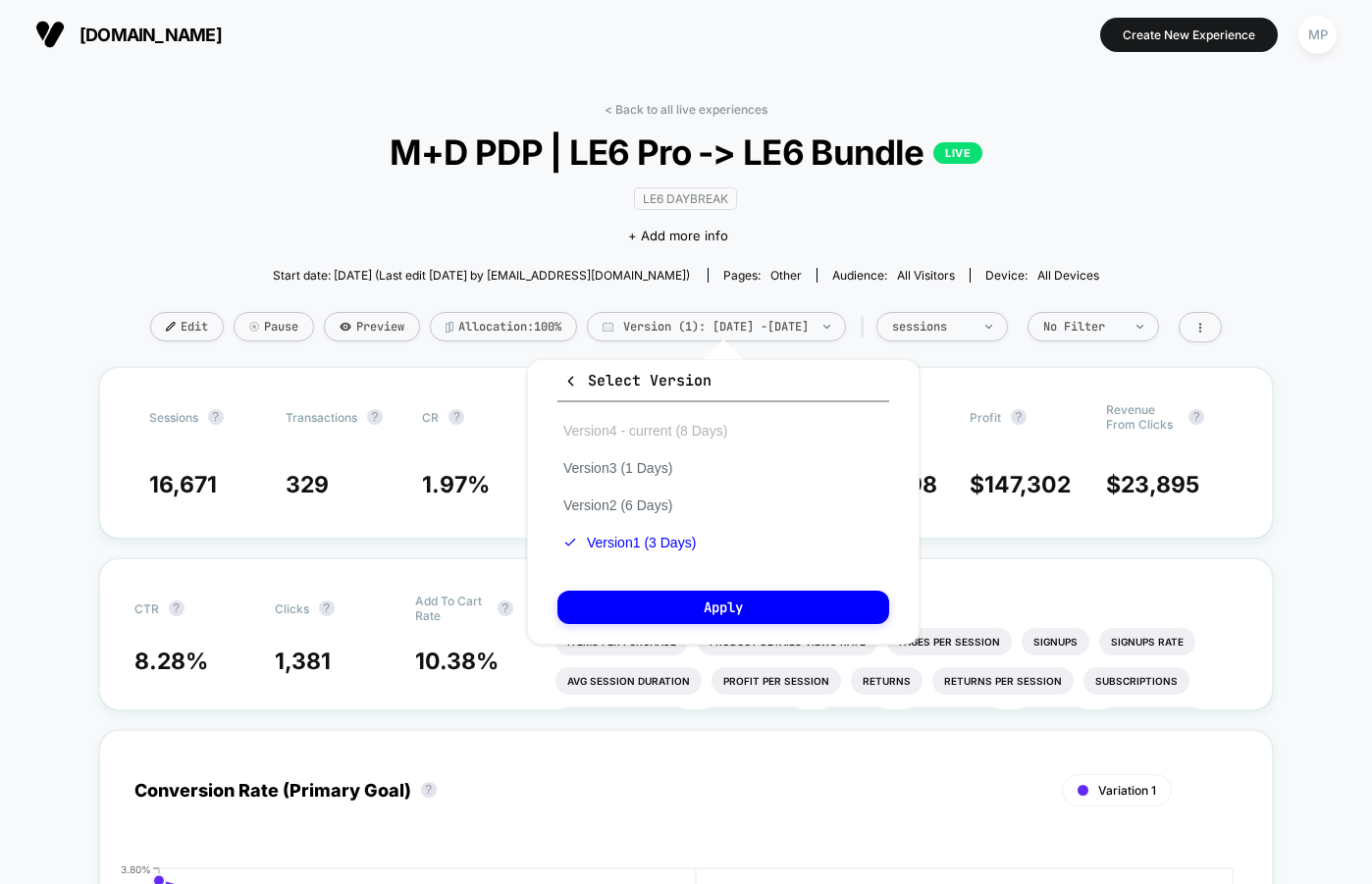 click on "Version  4   - current (8 Days)" at bounding box center (645, 431) 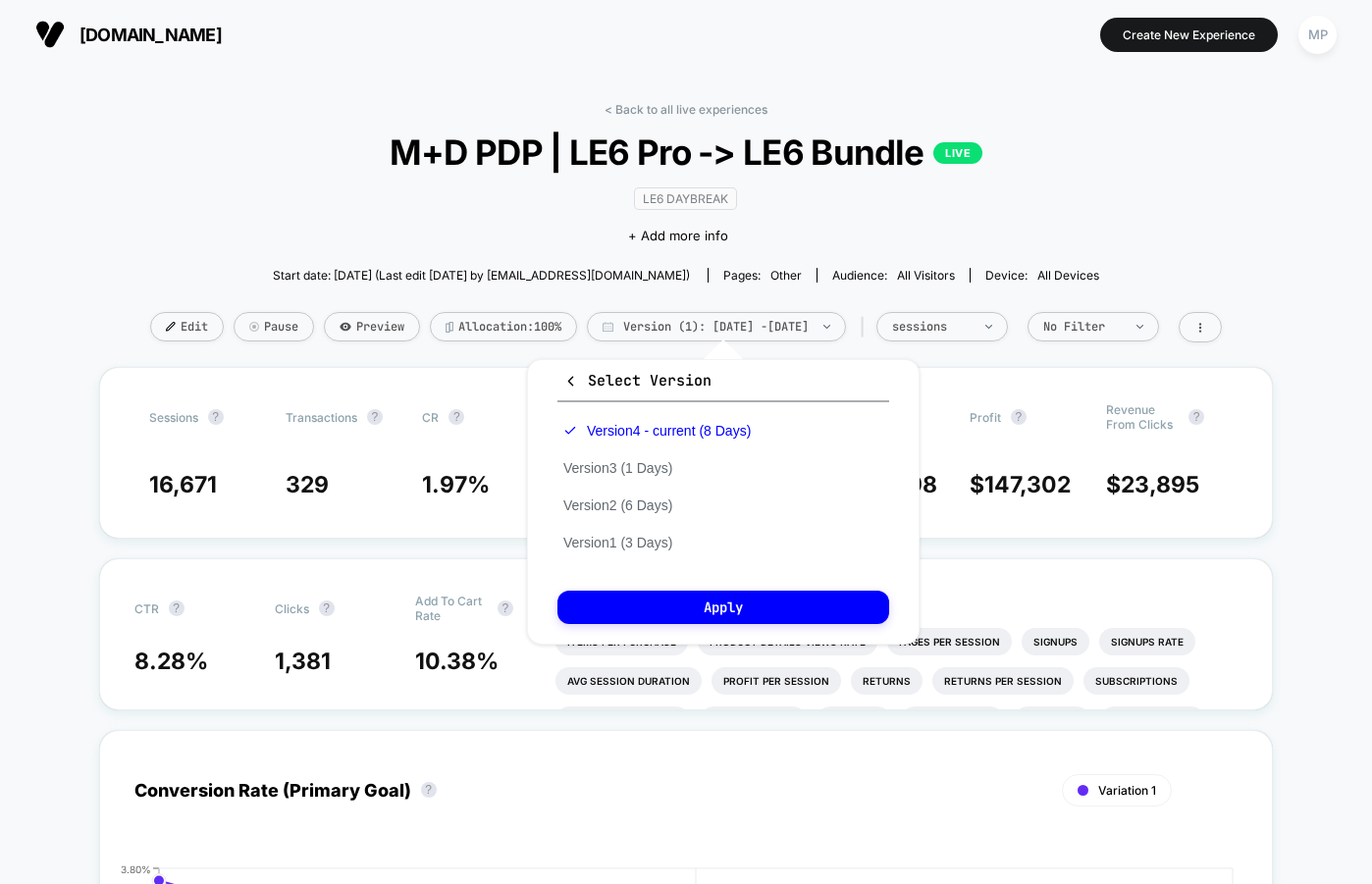 click on "Select Version Version  4   - current (8 Days) Version  3   (1 Days) Version  2   (6 Days) Version  1   (3 Days) Apply" at bounding box center (723, 501) 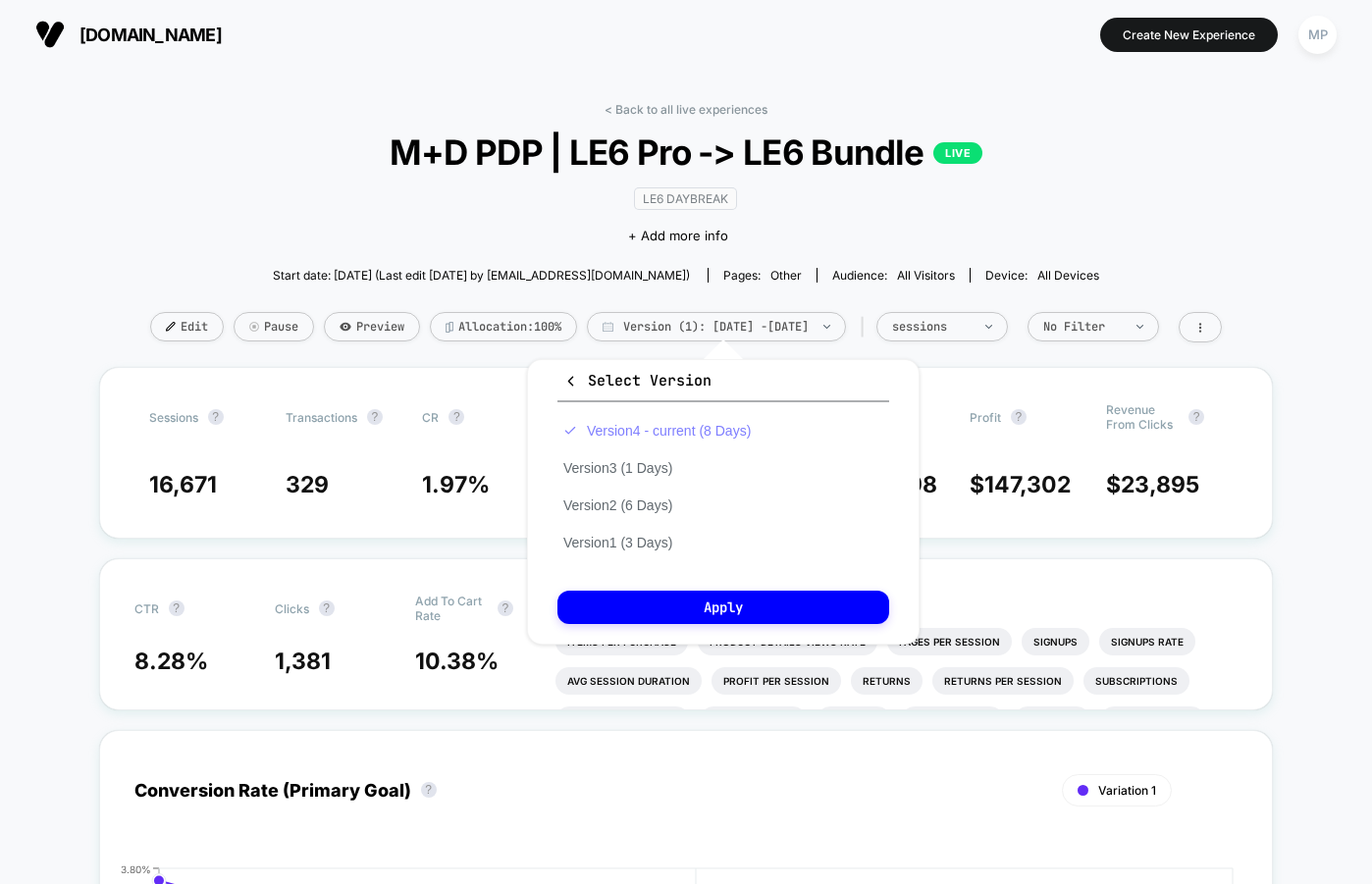 click on "Version  4   - current (8 Days)" at bounding box center (657, 431) 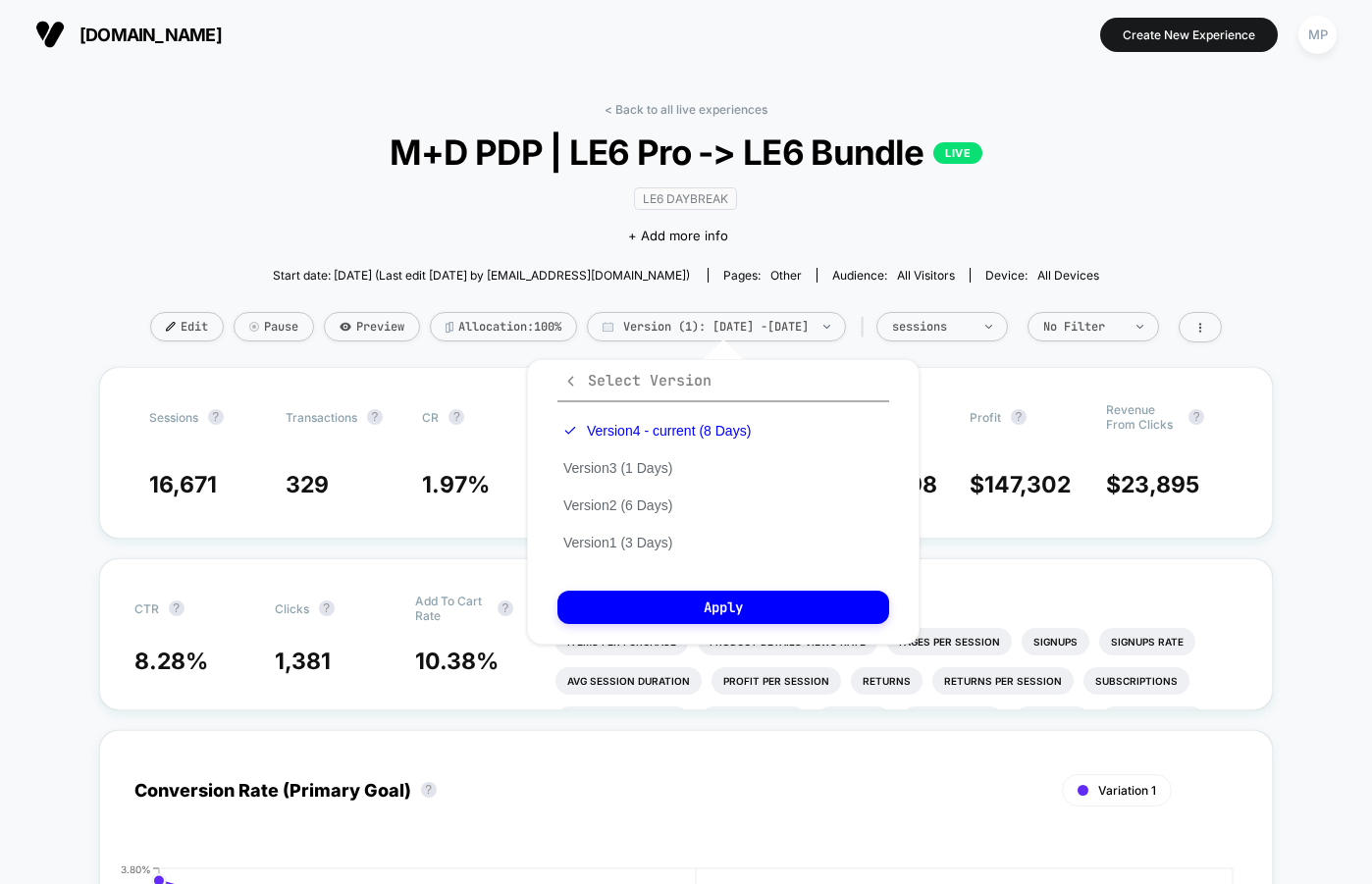 click on "Select Version" at bounding box center (637, 381) 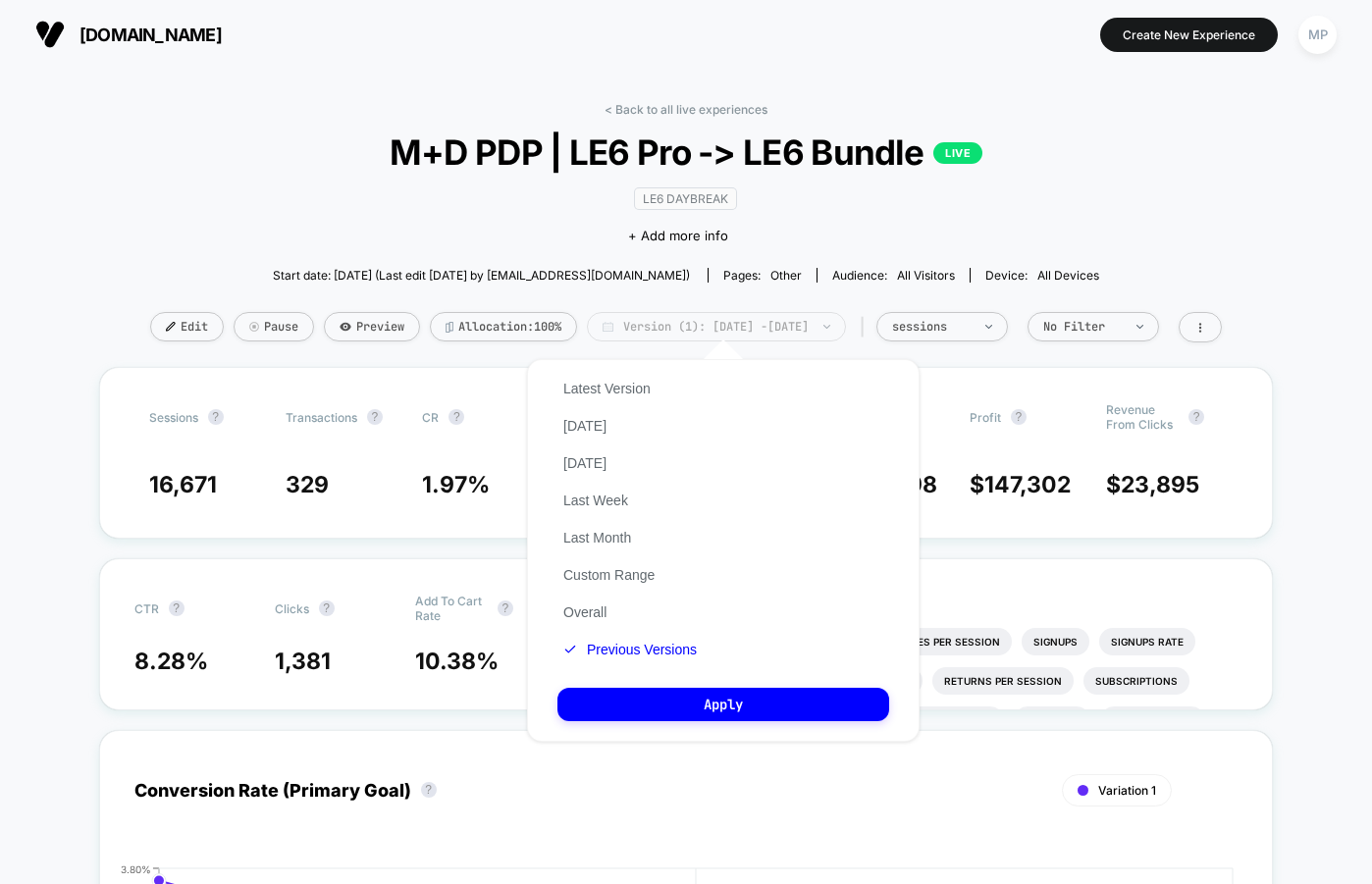 click on "Version (1):     Jun 17, 2025    -    Jun 19, 2025" at bounding box center (716, 327) 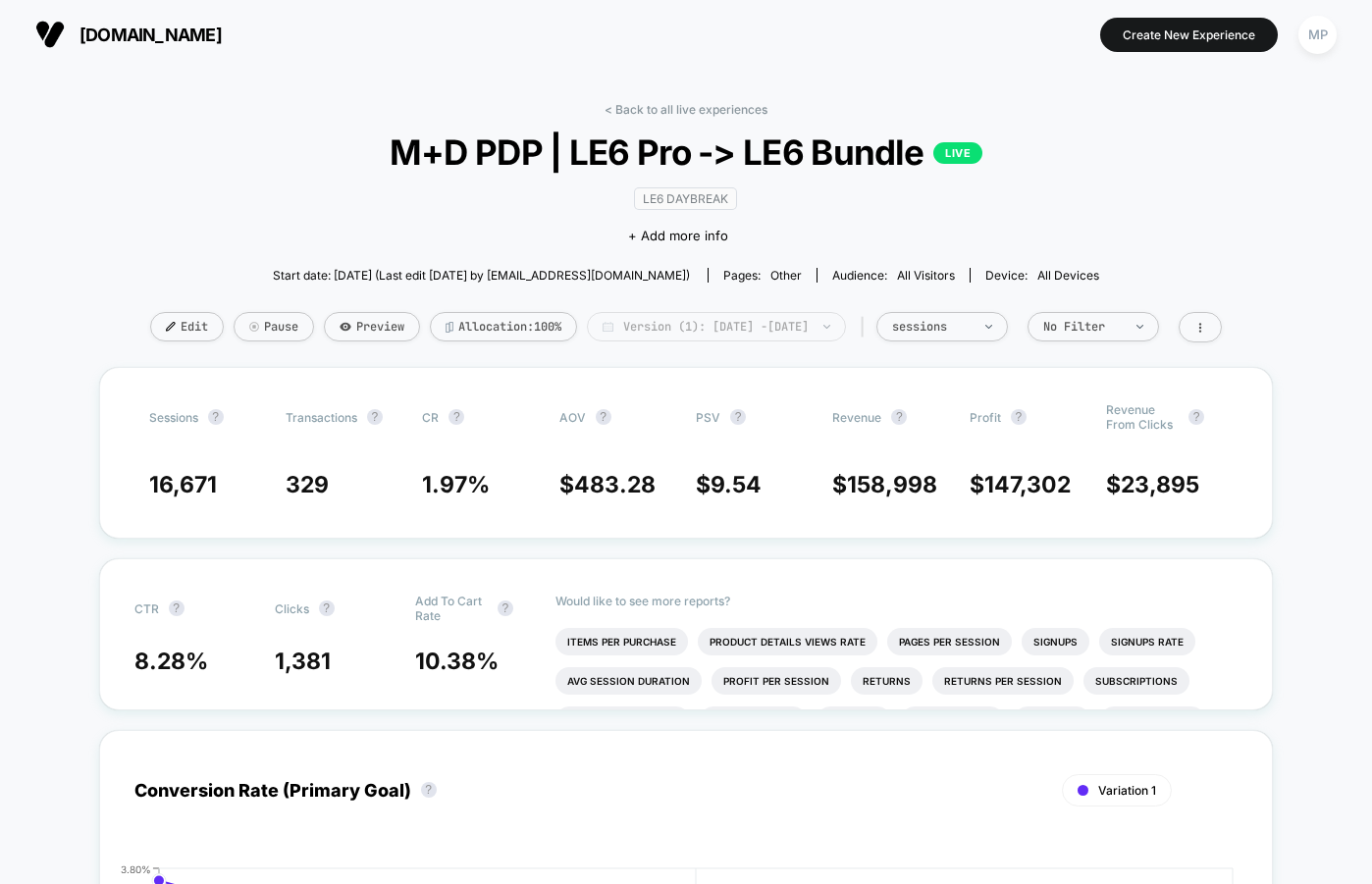 click on "Version (1):     Jun 17, 2025    -    Jun 19, 2025" at bounding box center (716, 327) 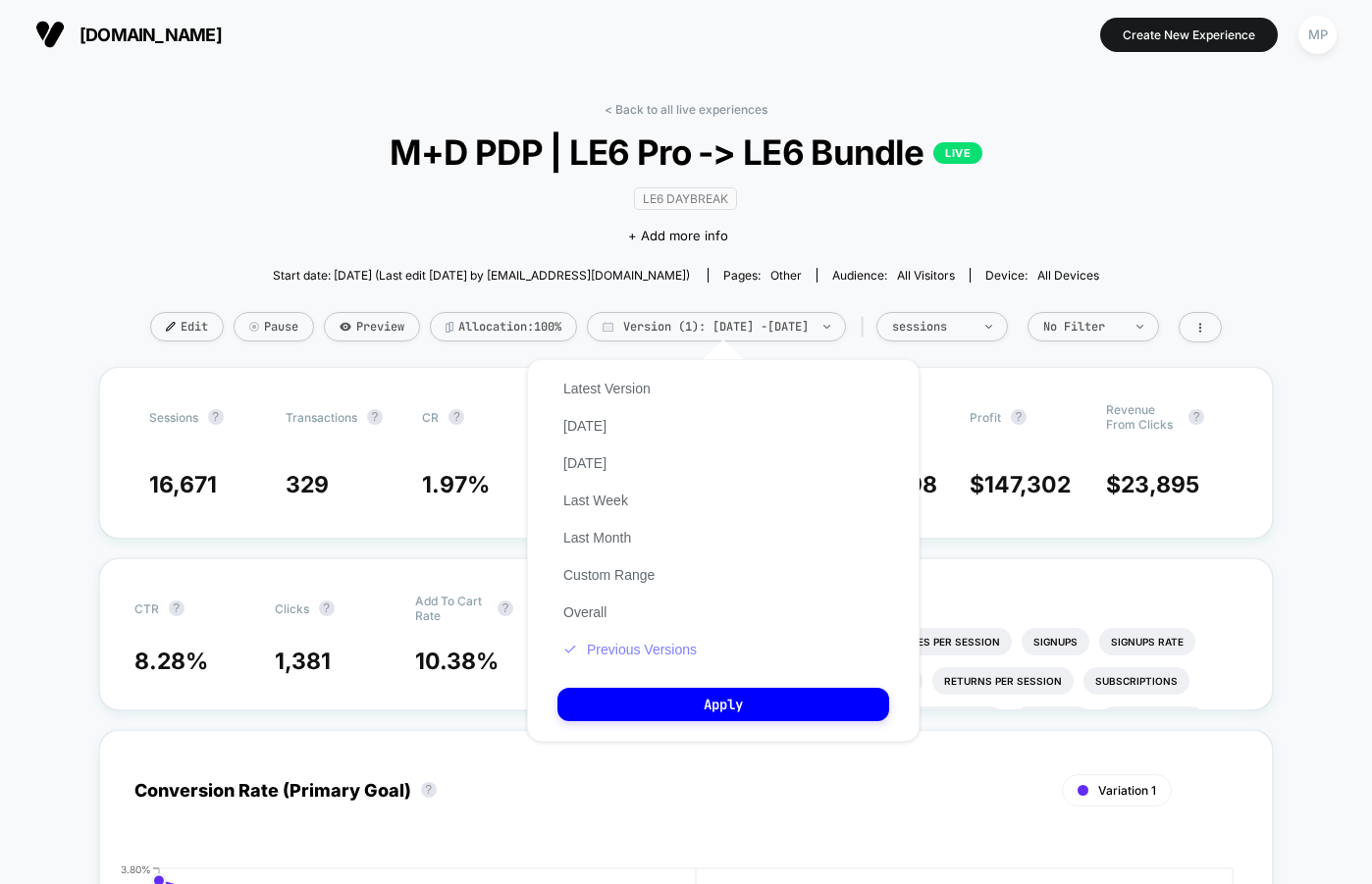 click on "Previous Versions" at bounding box center (630, 650) 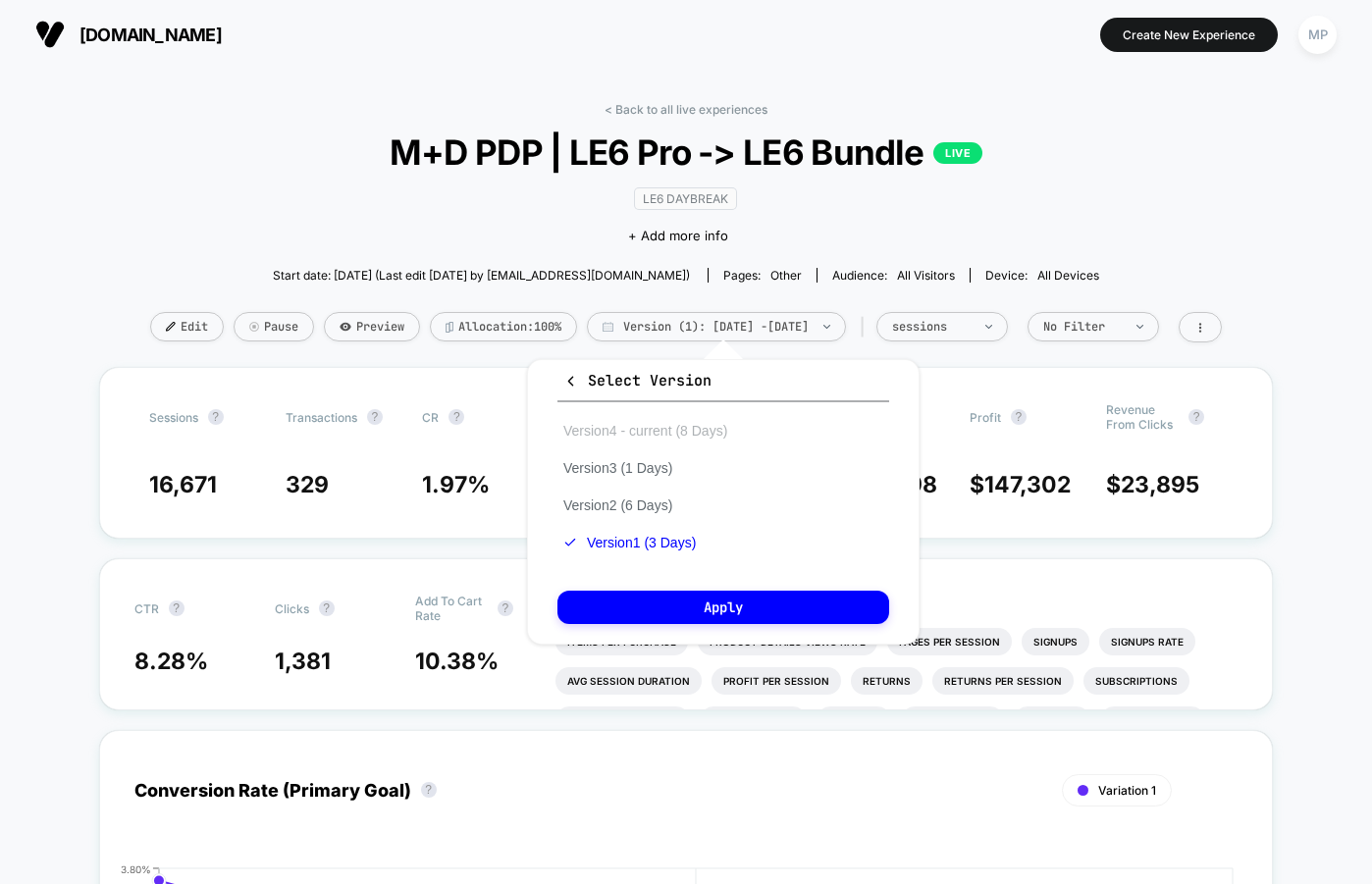 click on "Version  4   - current (8 Days)" at bounding box center (645, 431) 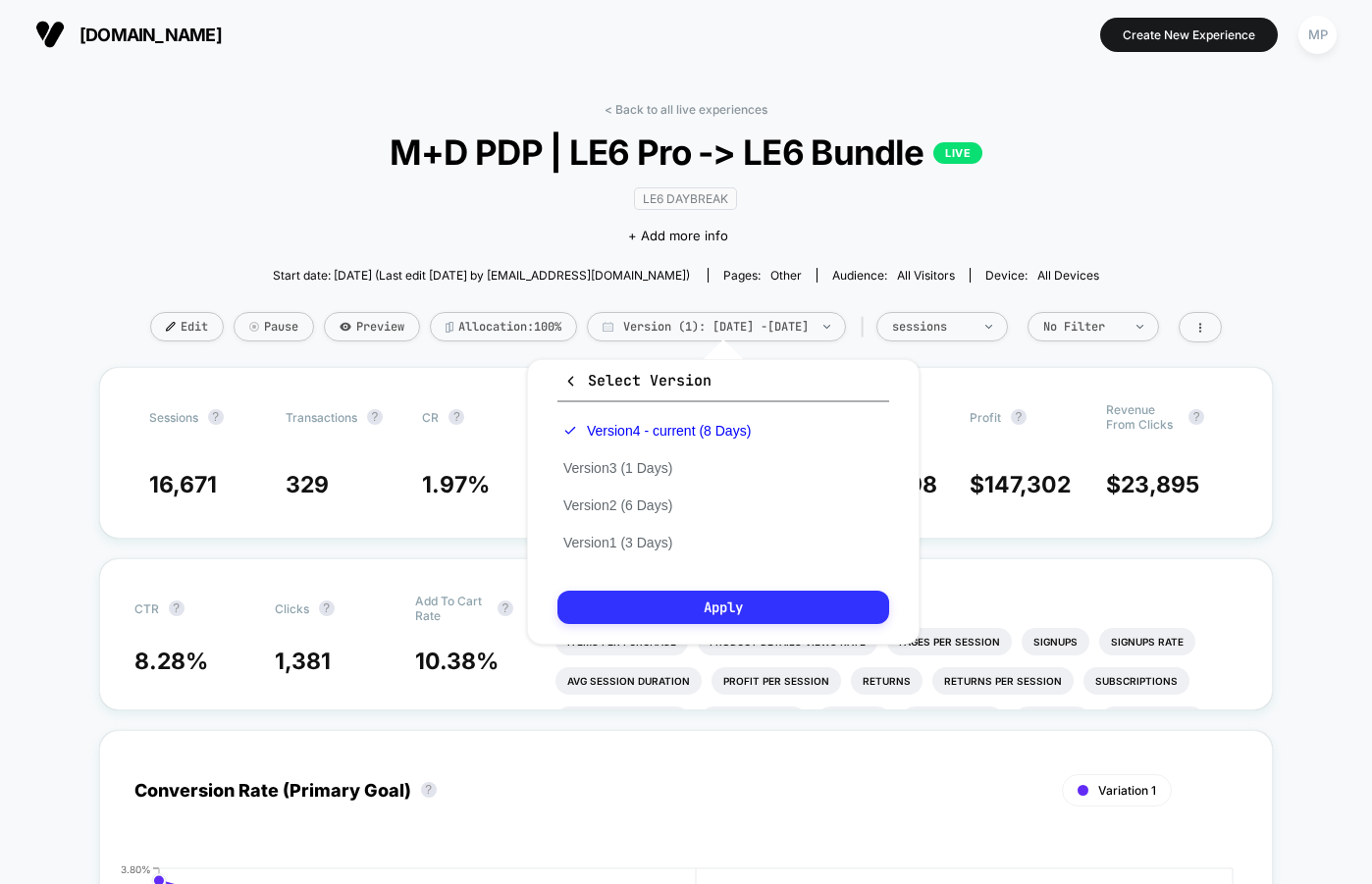 click on "Apply" at bounding box center [723, 607] 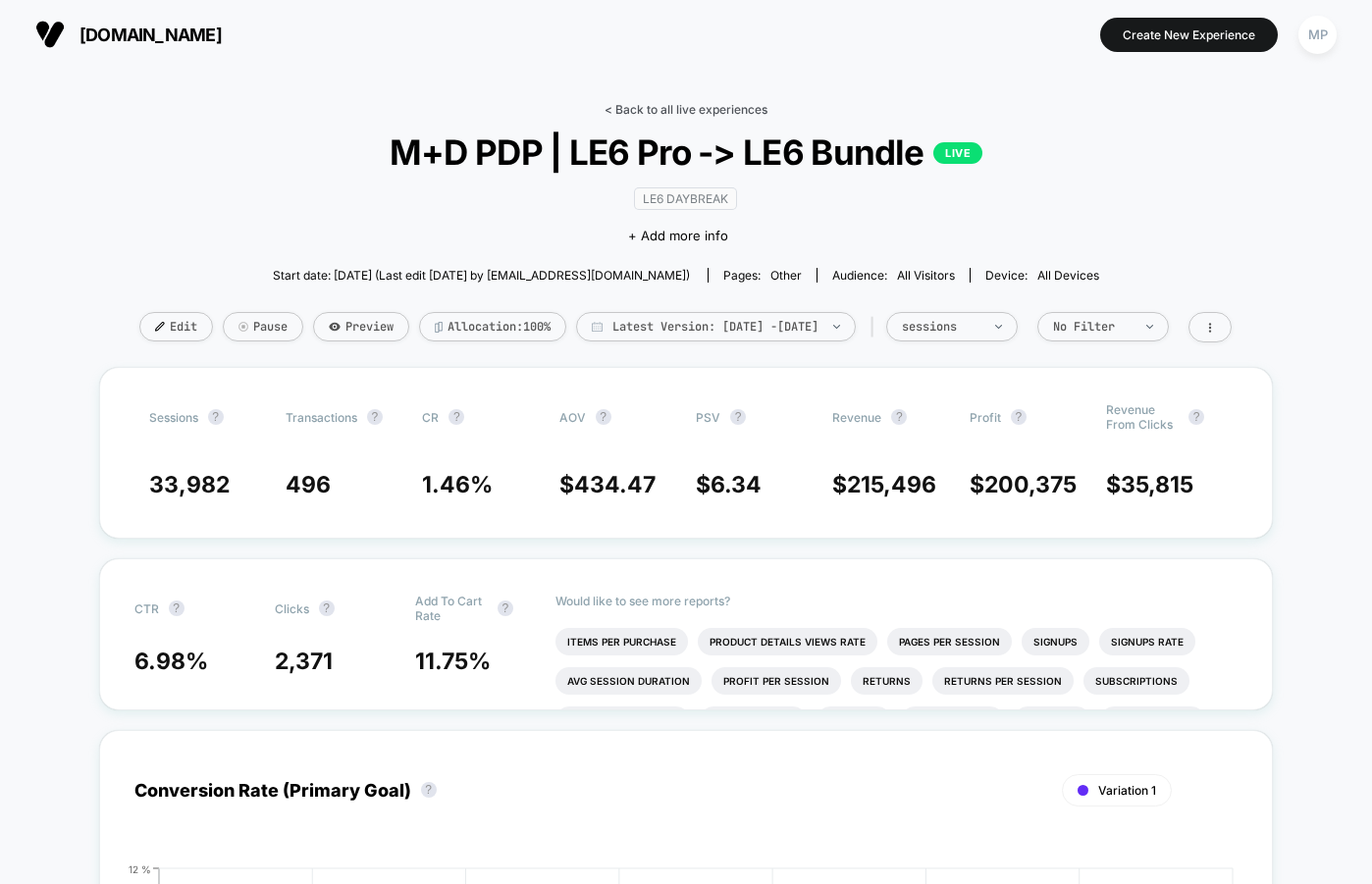 click on "< Back to all live experiences" at bounding box center (686, 109) 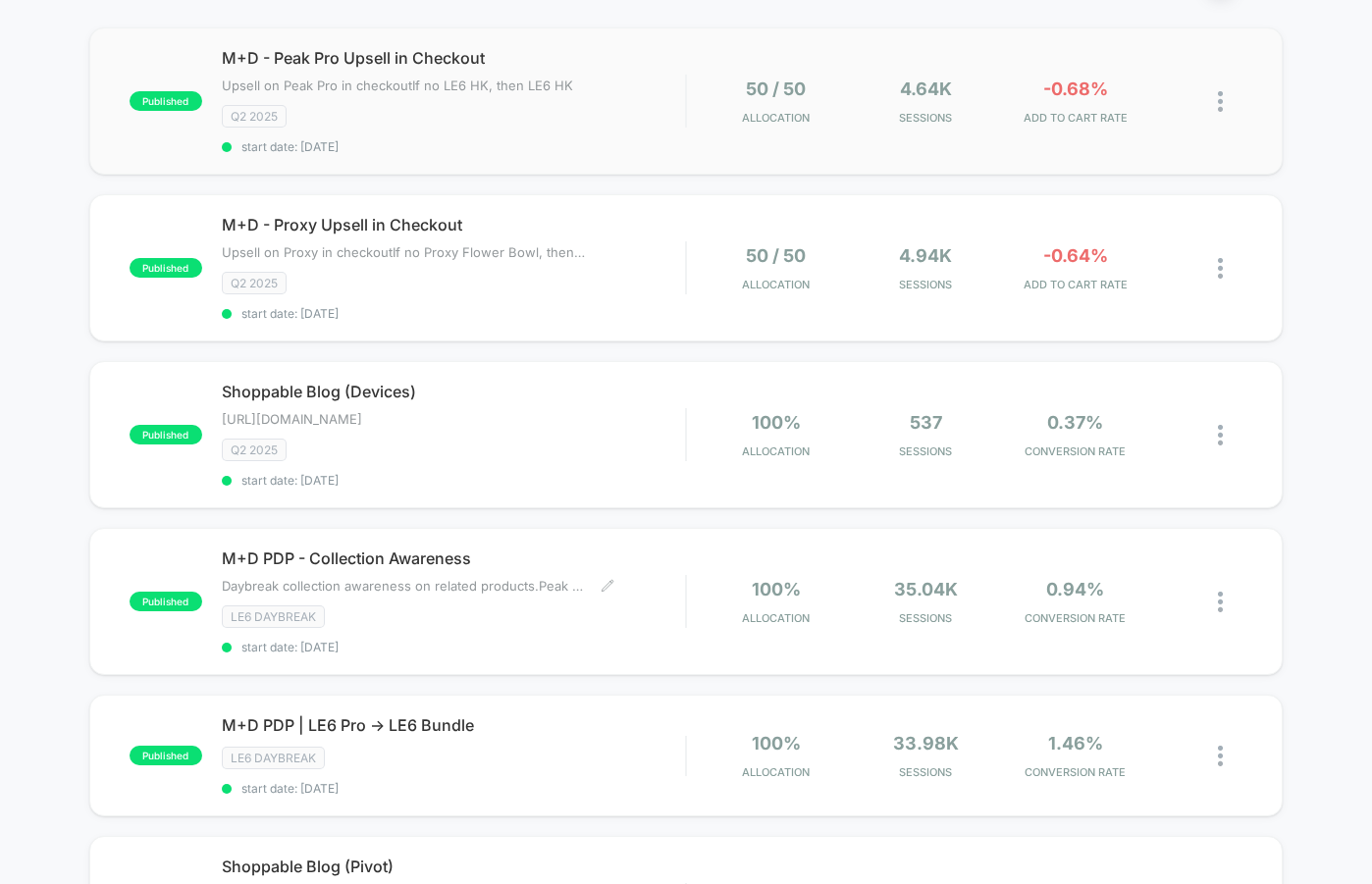 scroll, scrollTop: 0, scrollLeft: 0, axis: both 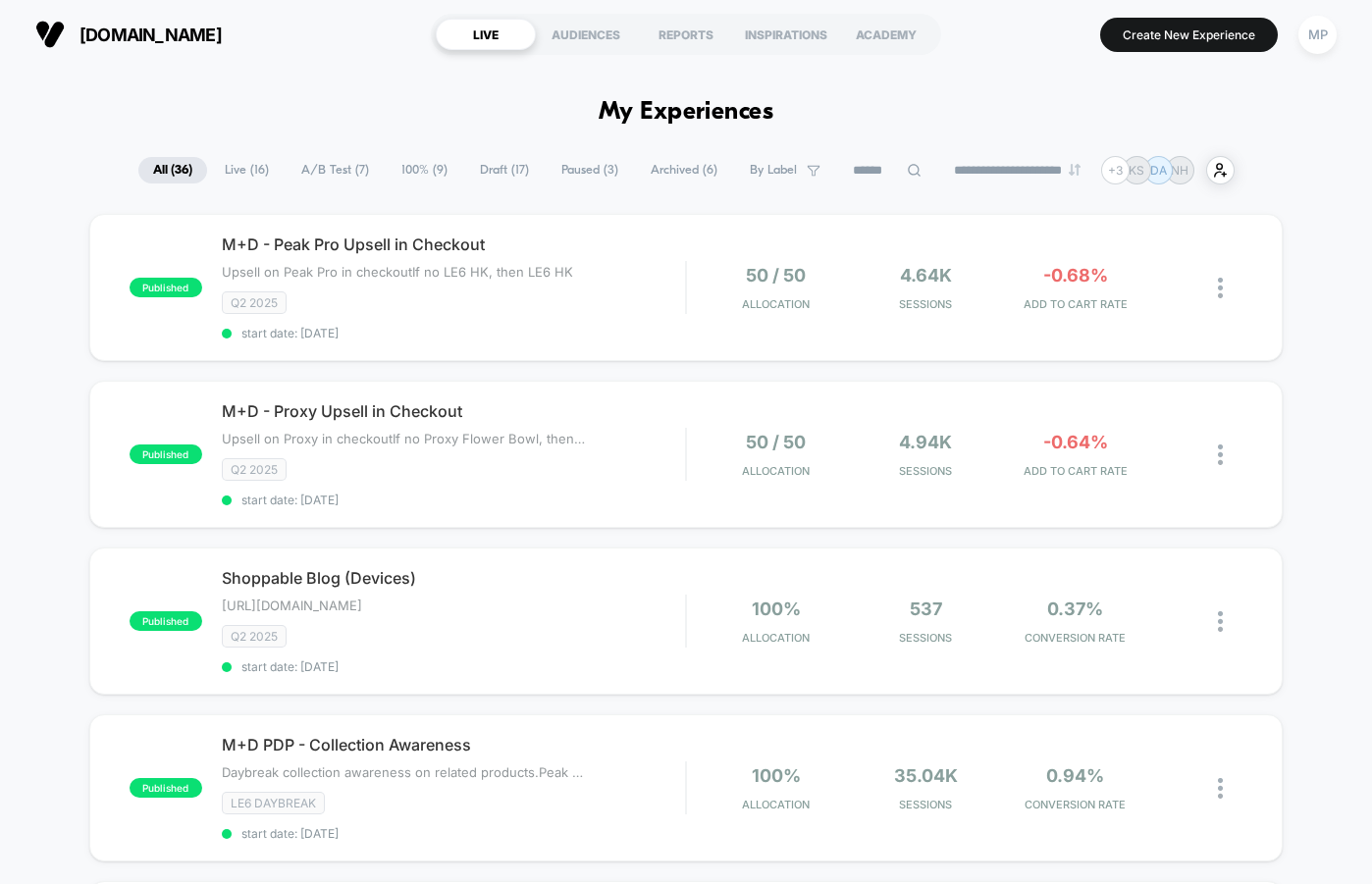 click on "A/B Test ( 7 )" at bounding box center [335, 170] 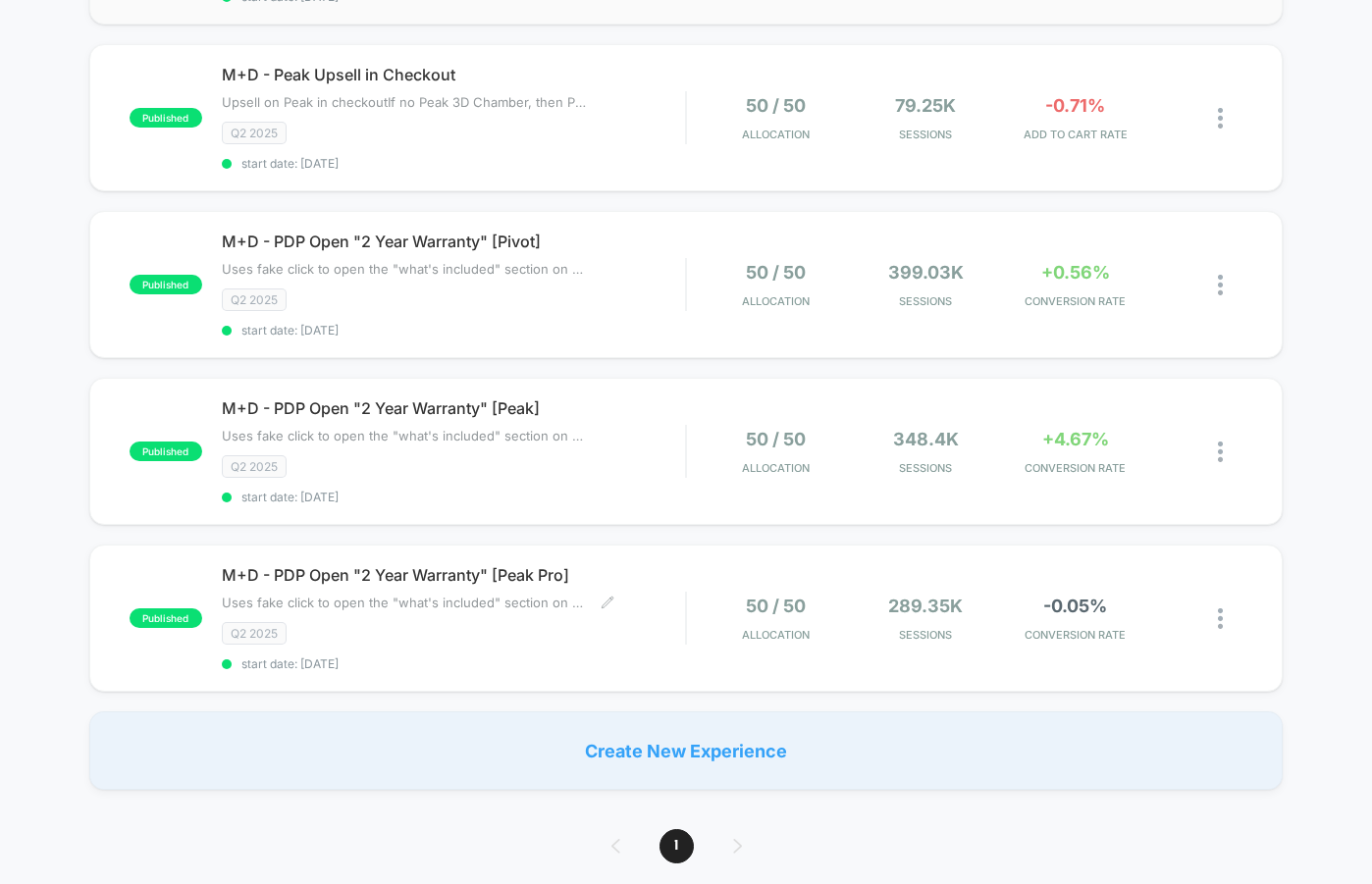 scroll, scrollTop: 673, scrollLeft: 0, axis: vertical 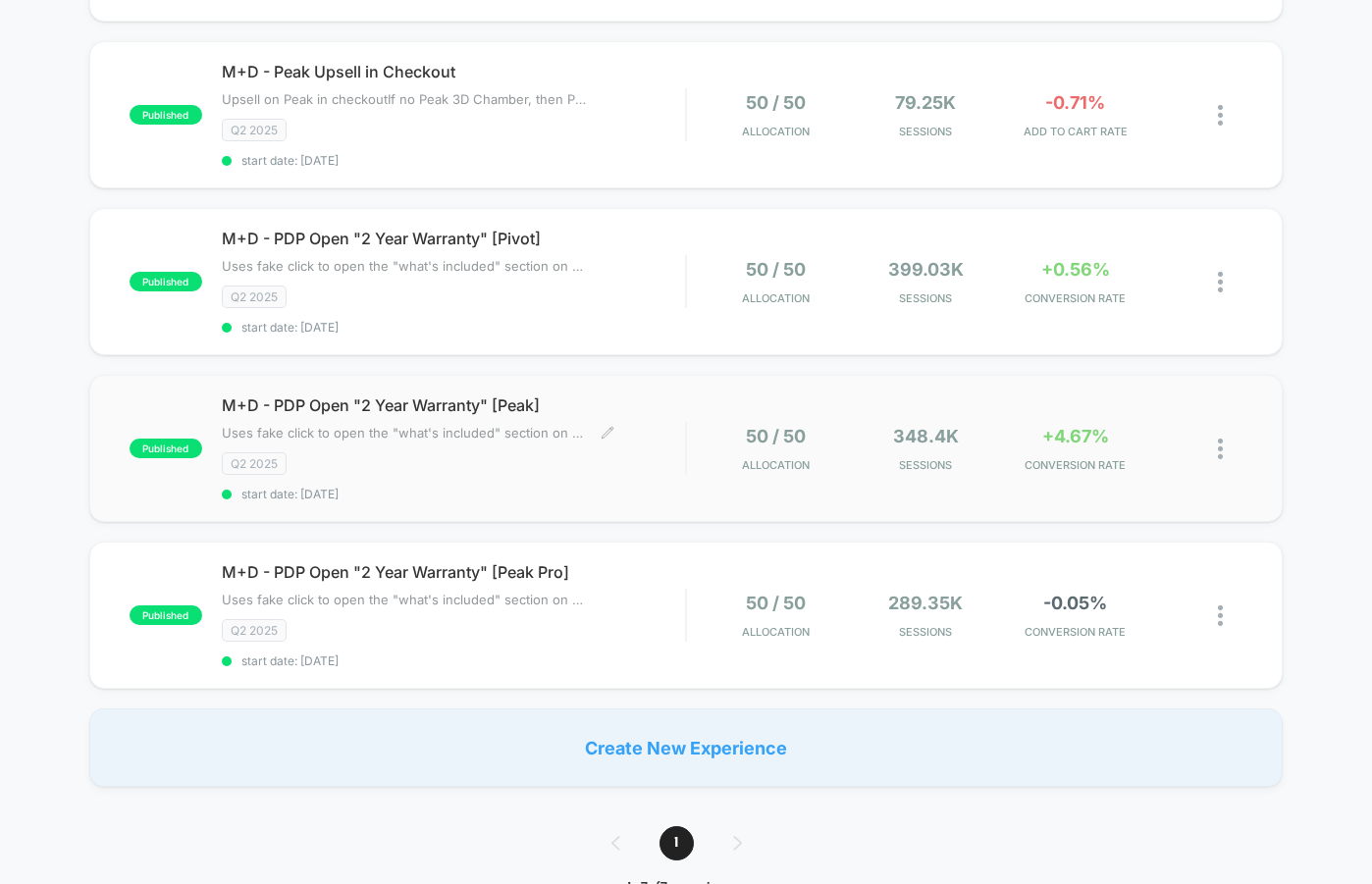 click on "start date: 5/15/2025" at bounding box center (453, 494) 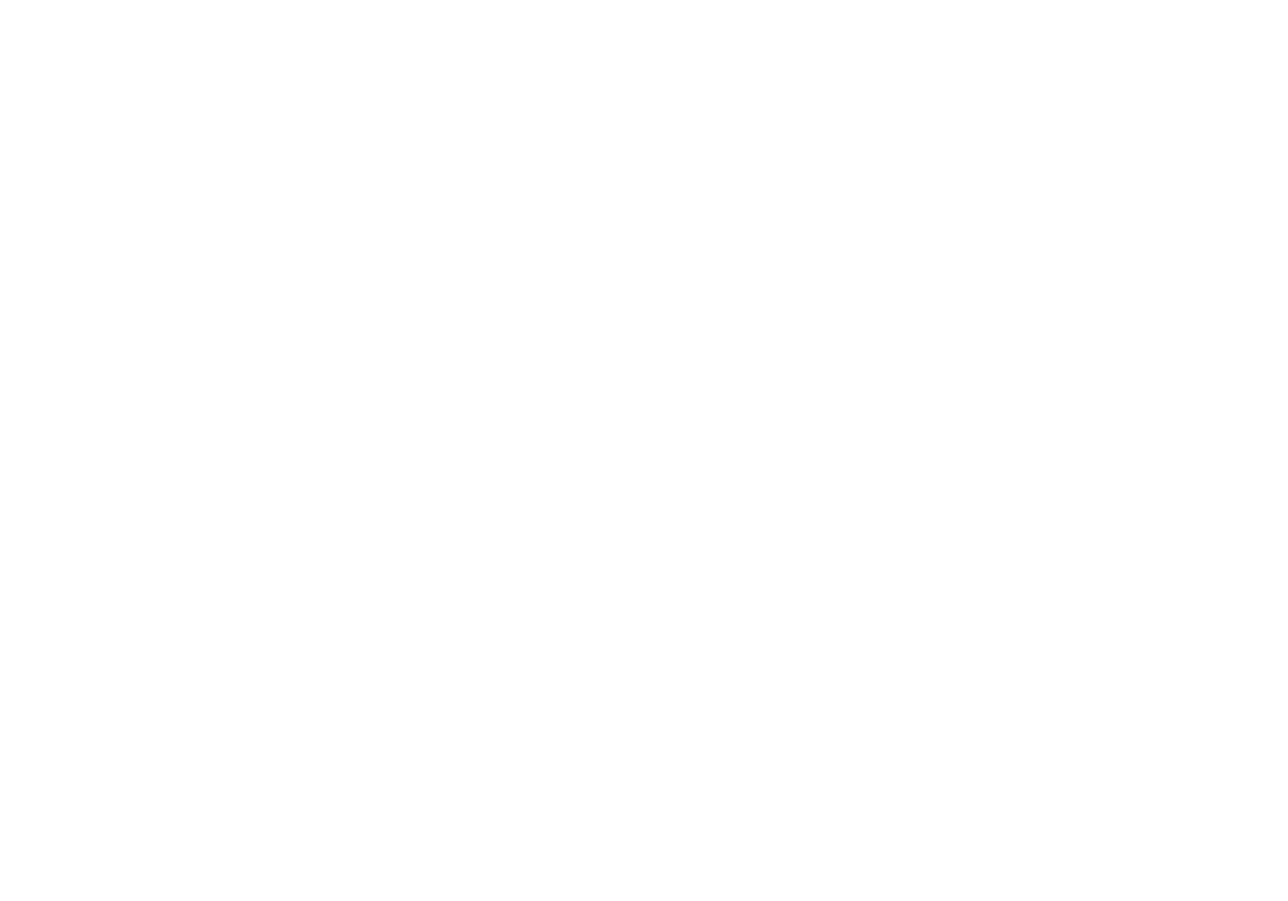 scroll, scrollTop: 0, scrollLeft: 0, axis: both 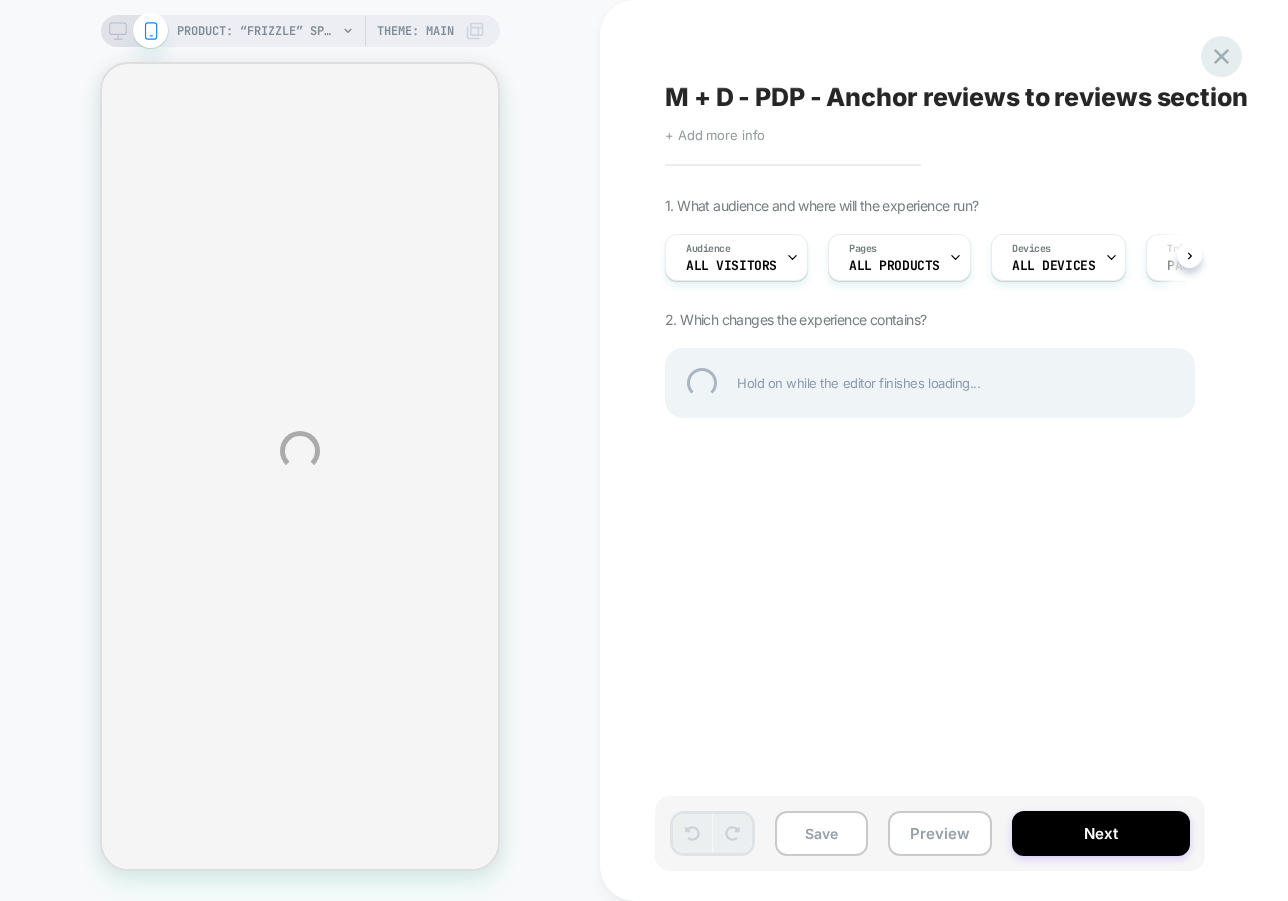 click at bounding box center [1221, 56] 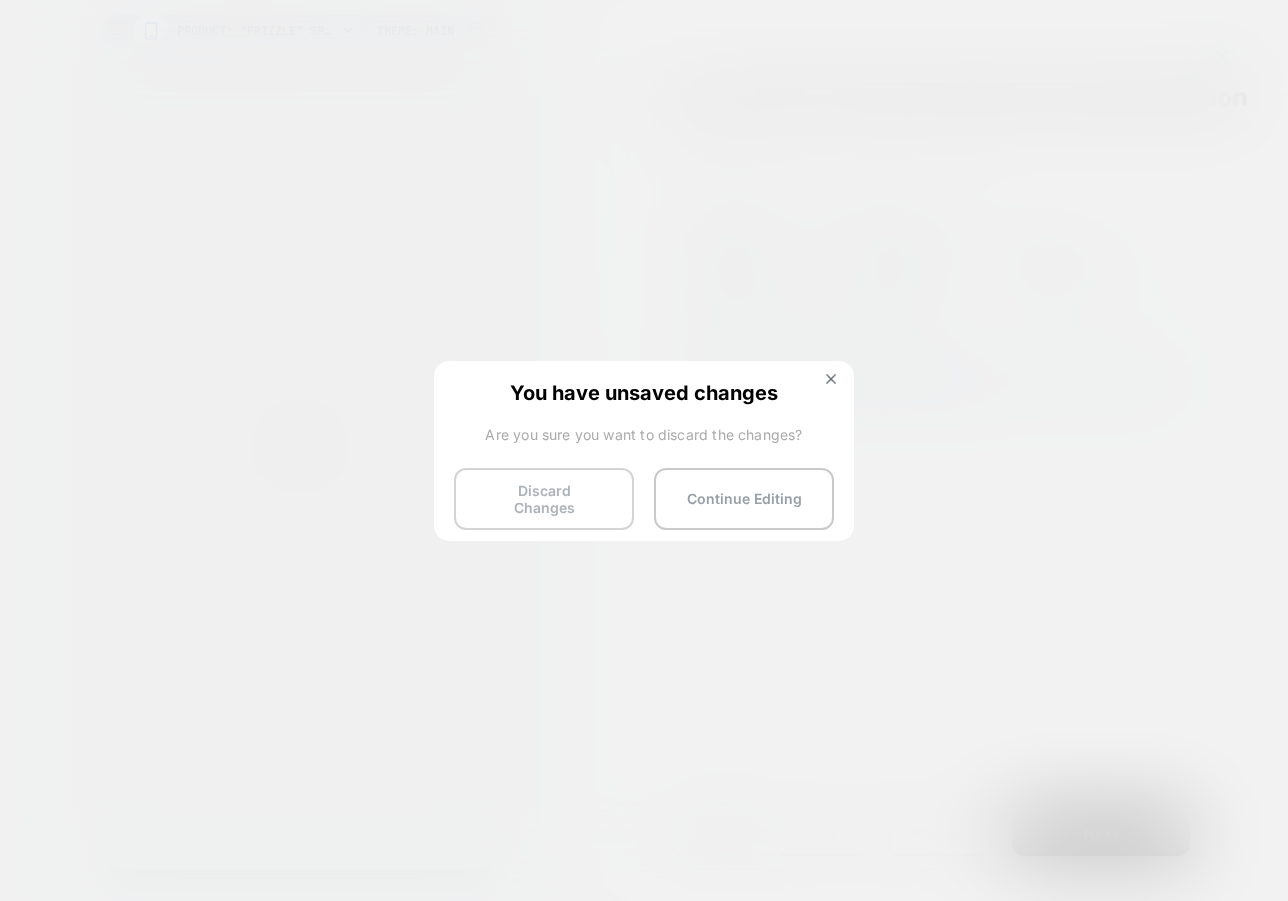 click on "Discard Changes" at bounding box center [544, 499] 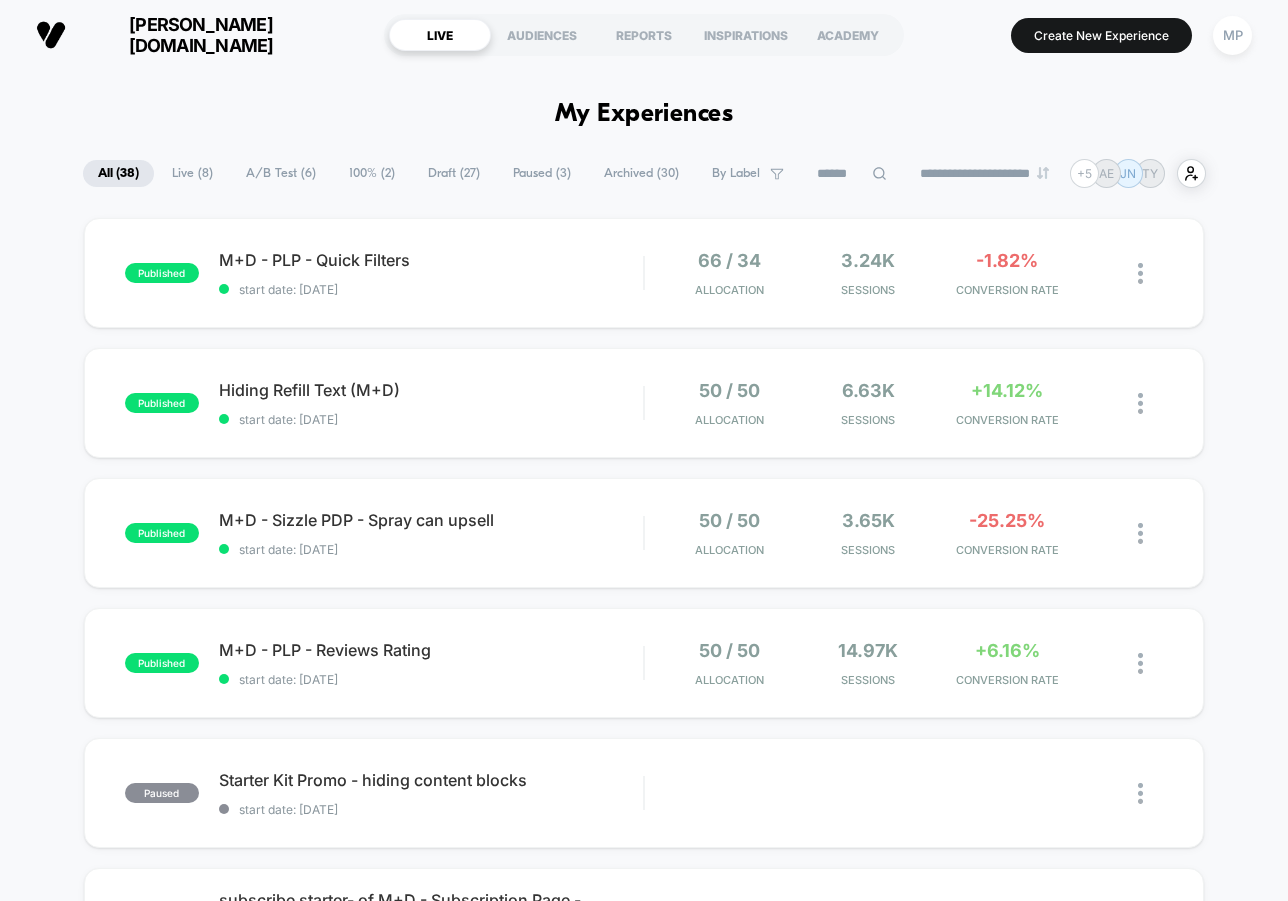 click on "Draft ( 27 )" at bounding box center [454, 173] 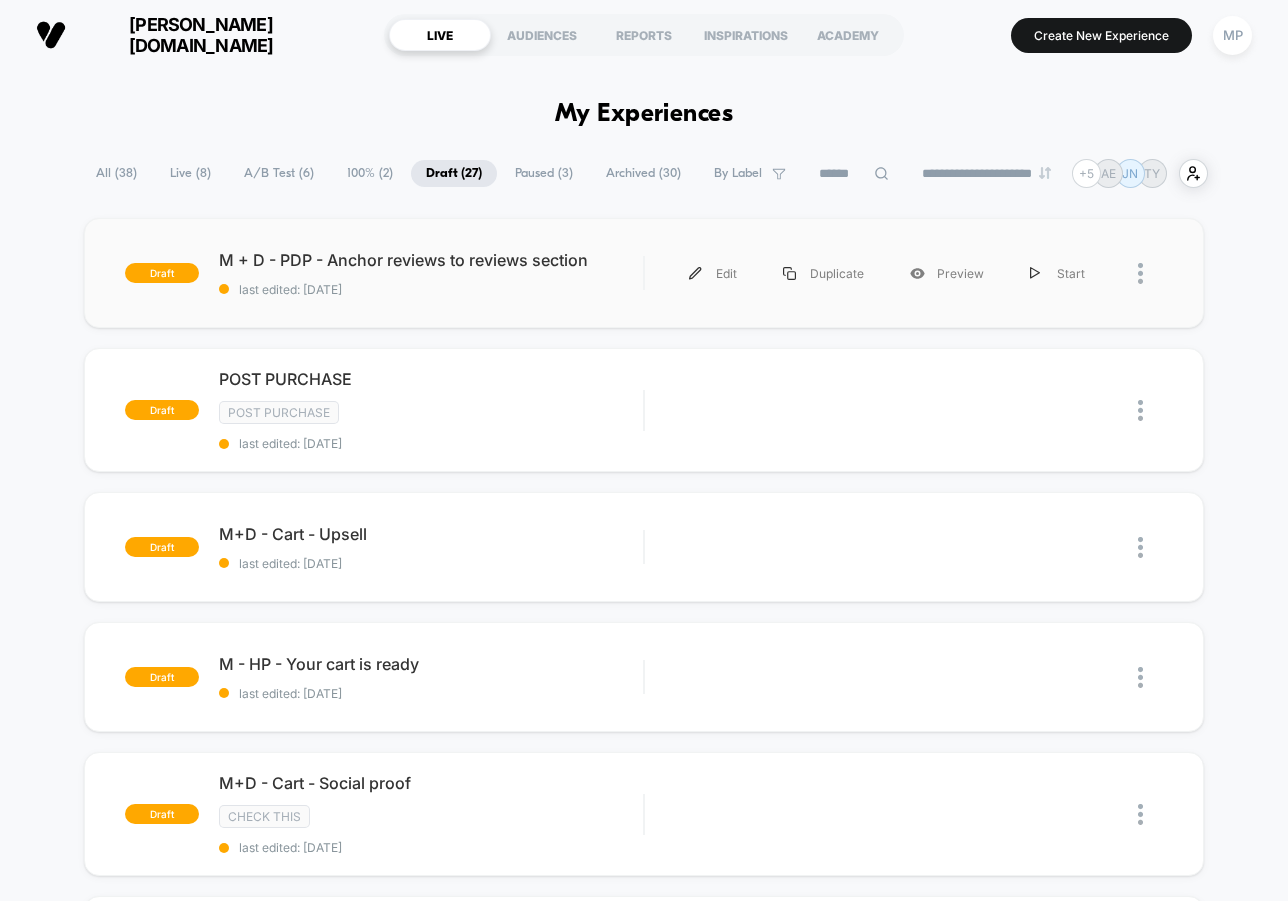 click on "draft M + D - PDP - Anchor reviews to reviews section last edited: [DATE] Edit Duplicate Preview Start" at bounding box center (644, 273) 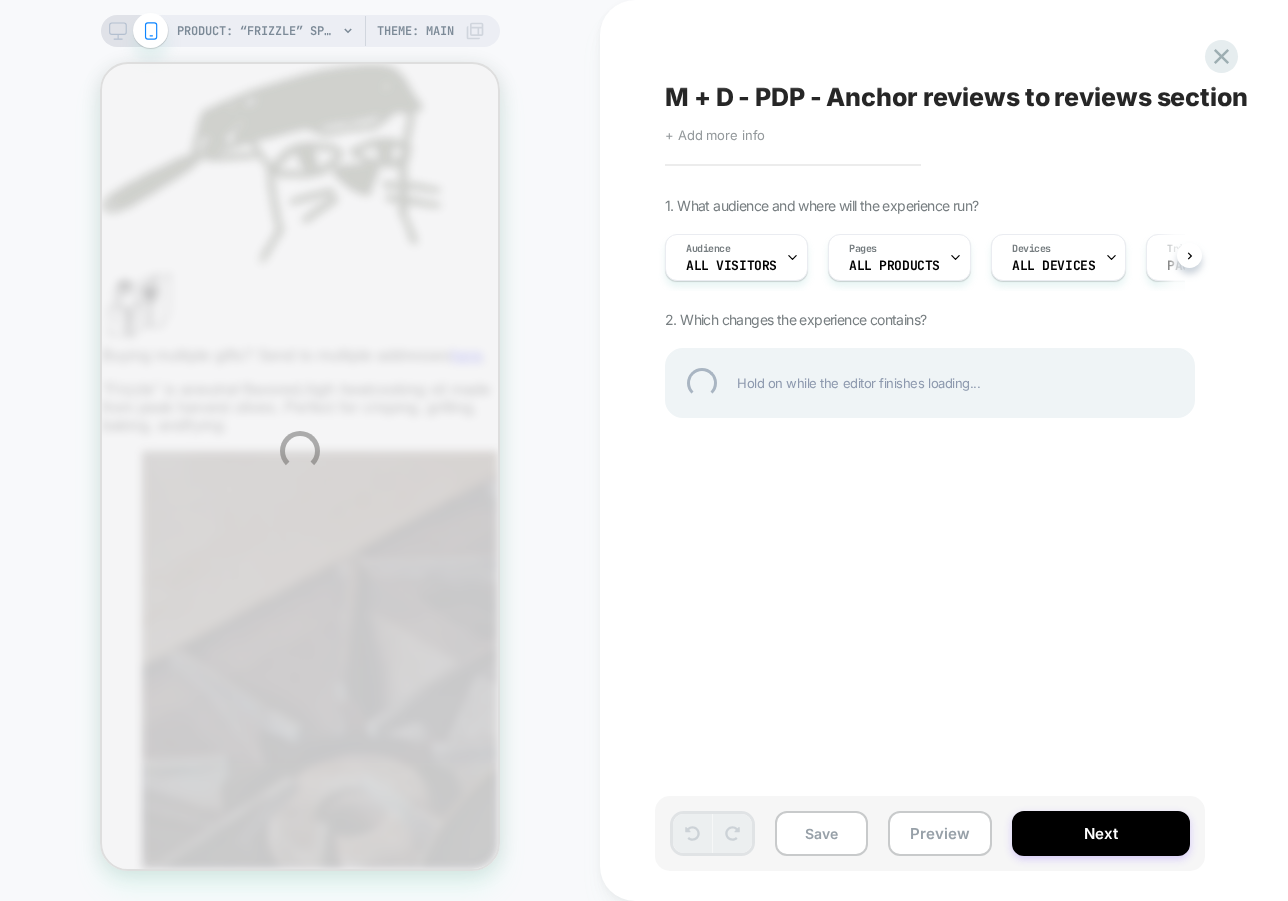 scroll, scrollTop: 0, scrollLeft: 0, axis: both 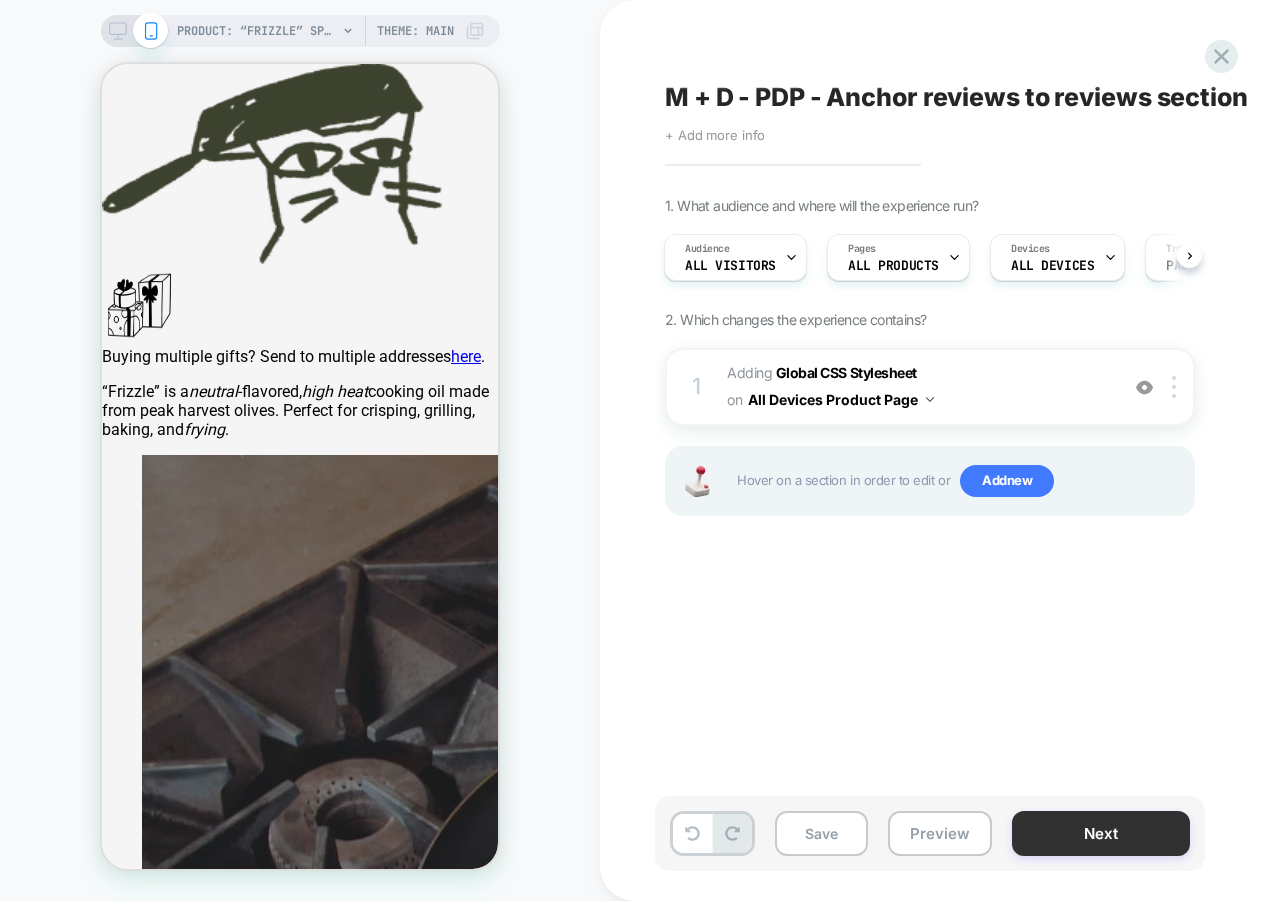 click on "Next" at bounding box center (1101, 833) 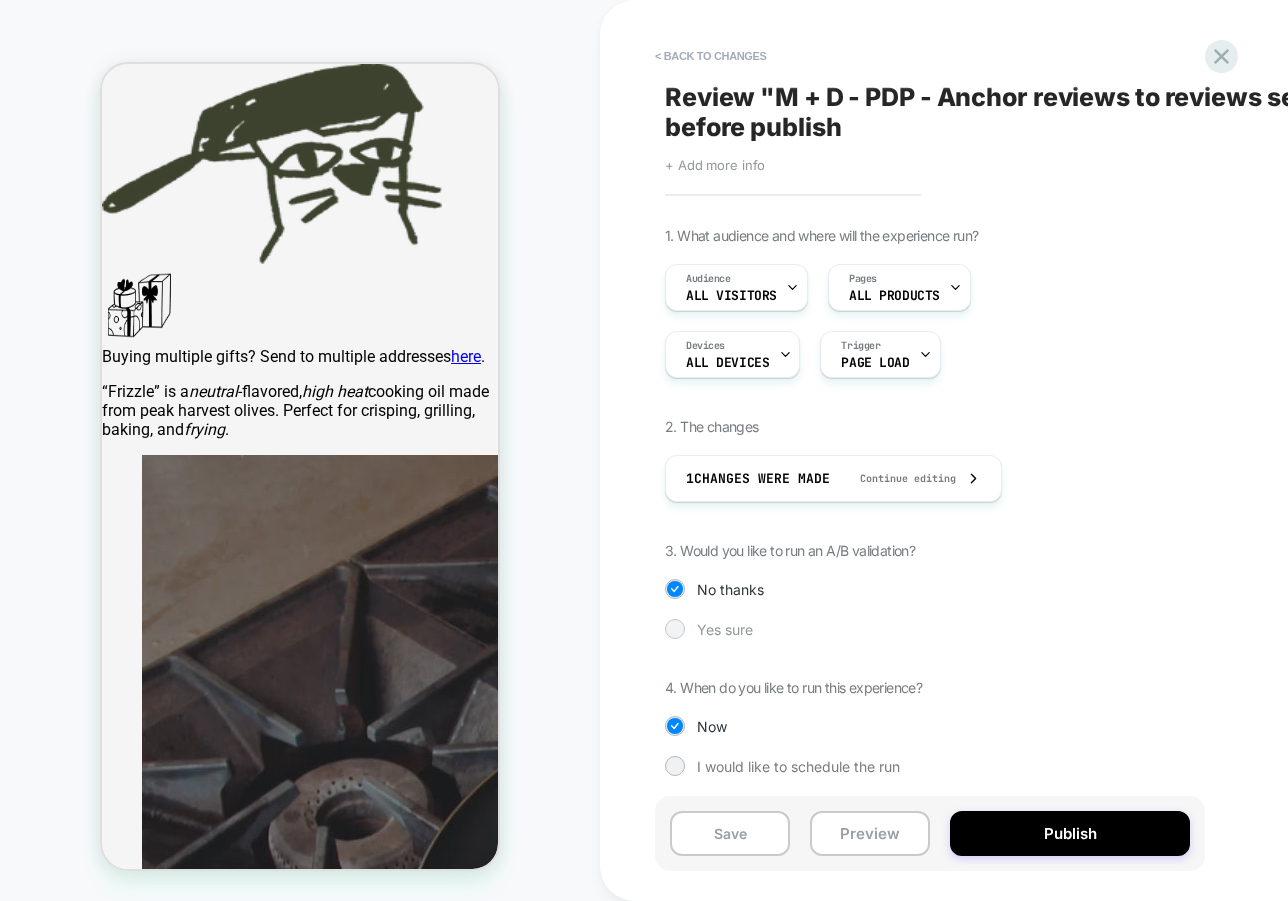 click on "Yes sure" at bounding box center (930, 629) 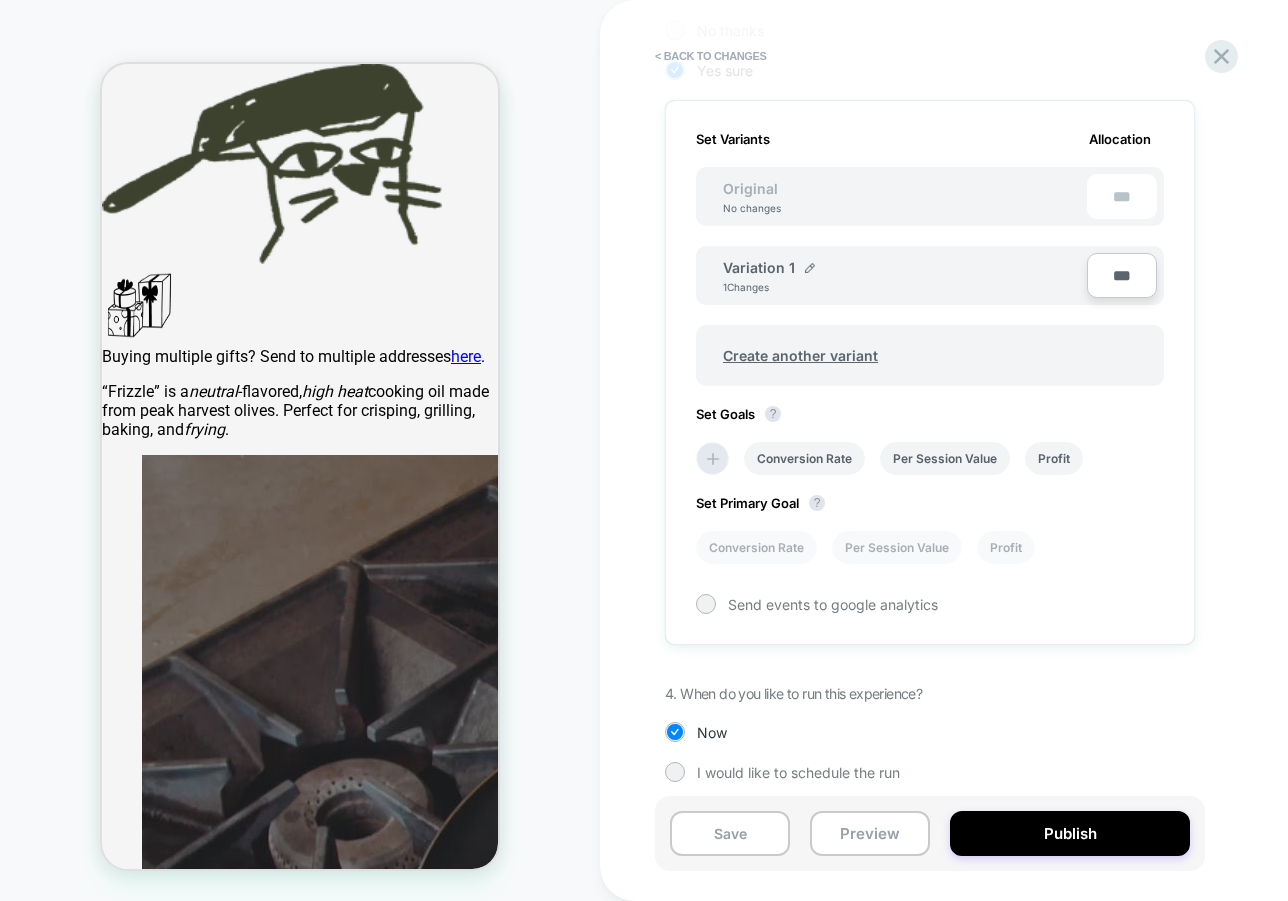 scroll, scrollTop: 570, scrollLeft: 0, axis: vertical 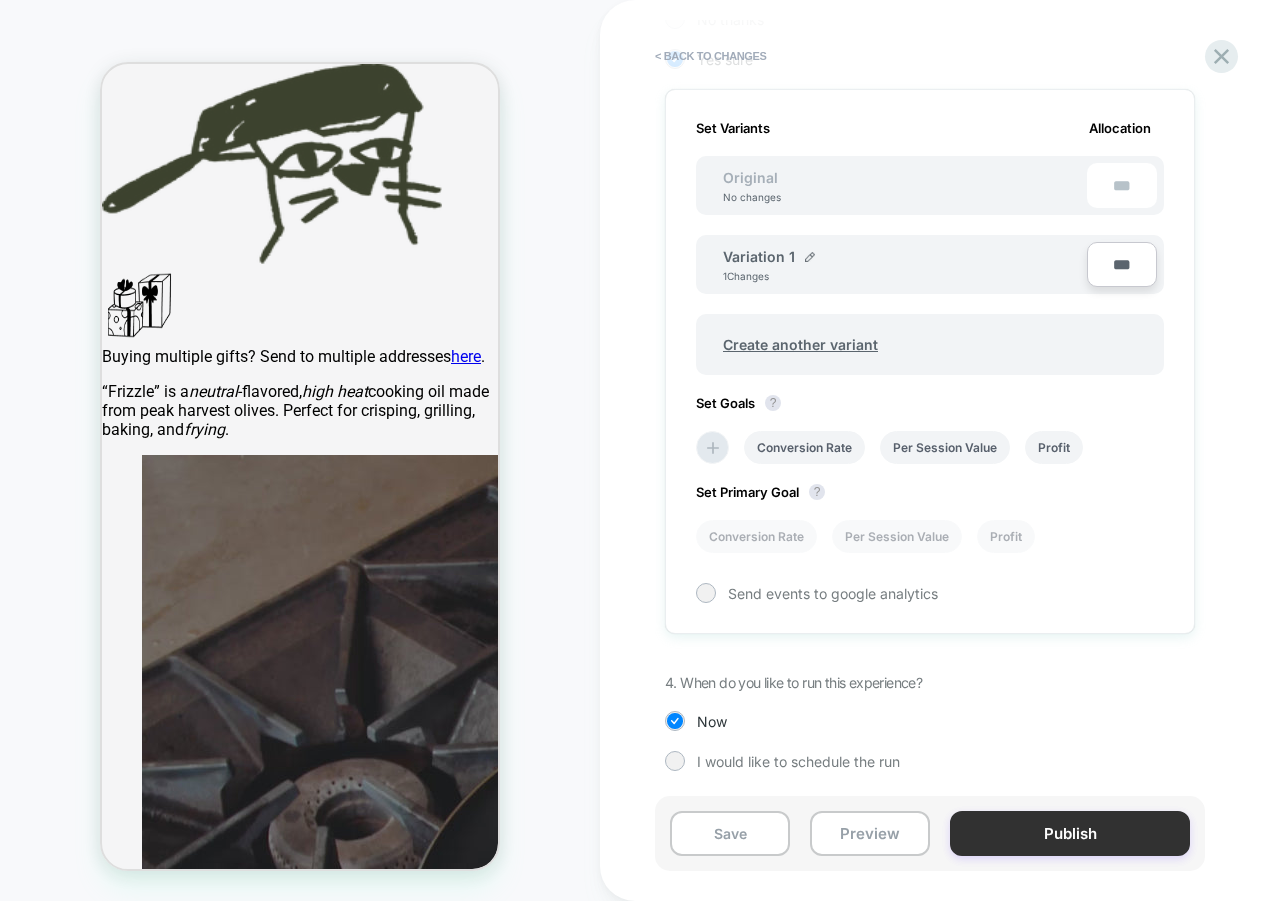 click on "Publish" at bounding box center (1070, 833) 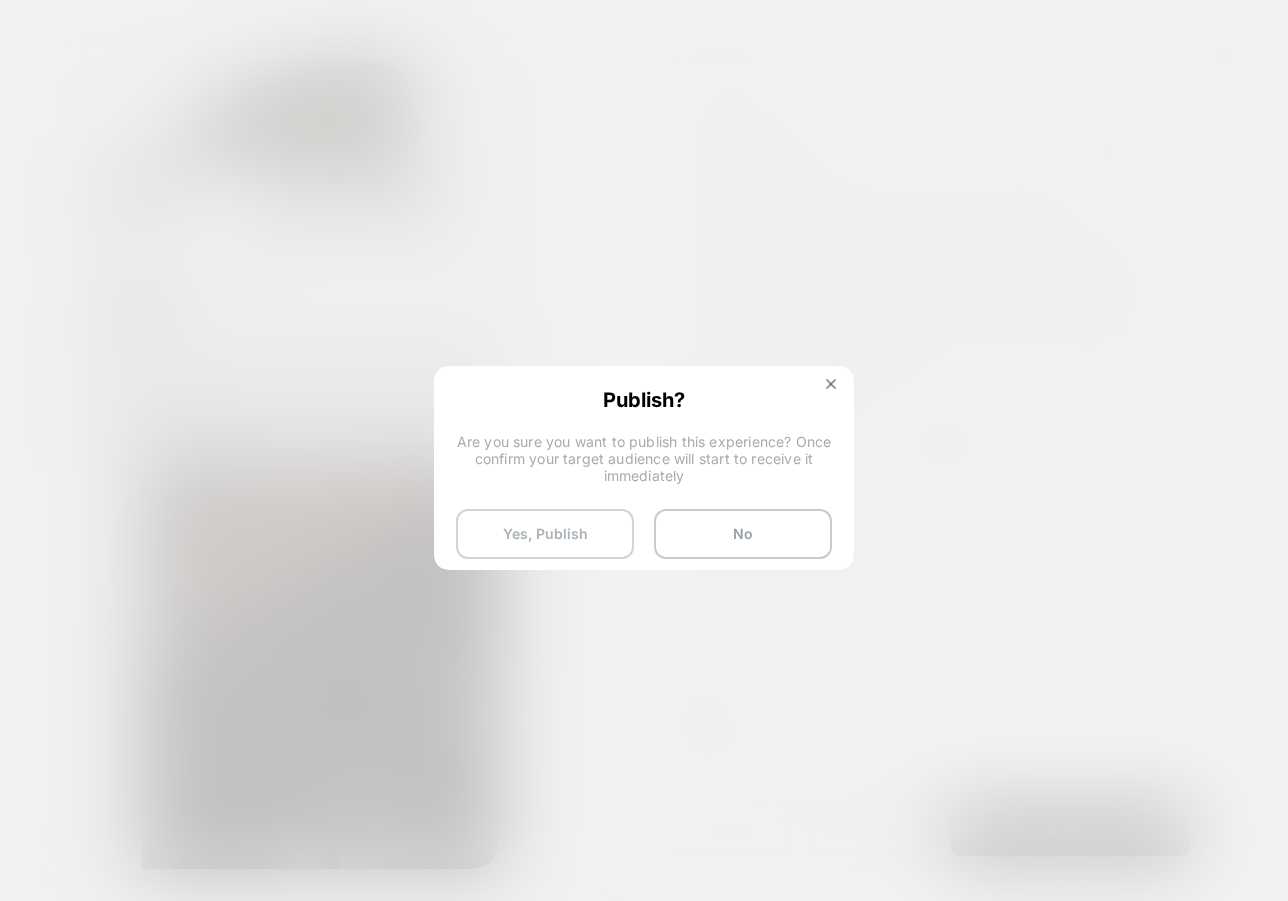 click on "Yes, Publish" at bounding box center (545, 534) 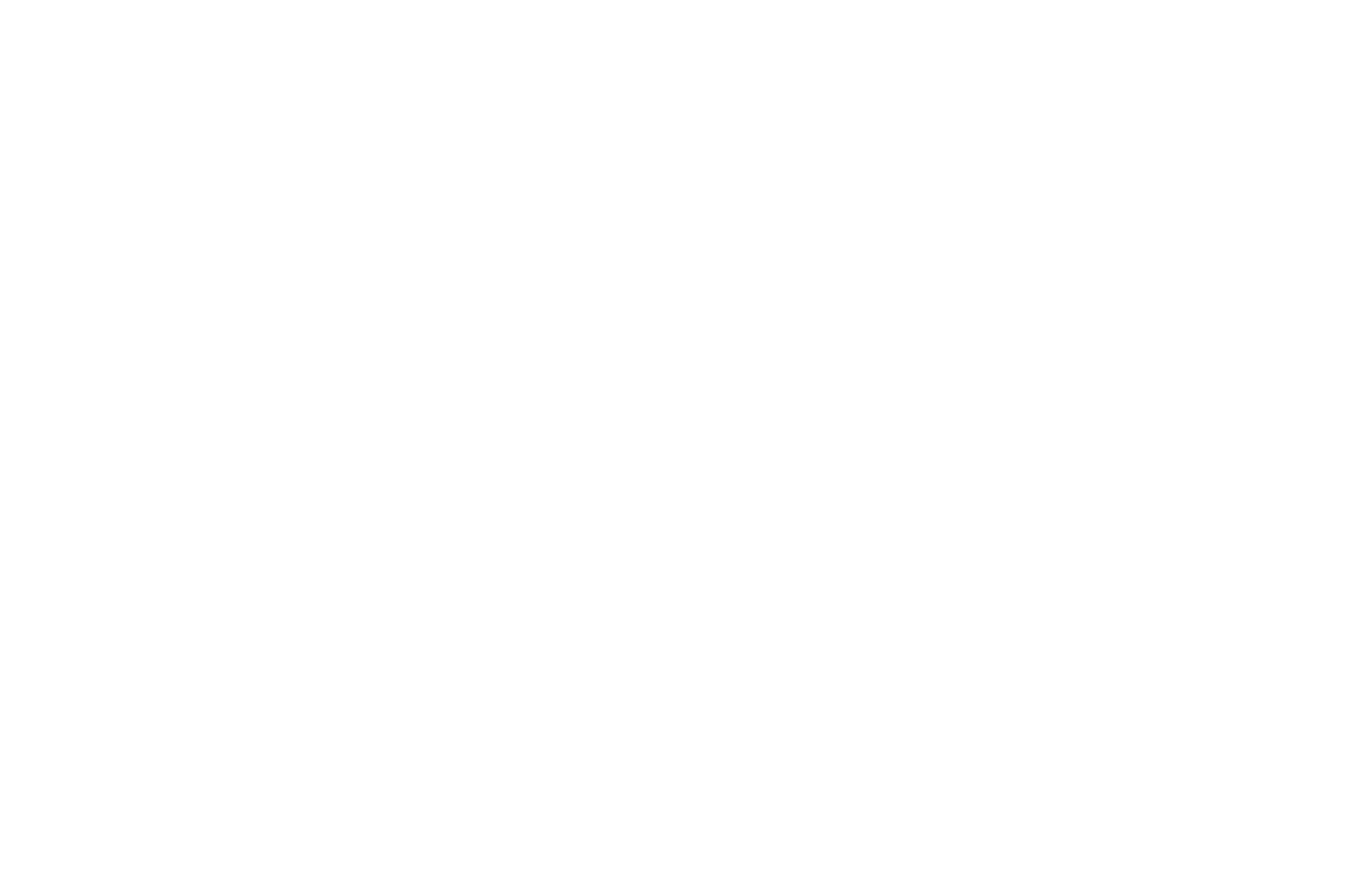 scroll, scrollTop: 0, scrollLeft: 0, axis: both 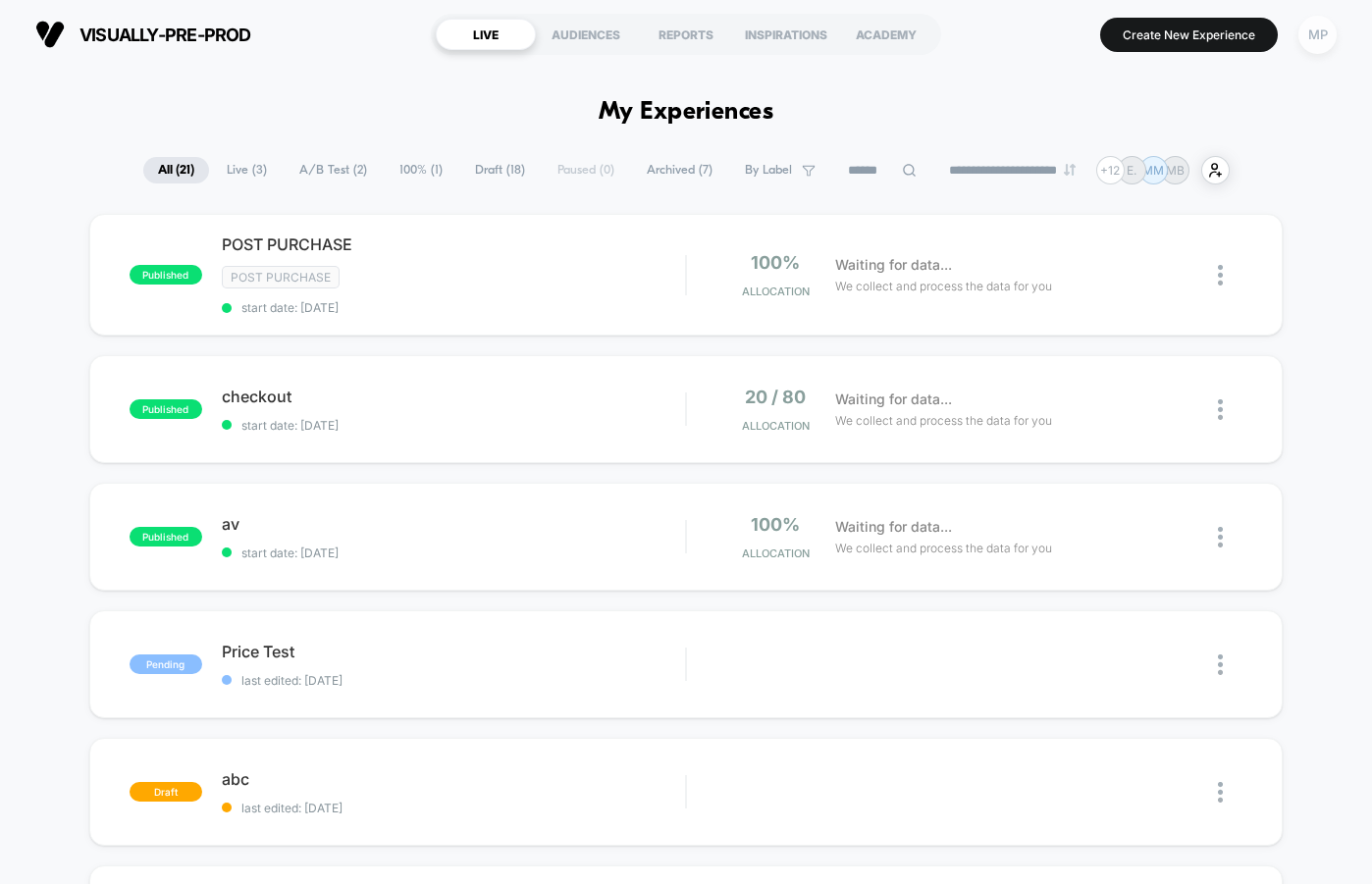 click on "MP" at bounding box center (1317, 34) 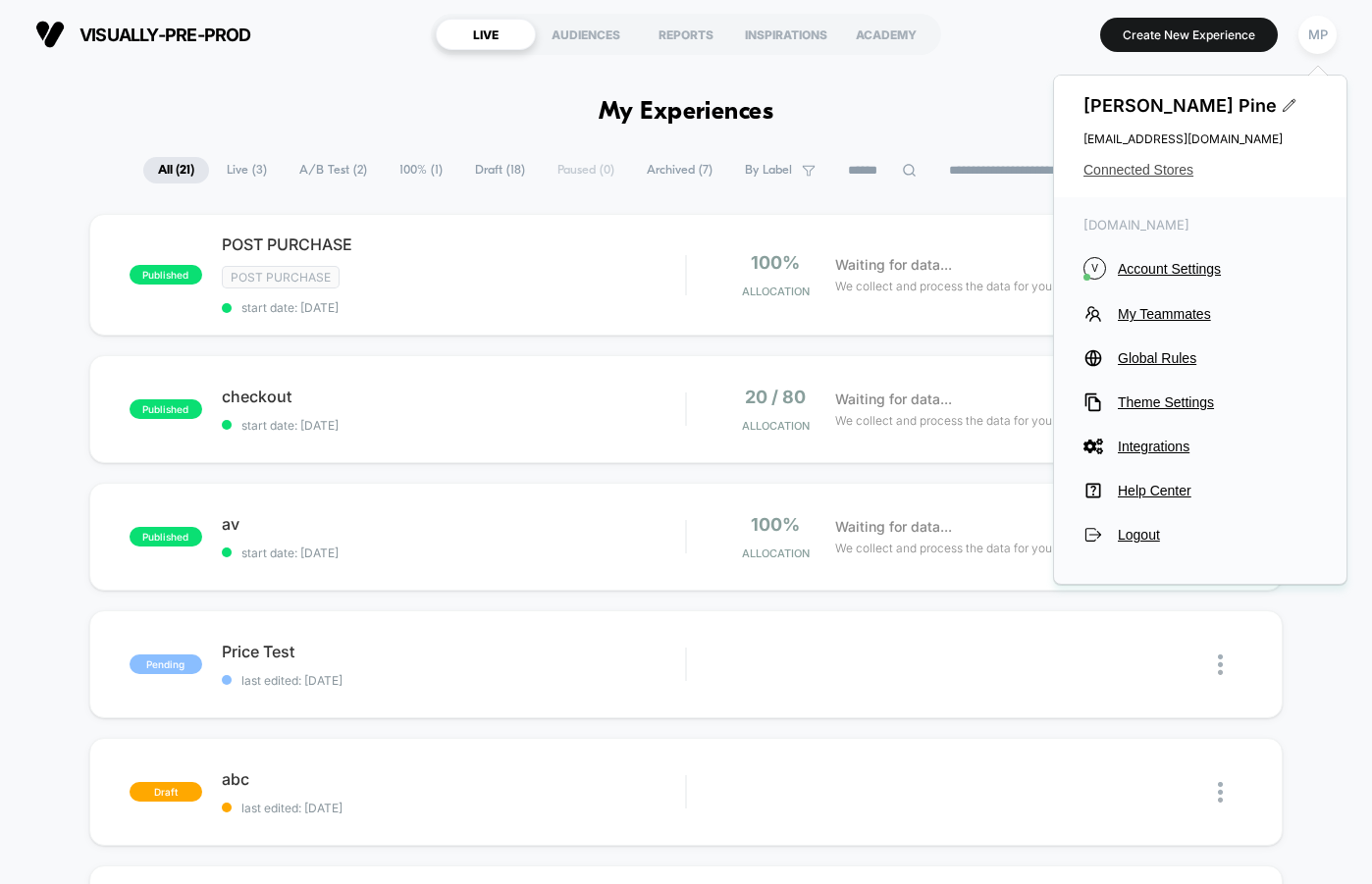 click on "Connected Stores" at bounding box center [1200, 170] 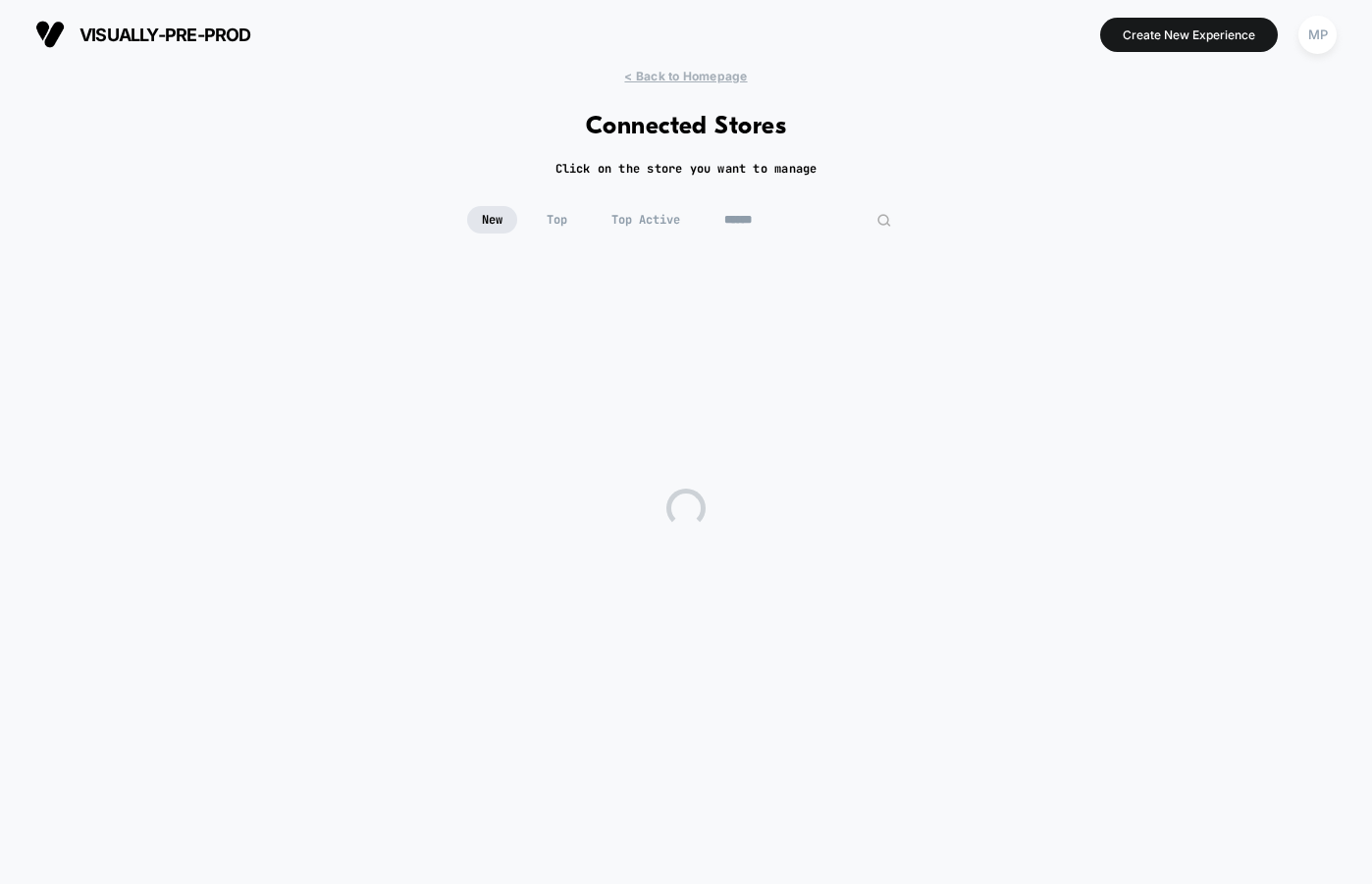 click at bounding box center [808, 220] 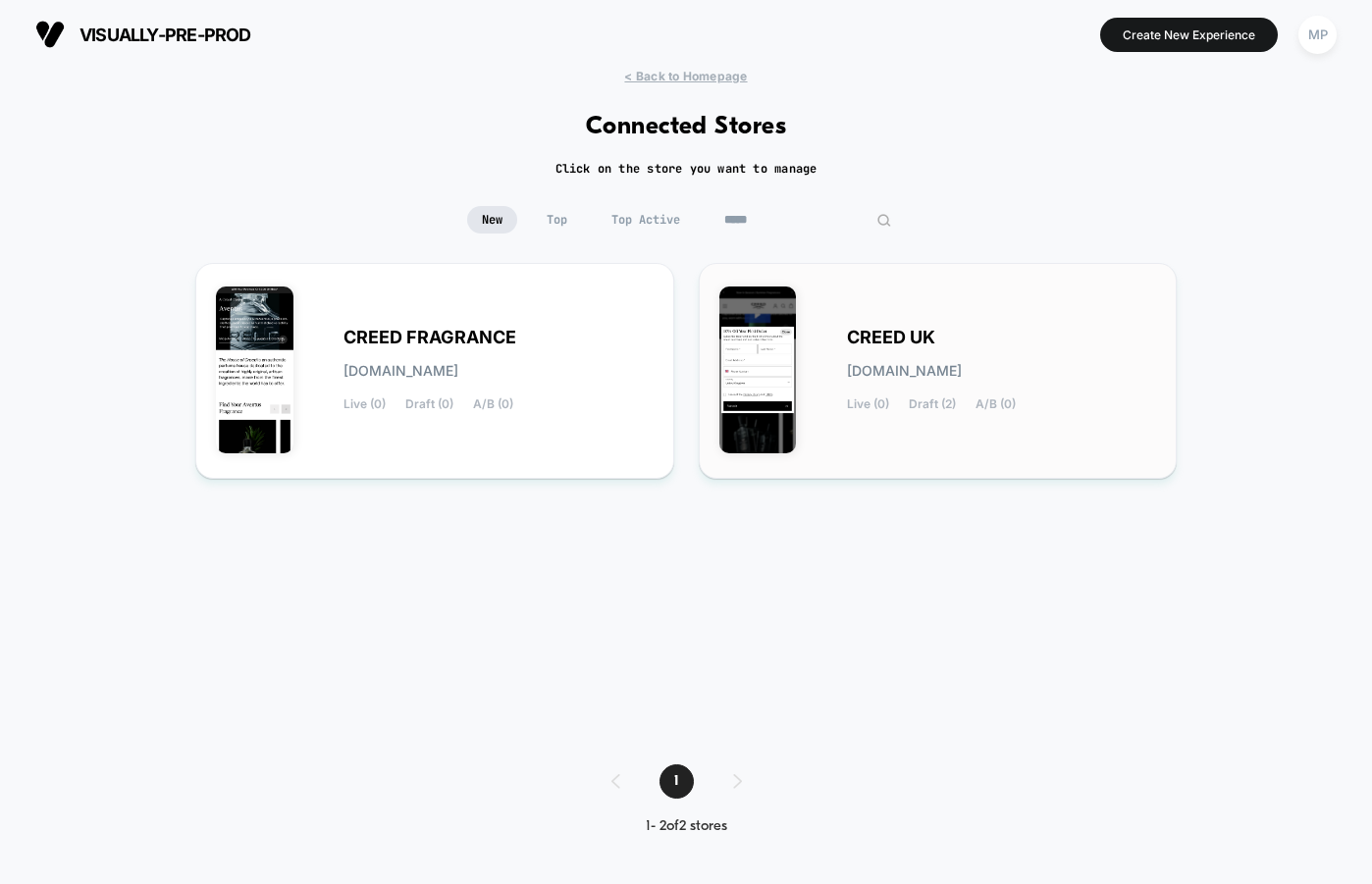 type on "*****" 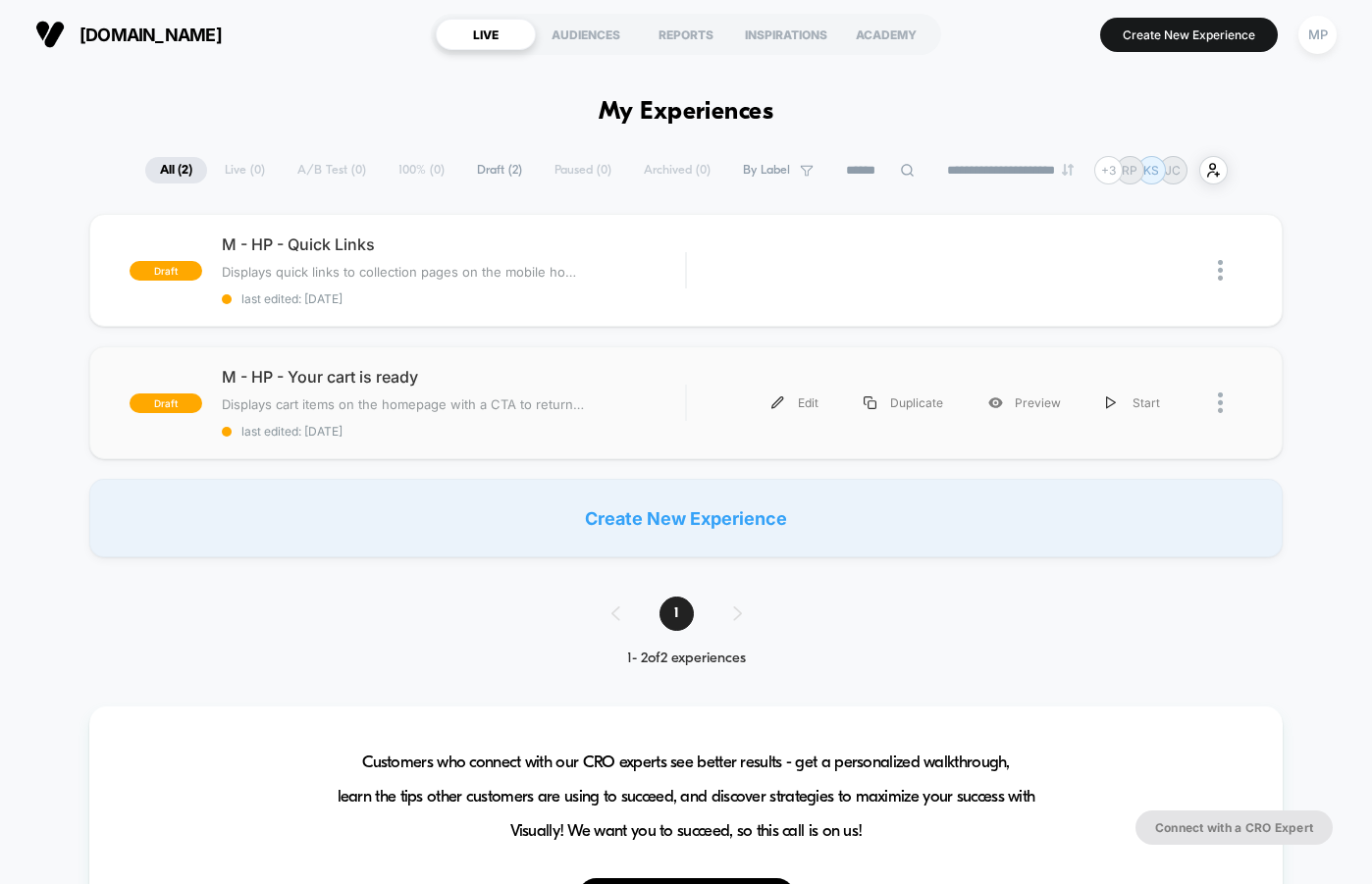click on "draft M - HP - Your cart is ready Displays cart items on the homepage with a CTA to return to cart. Click to edit experience details Displays cart items on the homepage with a CTA to return to cart. last edited: [DATE] Edit Duplicate Preview Start" at bounding box center (686, 402) 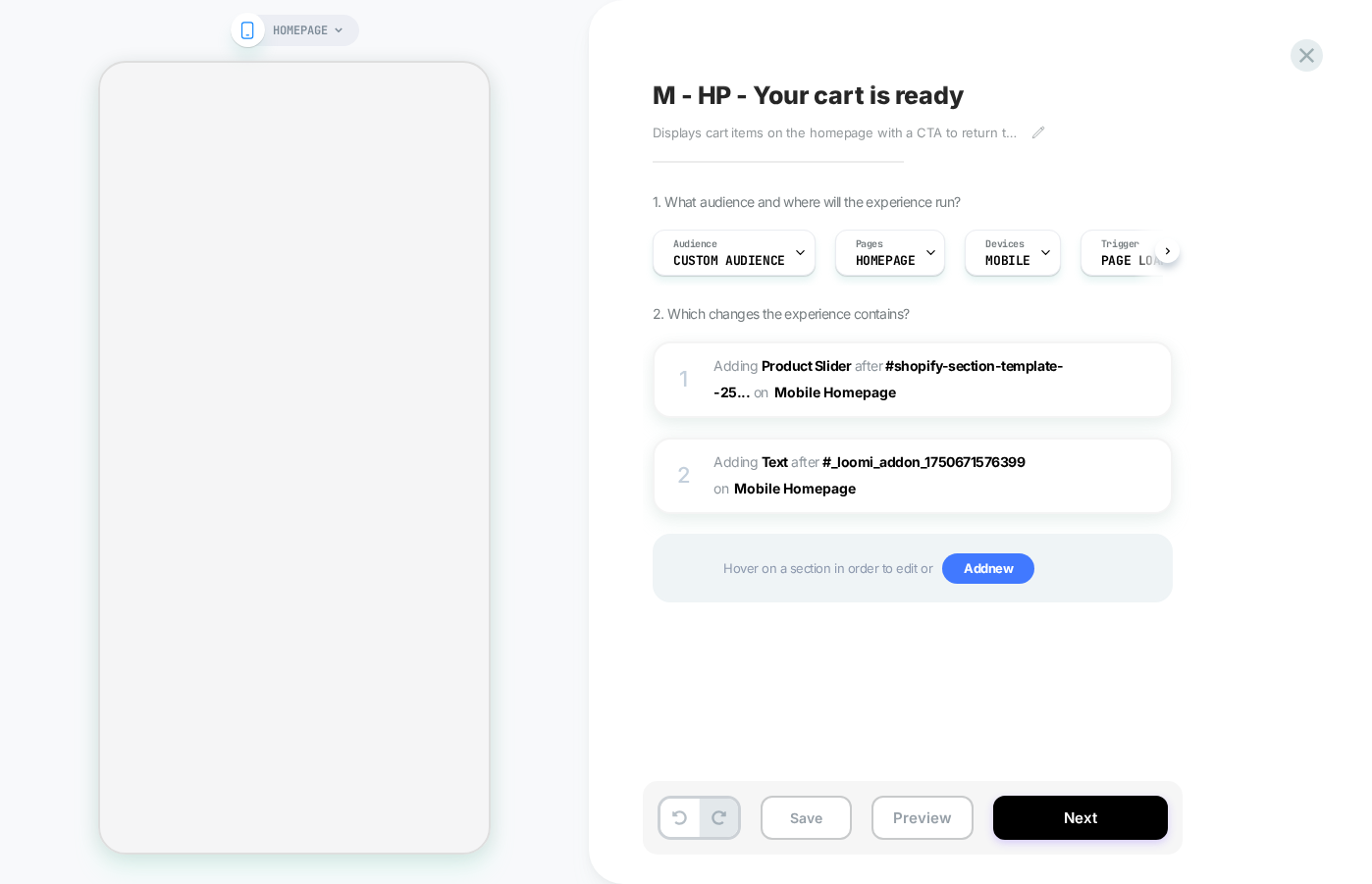 scroll, scrollTop: 0, scrollLeft: 1, axis: horizontal 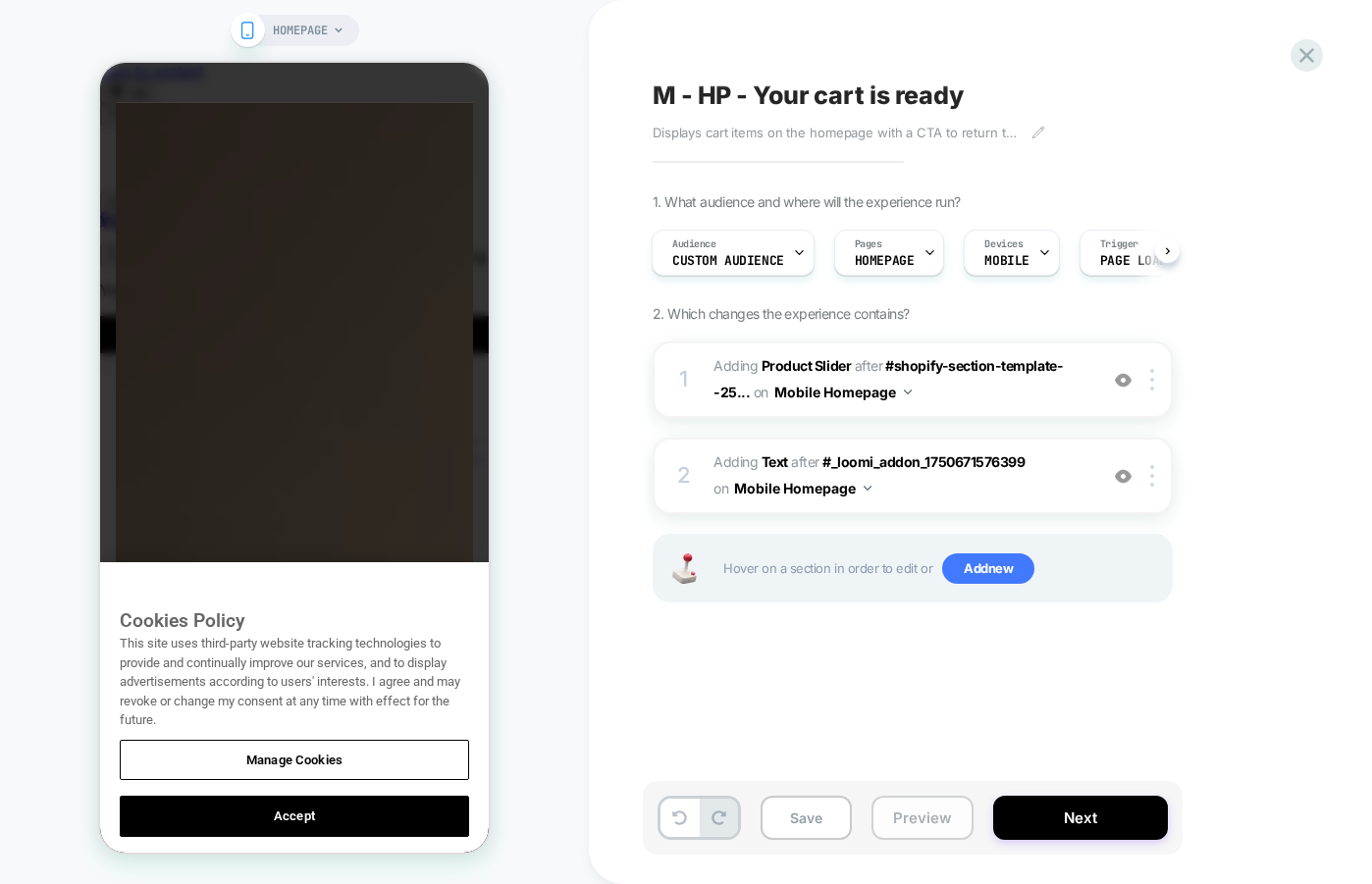 click on "Preview" at bounding box center (923, 817) 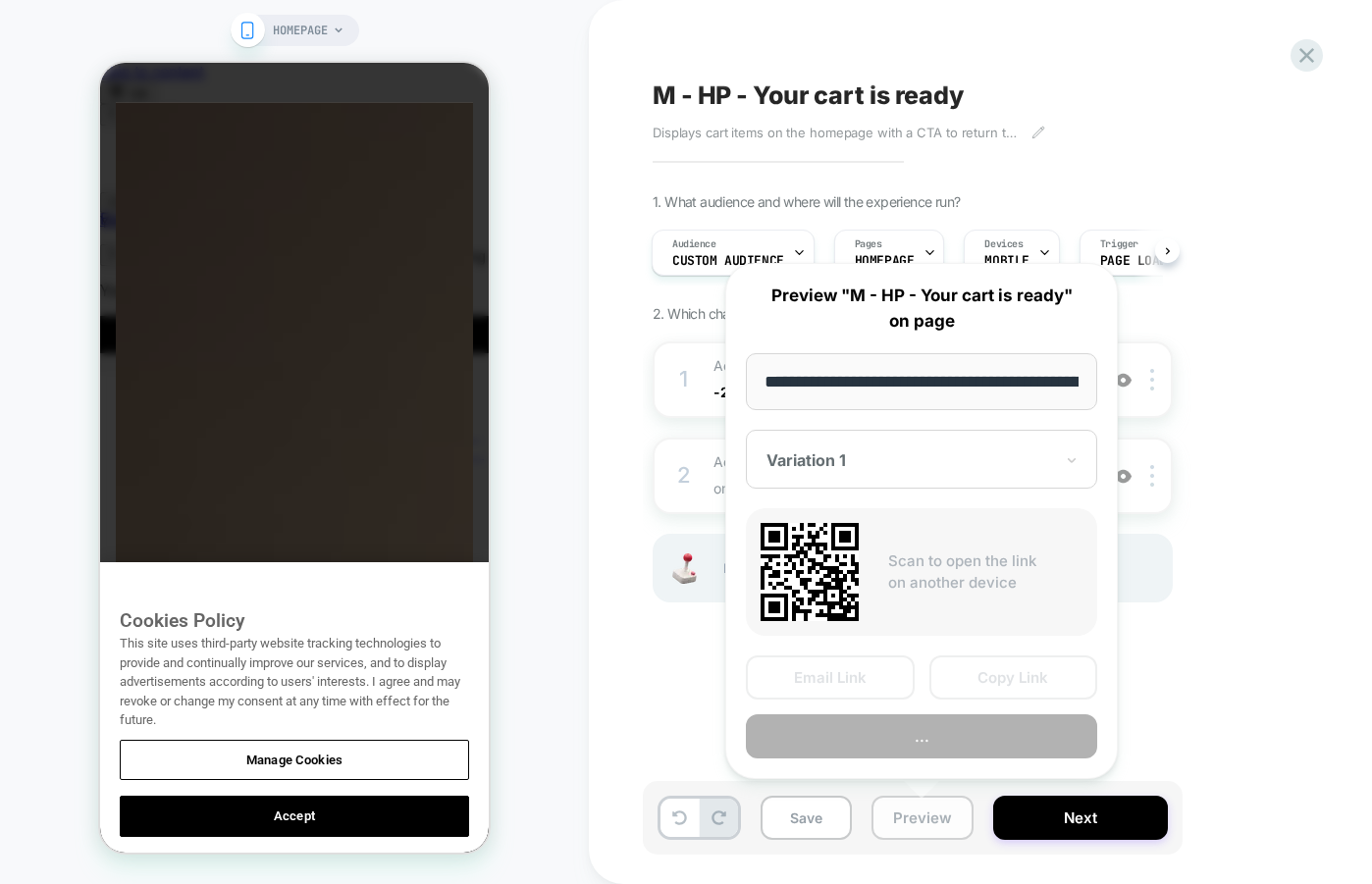 scroll, scrollTop: 0, scrollLeft: 123, axis: horizontal 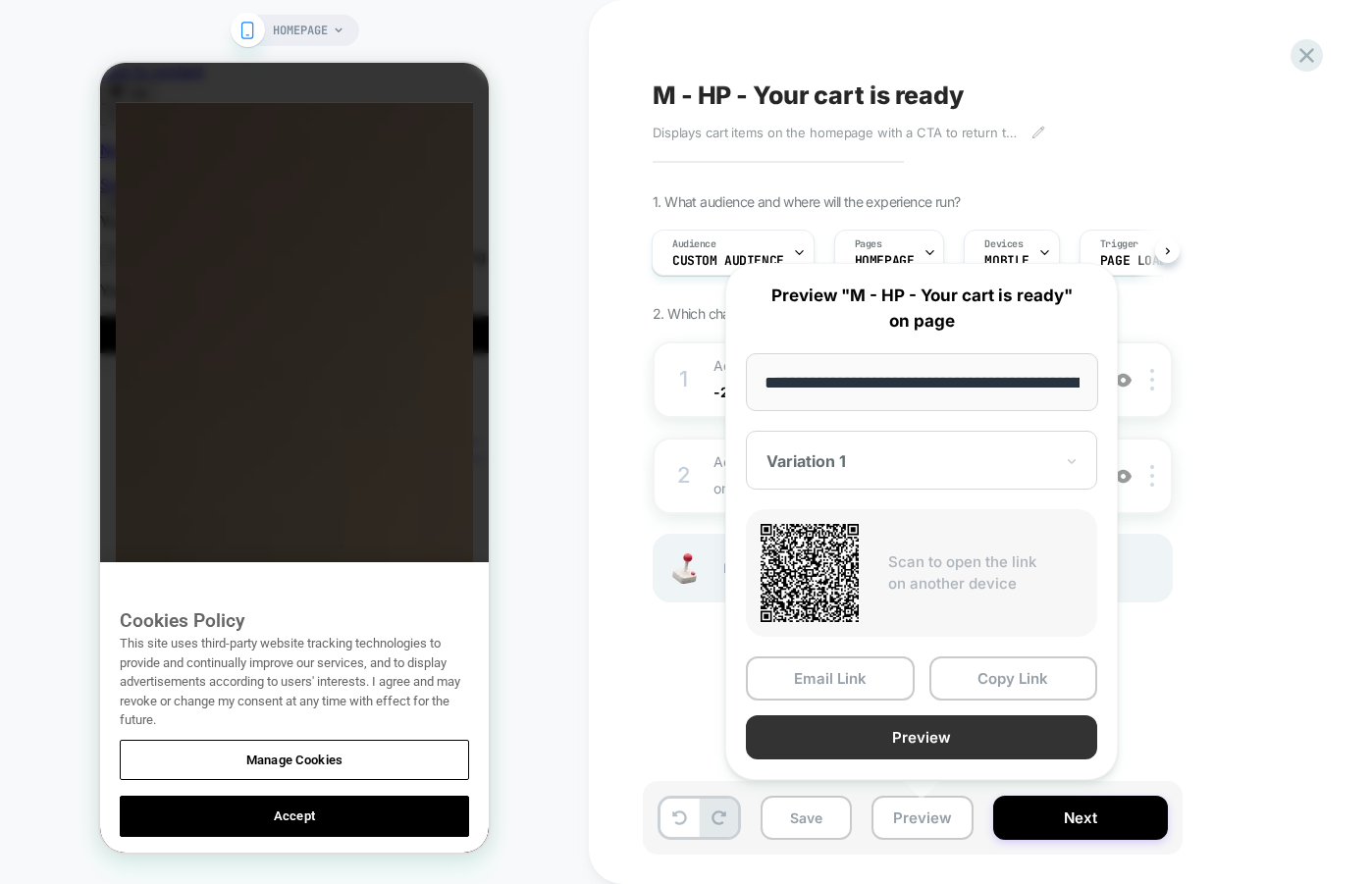 click on "Preview" at bounding box center (922, 737) 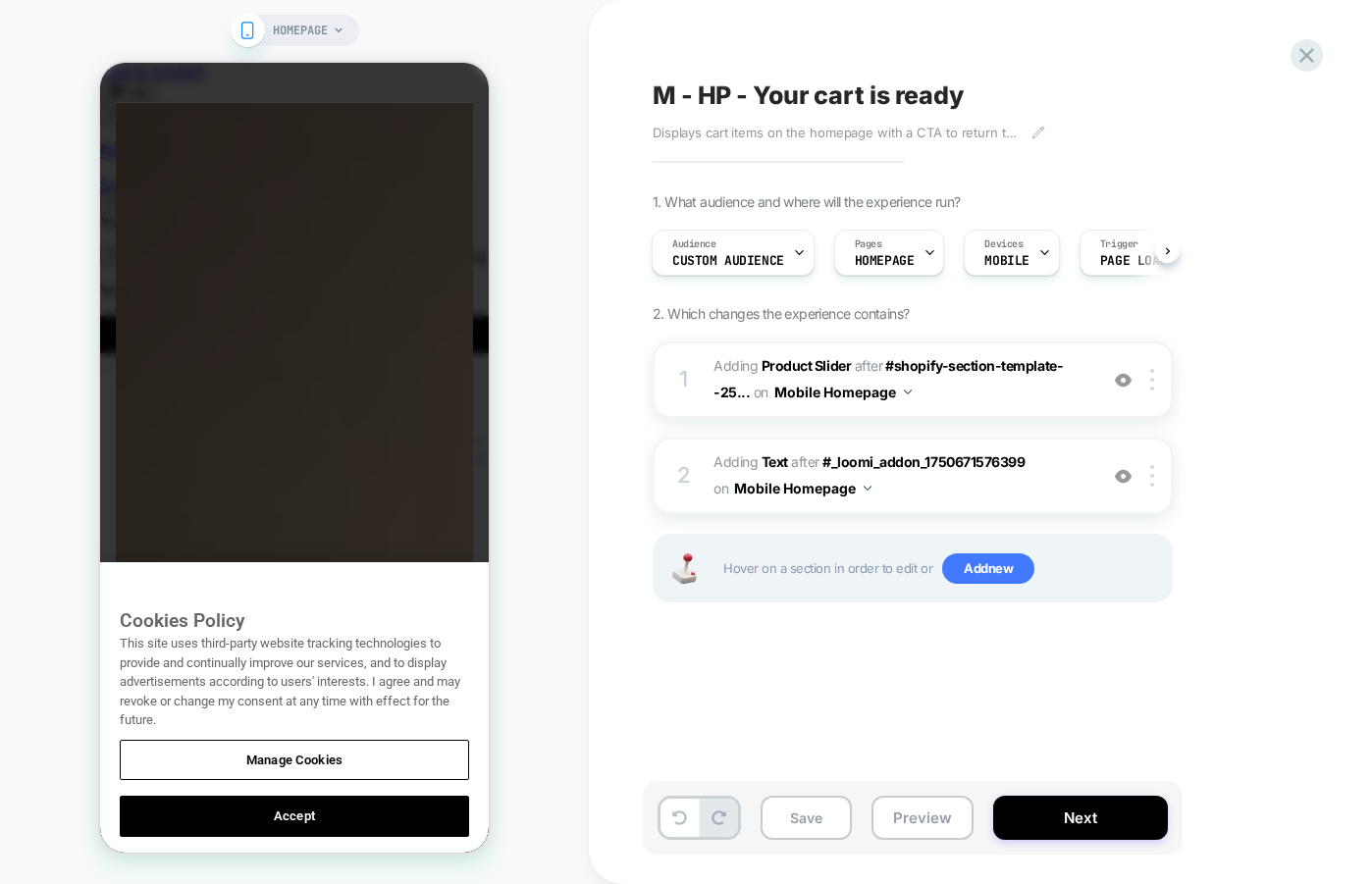 scroll, scrollTop: 0, scrollLeft: 310, axis: horizontal 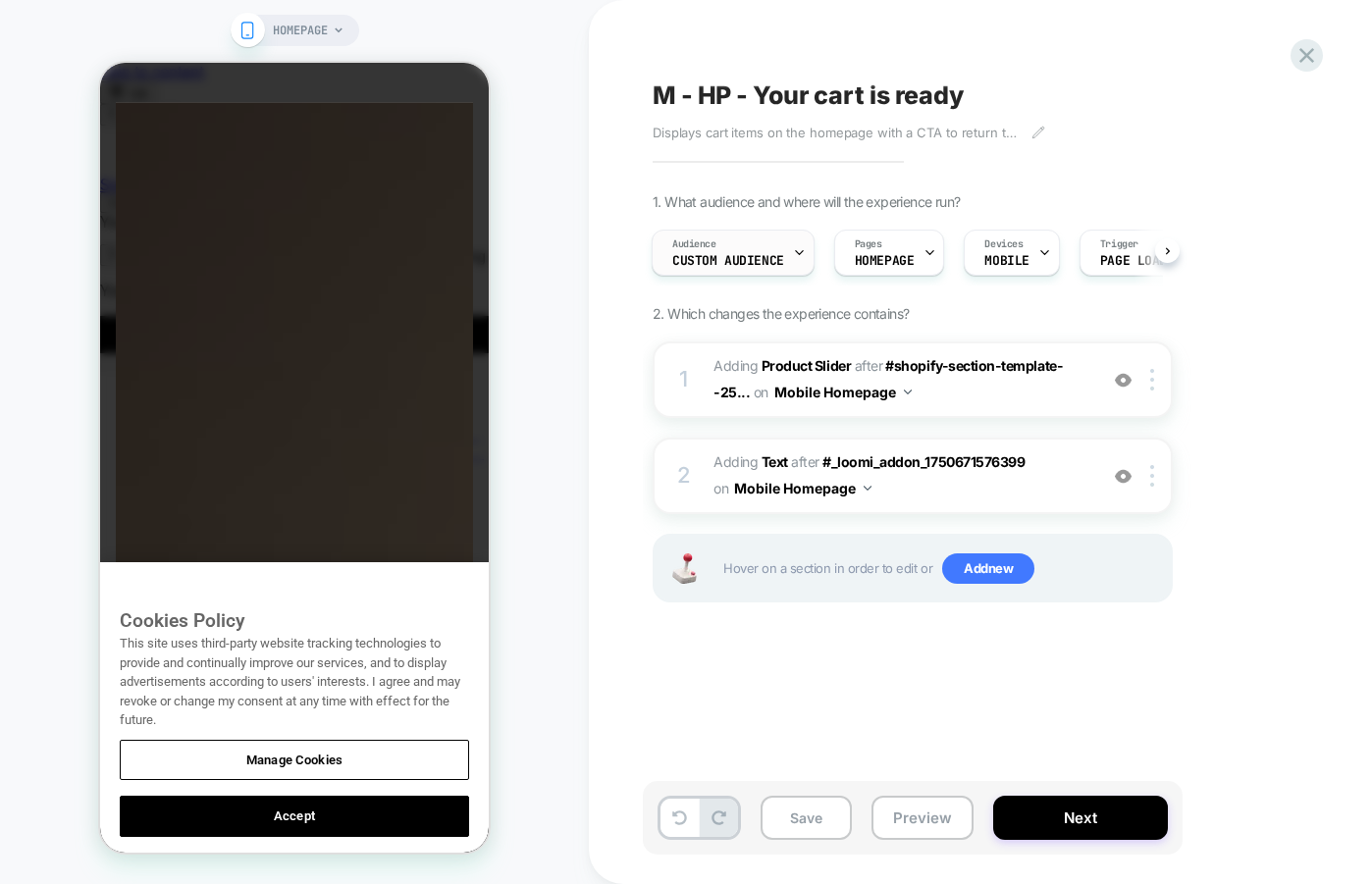 click on "Audience Custom Audience" at bounding box center (728, 252) 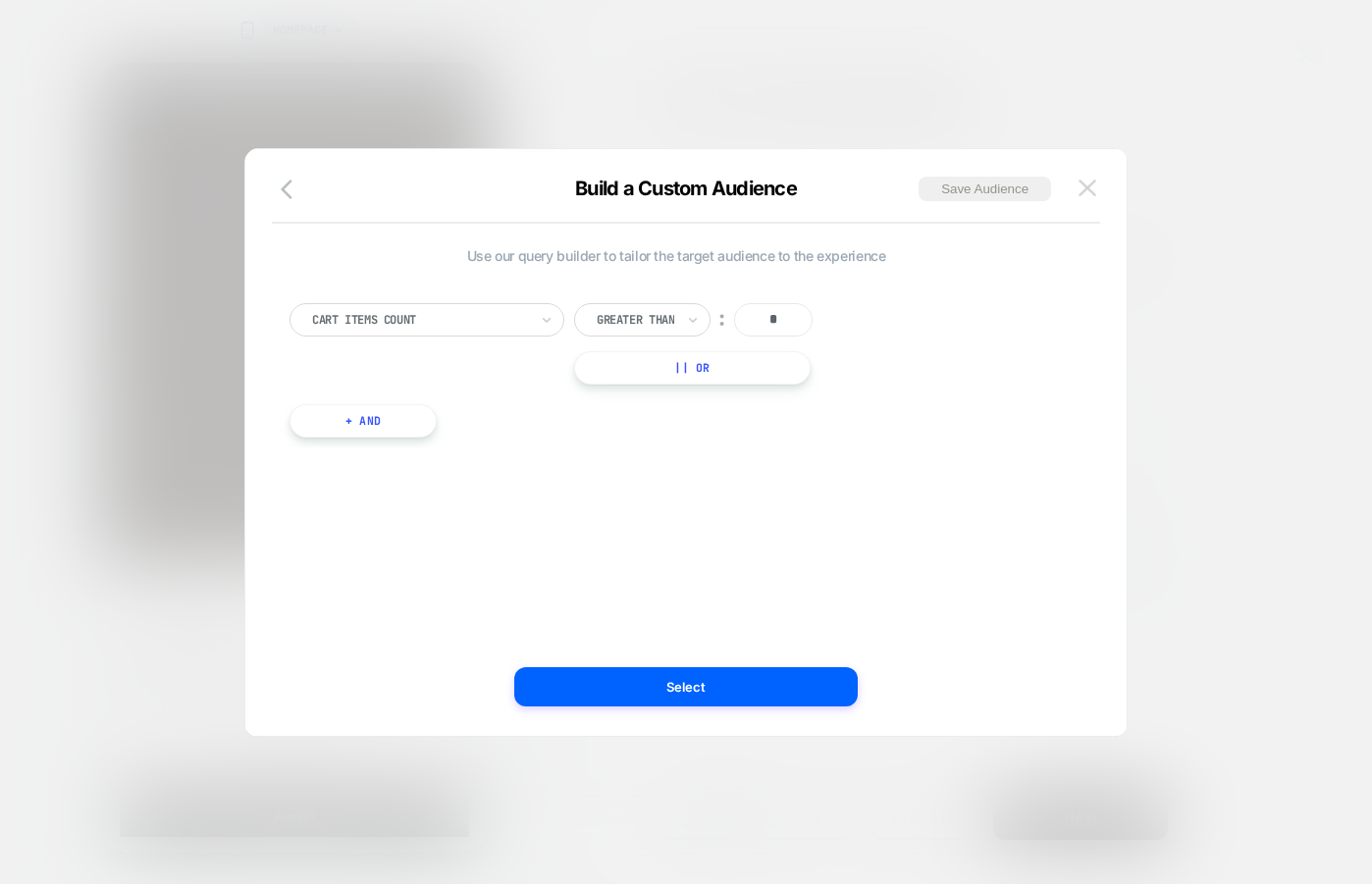 click at bounding box center (1087, 187) 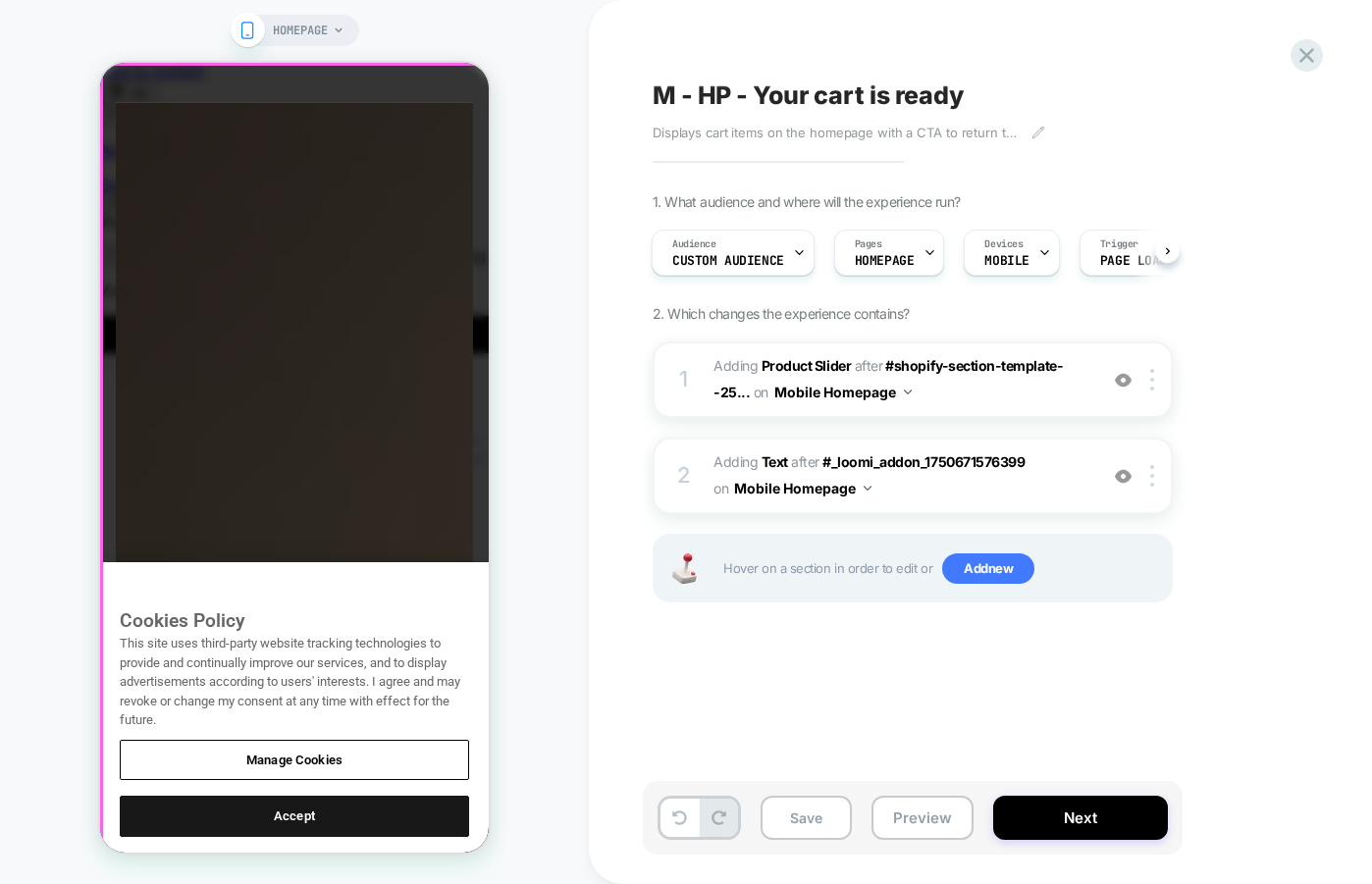 scroll, scrollTop: 0, scrollLeft: 0, axis: both 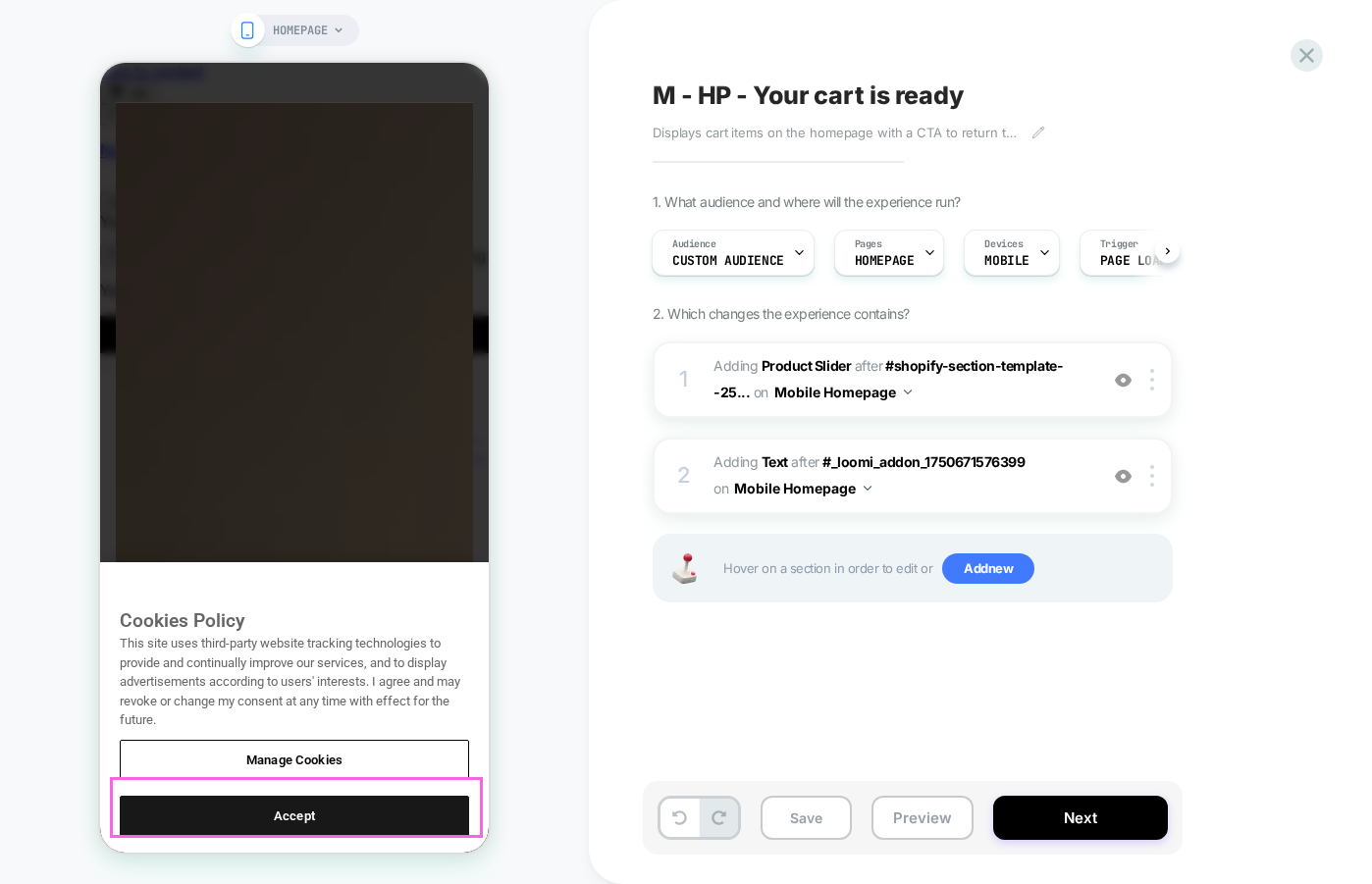 click on "Accept" at bounding box center [294, 816] 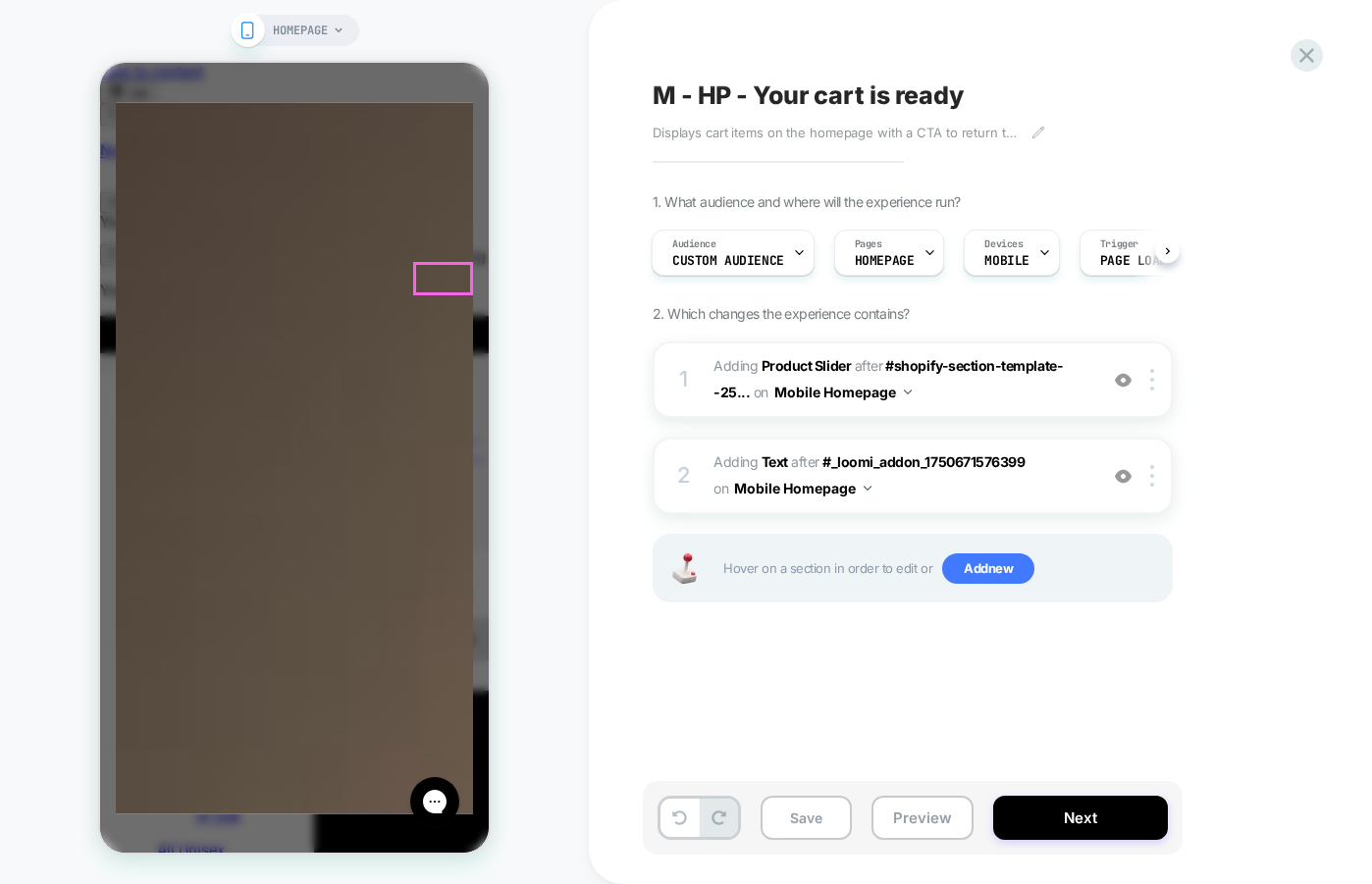 click on "Close" at bounding box center (140, -1553) 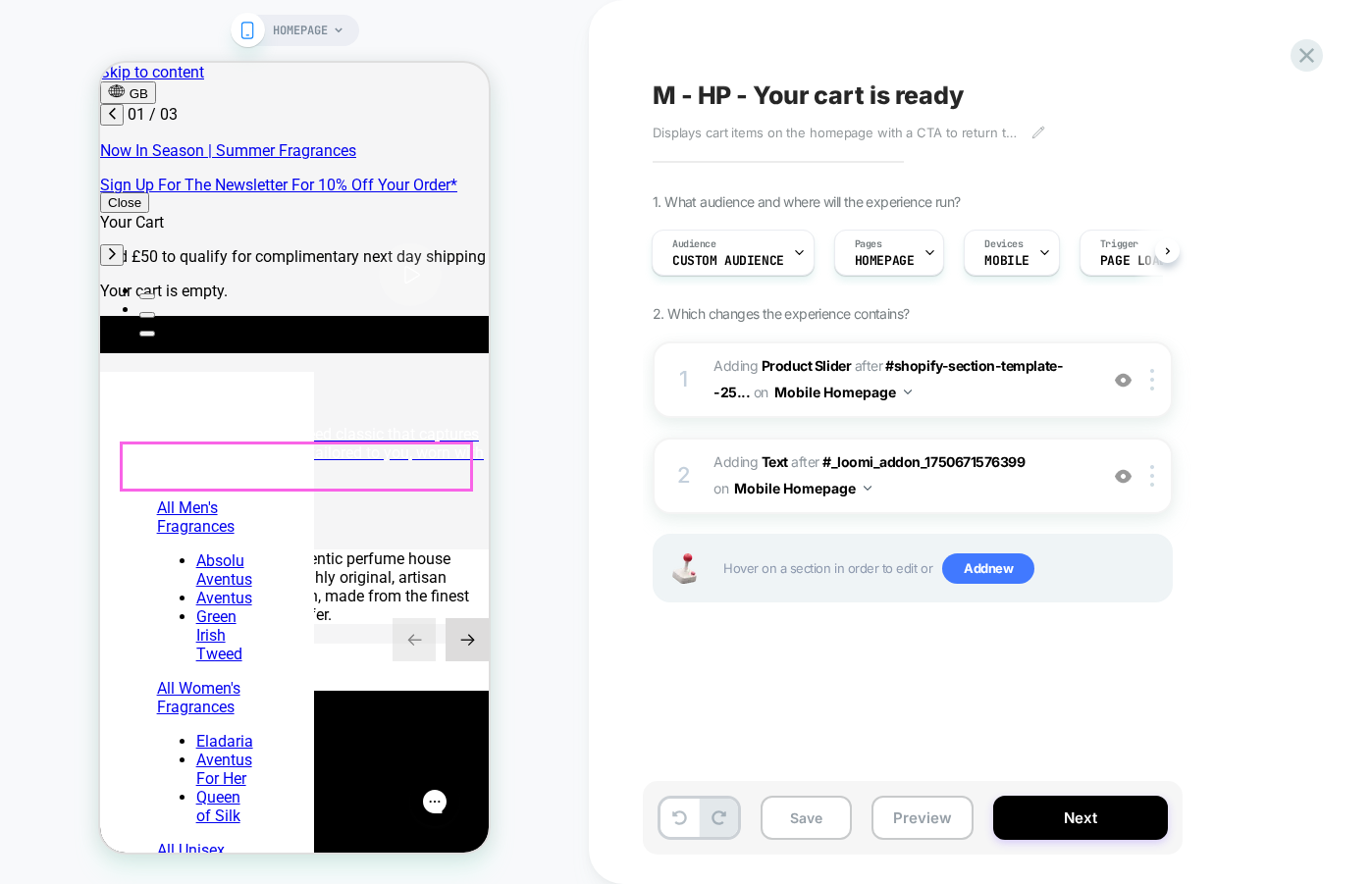 scroll, scrollTop: 0, scrollLeft: 112, axis: horizontal 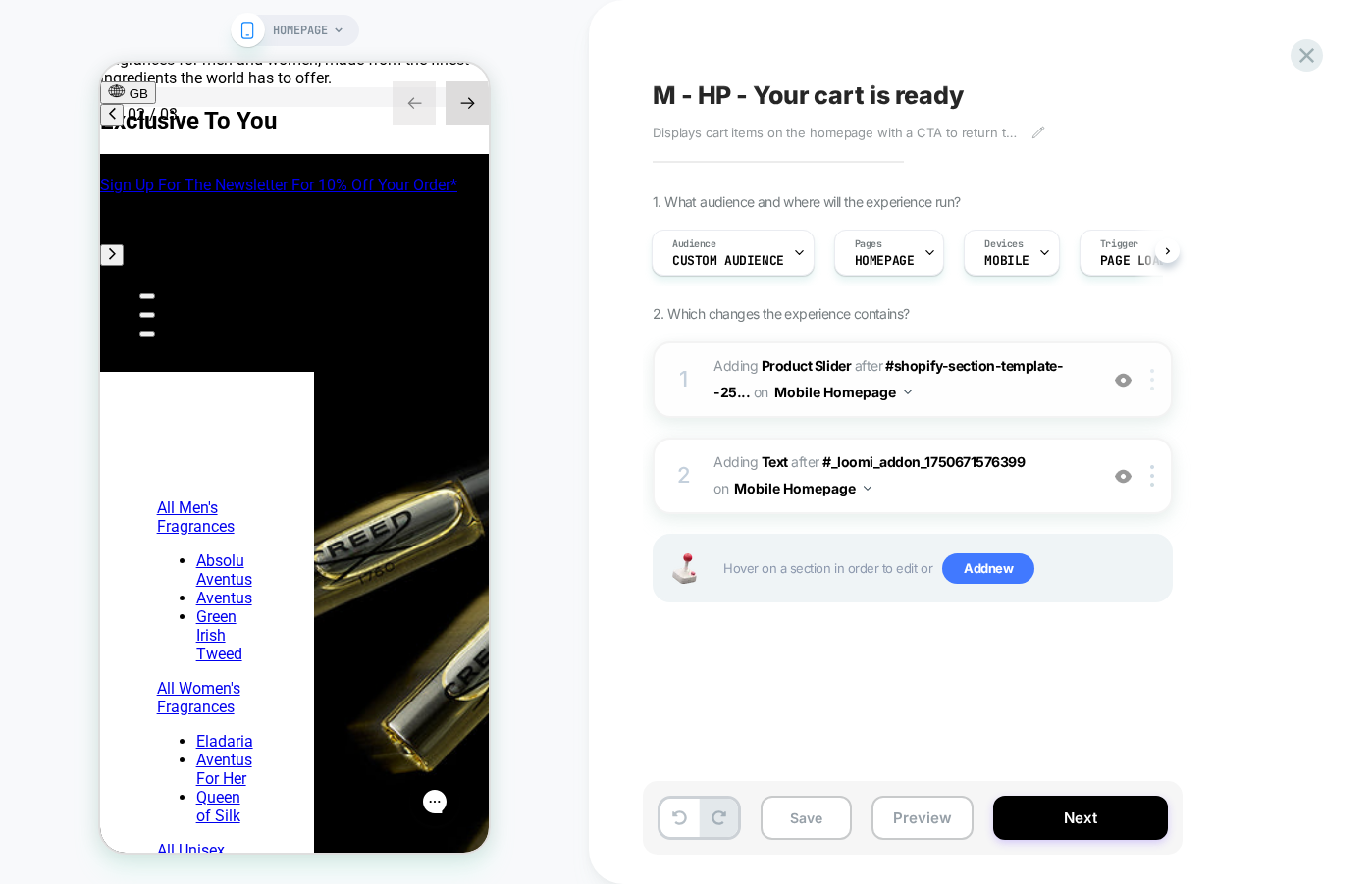 click at bounding box center (1152, 380) 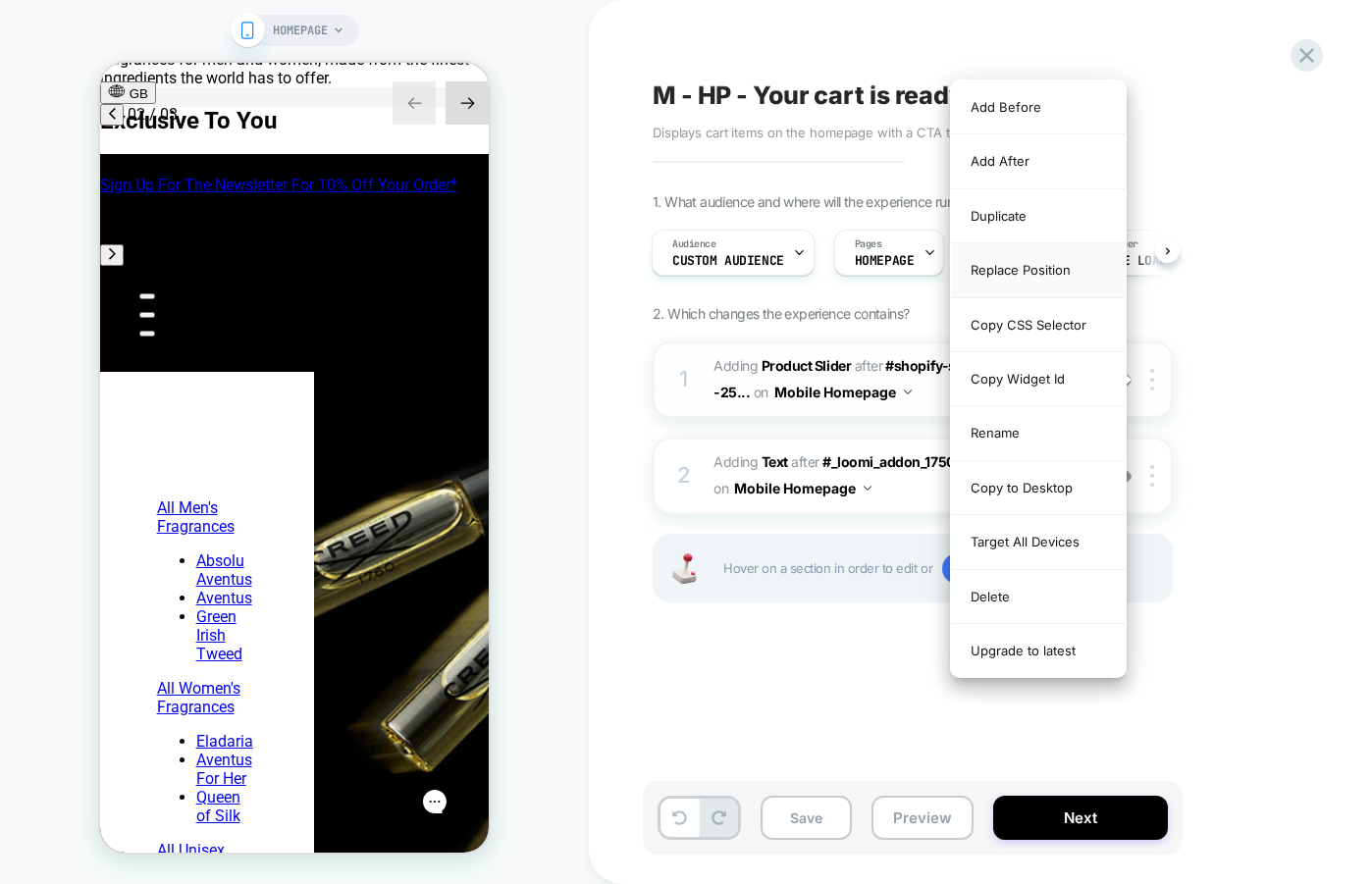 click on "Replace Position" at bounding box center (1038, 270) 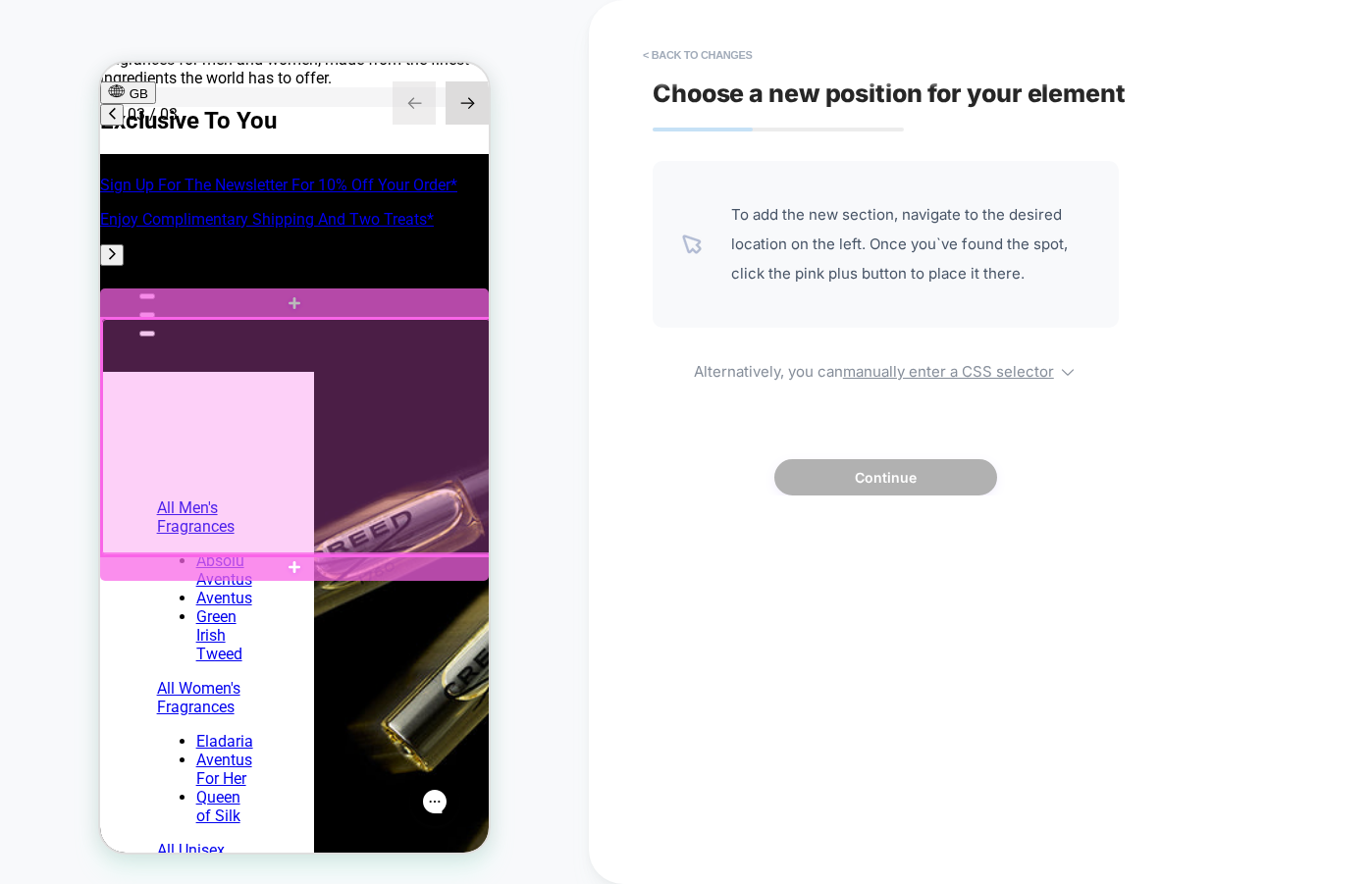 scroll, scrollTop: 0, scrollLeft: 620, axis: horizontal 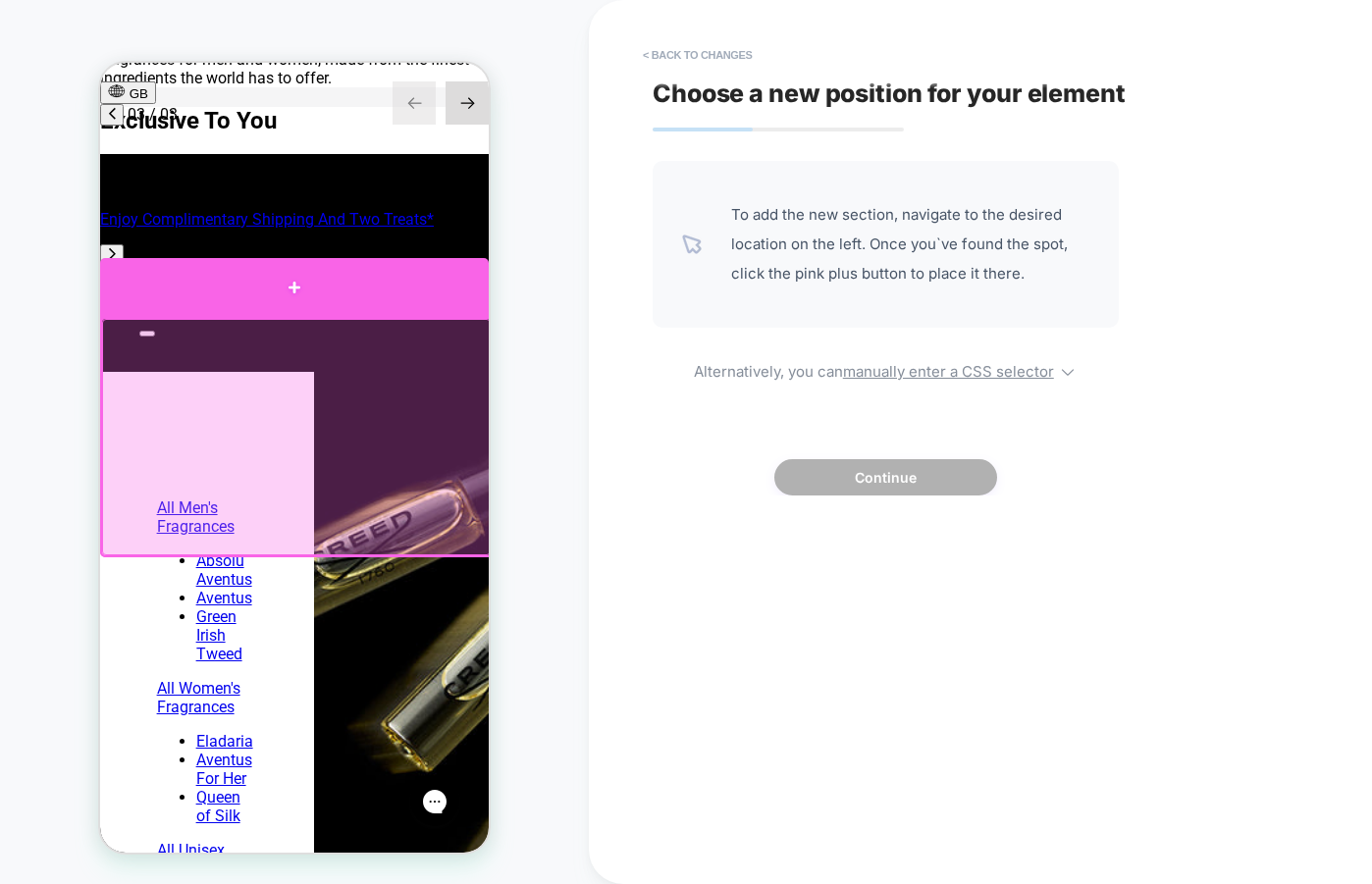 click at bounding box center [294, 287] 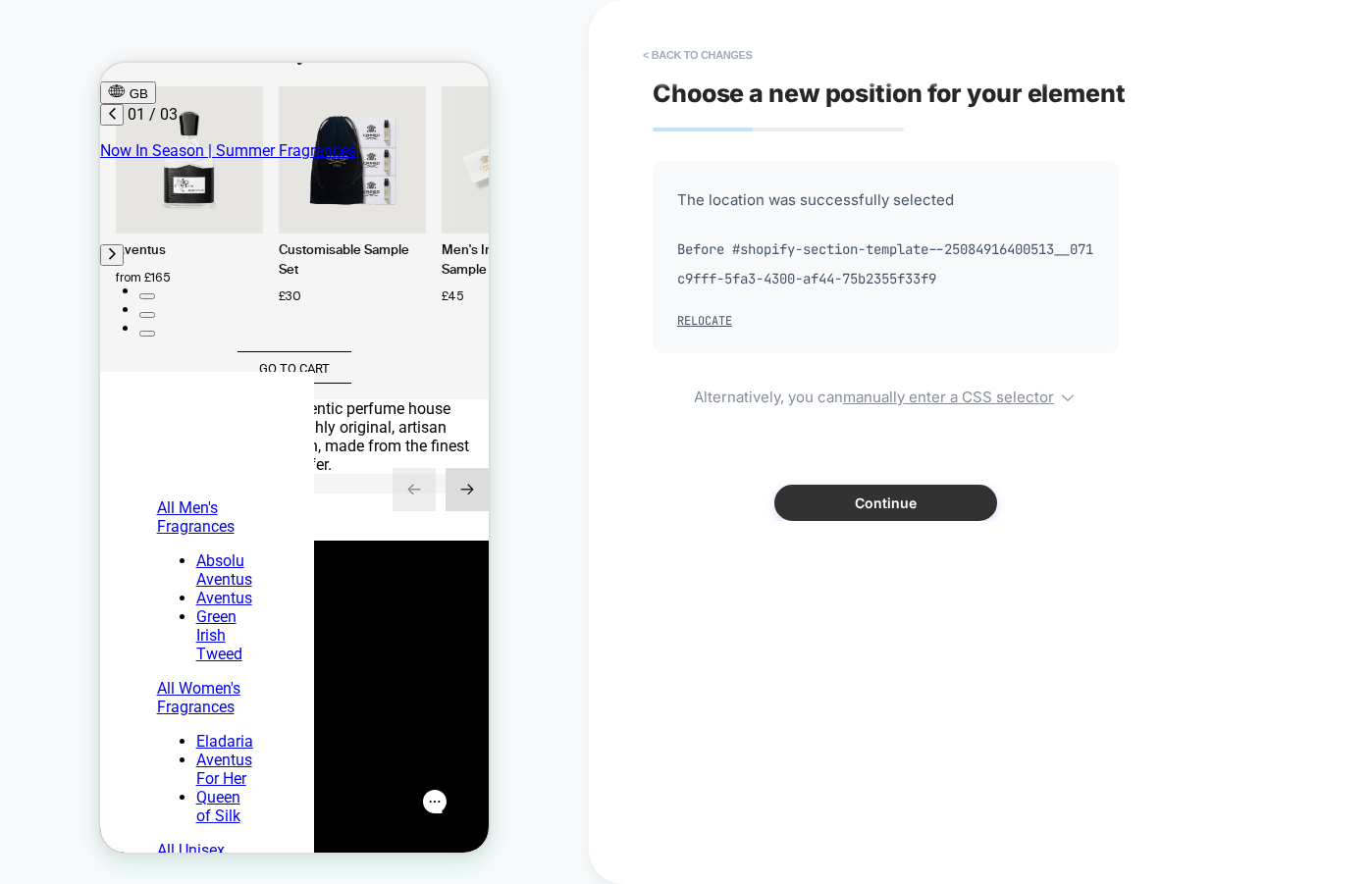 scroll, scrollTop: 0, scrollLeft: 0, axis: both 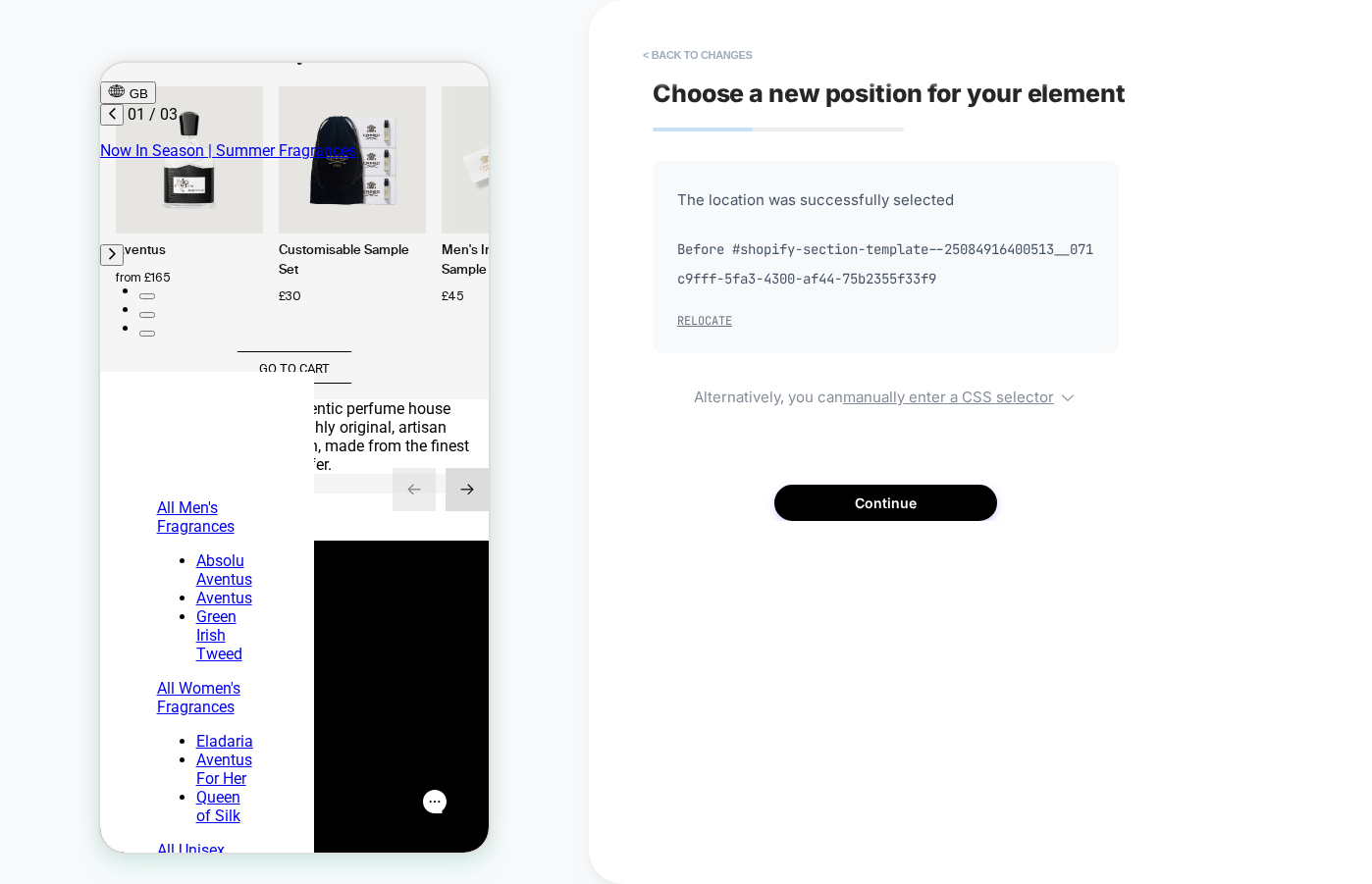 click on "Relocate" at bounding box center (705, 321) 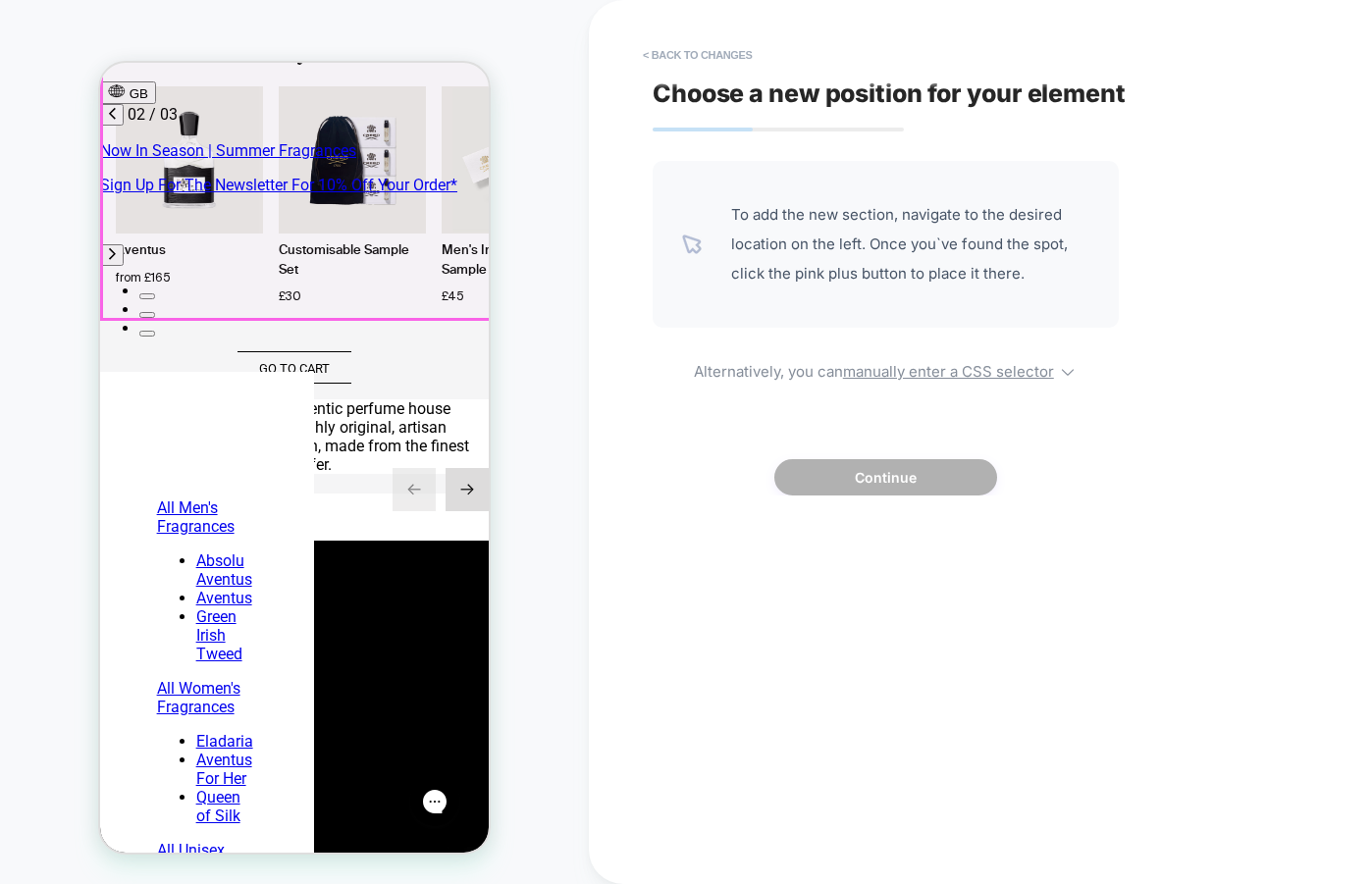 scroll, scrollTop: 0, scrollLeft: 310, axis: horizontal 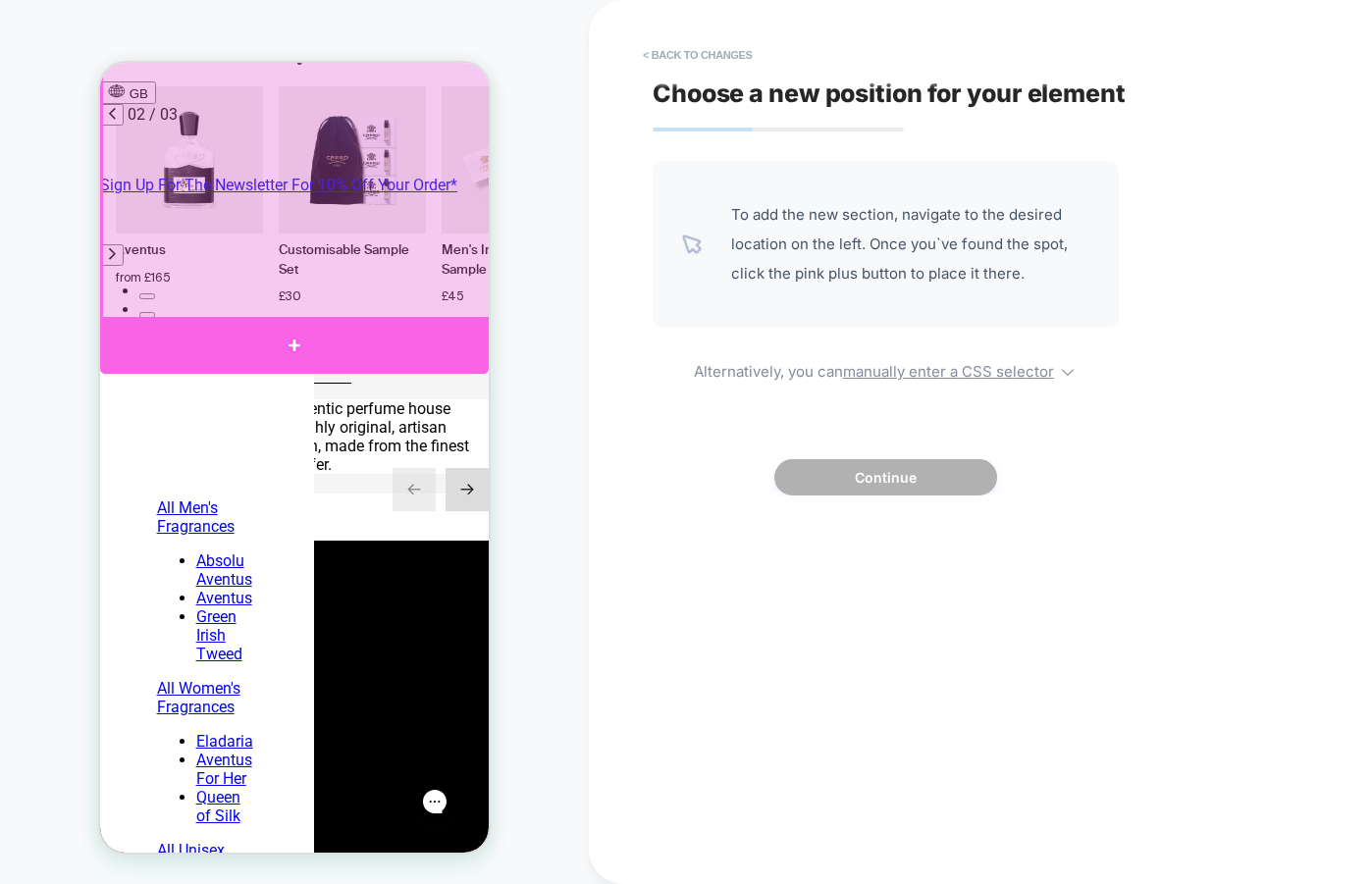 click at bounding box center (294, 345) 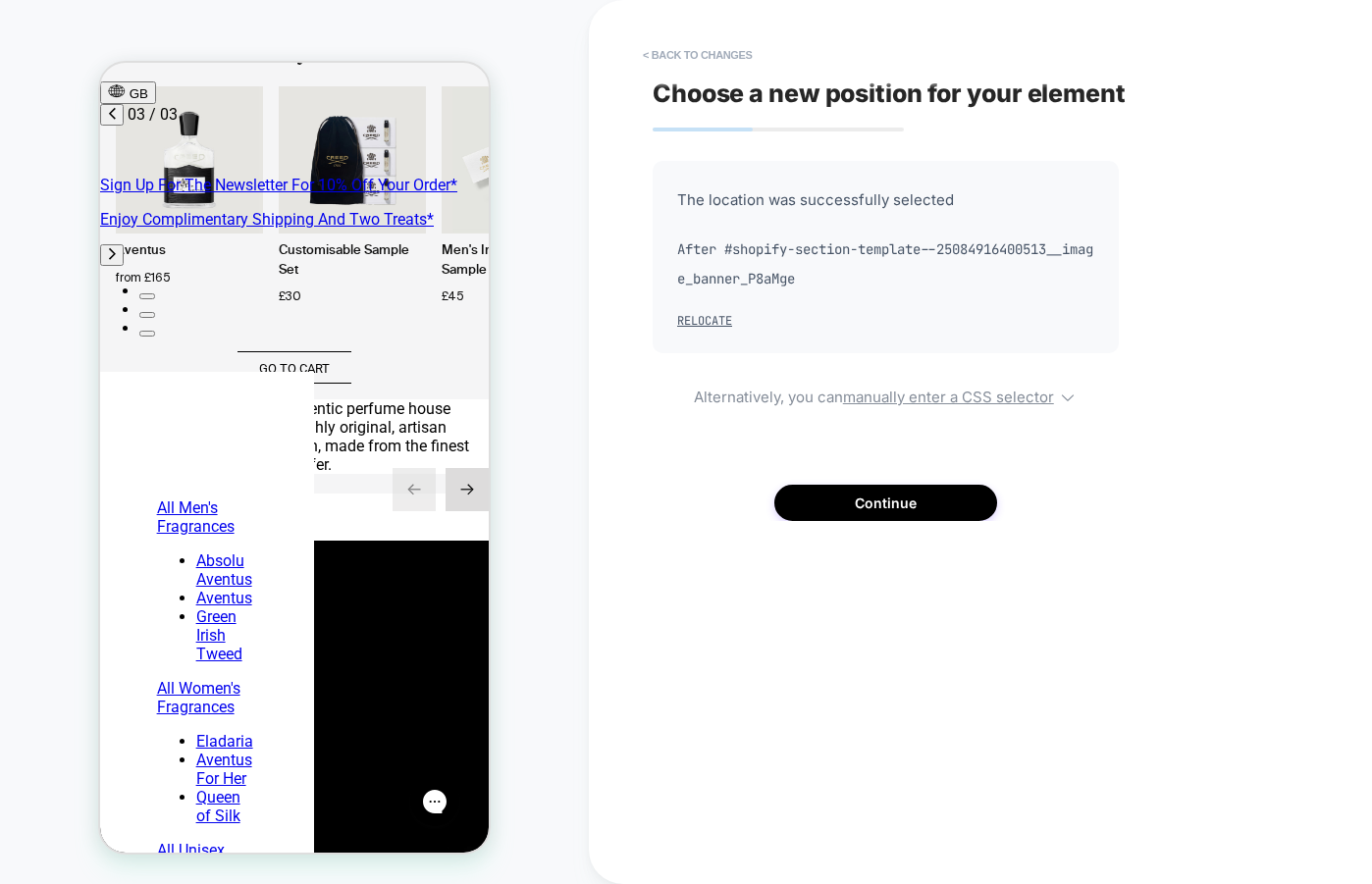 scroll, scrollTop: 0, scrollLeft: 620, axis: horizontal 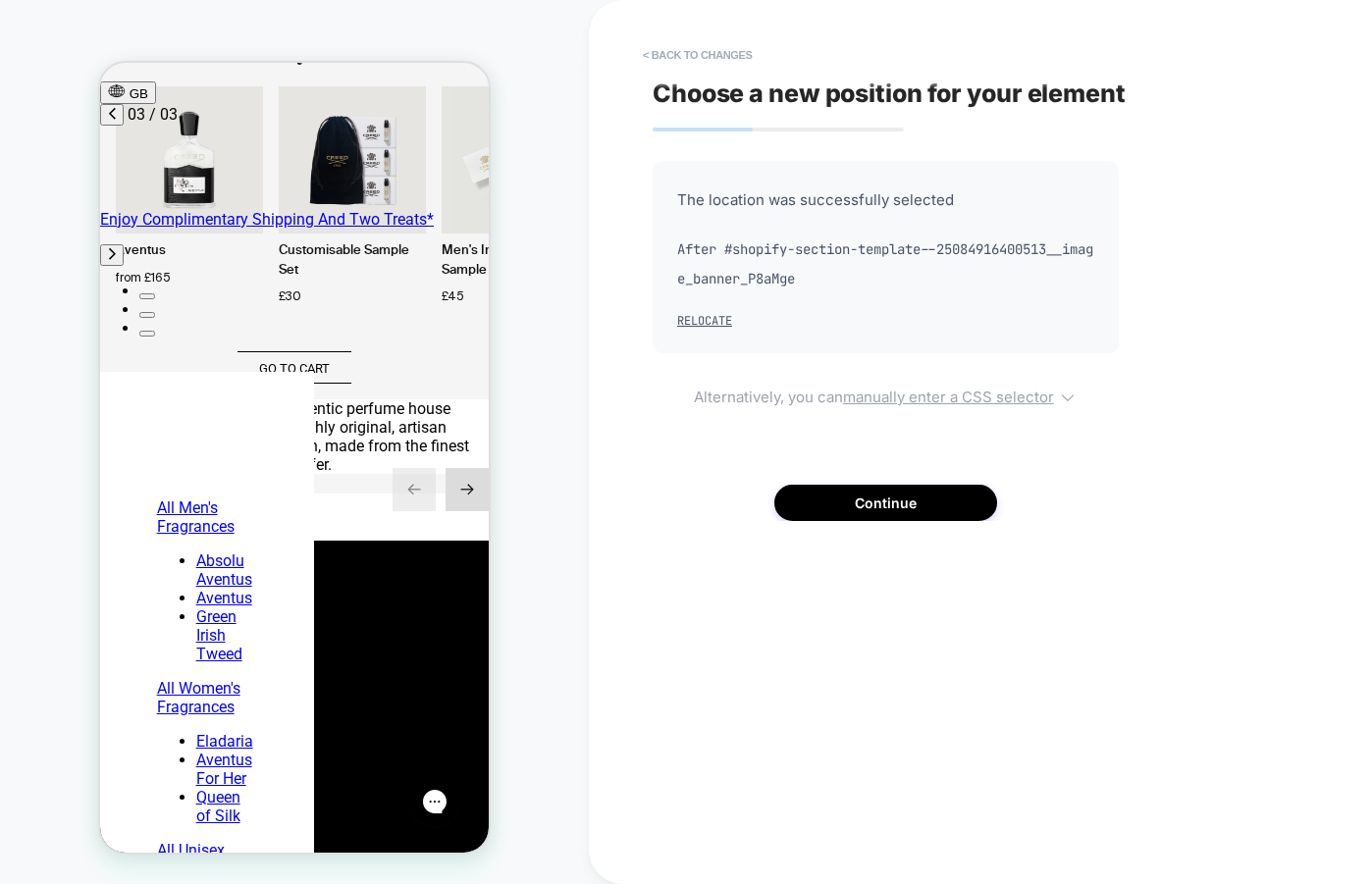 click on "manually enter a CSS selector" at bounding box center (948, 396) 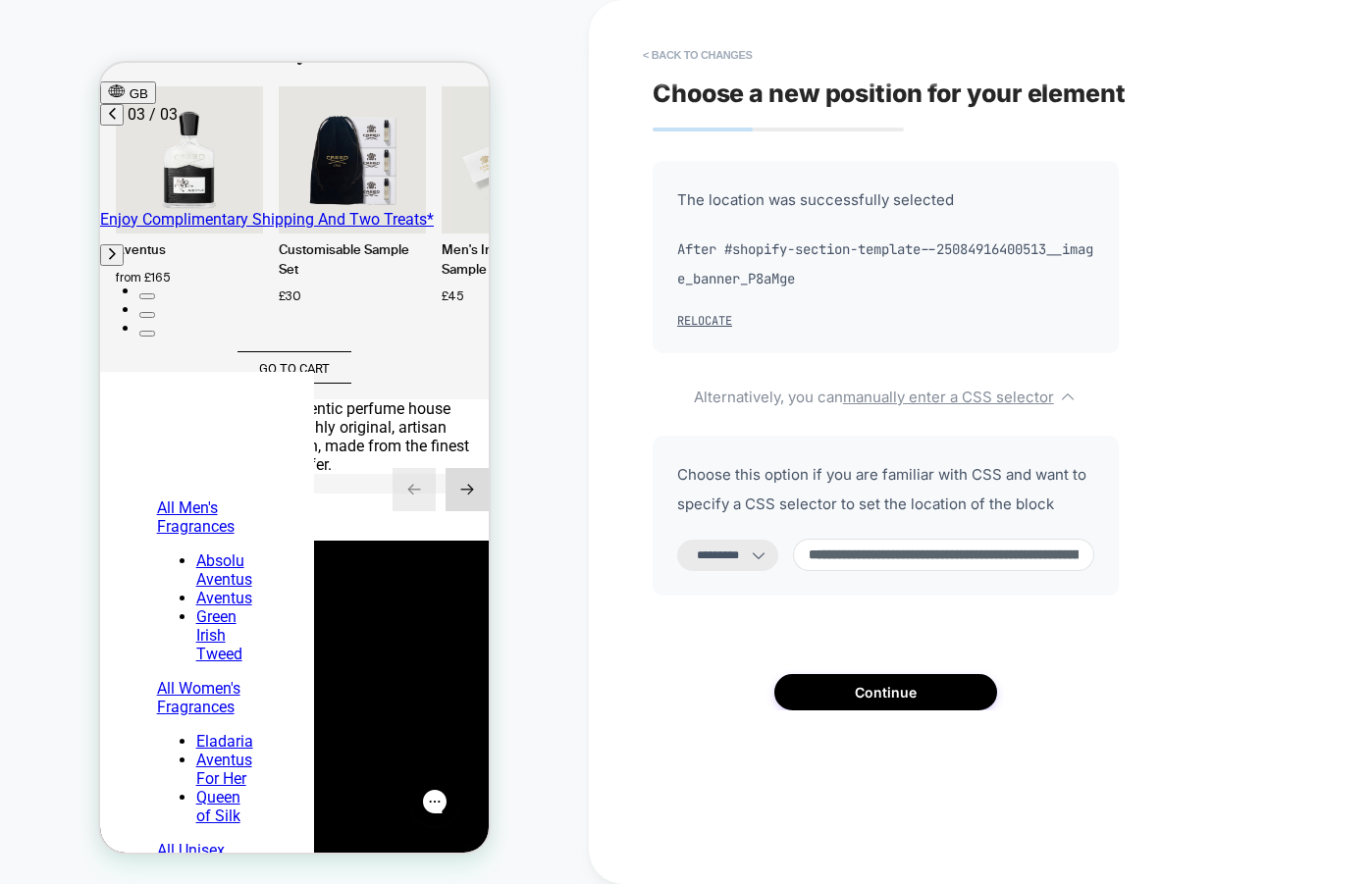 click on "**********" at bounding box center (943, 554) 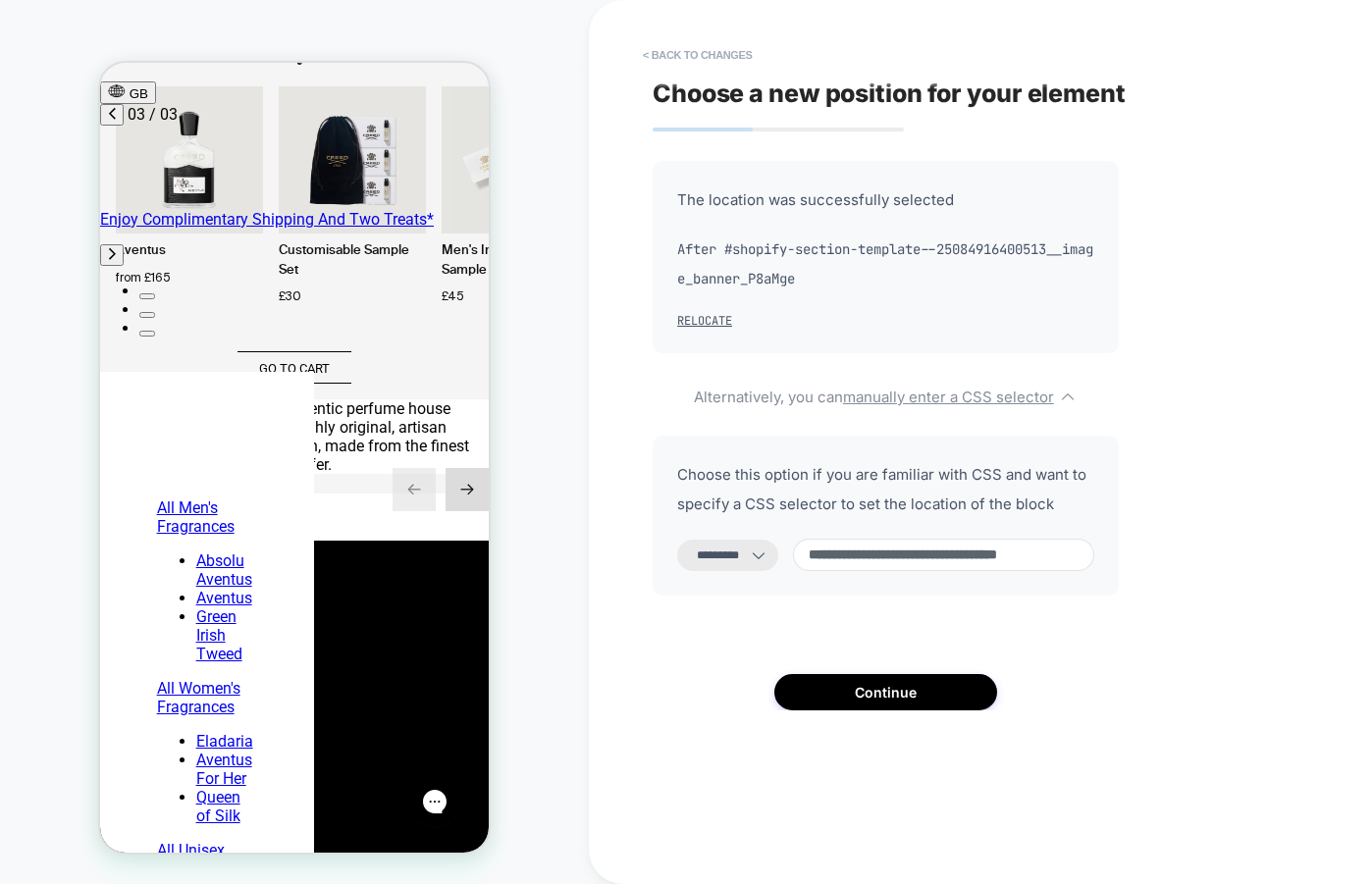 scroll, scrollTop: 0, scrollLeft: 68, axis: horizontal 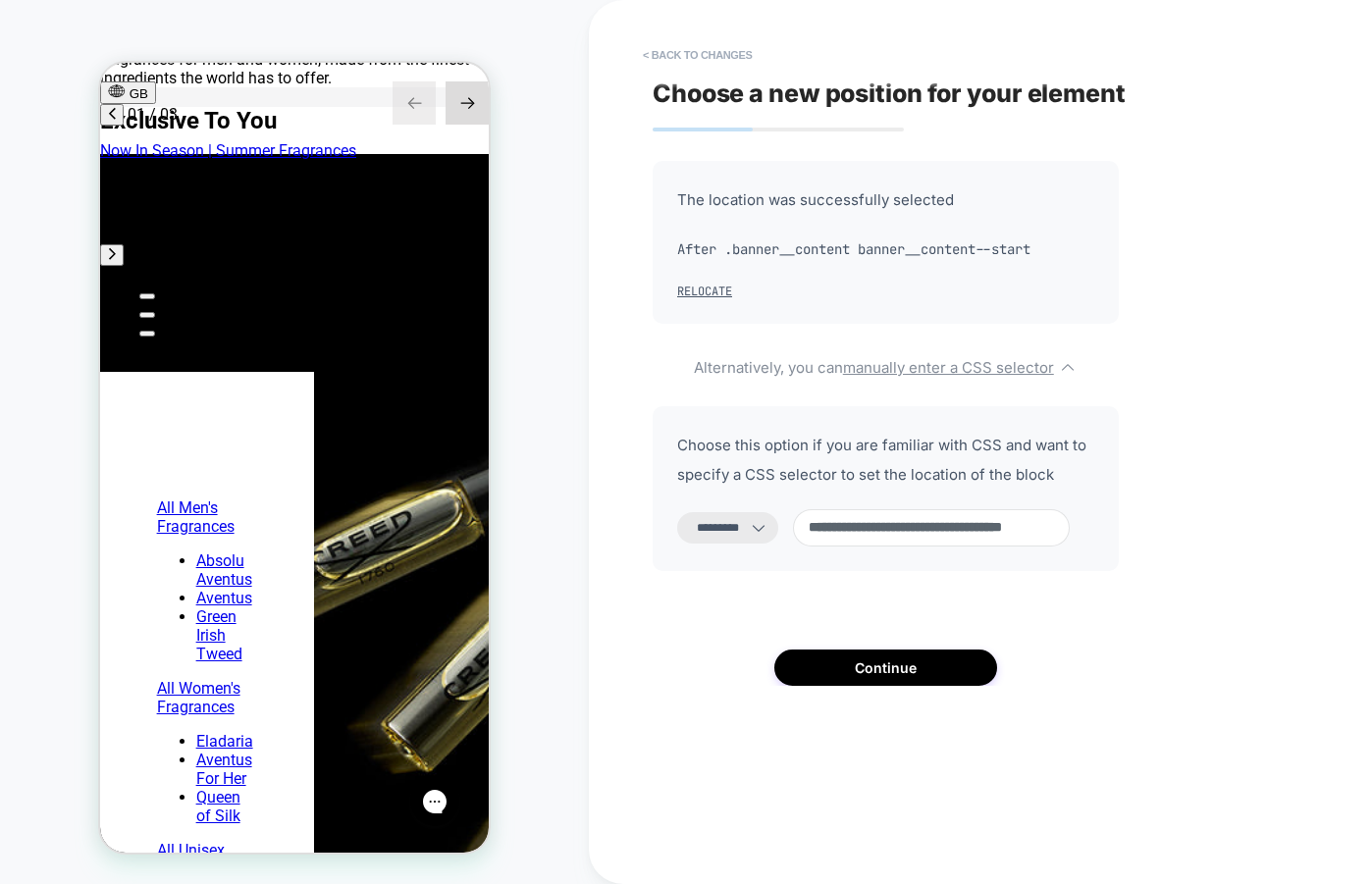 click on "**********" at bounding box center [931, 528] 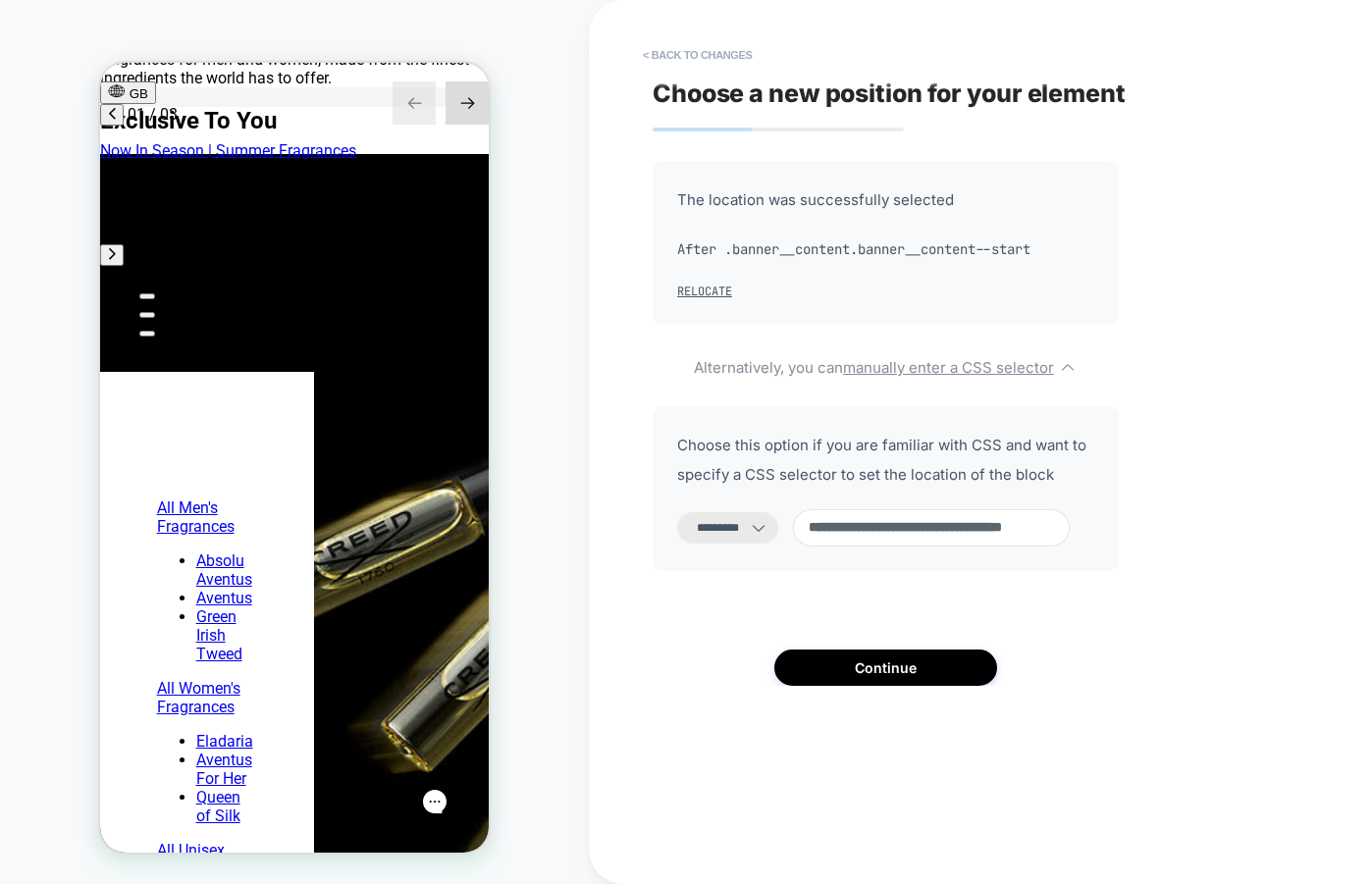 scroll, scrollTop: 0, scrollLeft: 77, axis: horizontal 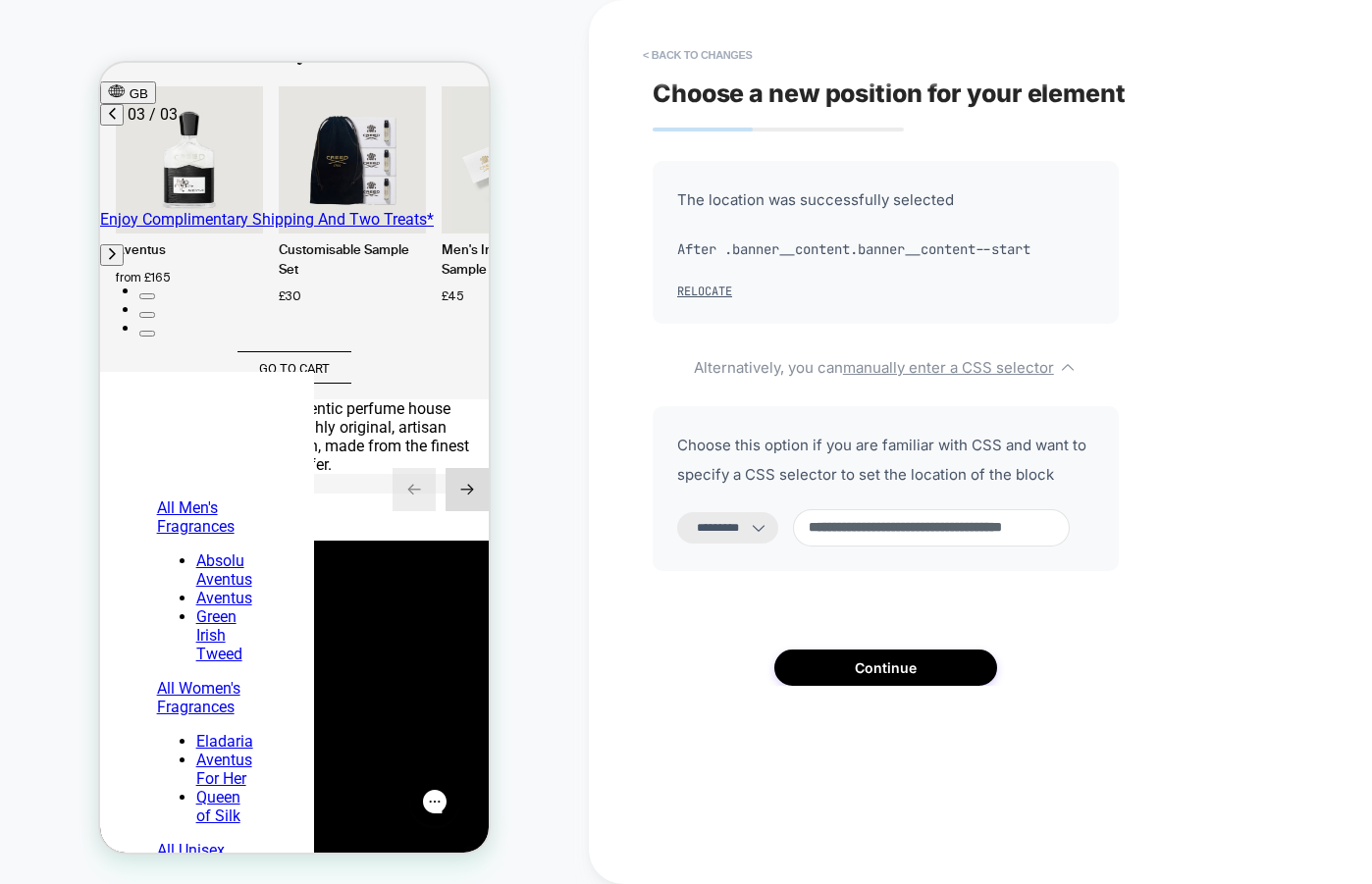 click on "**********" at bounding box center (931, 528) 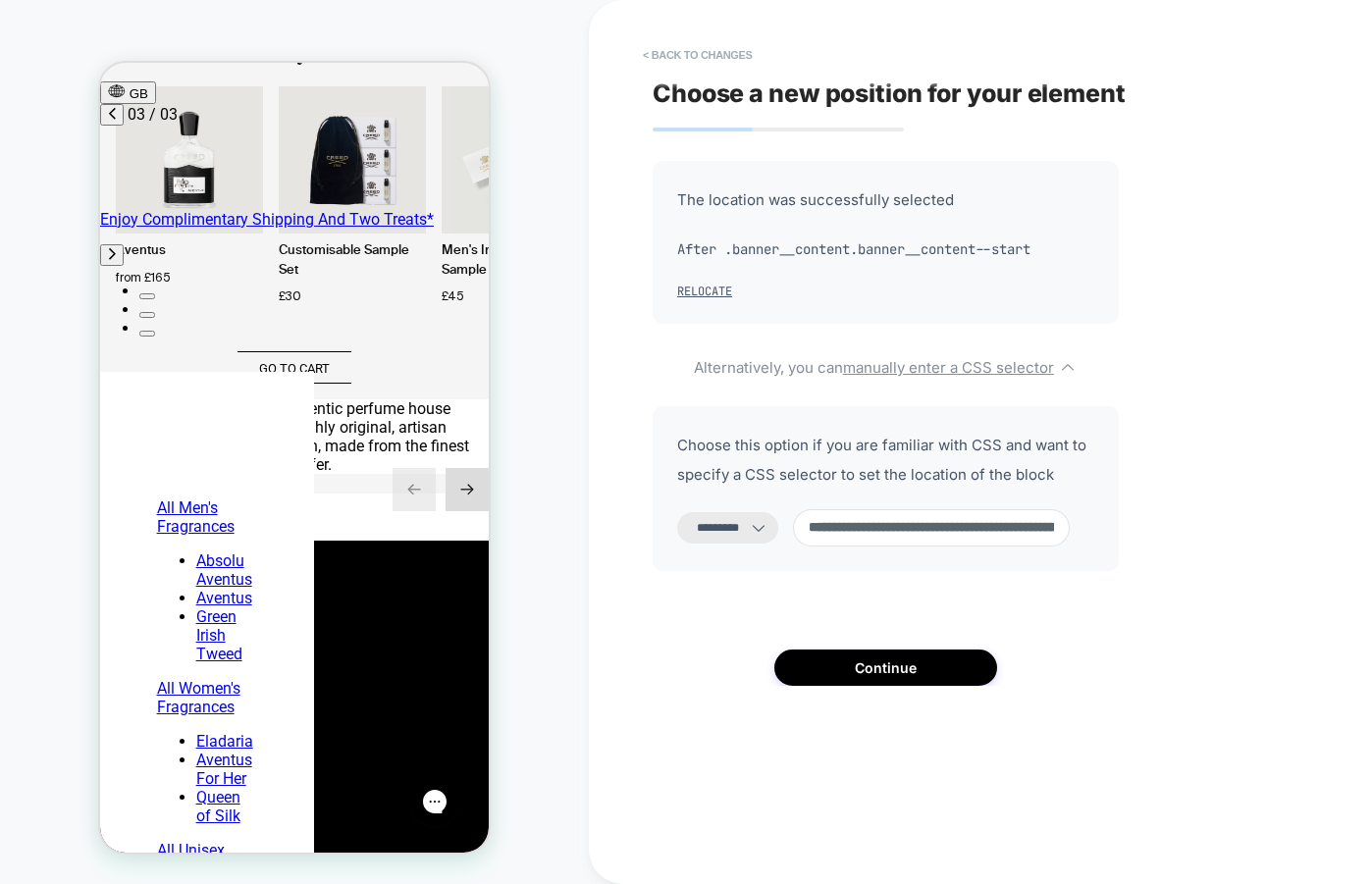 scroll, scrollTop: 0, scrollLeft: 562, axis: horizontal 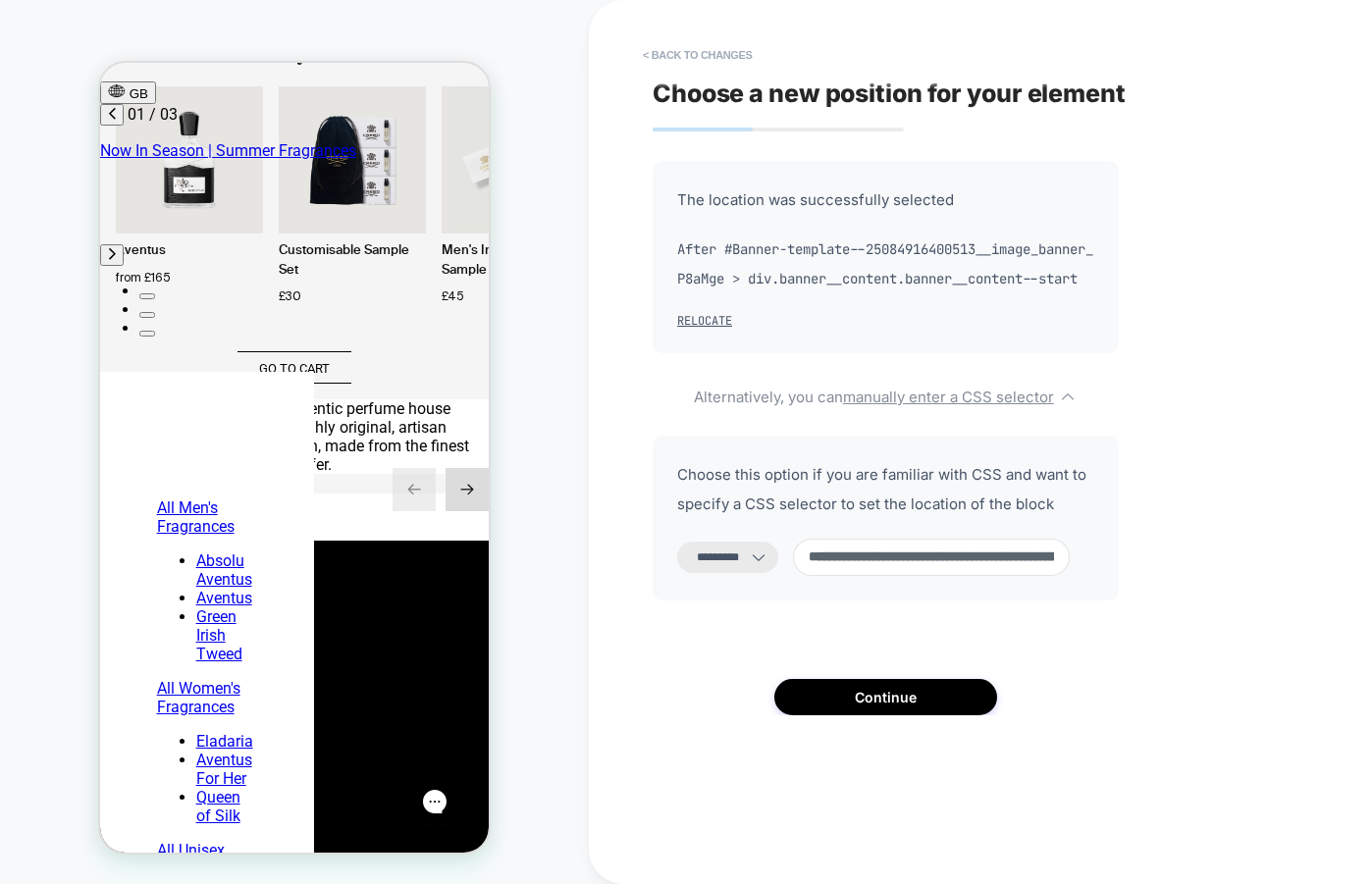 click on "**********" at bounding box center [931, 557] 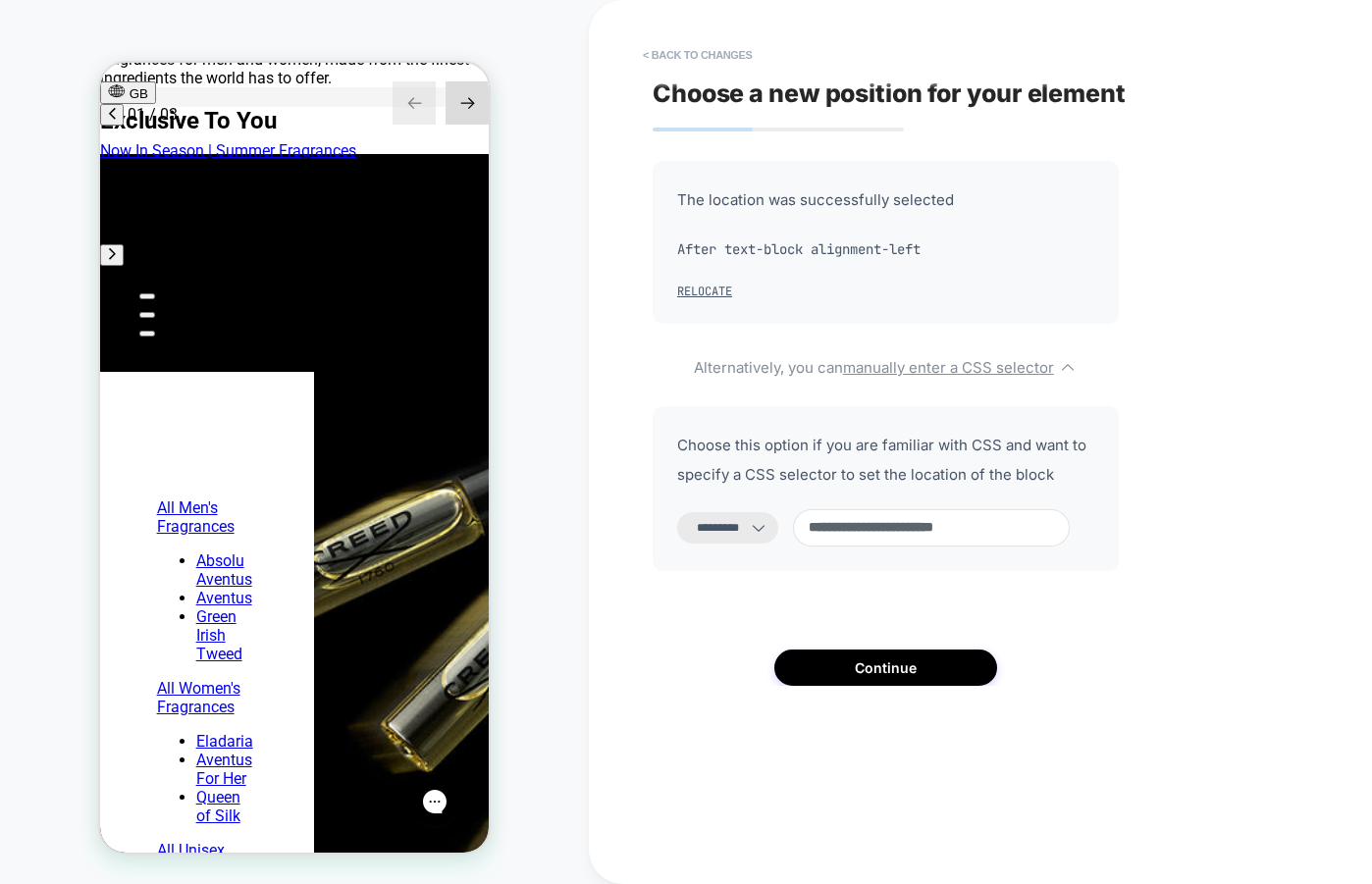 click on "**********" at bounding box center (931, 528) 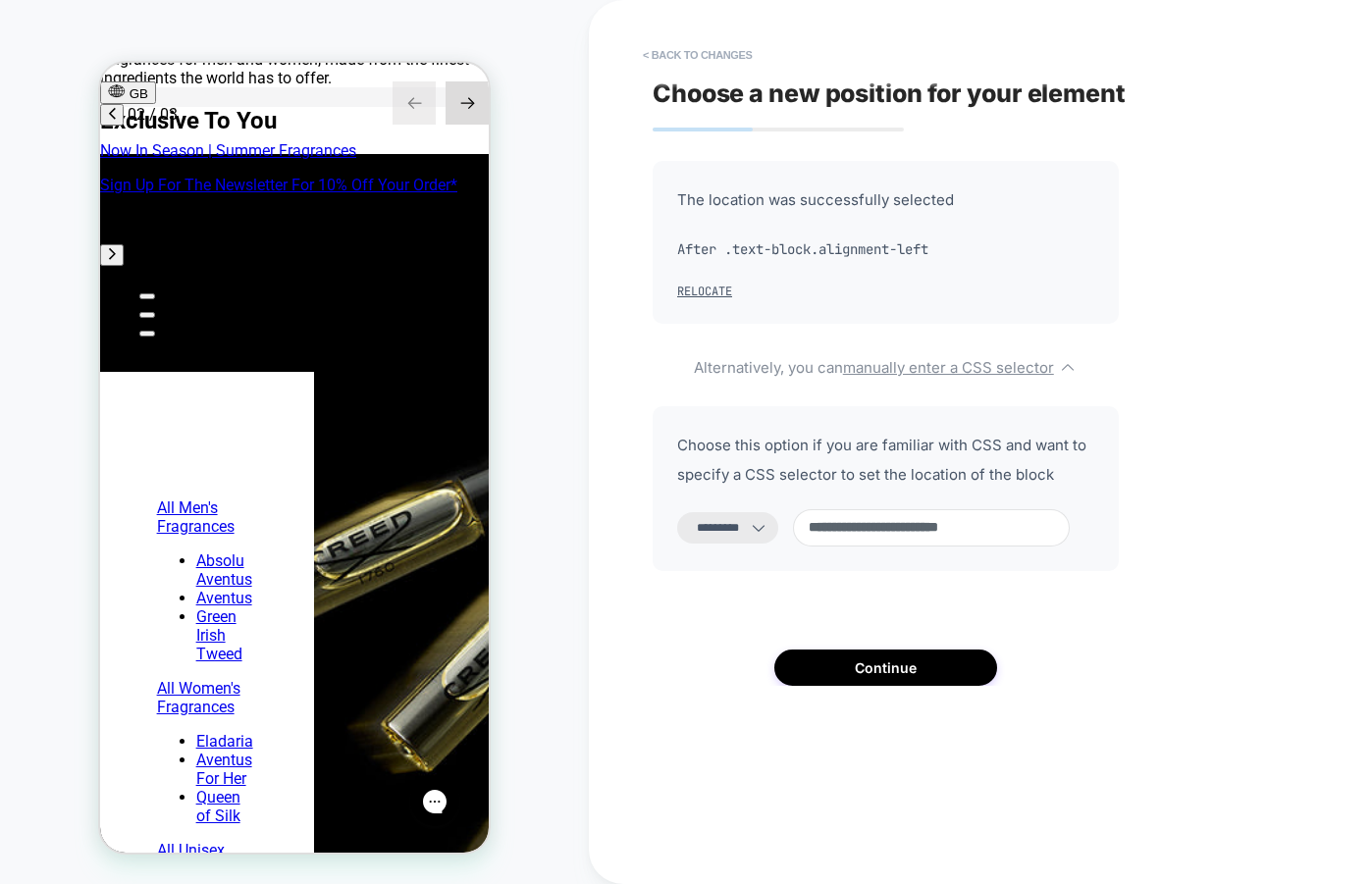 scroll, scrollTop: 0, scrollLeft: 310, axis: horizontal 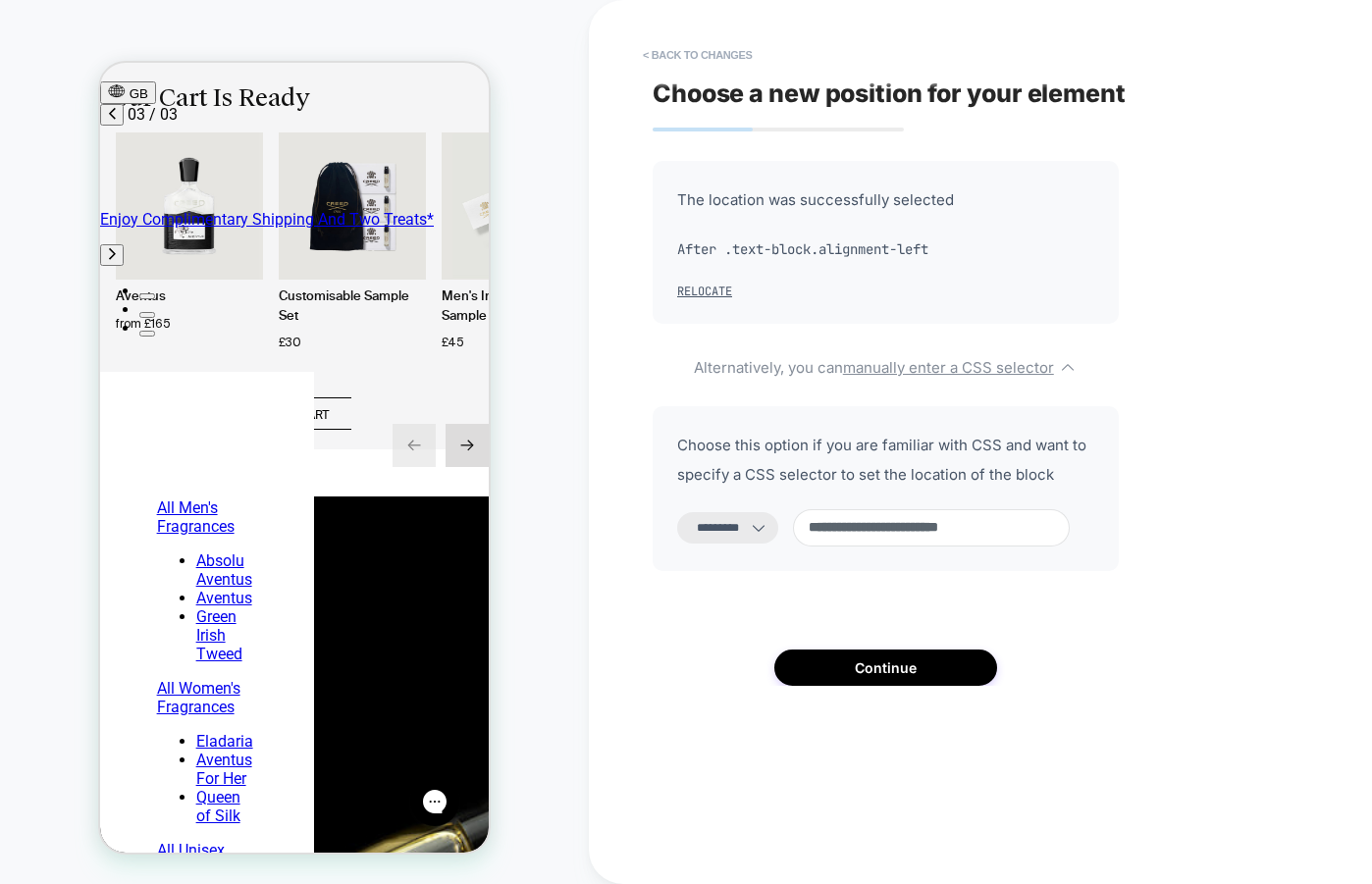 type on "**********" 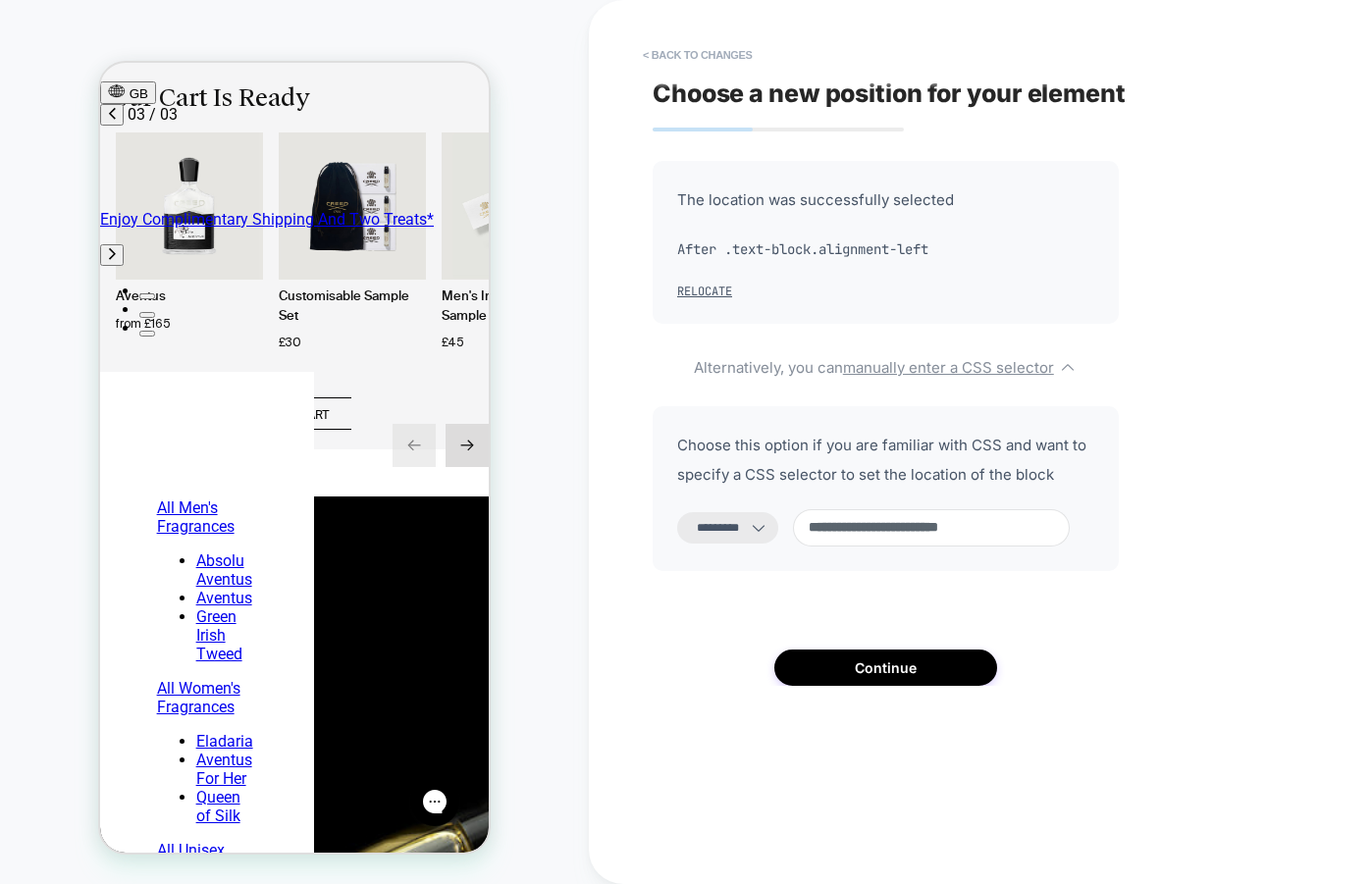 select on "**********" 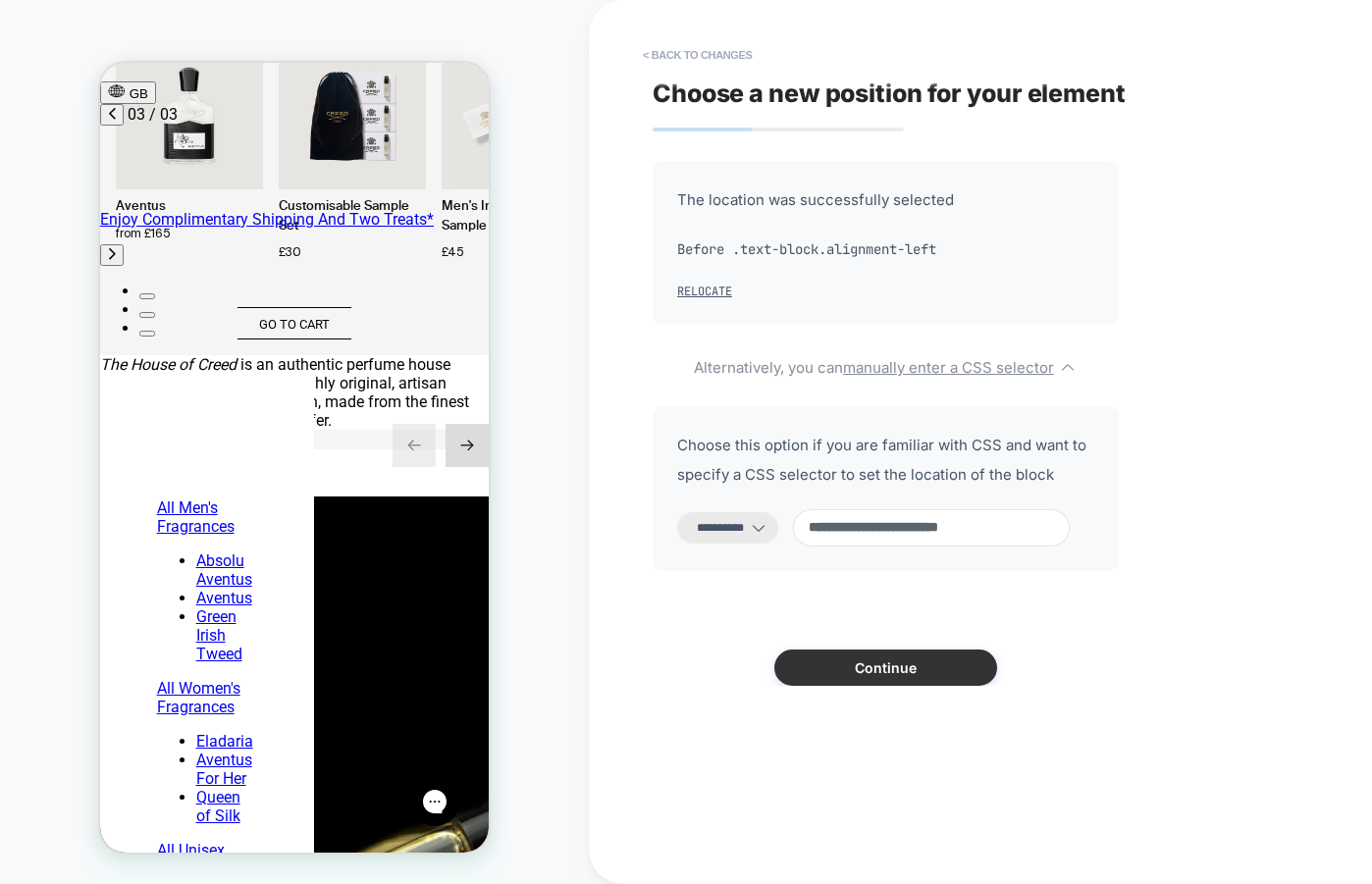 click on "Continue" at bounding box center (885, 667) 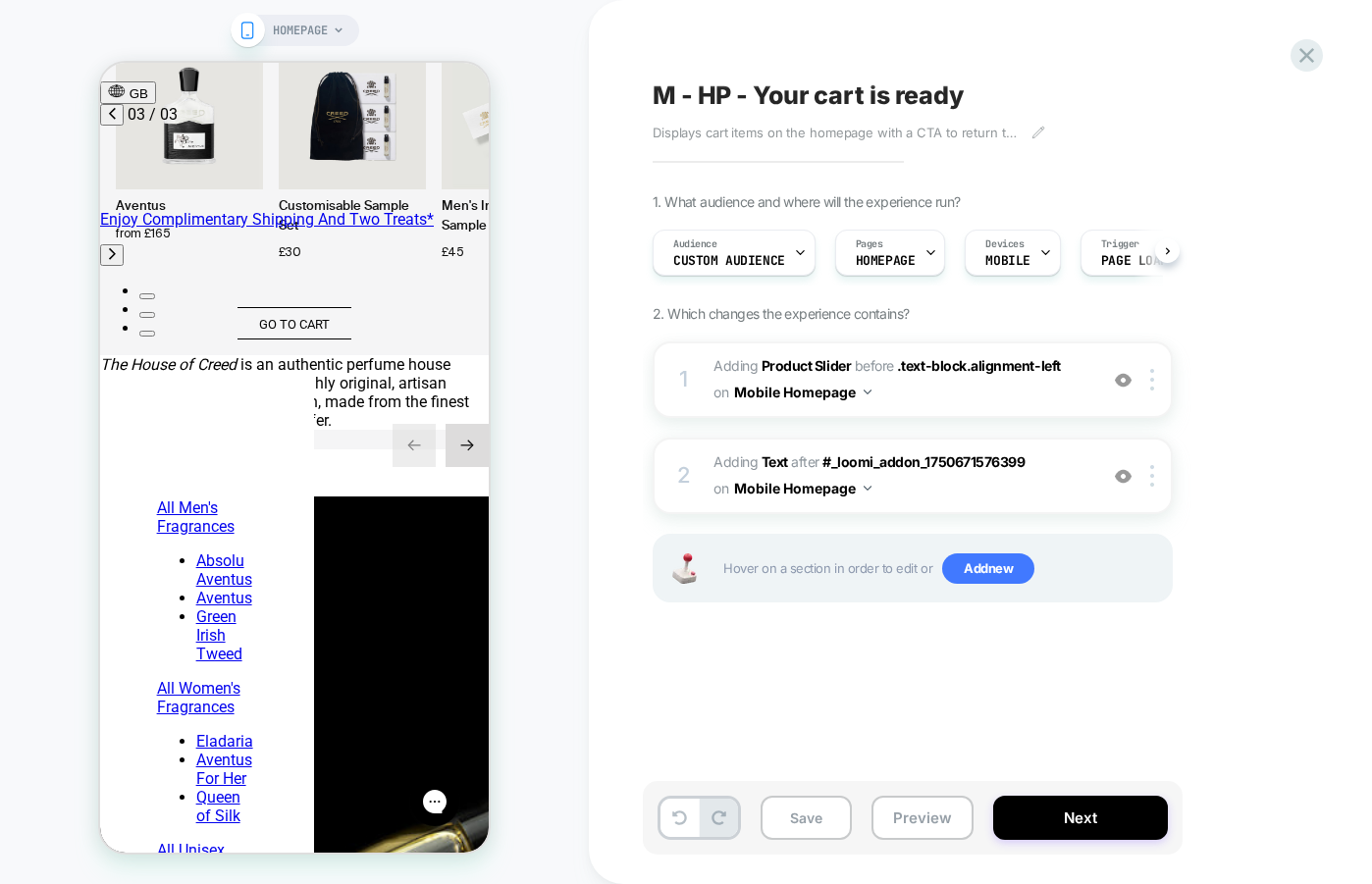 scroll, scrollTop: 0, scrollLeft: 1, axis: horizontal 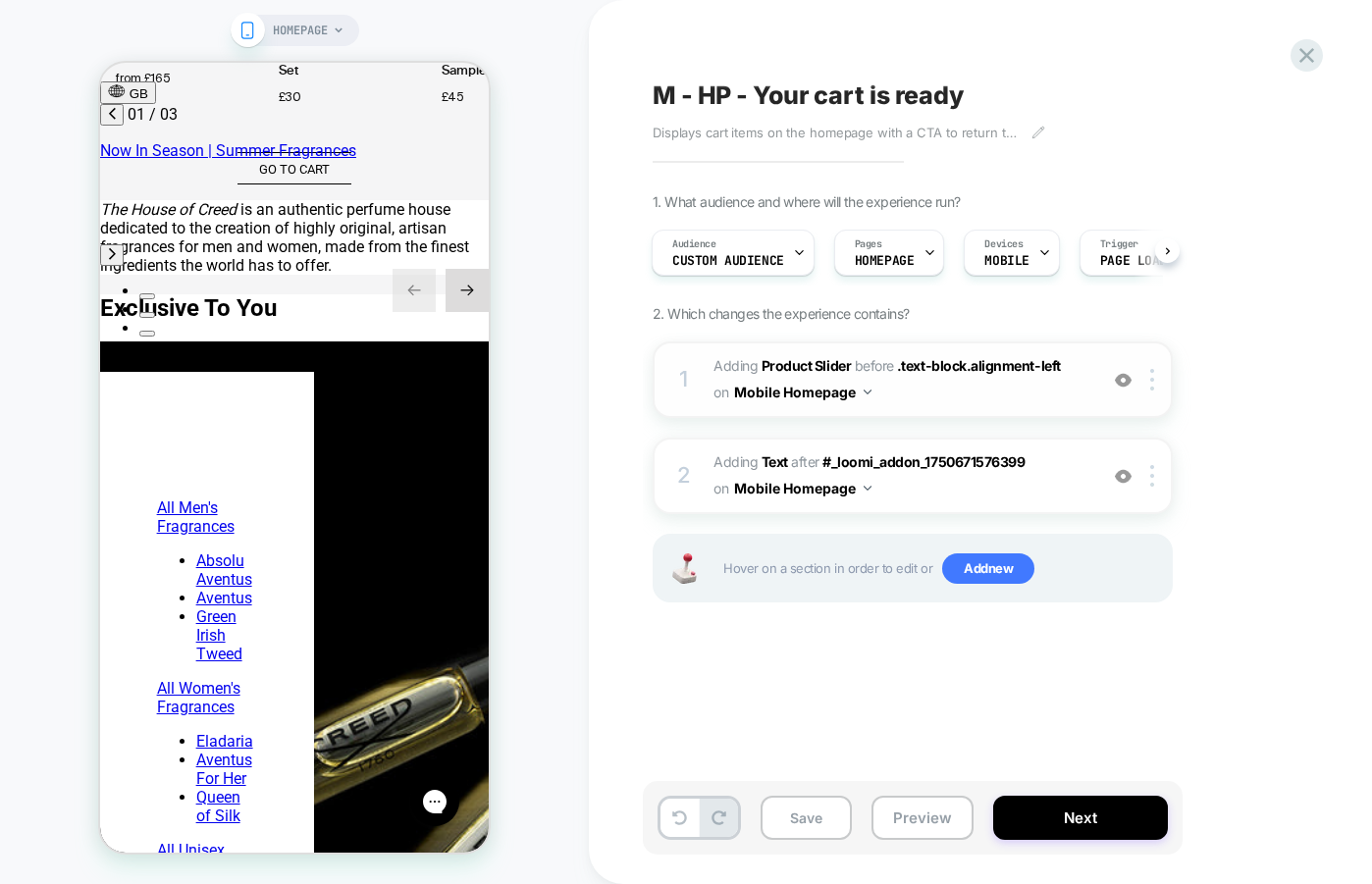 click on "#_loomi_addon_1750671576399 Adding   Product Slider   BEFORE .text-block.alignment-left .text-block.alignment-left   on Mobile Homepage" at bounding box center [900, 380] 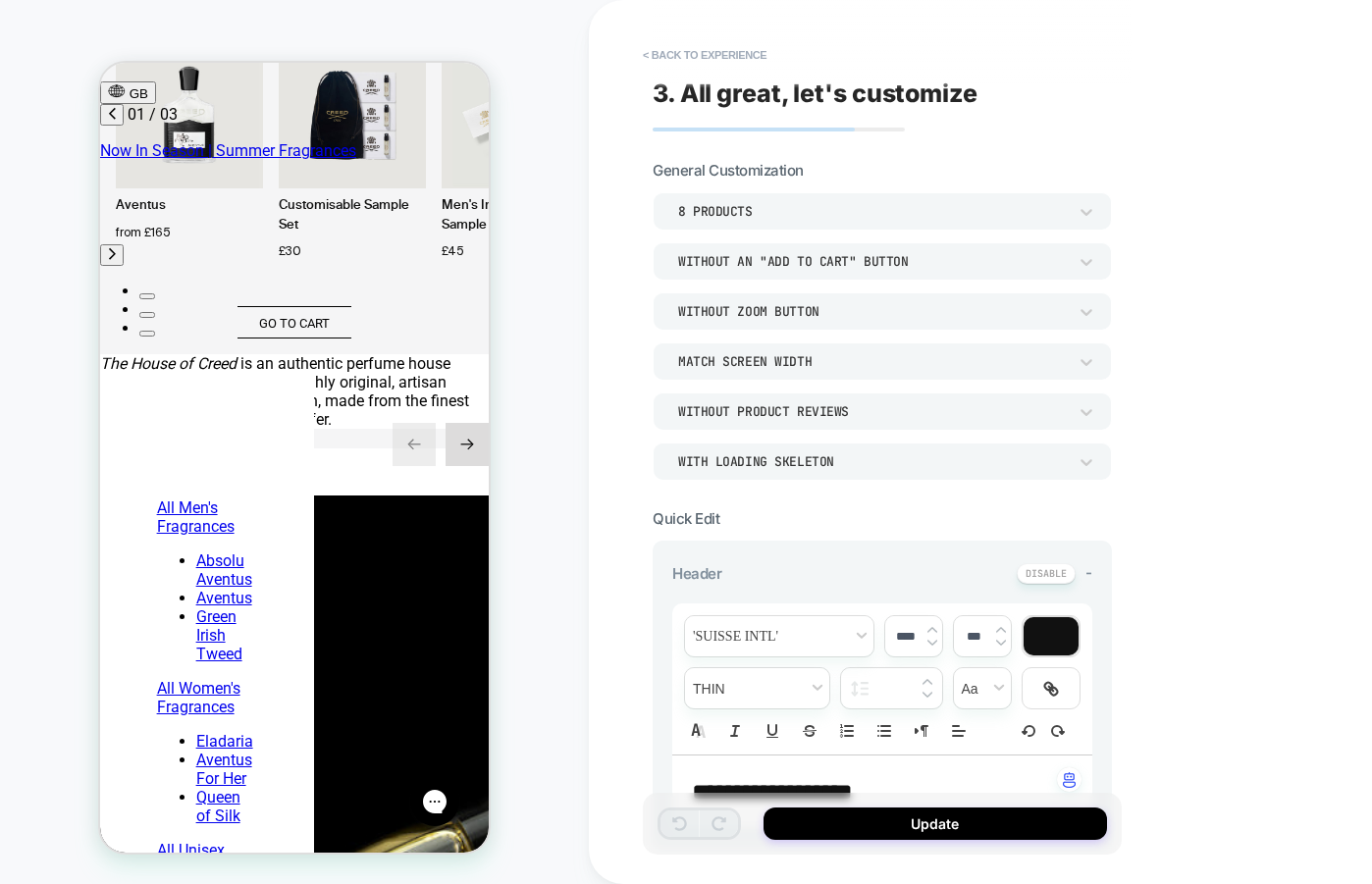 scroll, scrollTop: 580, scrollLeft: 0, axis: vertical 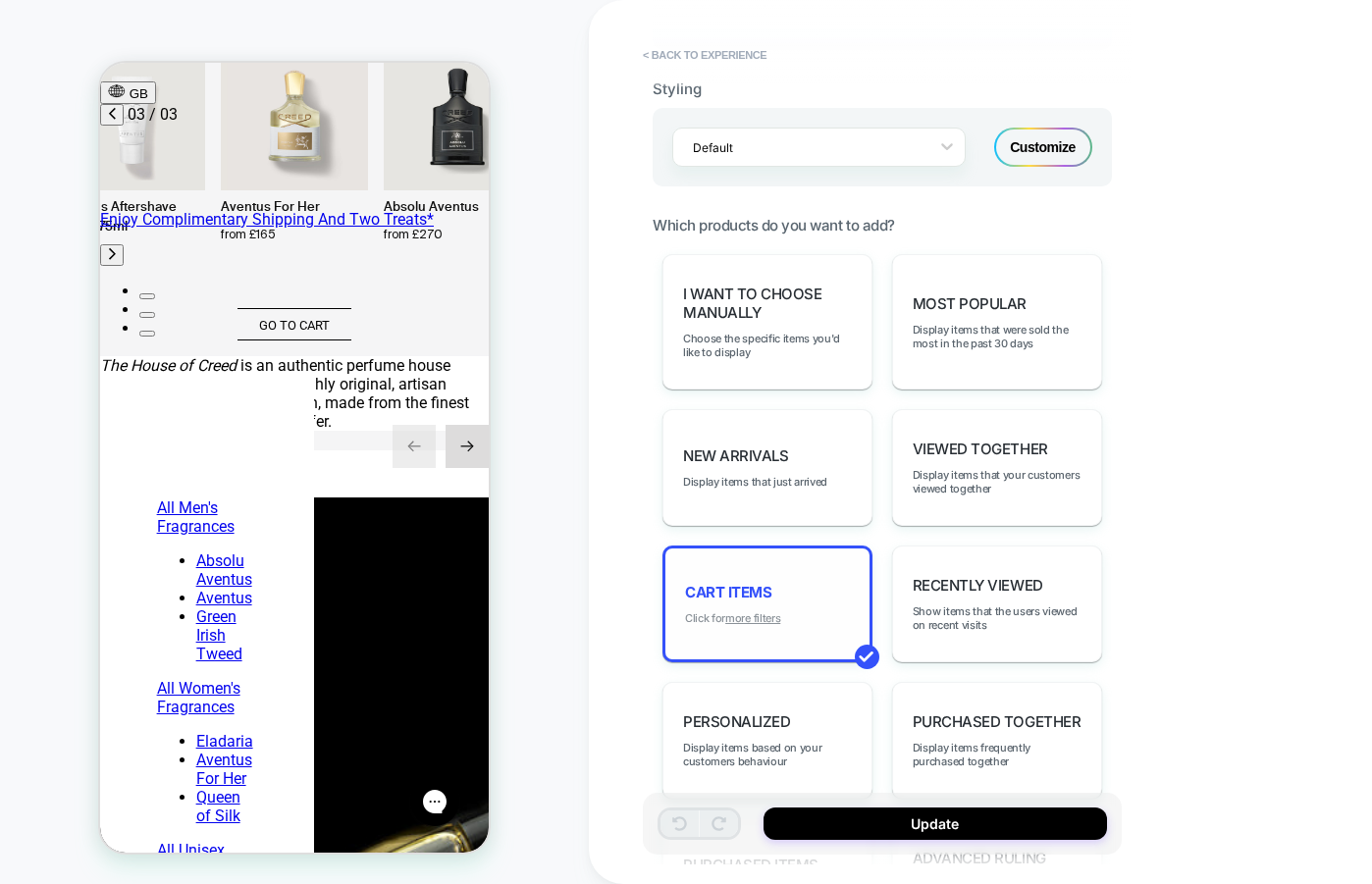 click on "more filters" at bounding box center (753, 618) 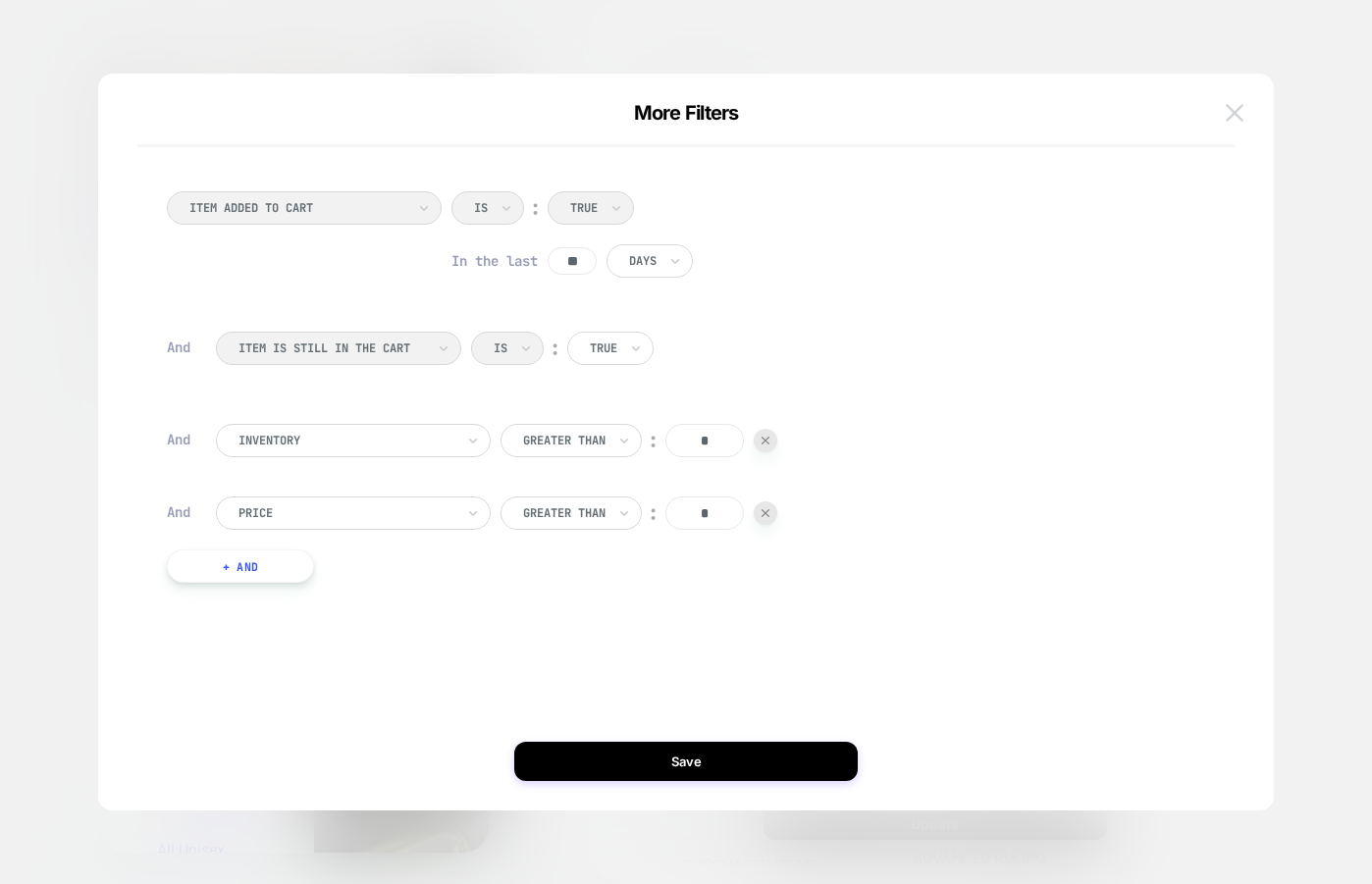 click at bounding box center [1235, 112] 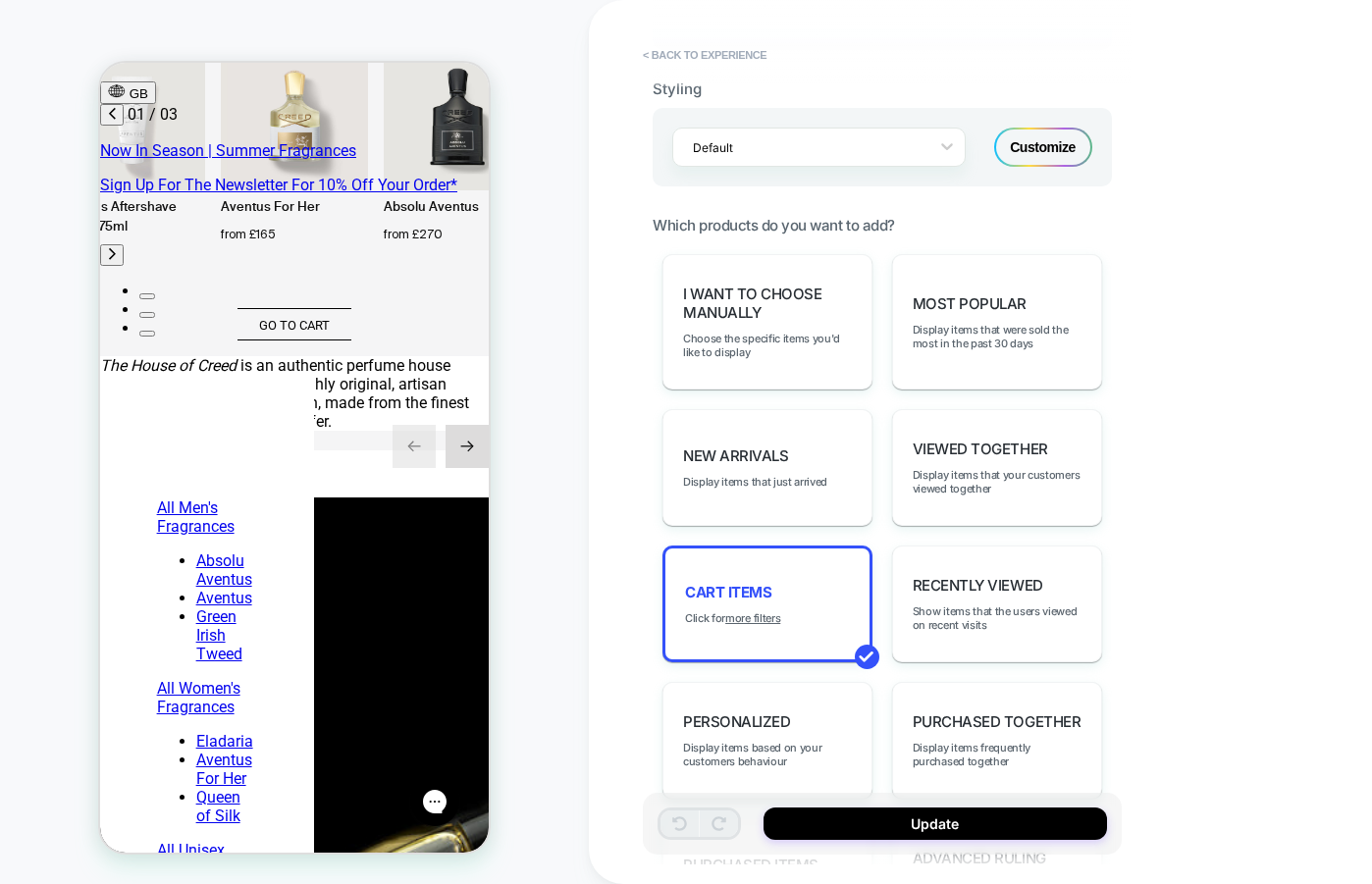 click on "Customize" at bounding box center [1043, 147] 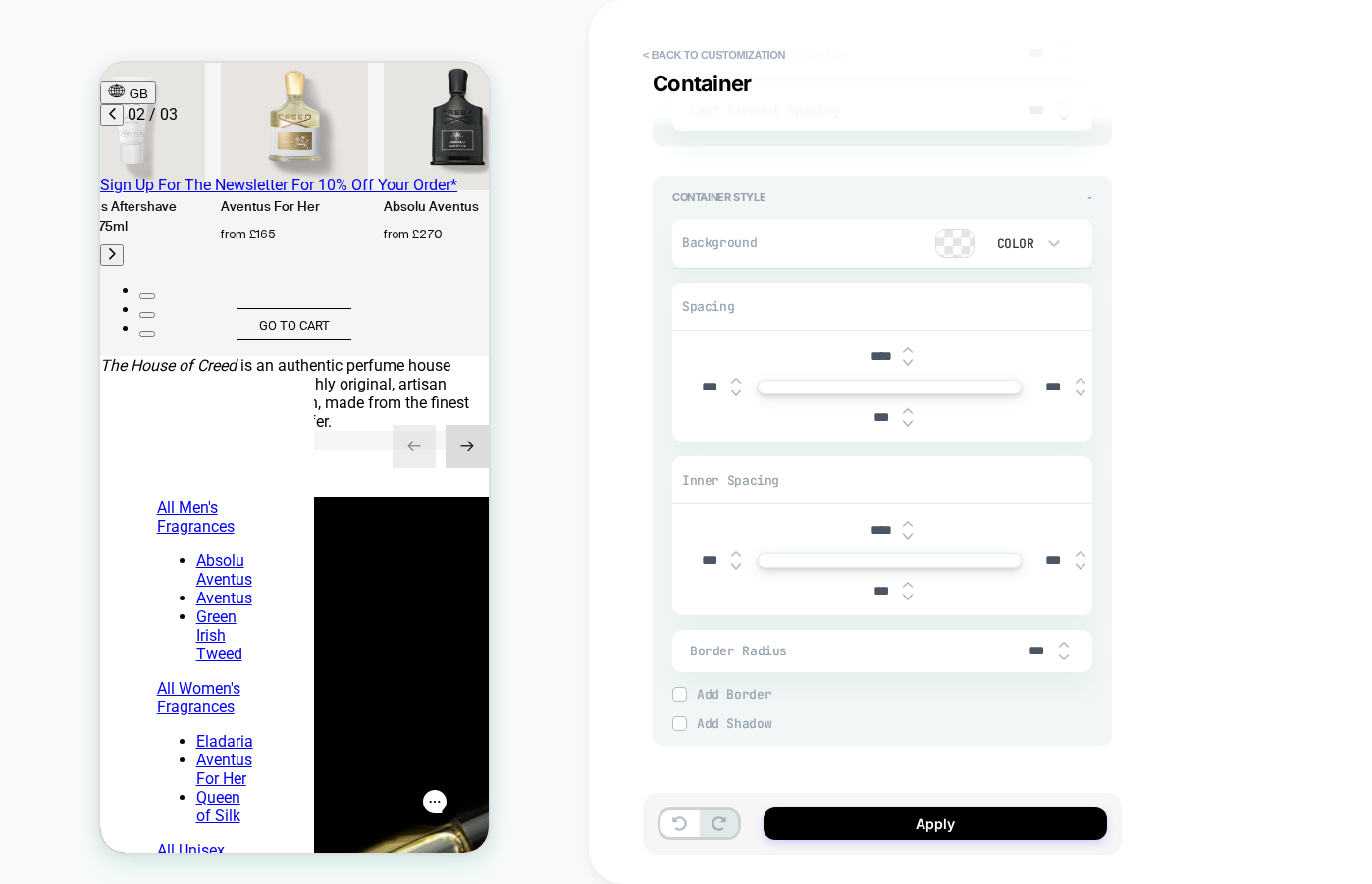 click at bounding box center [908, 598] 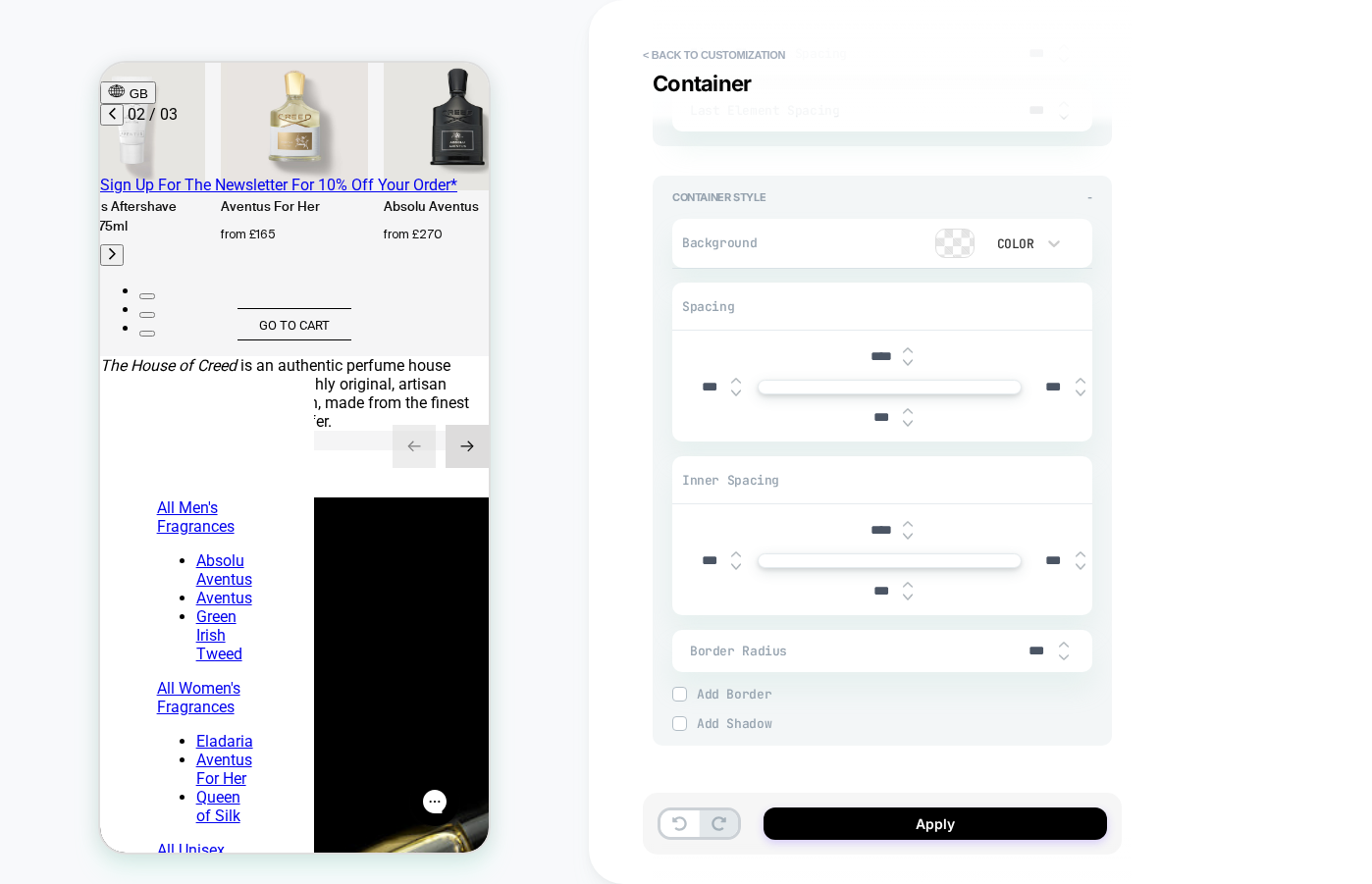 type on "*" 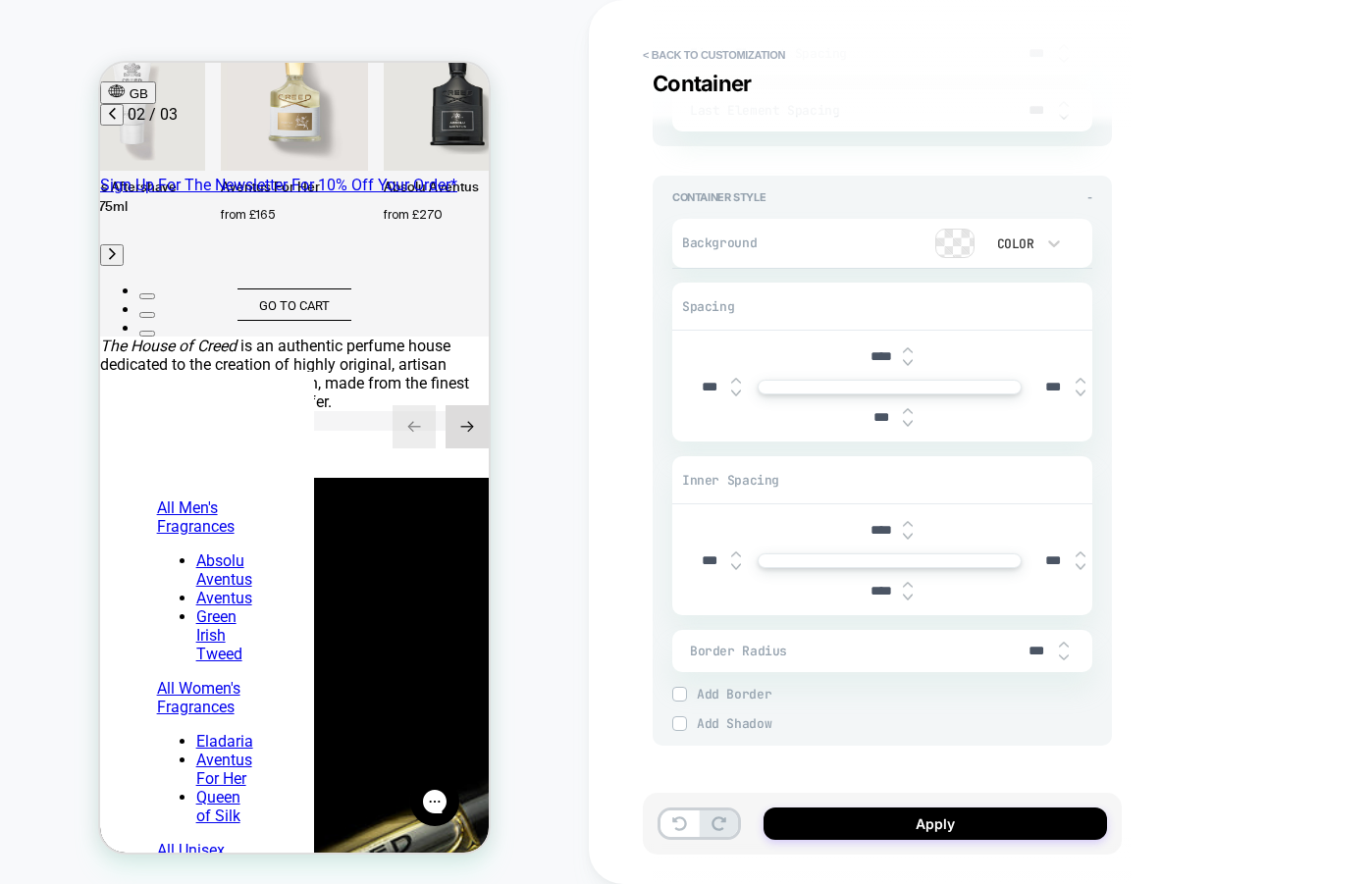 click at bounding box center [908, 585] 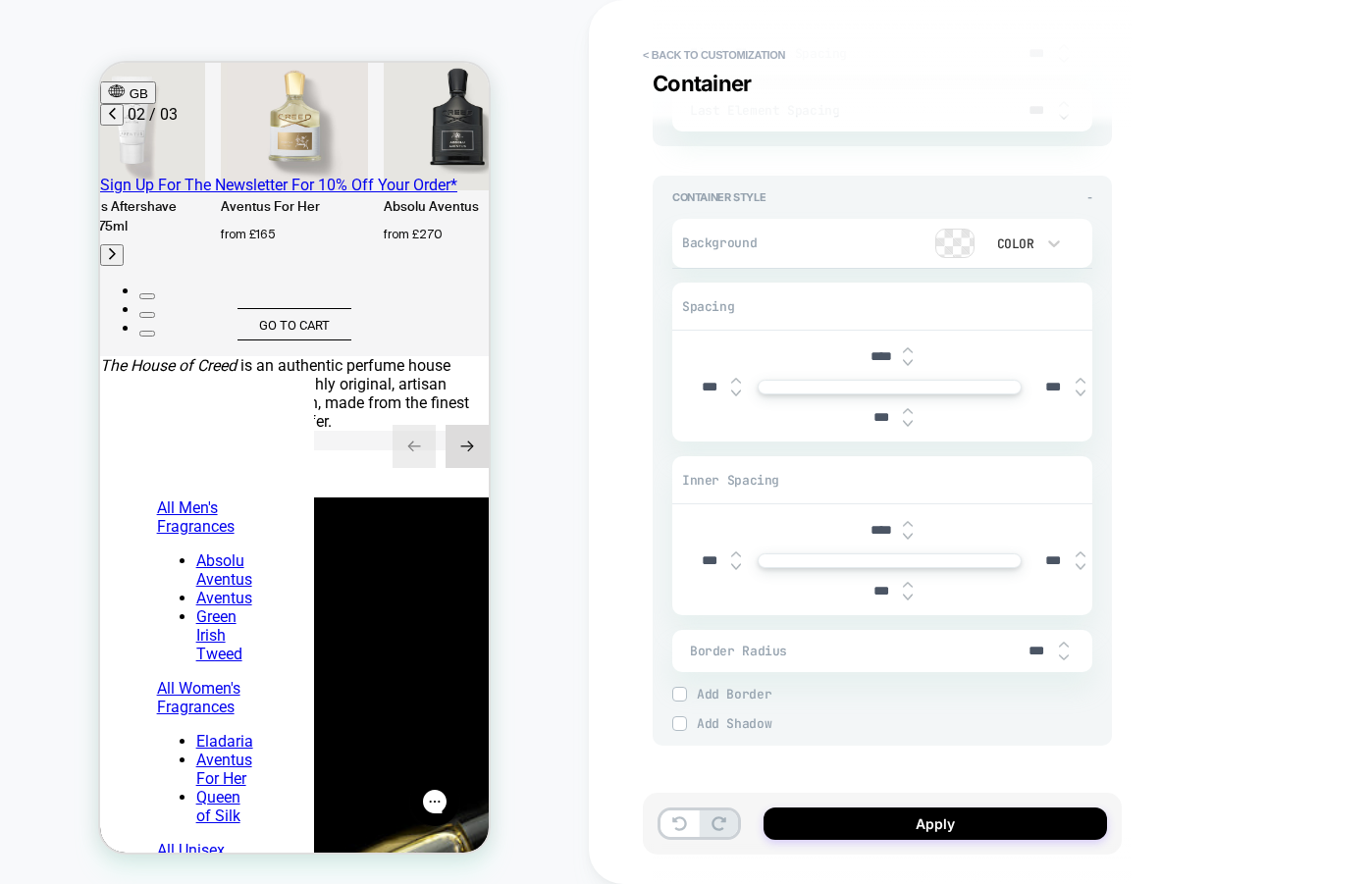 click at bounding box center (908, 424) 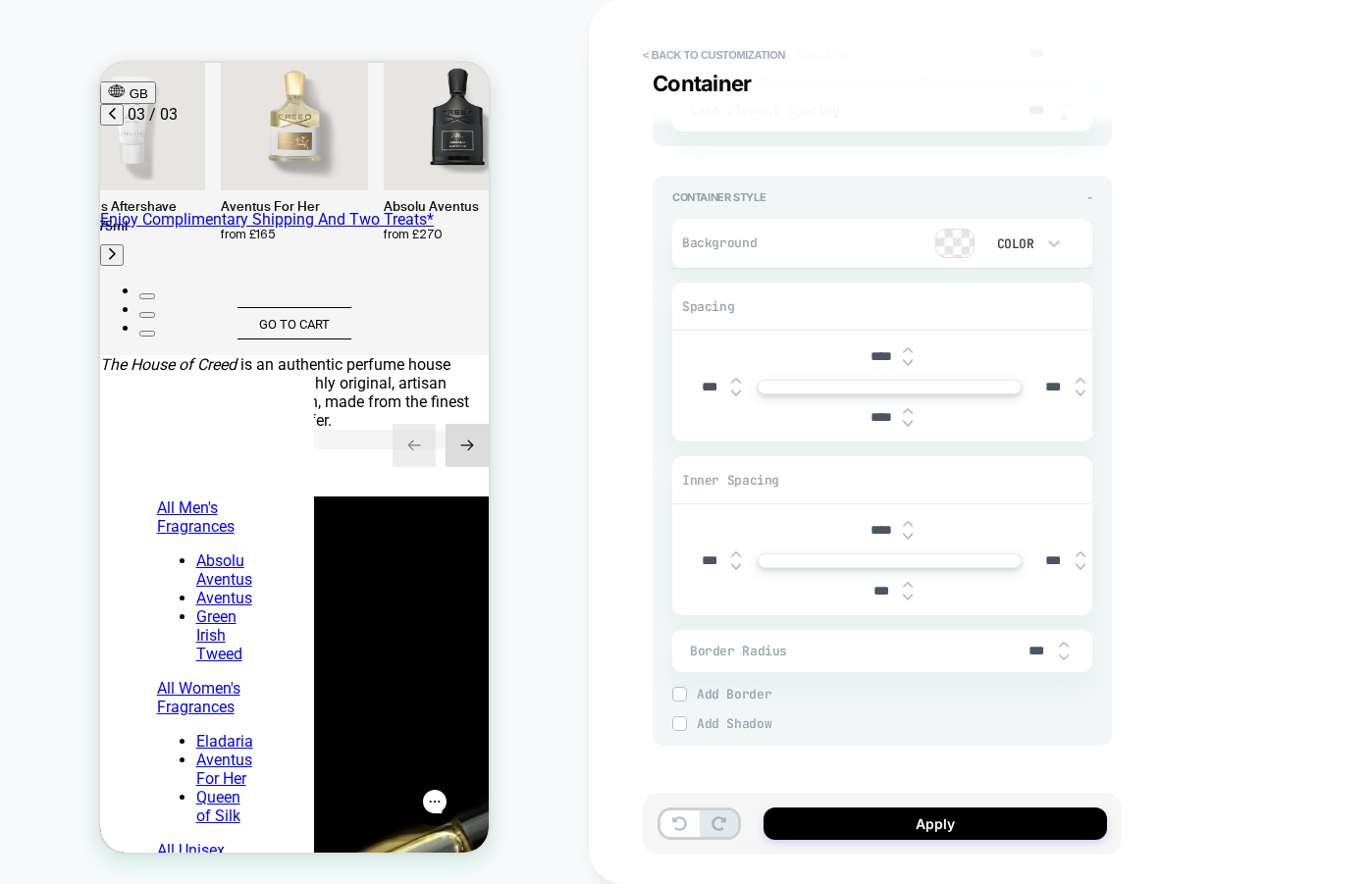 click at bounding box center (908, 424) 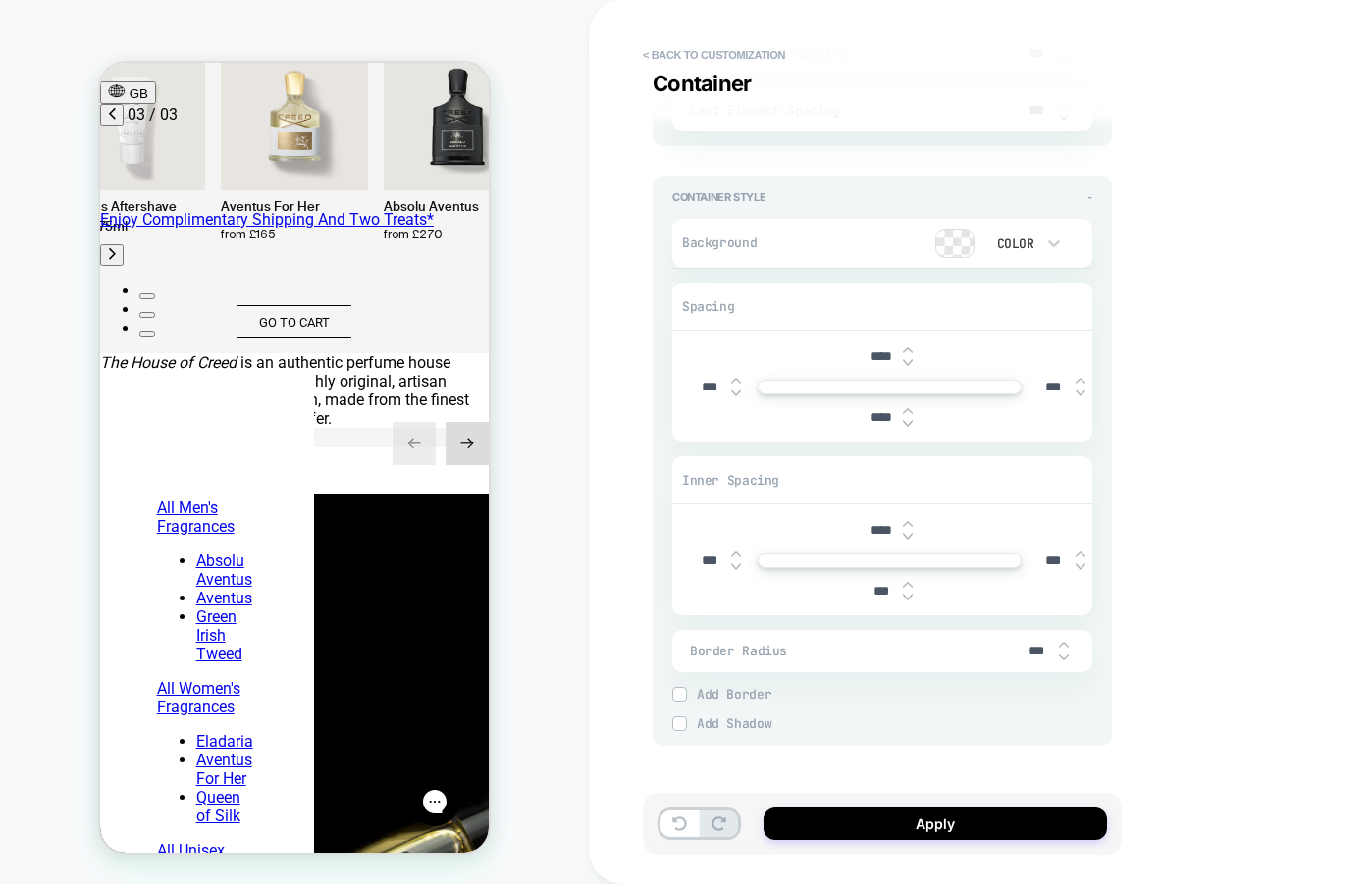 click on "****" at bounding box center [880, 417] 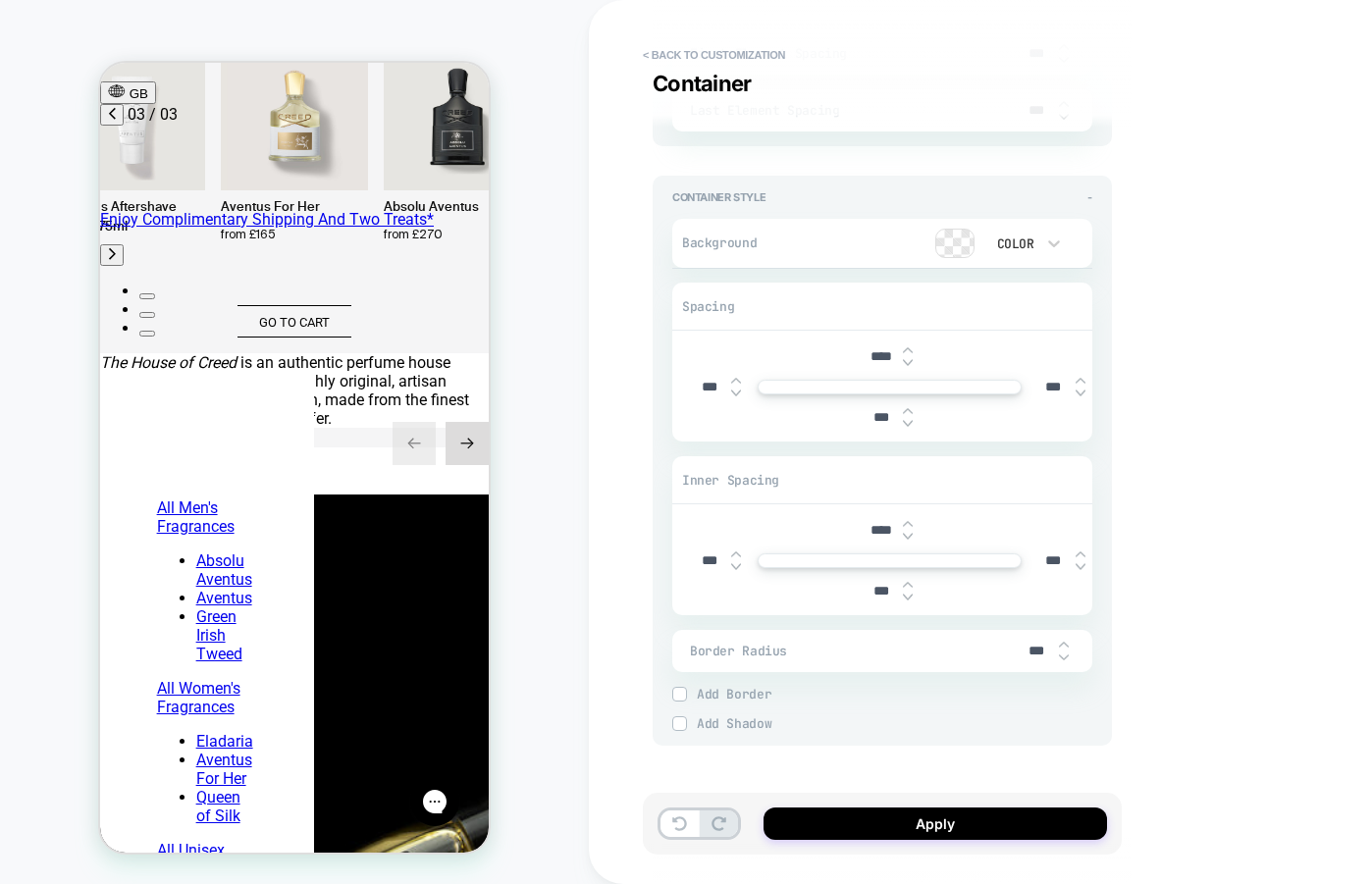 type on "*" 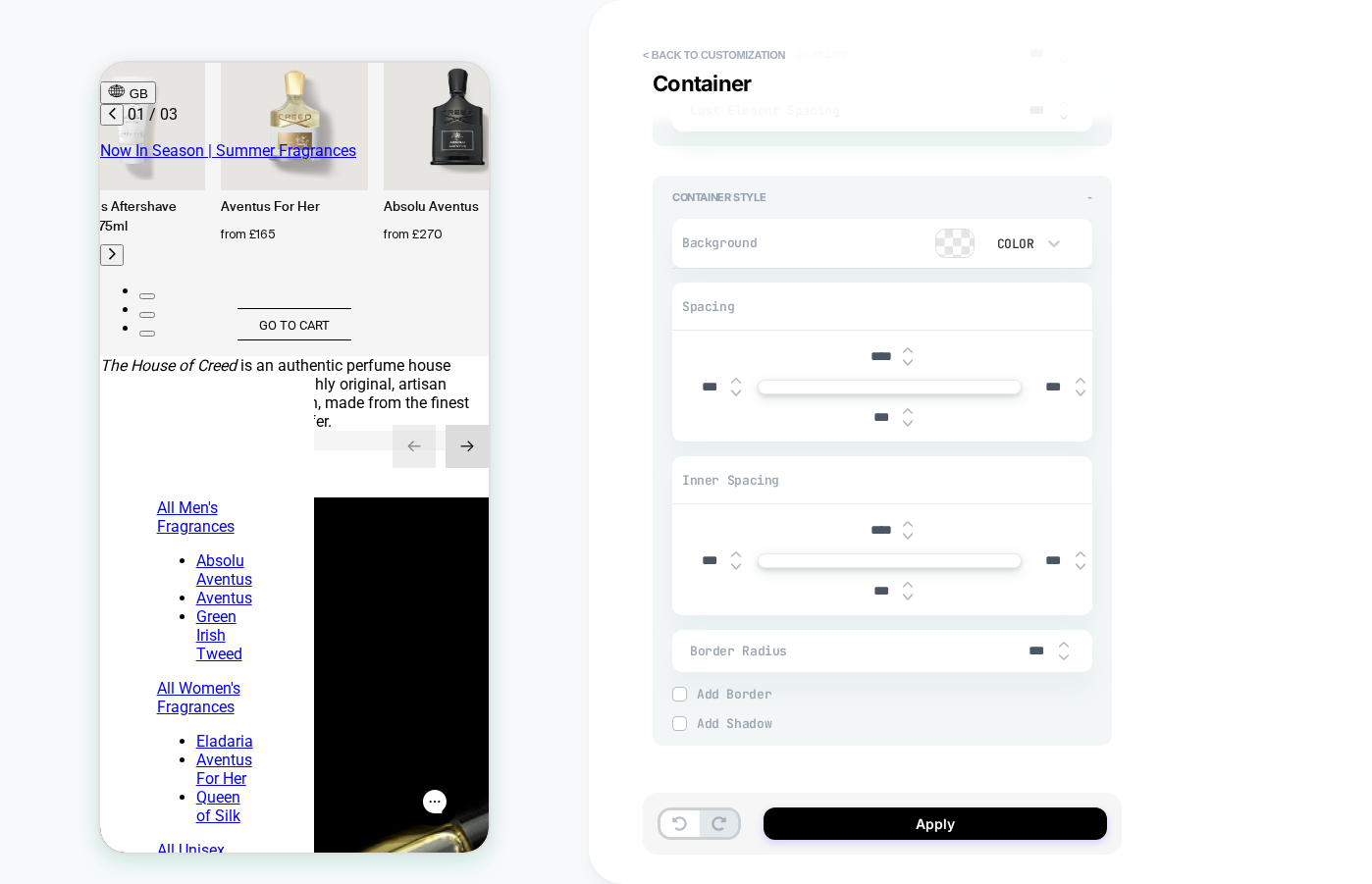 type on "***" 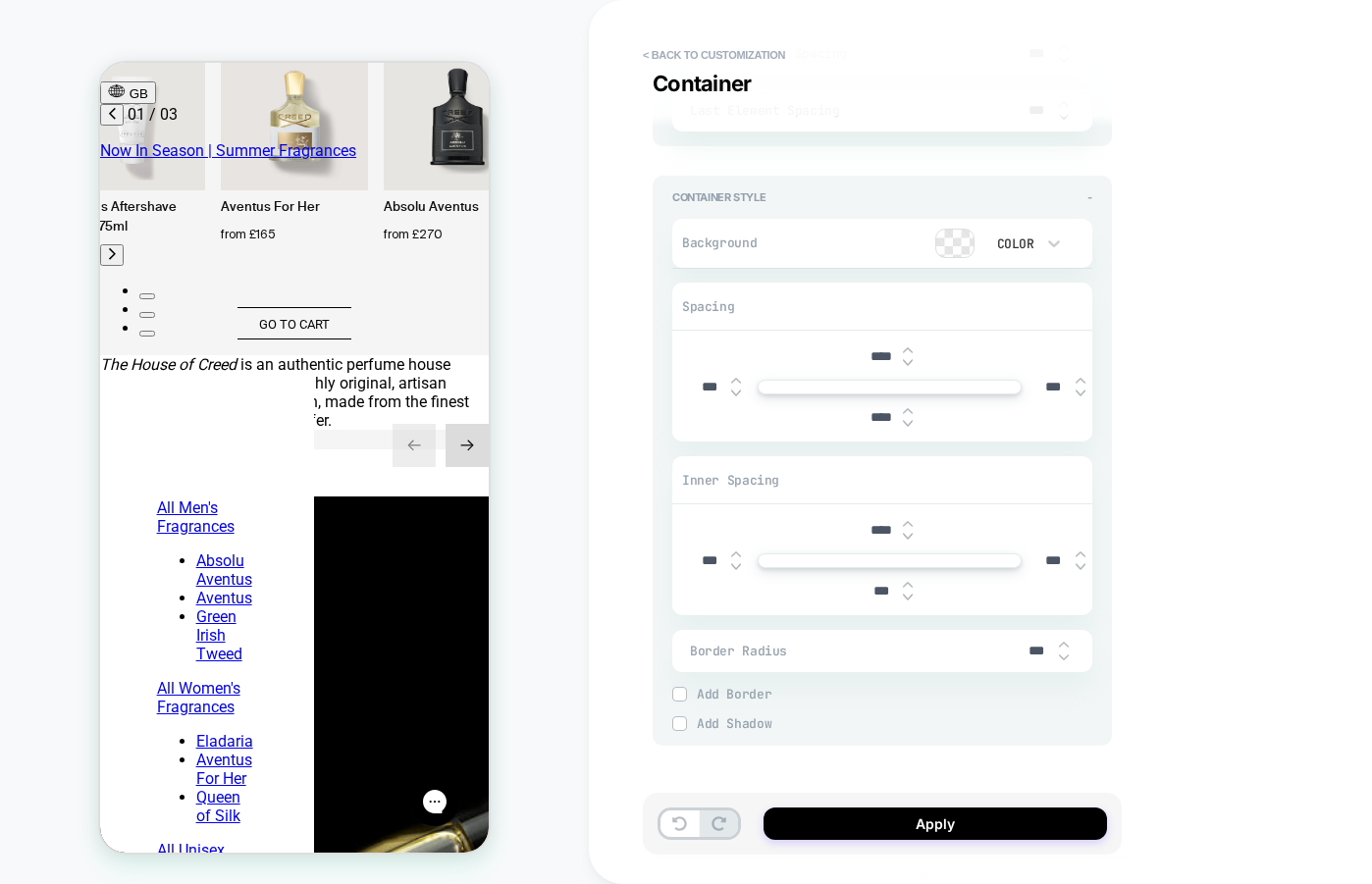click at bounding box center (908, 424) 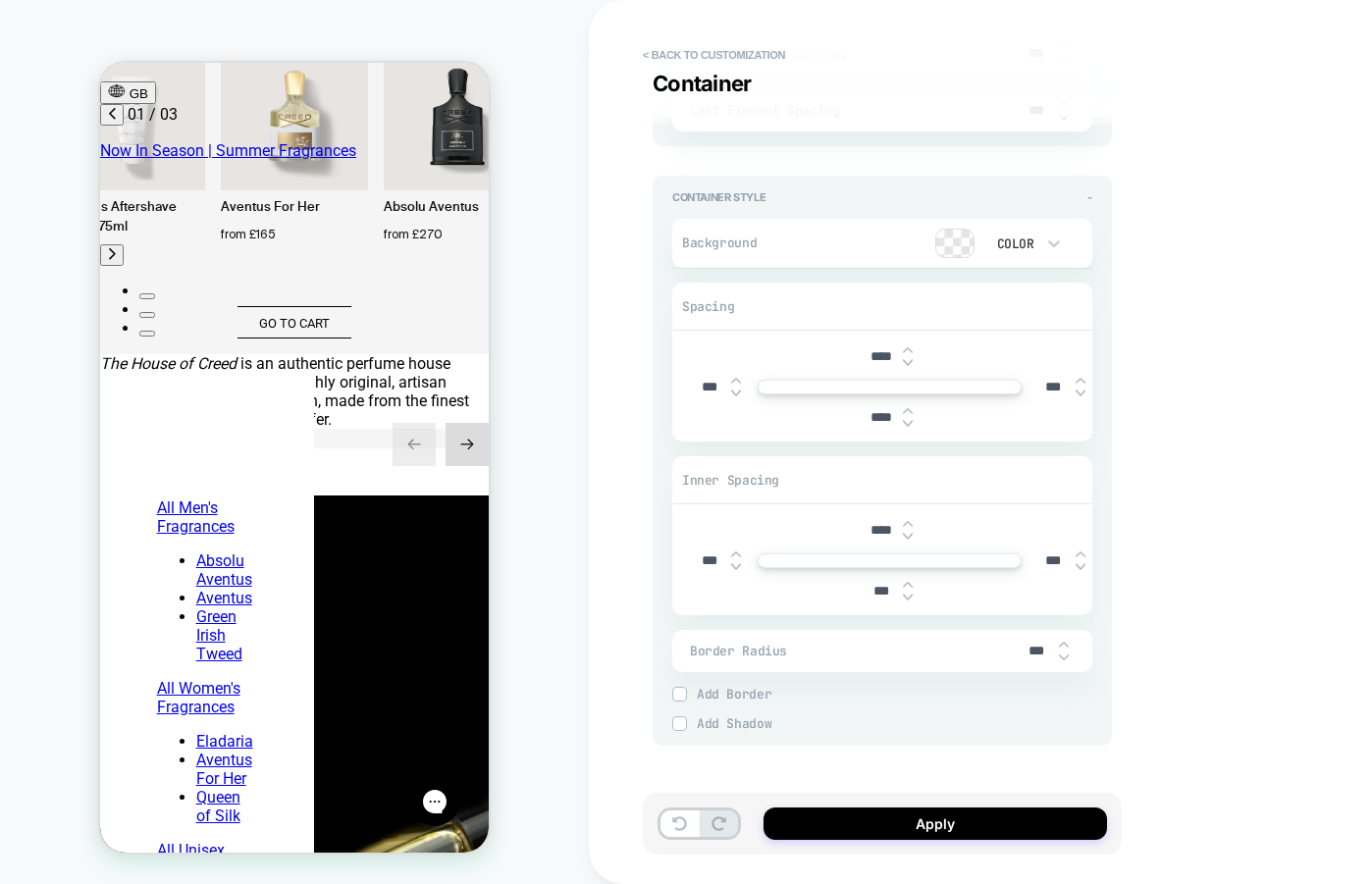 click at bounding box center (908, 424) 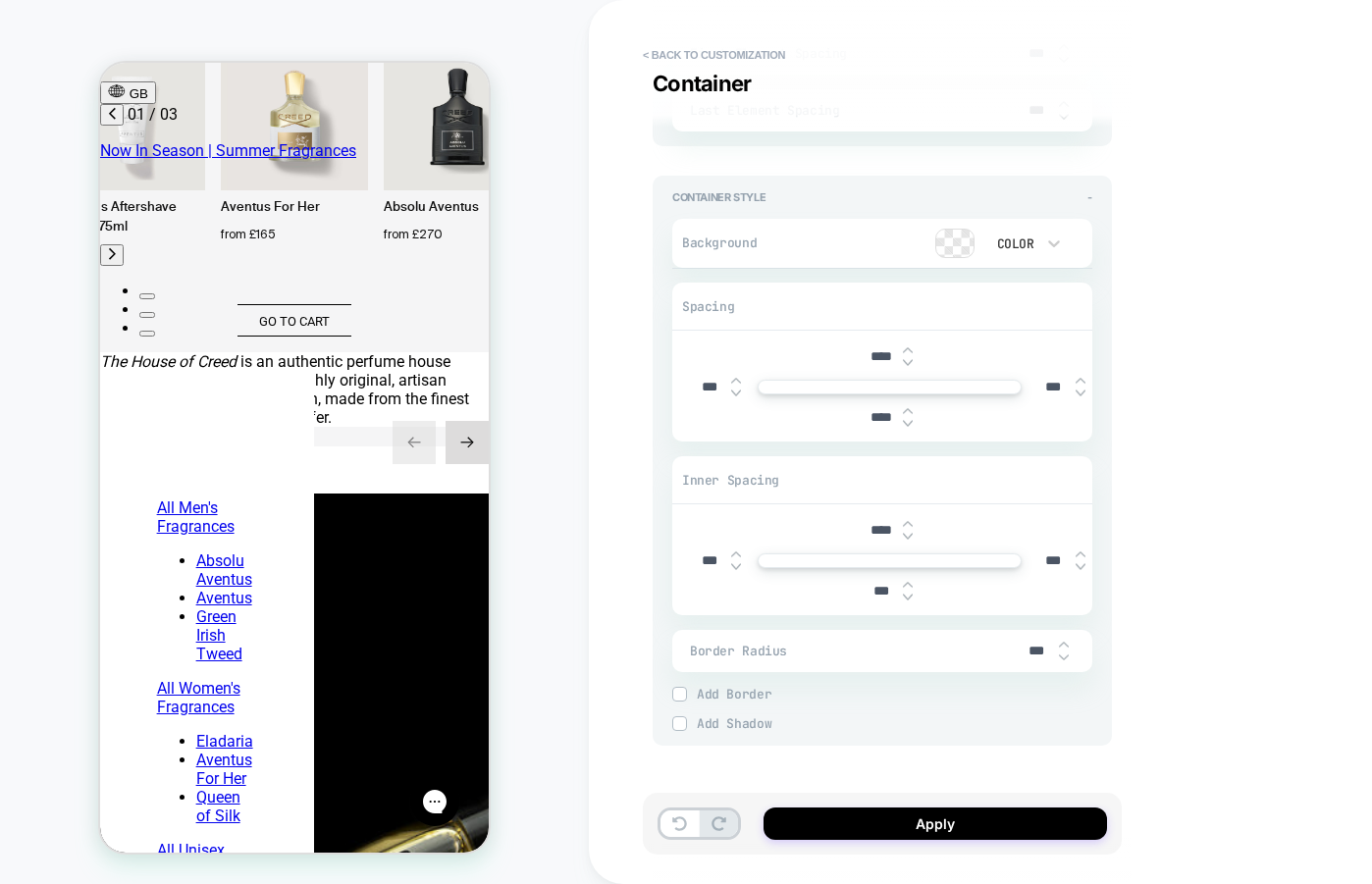 click at bounding box center [908, 424] 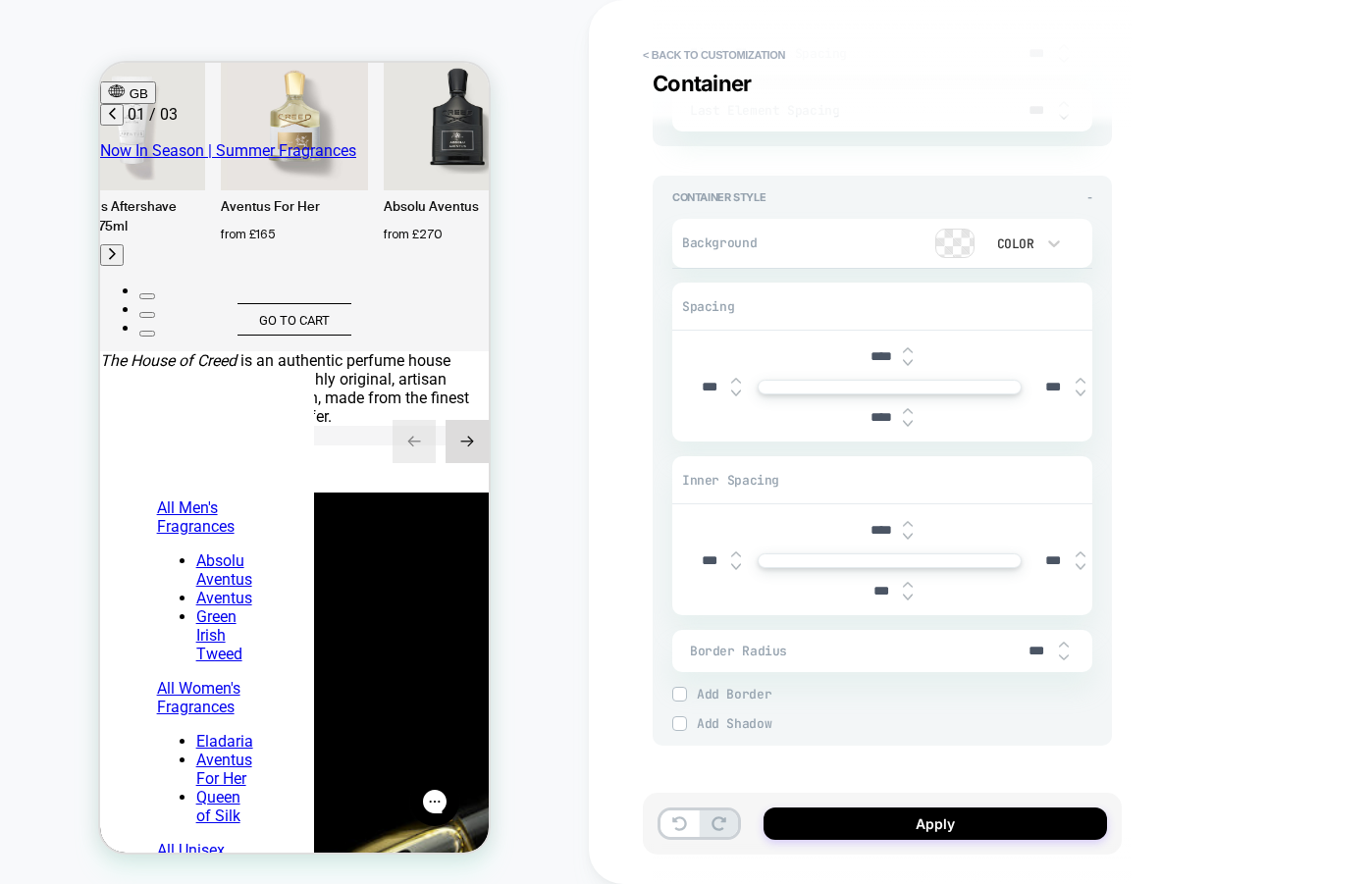 click at bounding box center (908, 424) 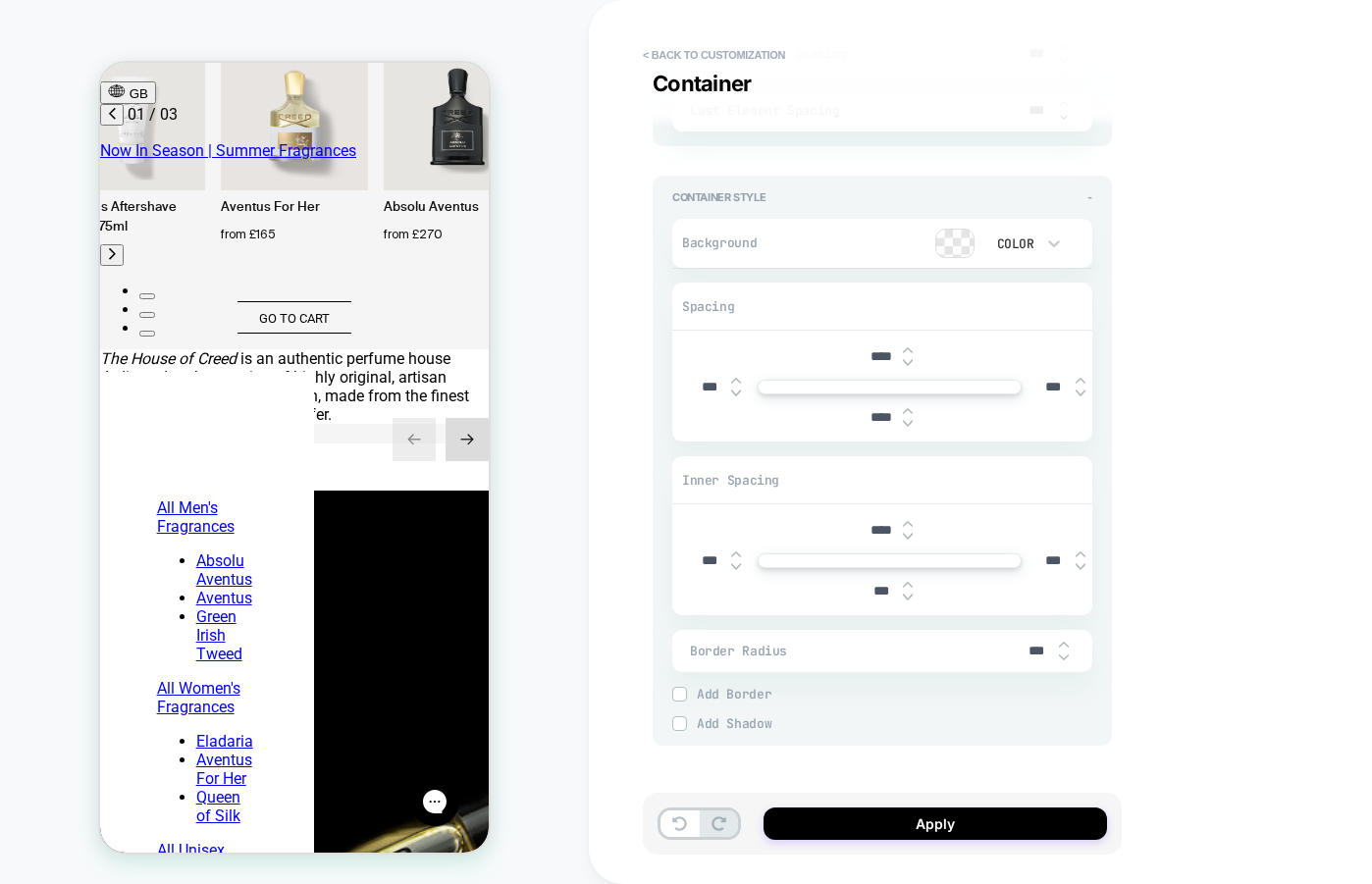 click at bounding box center (908, 424) 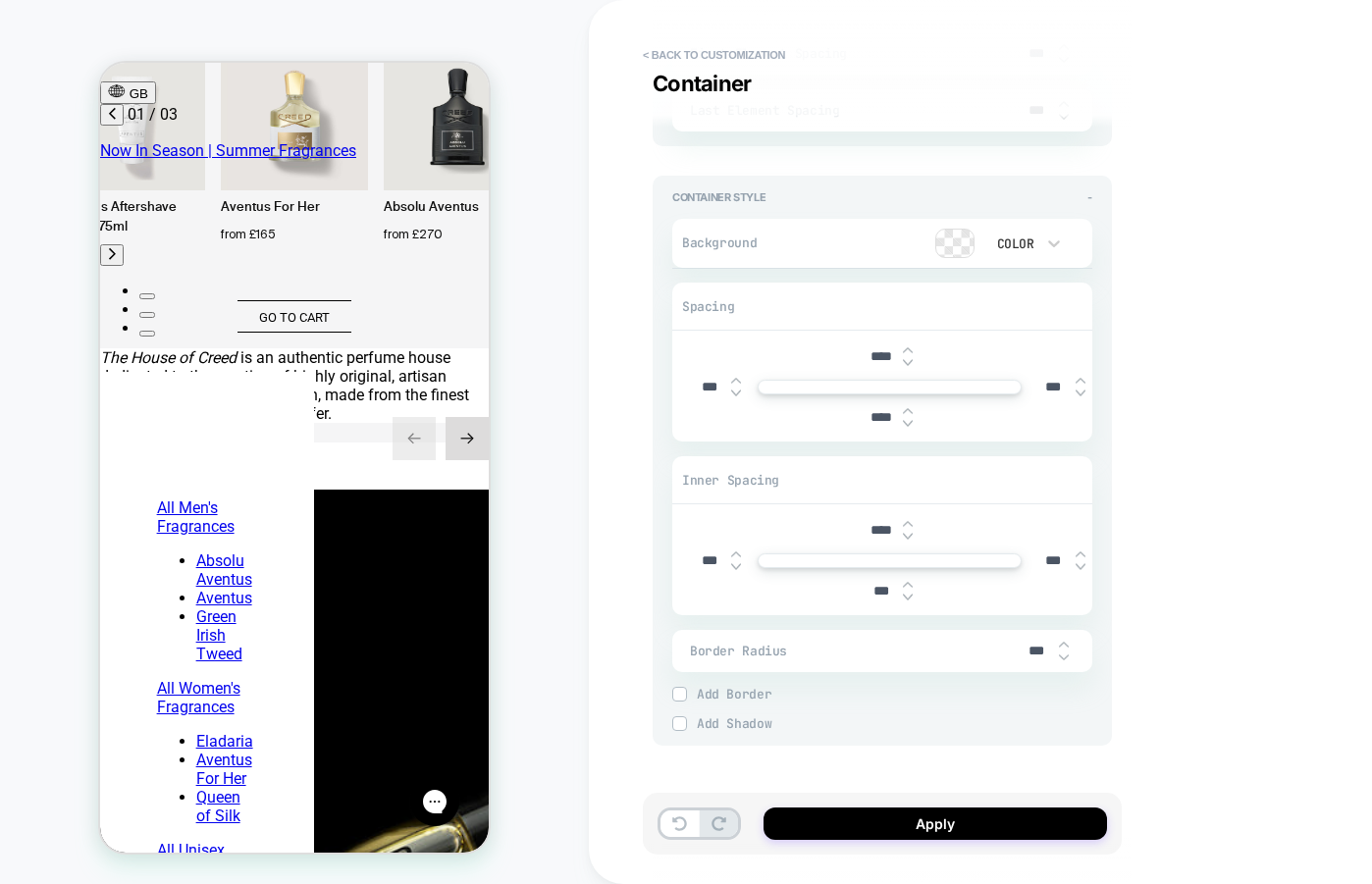 click at bounding box center (908, 424) 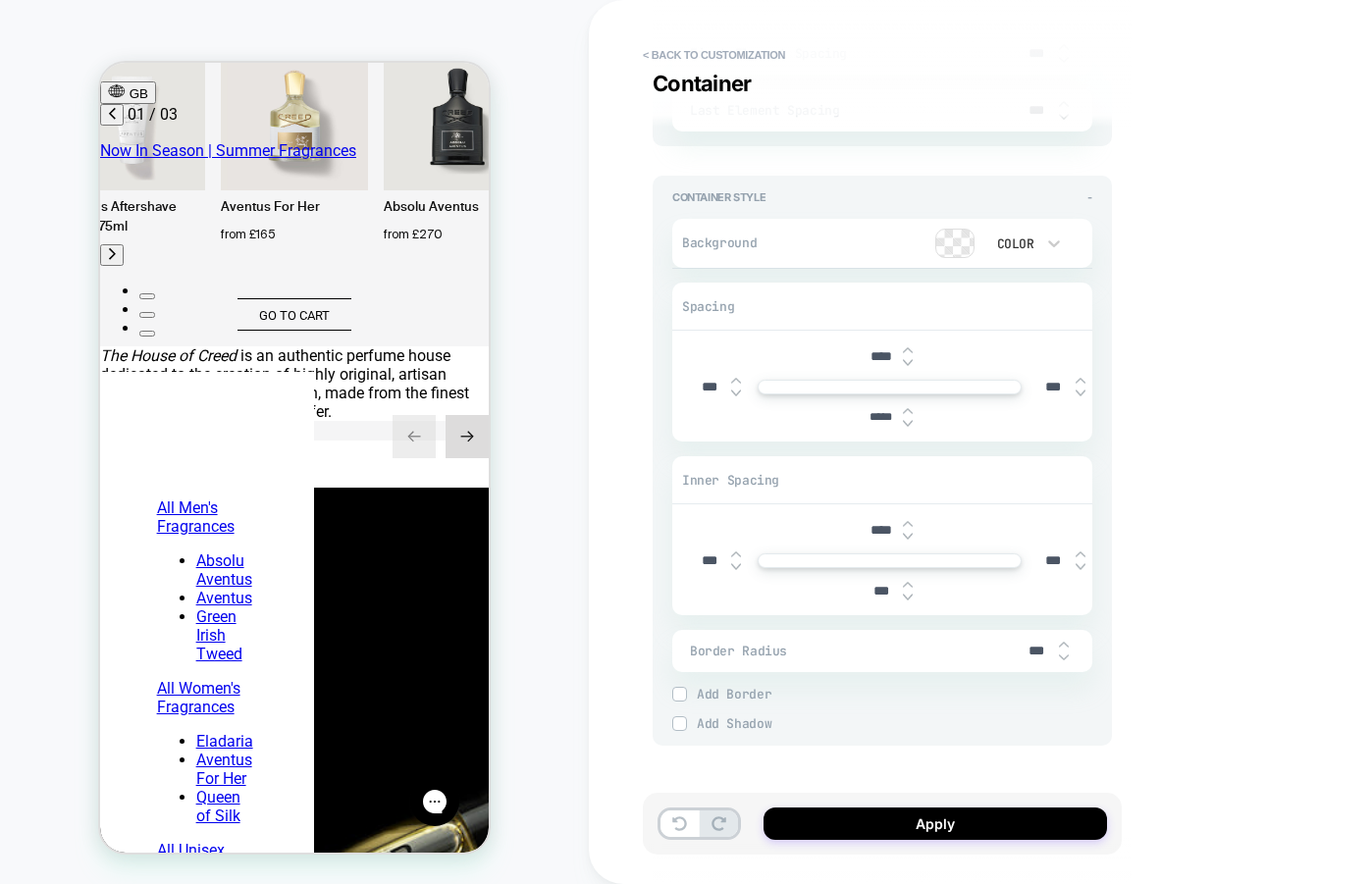 click at bounding box center [908, 424] 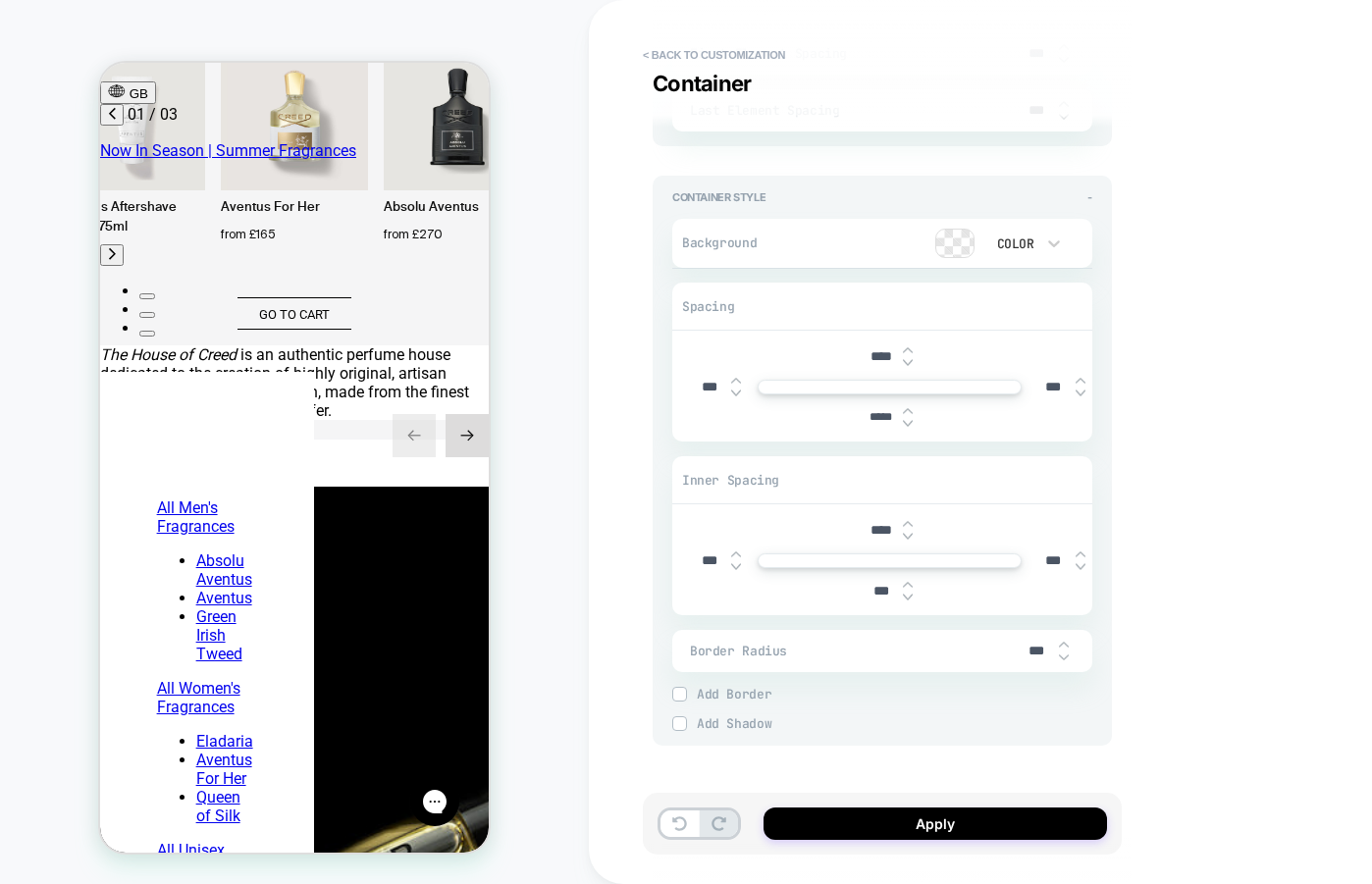 click at bounding box center (908, 424) 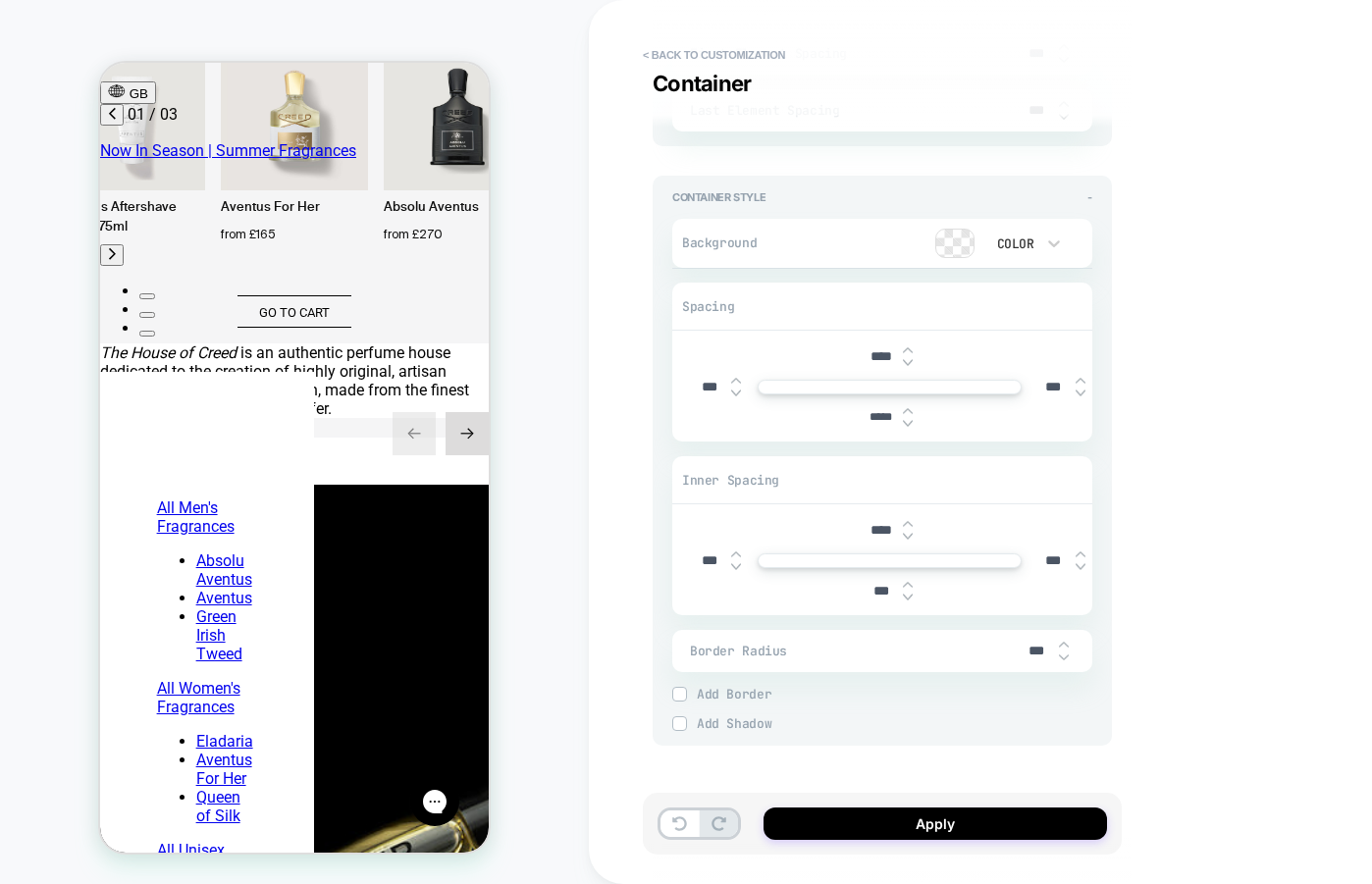 click at bounding box center [908, 424] 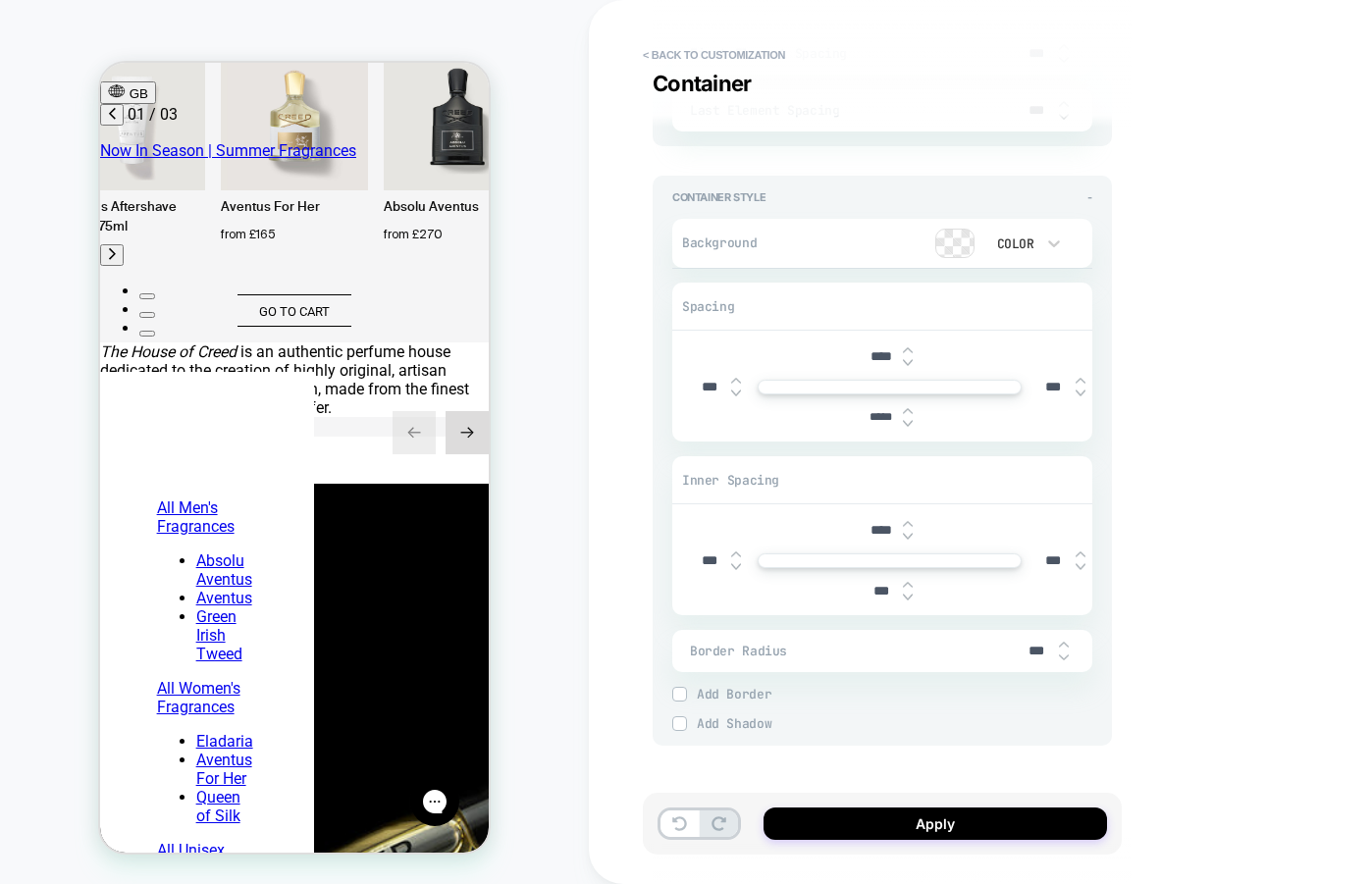 click at bounding box center [908, 424] 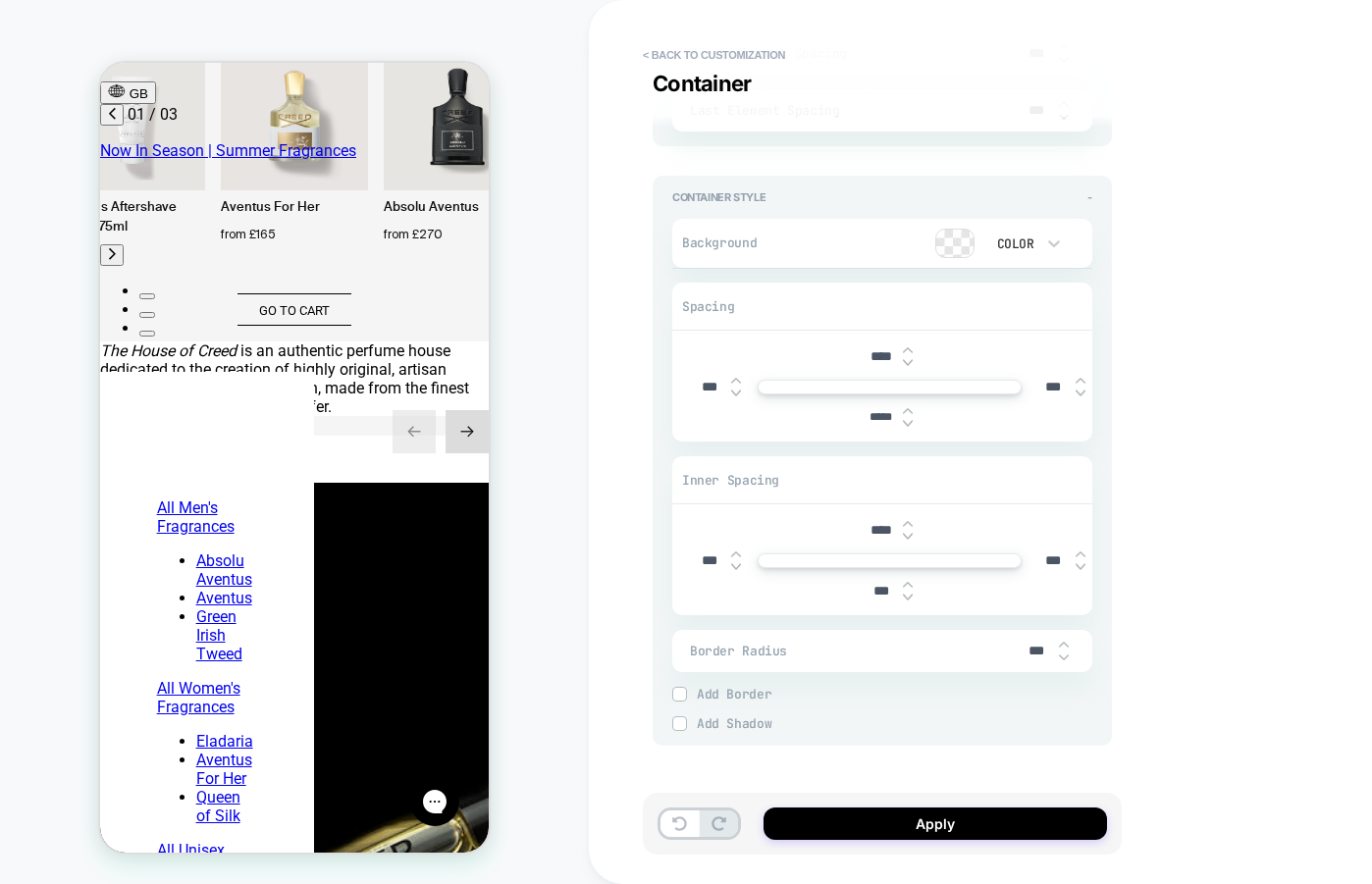 click at bounding box center (908, 424) 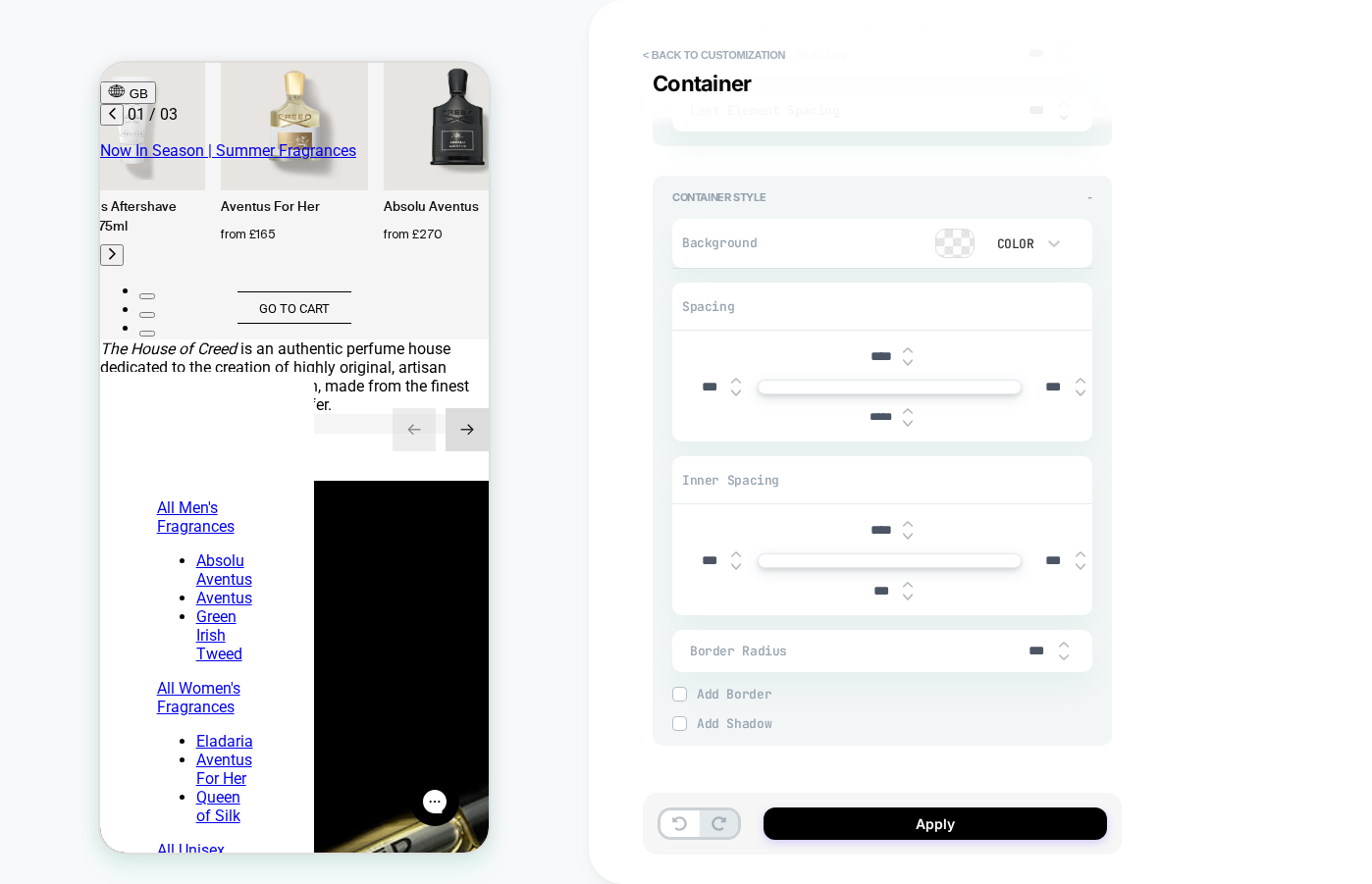 click at bounding box center [908, 424] 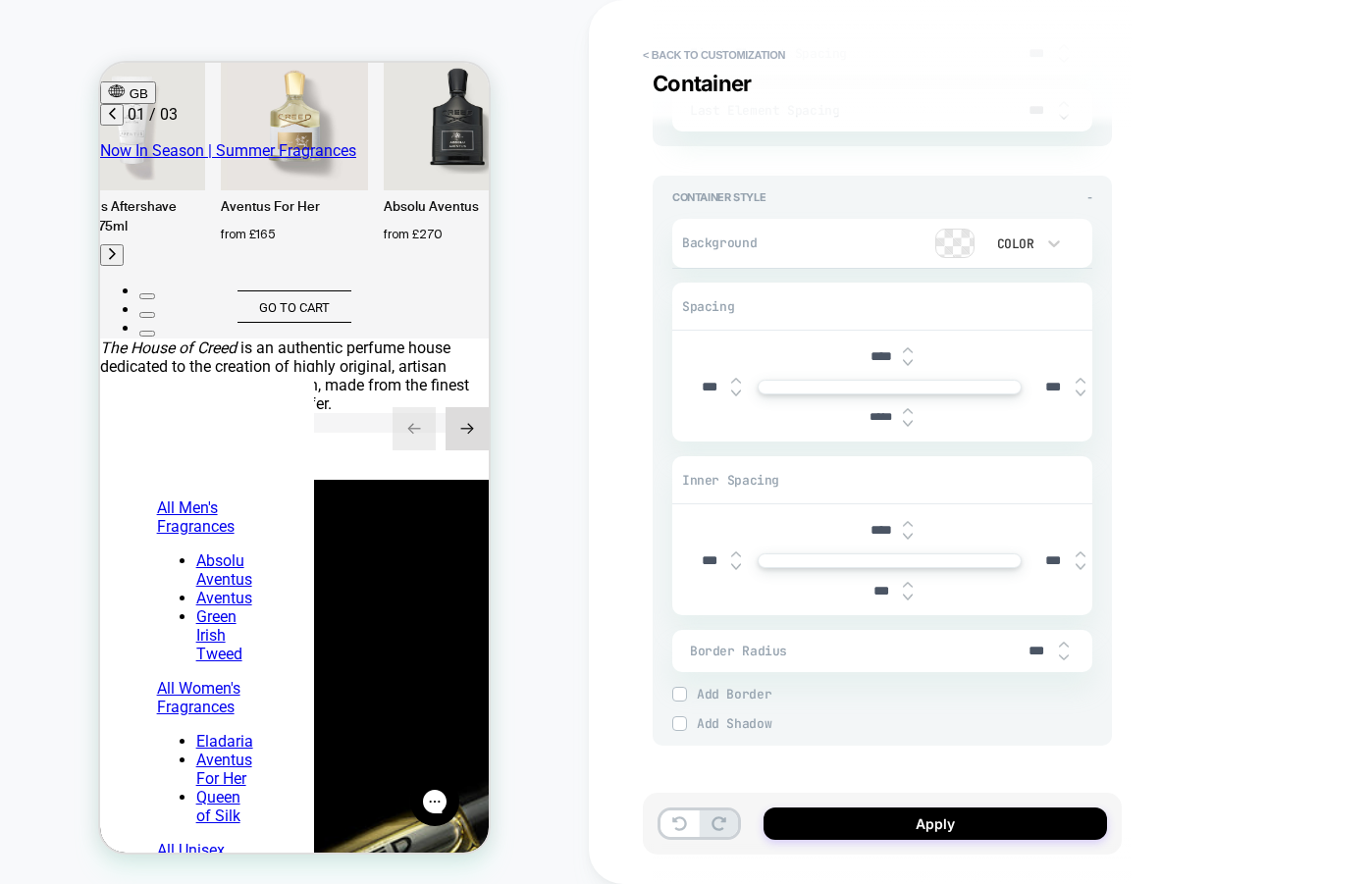 click at bounding box center (908, 424) 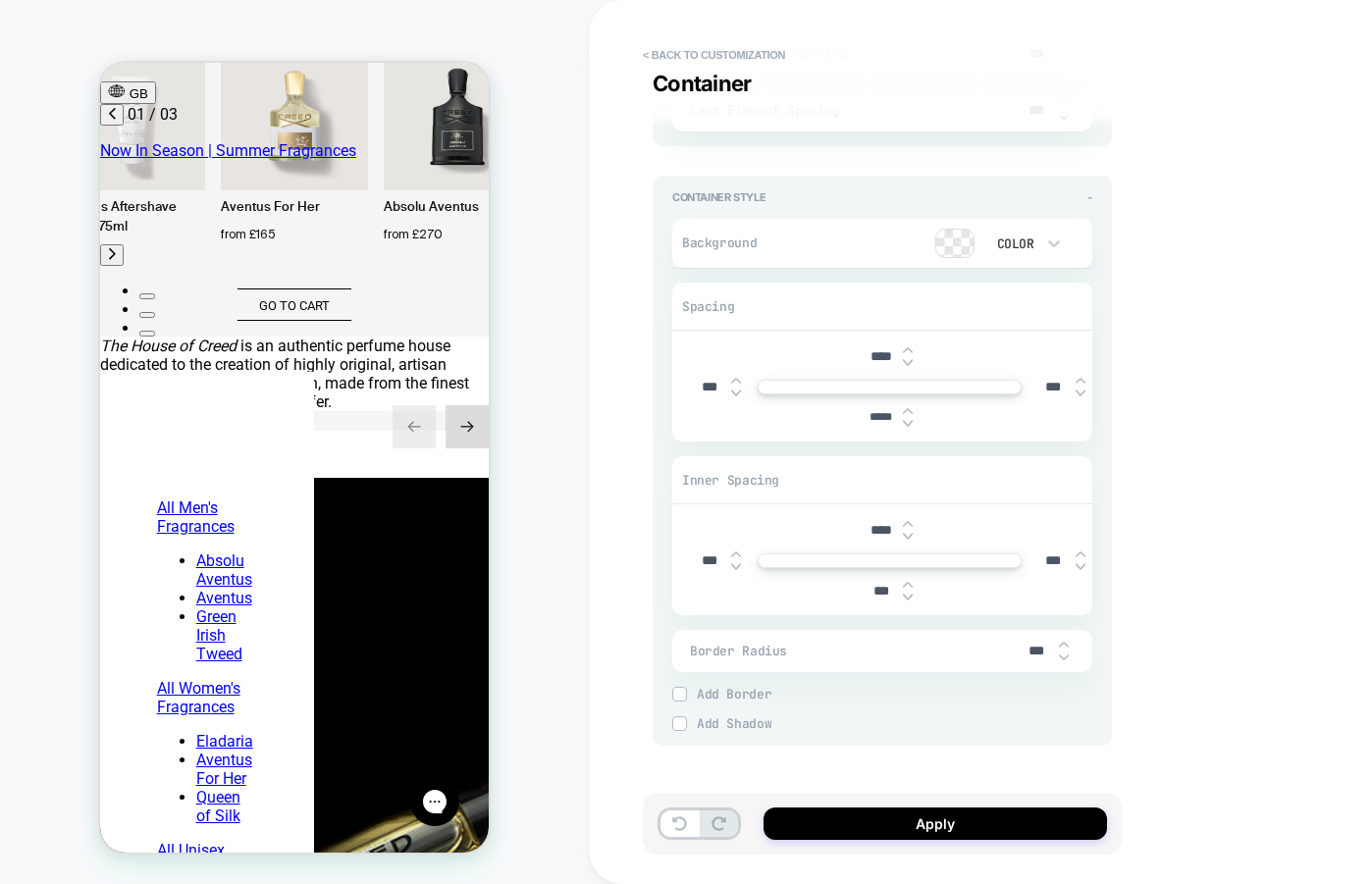 click at bounding box center (908, 424) 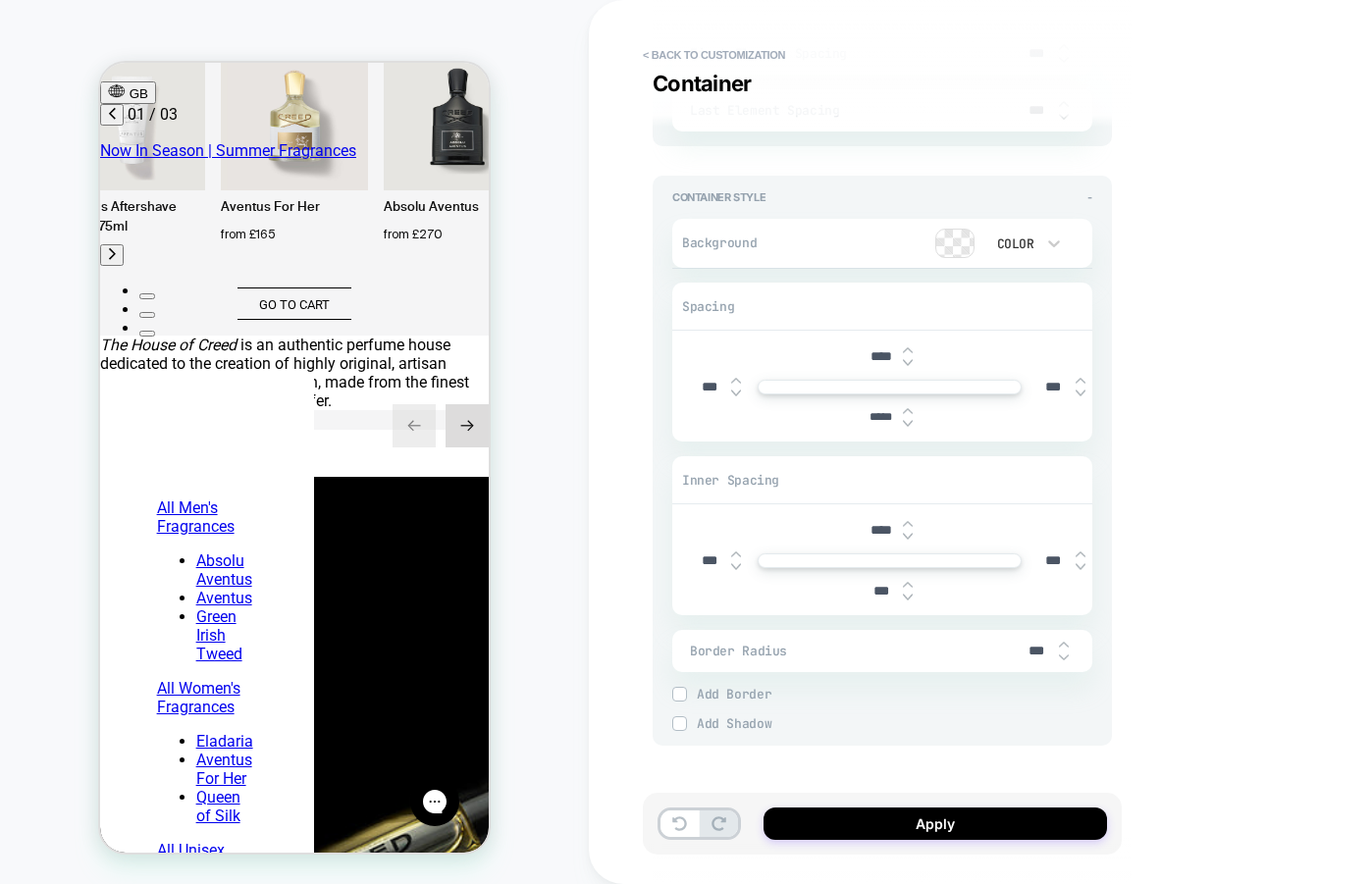 click at bounding box center (908, 424) 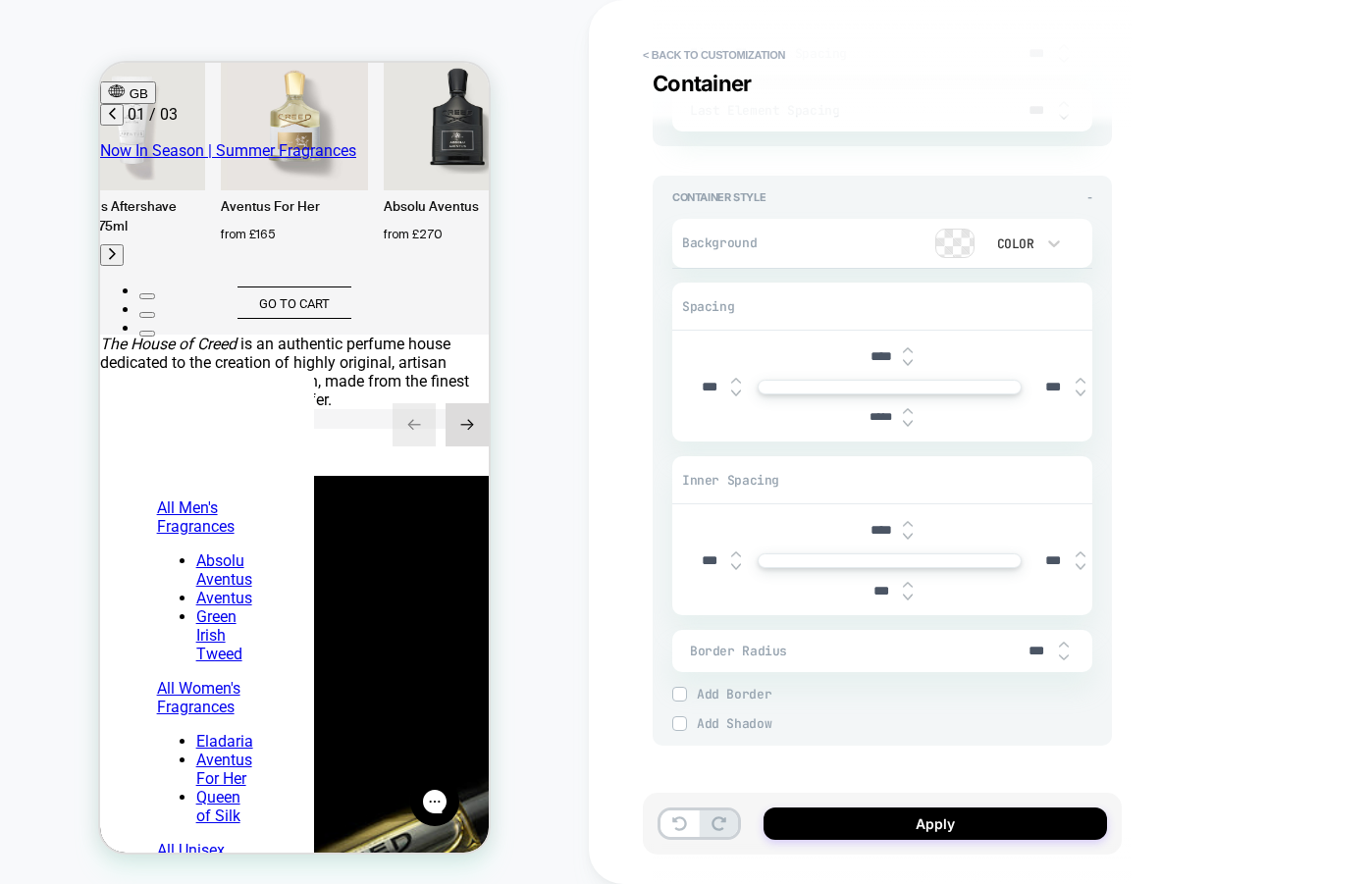 click at bounding box center (908, 424) 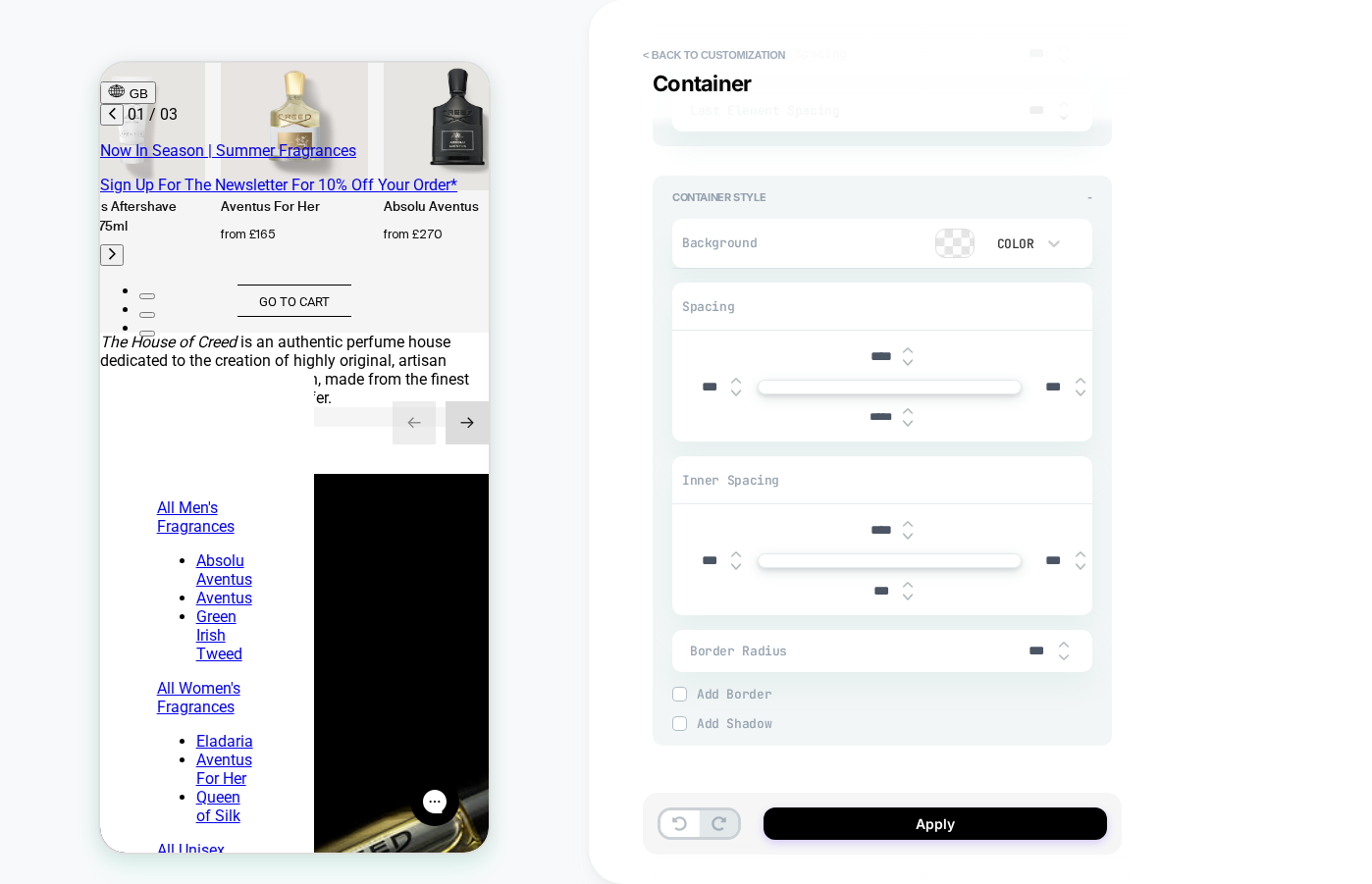 click at bounding box center [908, 424] 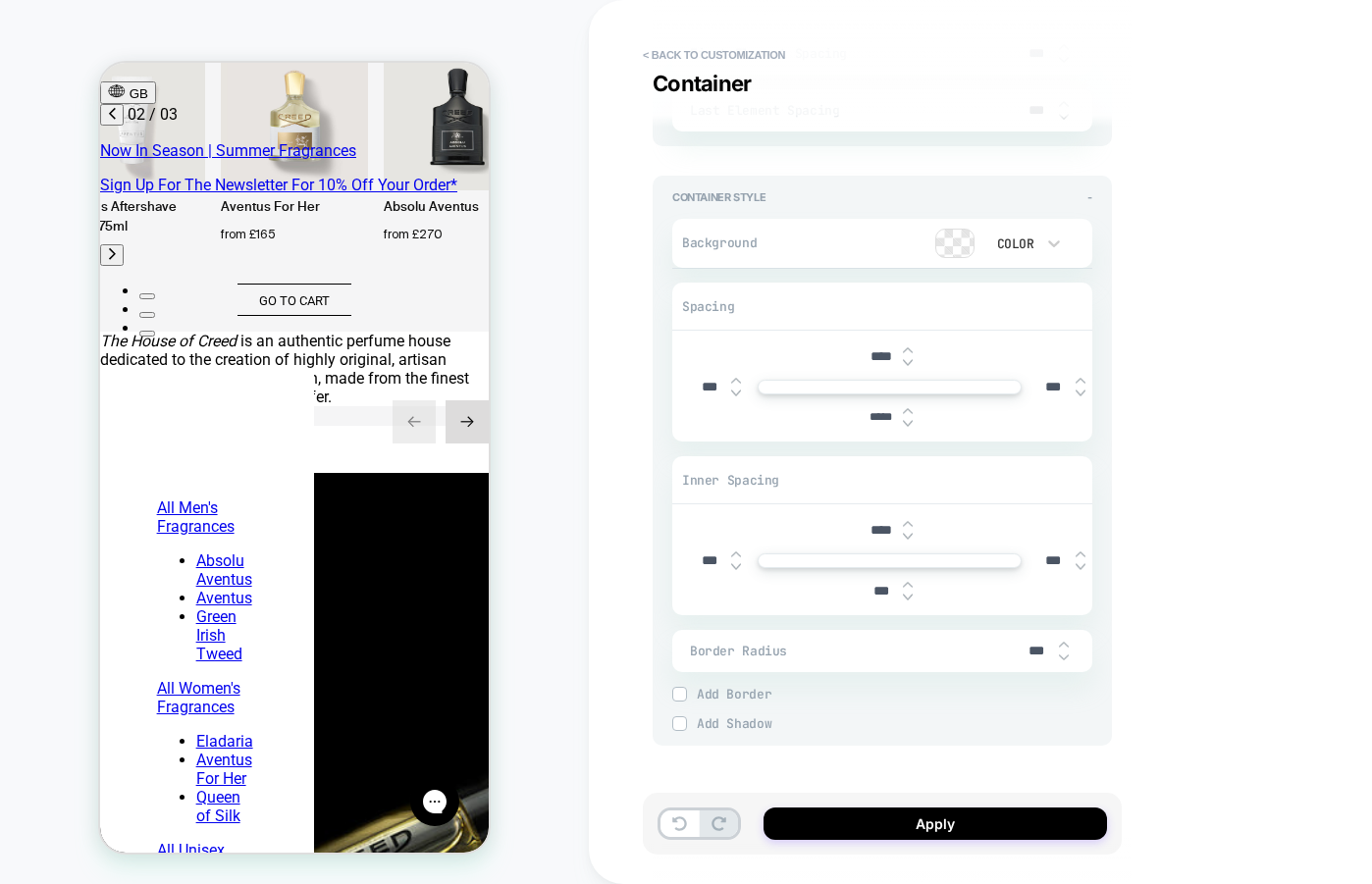 click at bounding box center [908, 424] 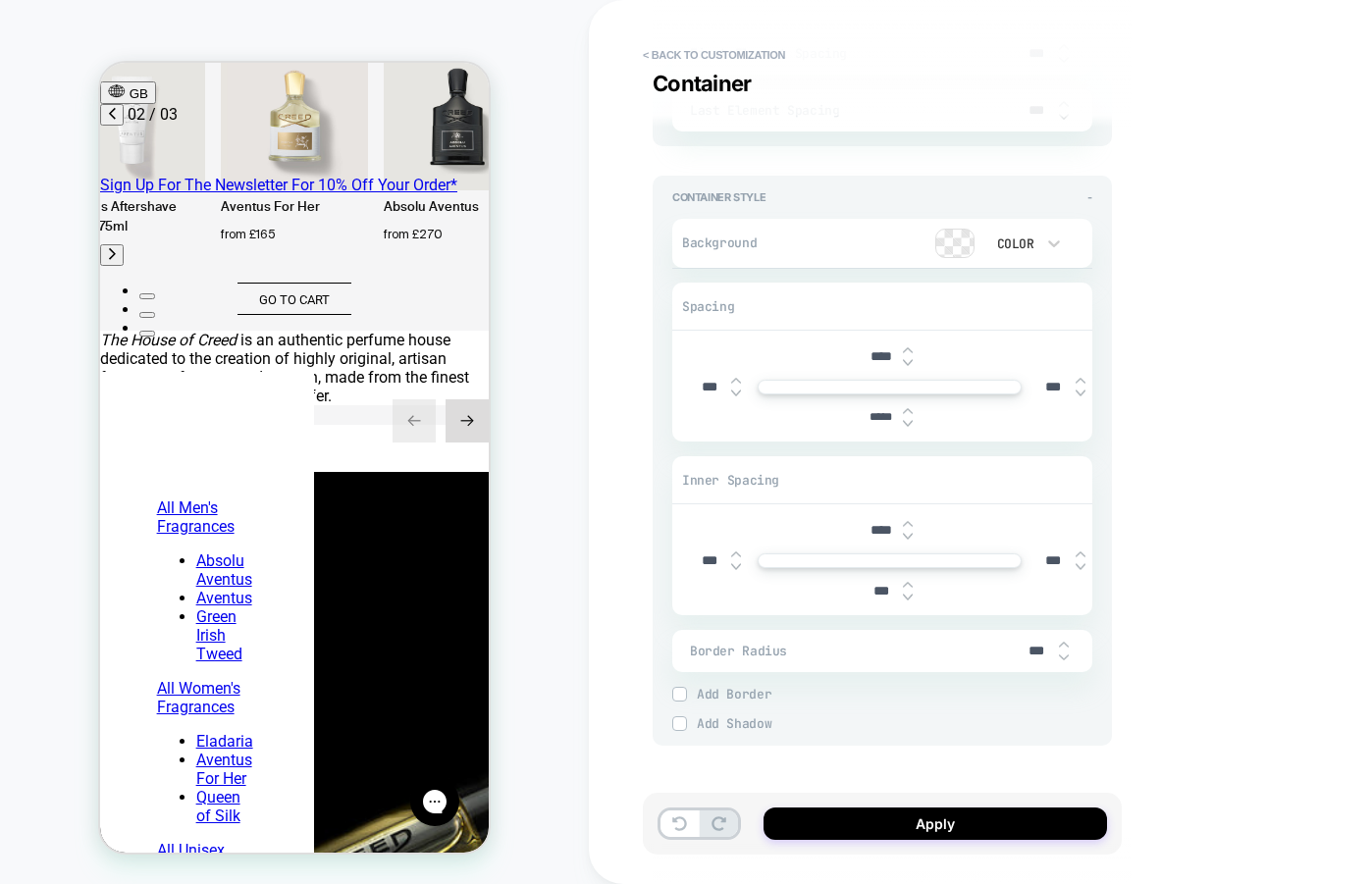 click at bounding box center [908, 424] 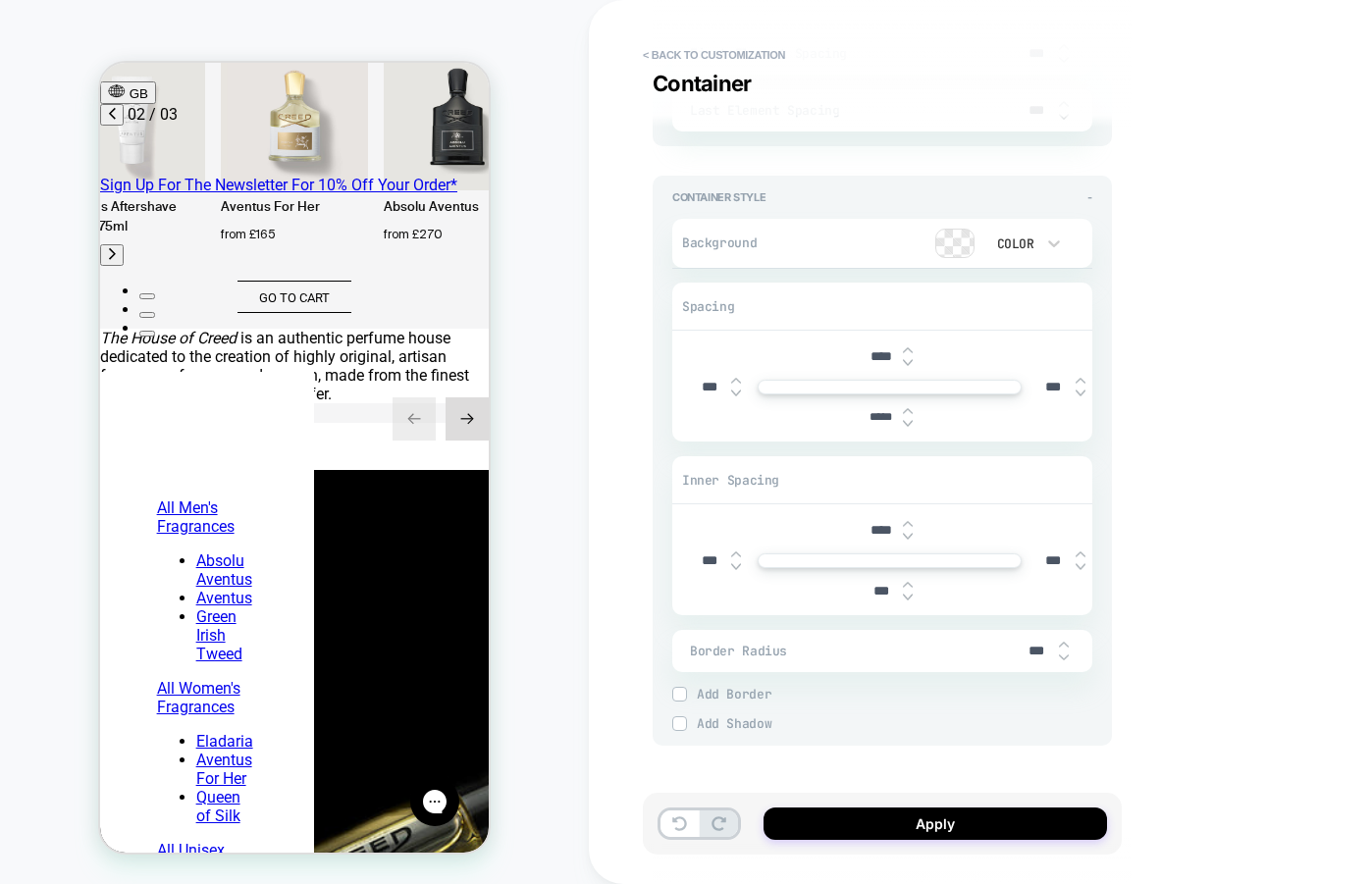 click at bounding box center (908, 424) 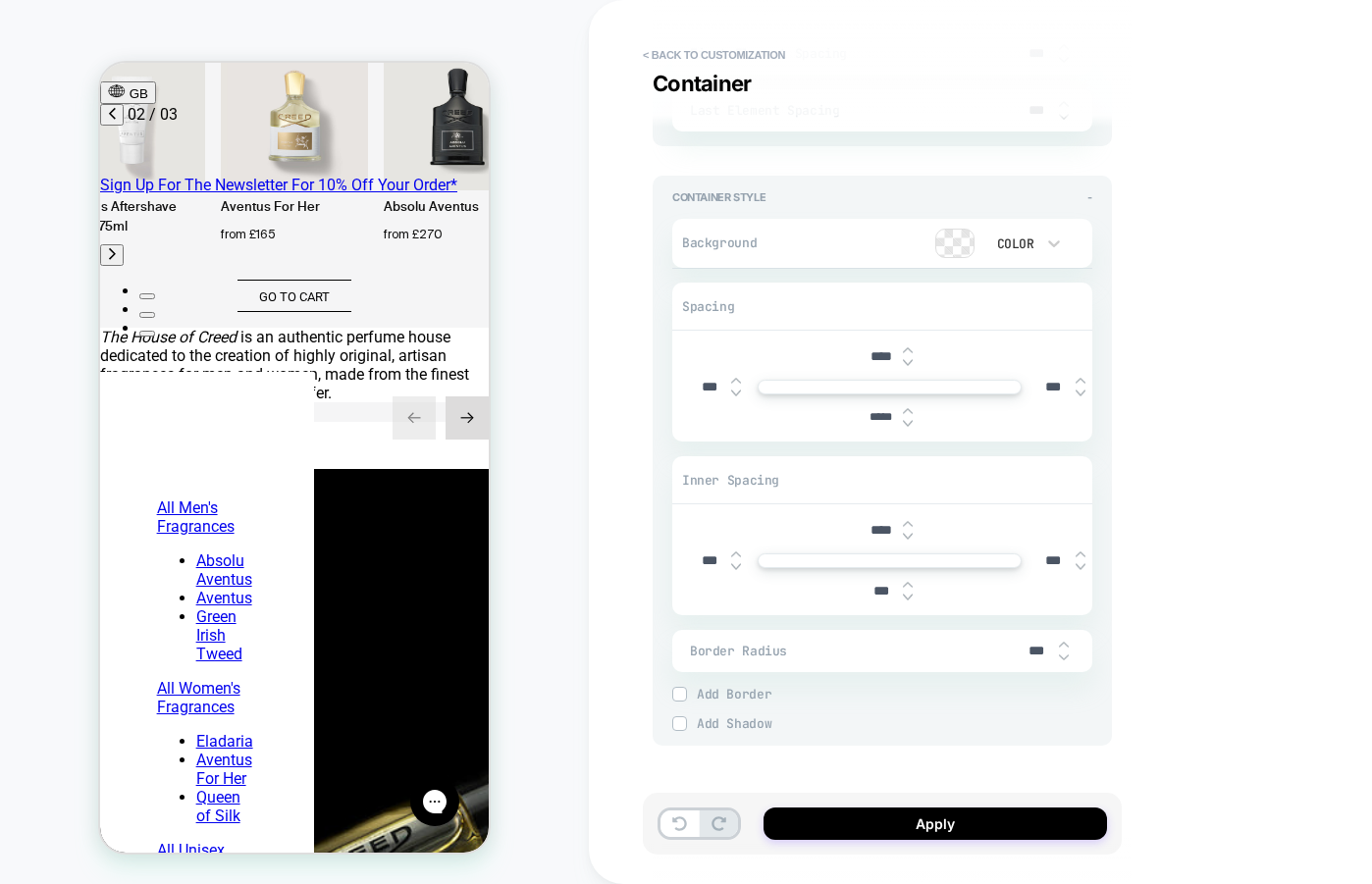 click at bounding box center (908, 424) 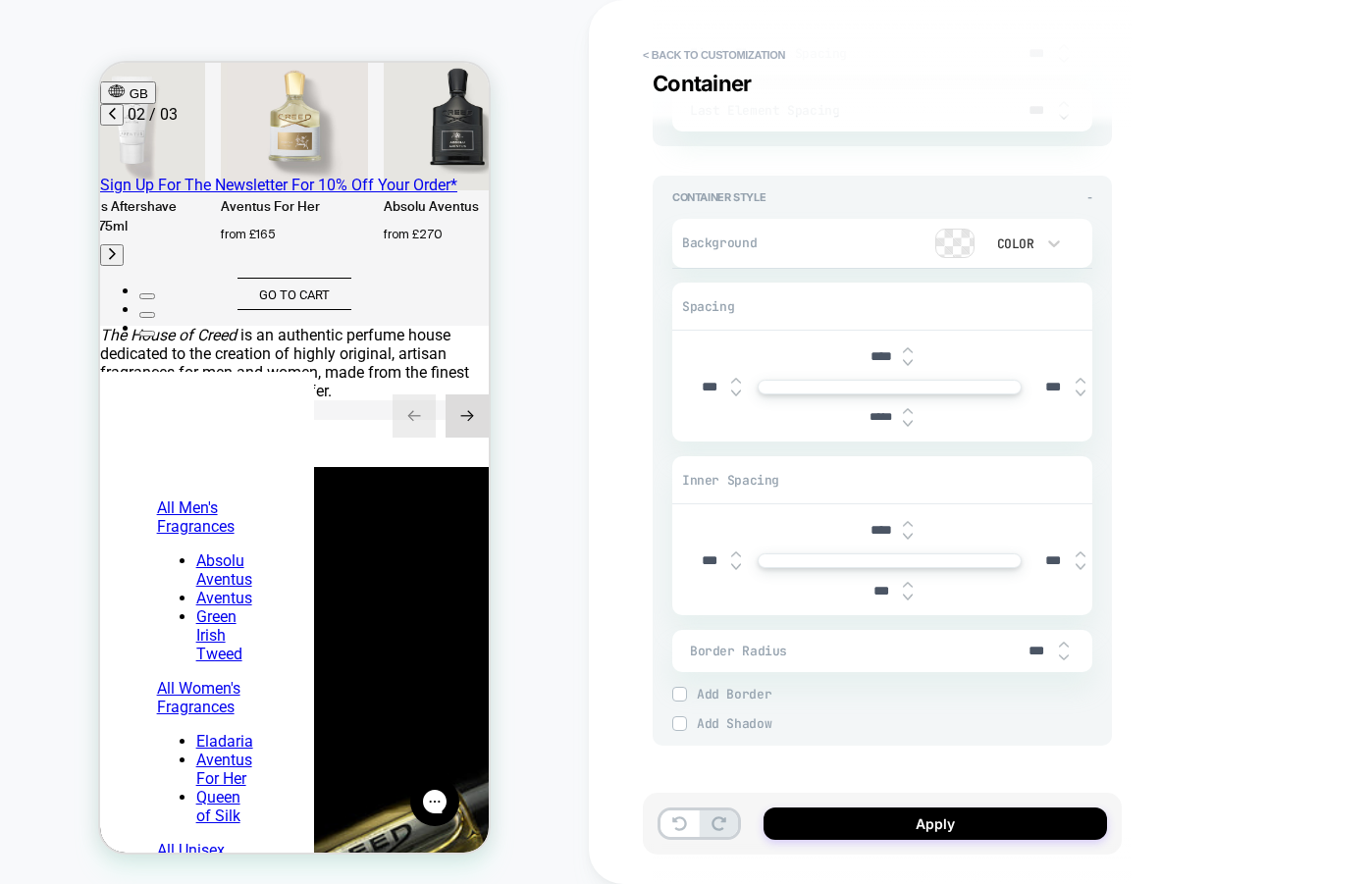 click at bounding box center (908, 424) 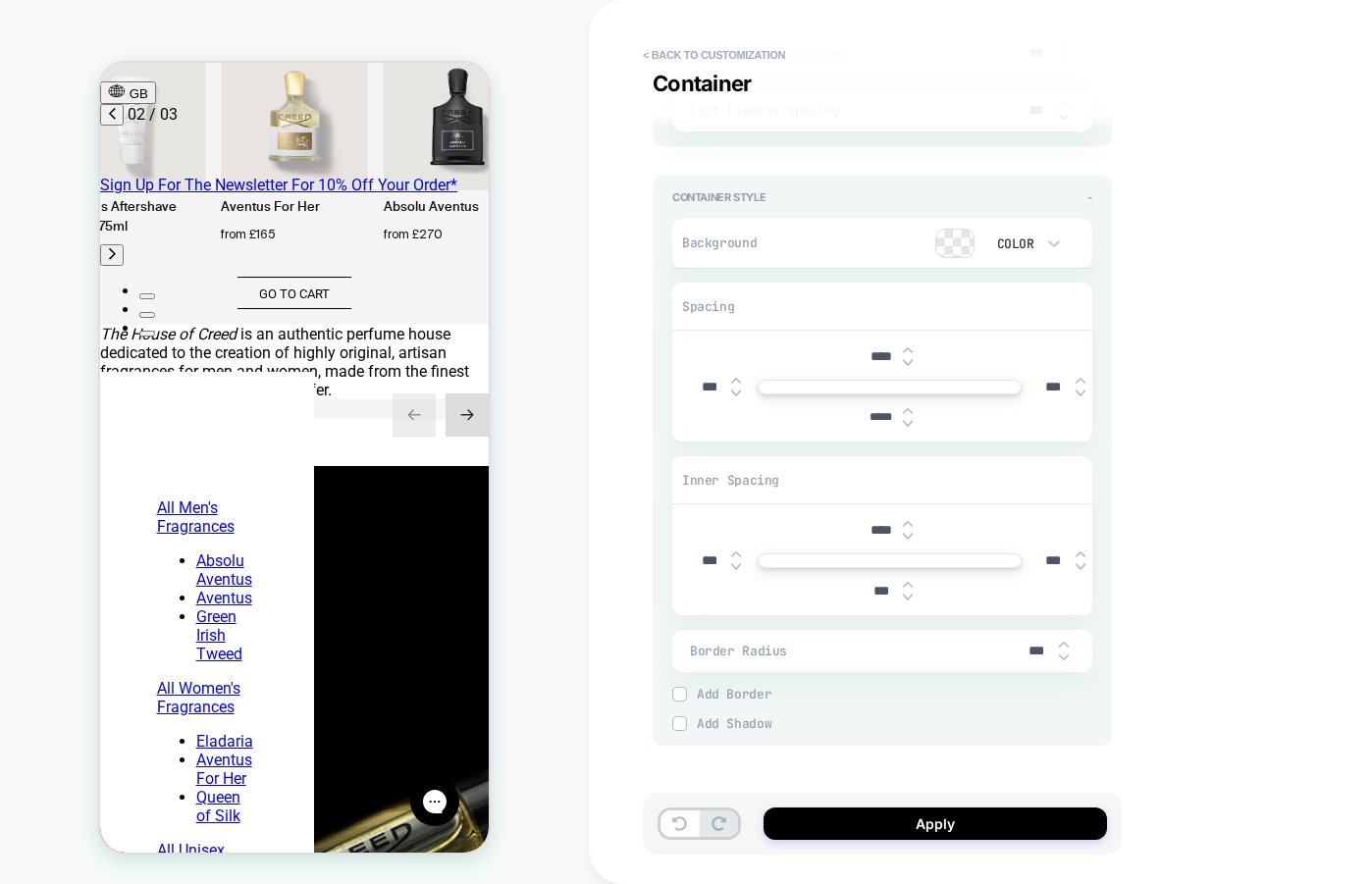 click at bounding box center (908, 424) 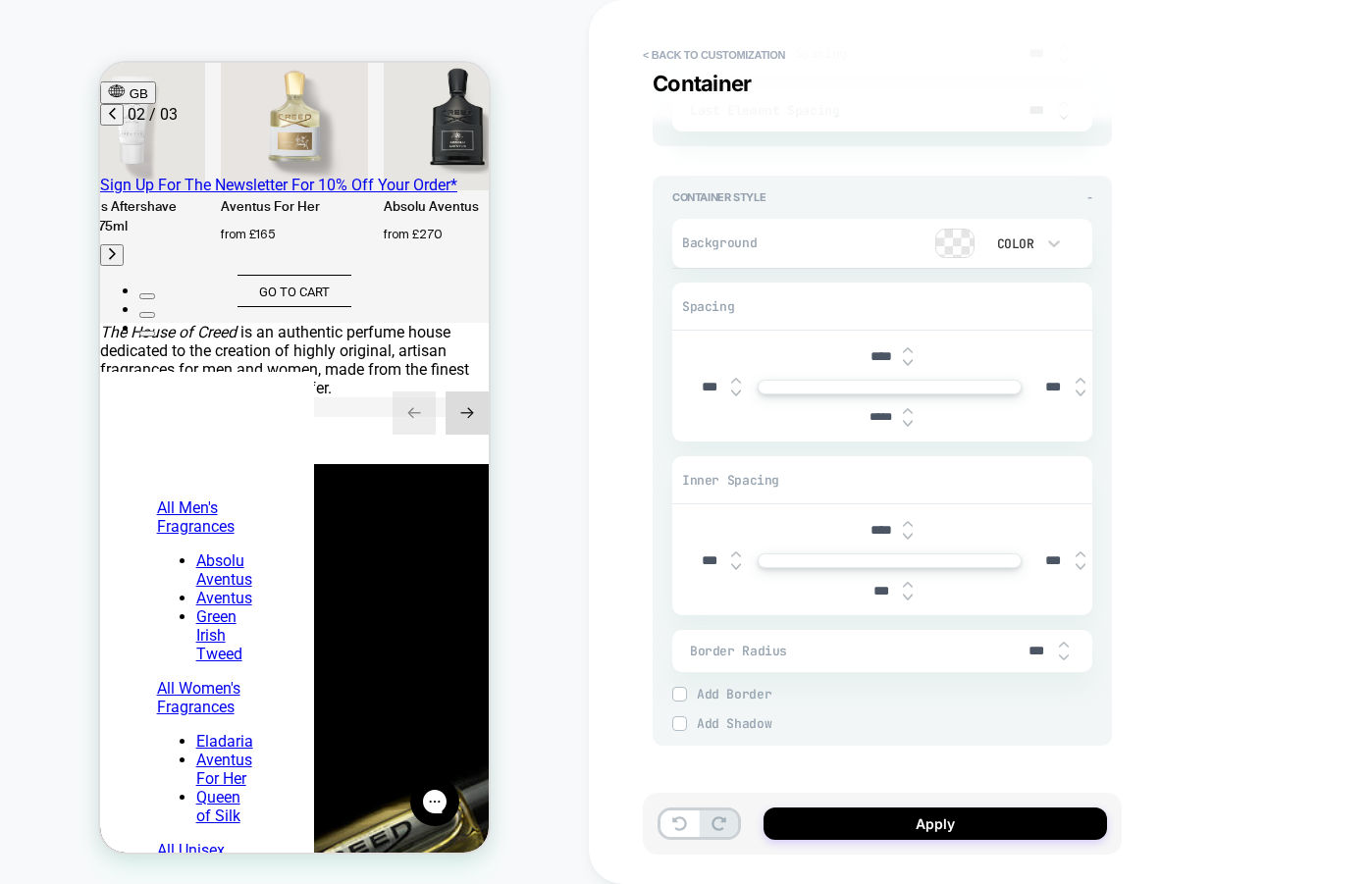 click at bounding box center (908, 424) 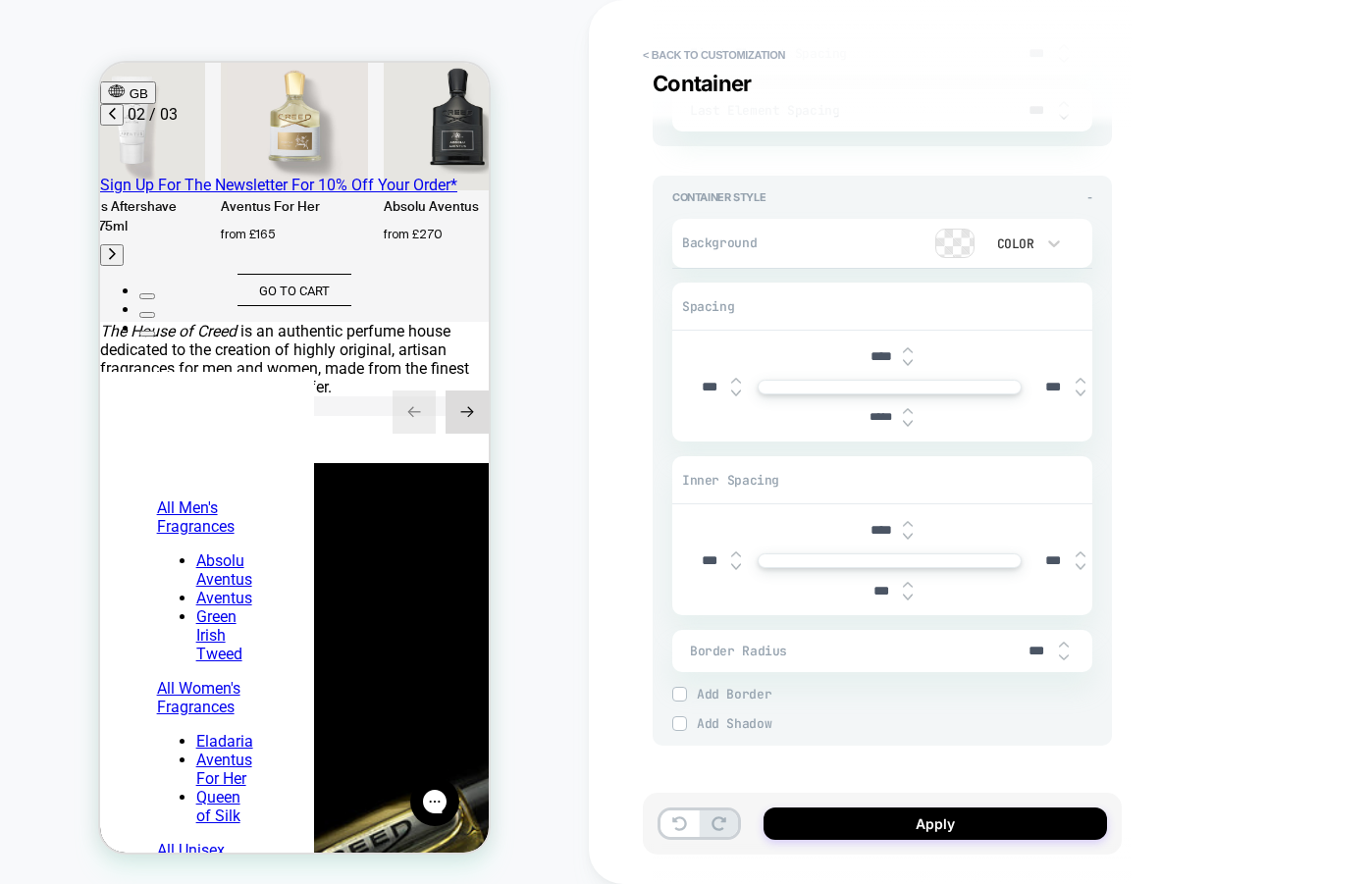 type on "*" 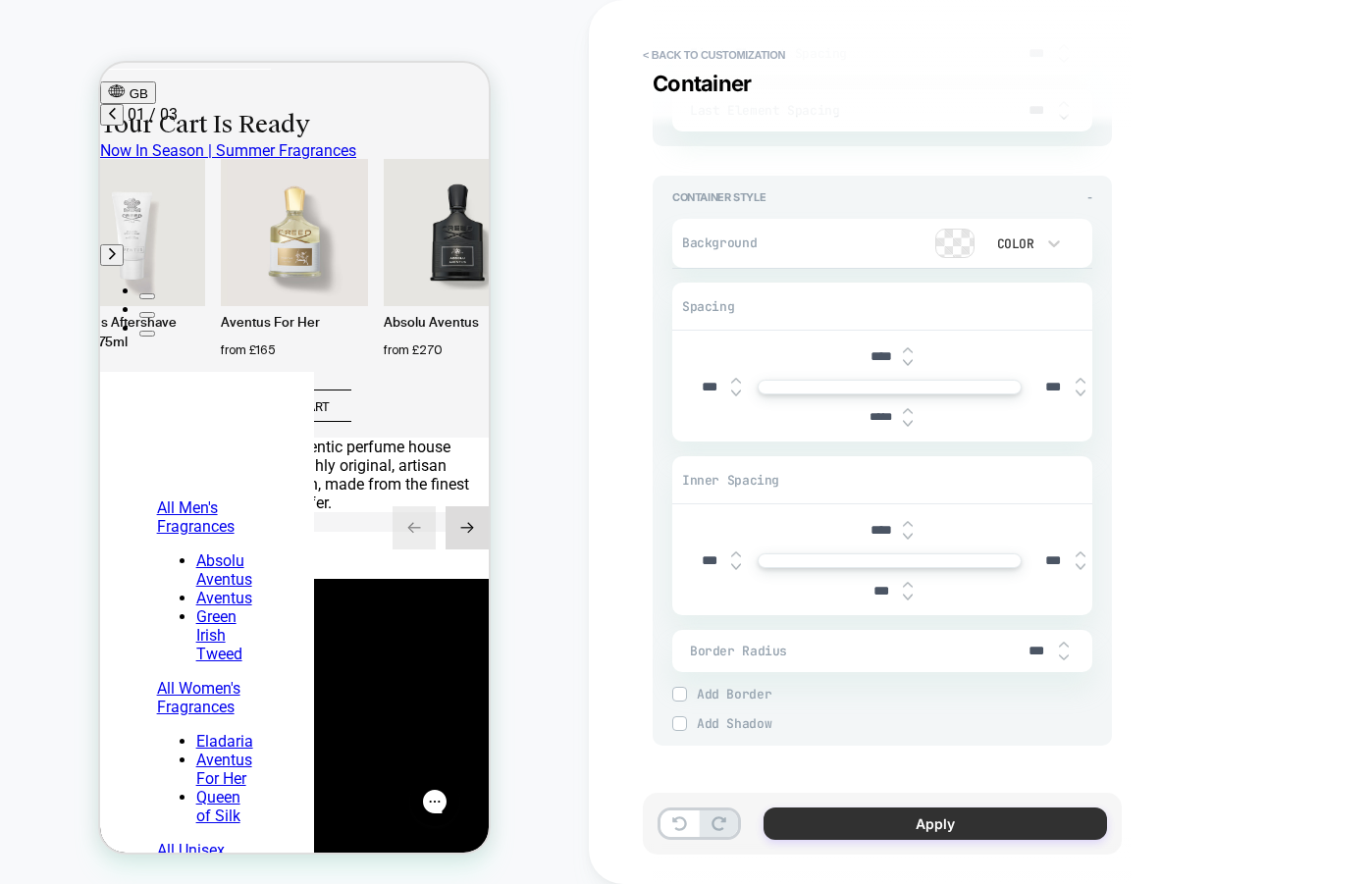 click on "Apply" at bounding box center (935, 823) 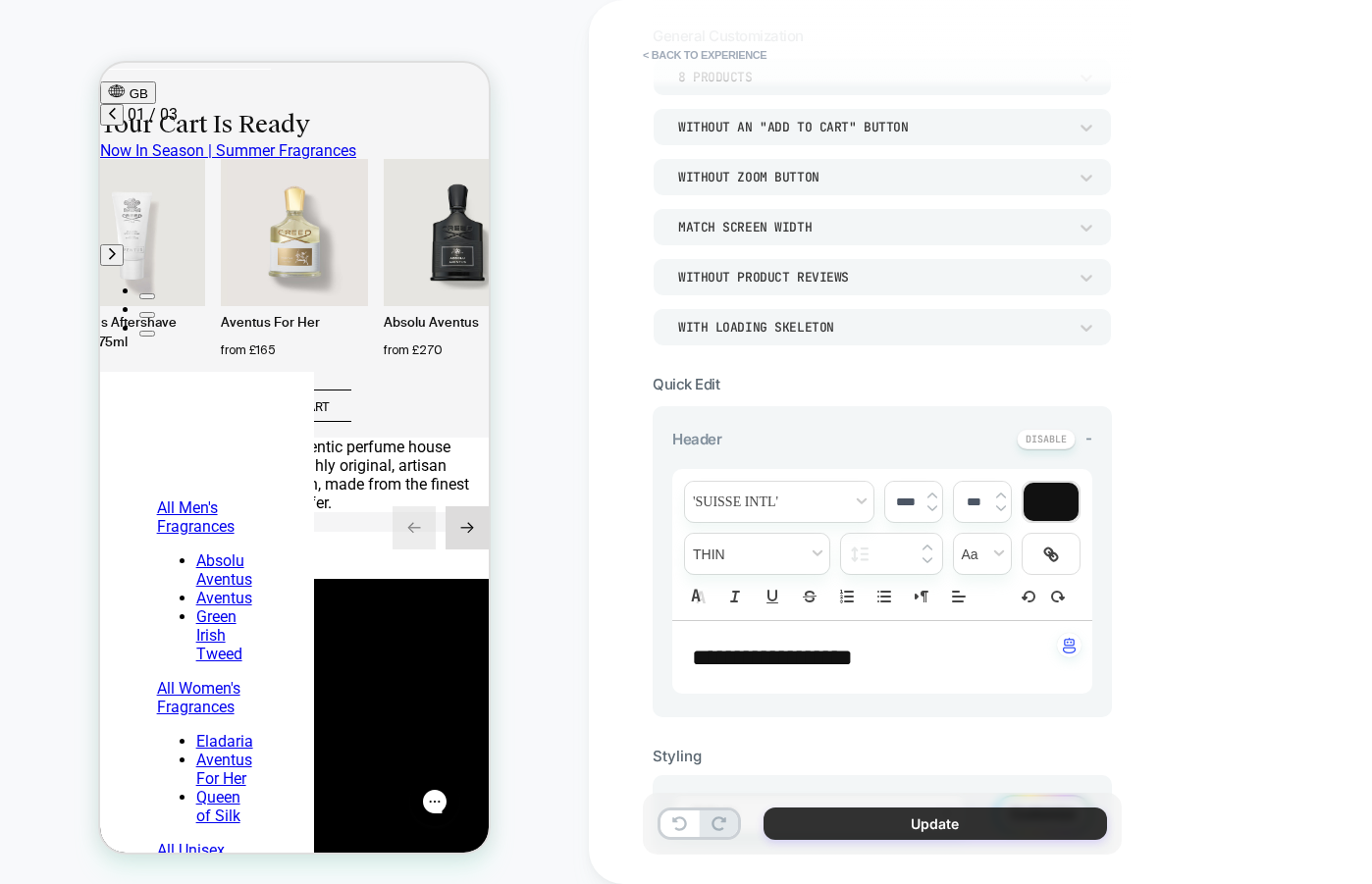 click on "Update" at bounding box center (935, 823) 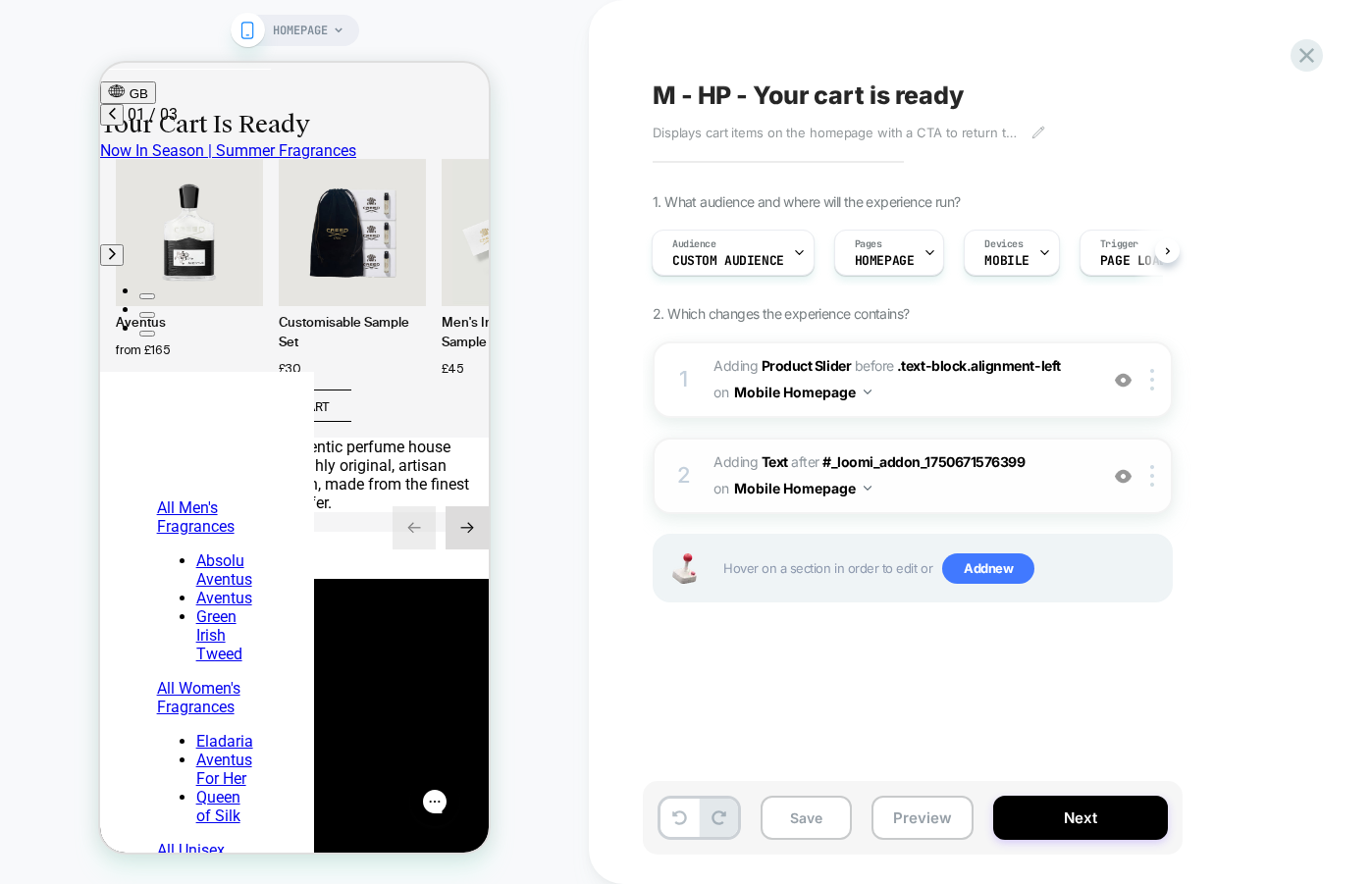 click on "2 #_loomi_addon_1750672427234 Adding   Text   AFTER #_loomi_addon_1750671576399 #_loomi_addon_[PHONE_NUMBER]   on Mobile Homepage Add Before Add After Duplicate Replace Position Copy CSS Selector Copy Widget Id Rename Copy to   Desktop Target   All Devices Delete Upgrade to latest" at bounding box center (913, 476) 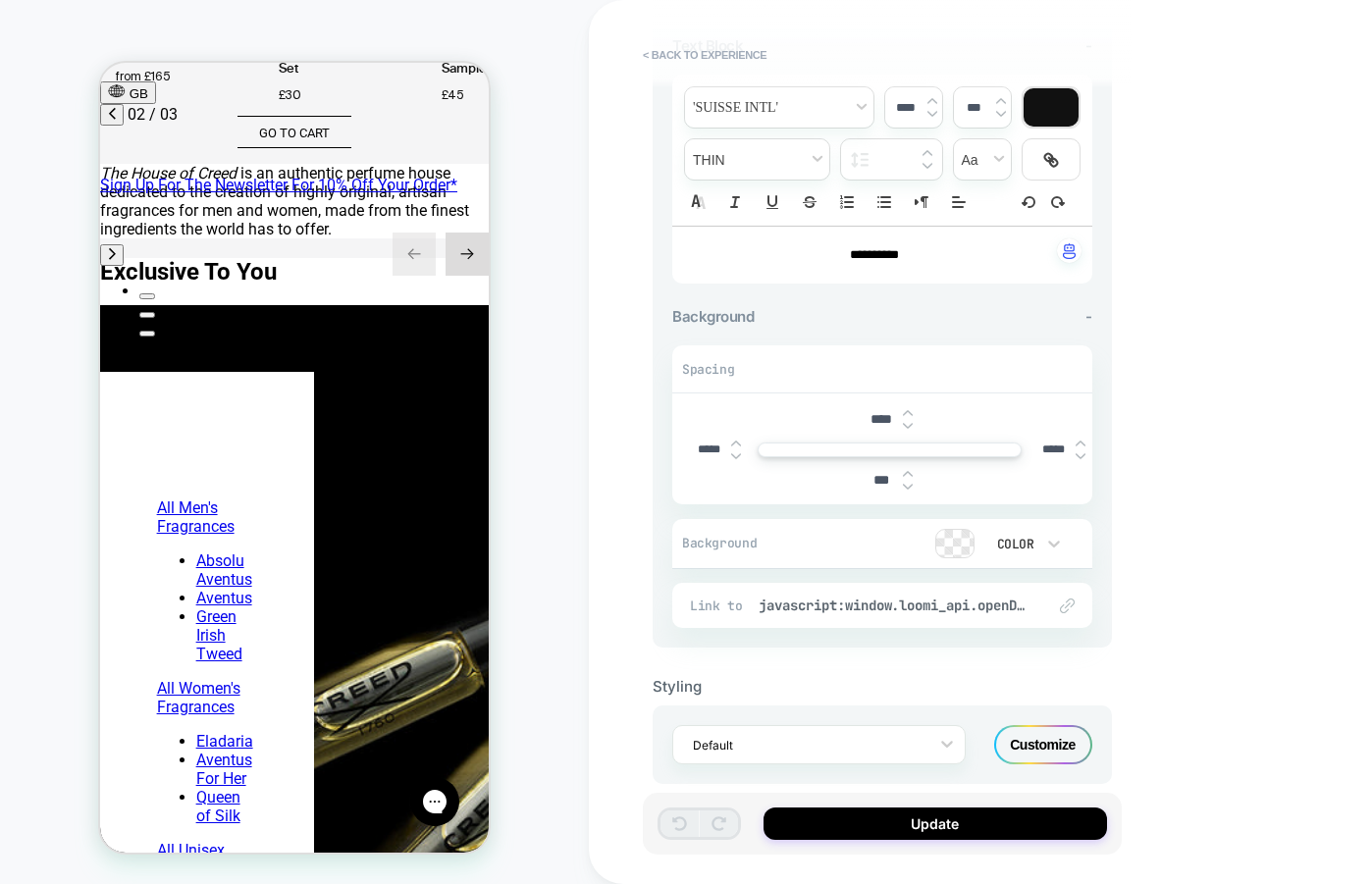 click on "Customize" at bounding box center [1043, 745] 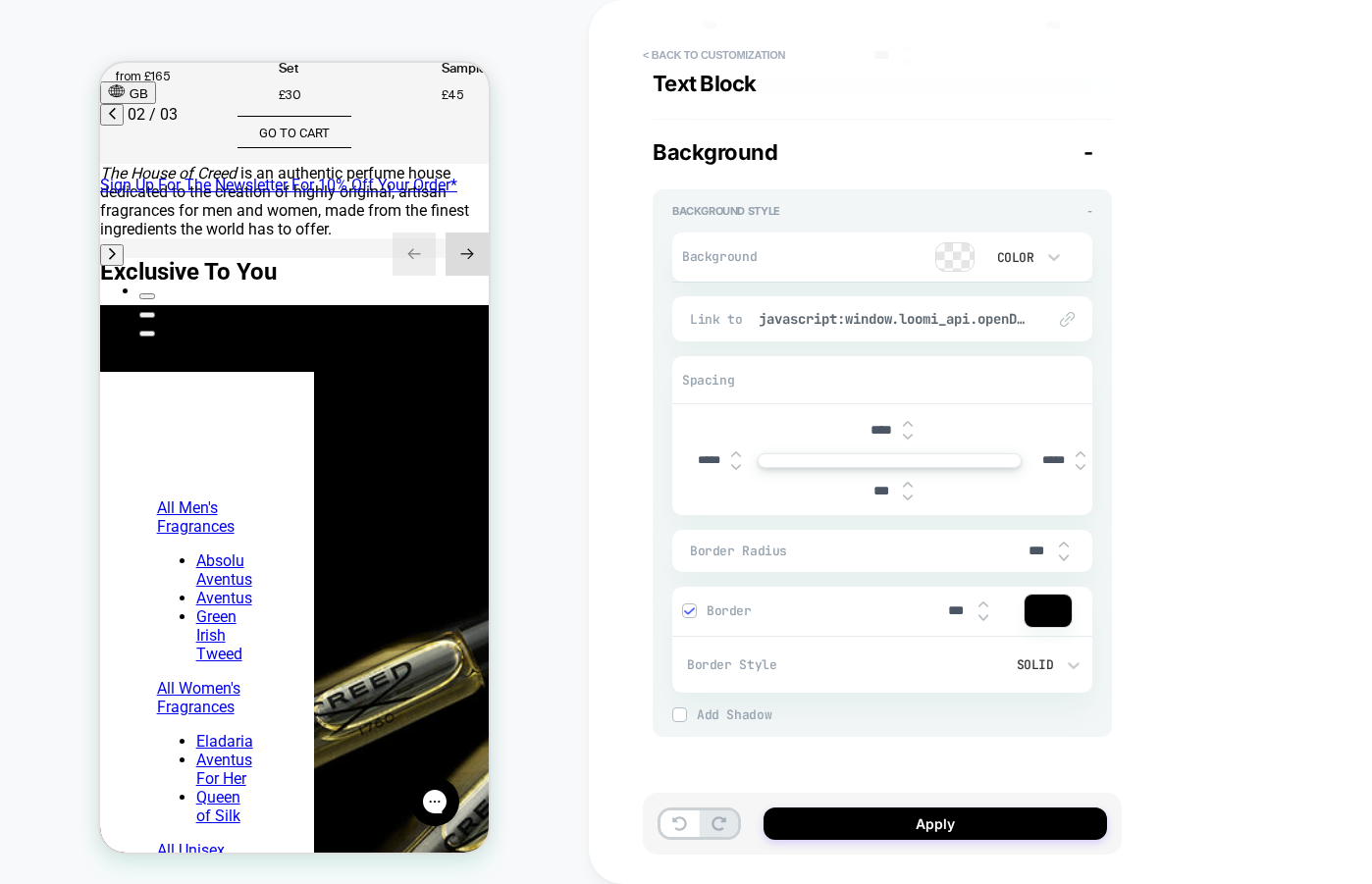 click on "***" at bounding box center [880, 491] 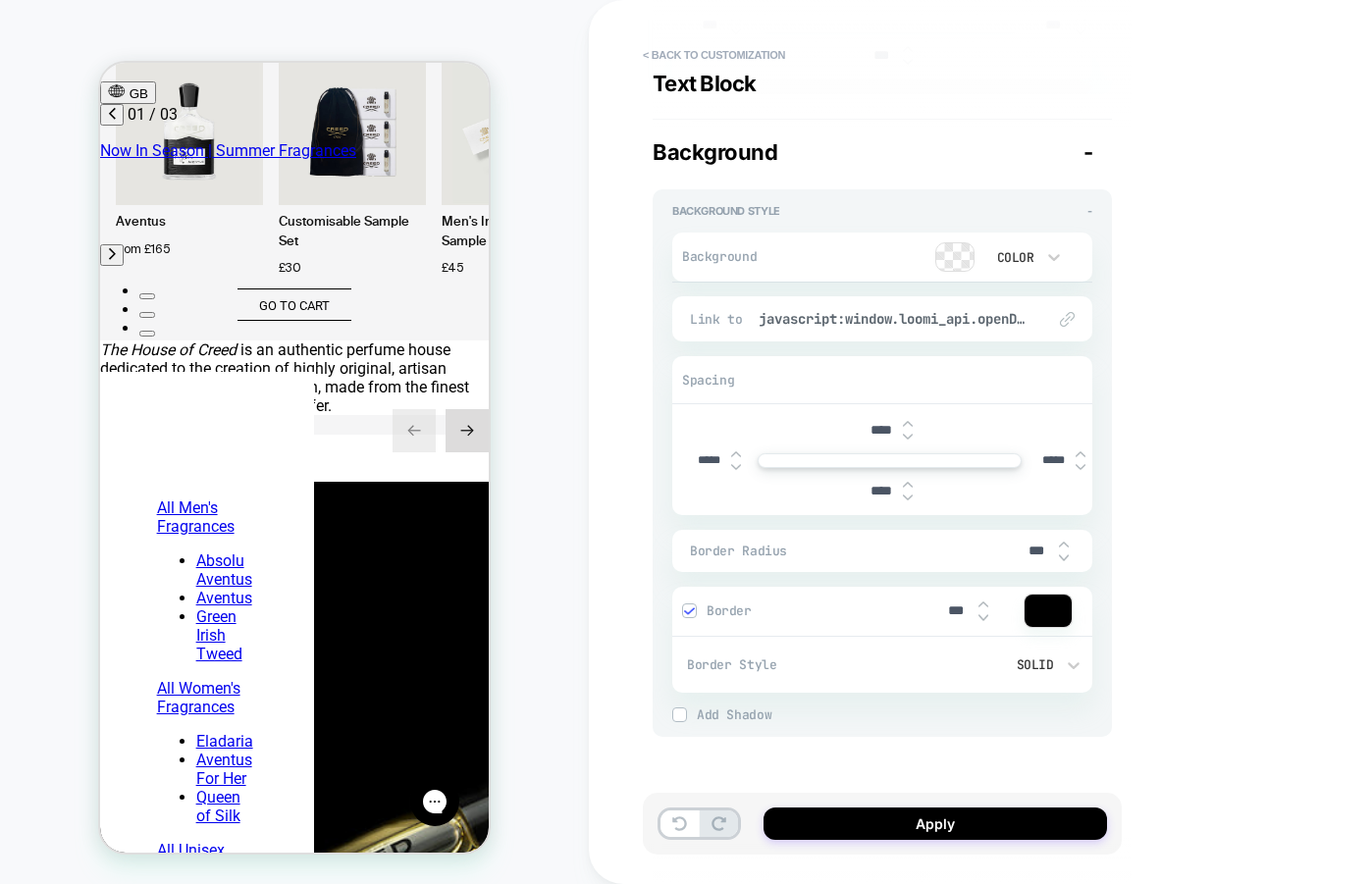 type on "****" 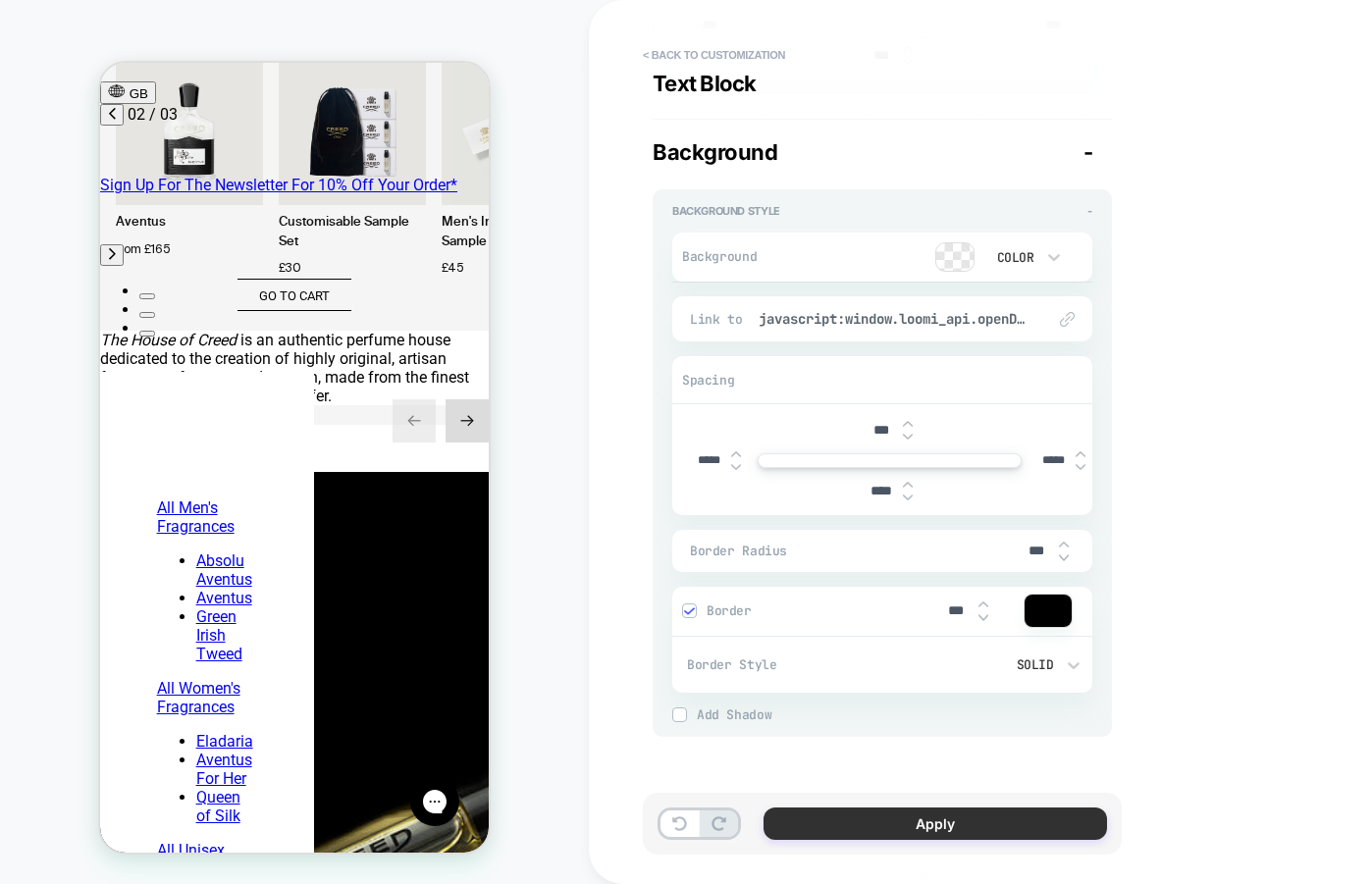 type on "***" 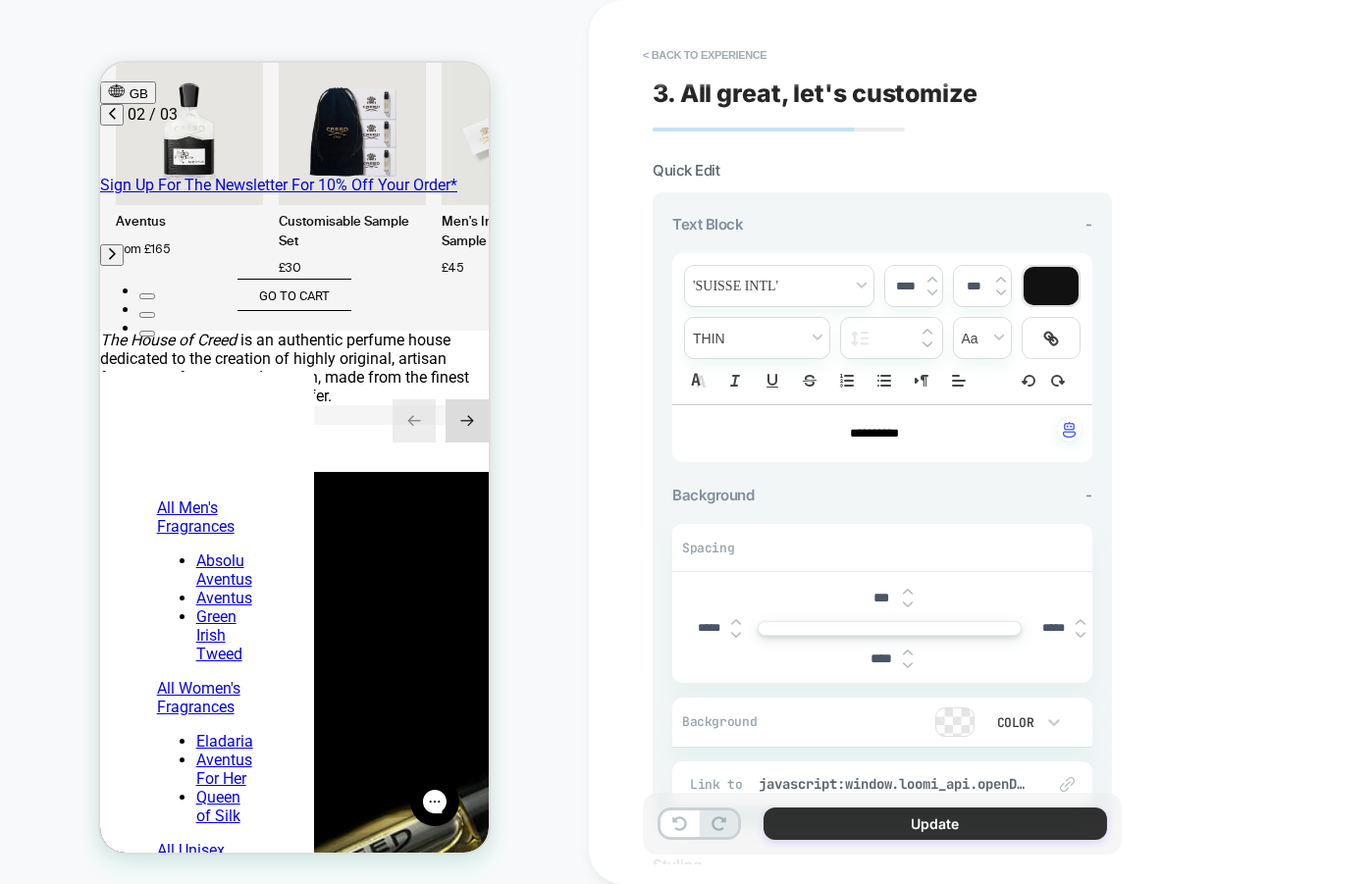 click on "Update" at bounding box center [935, 823] 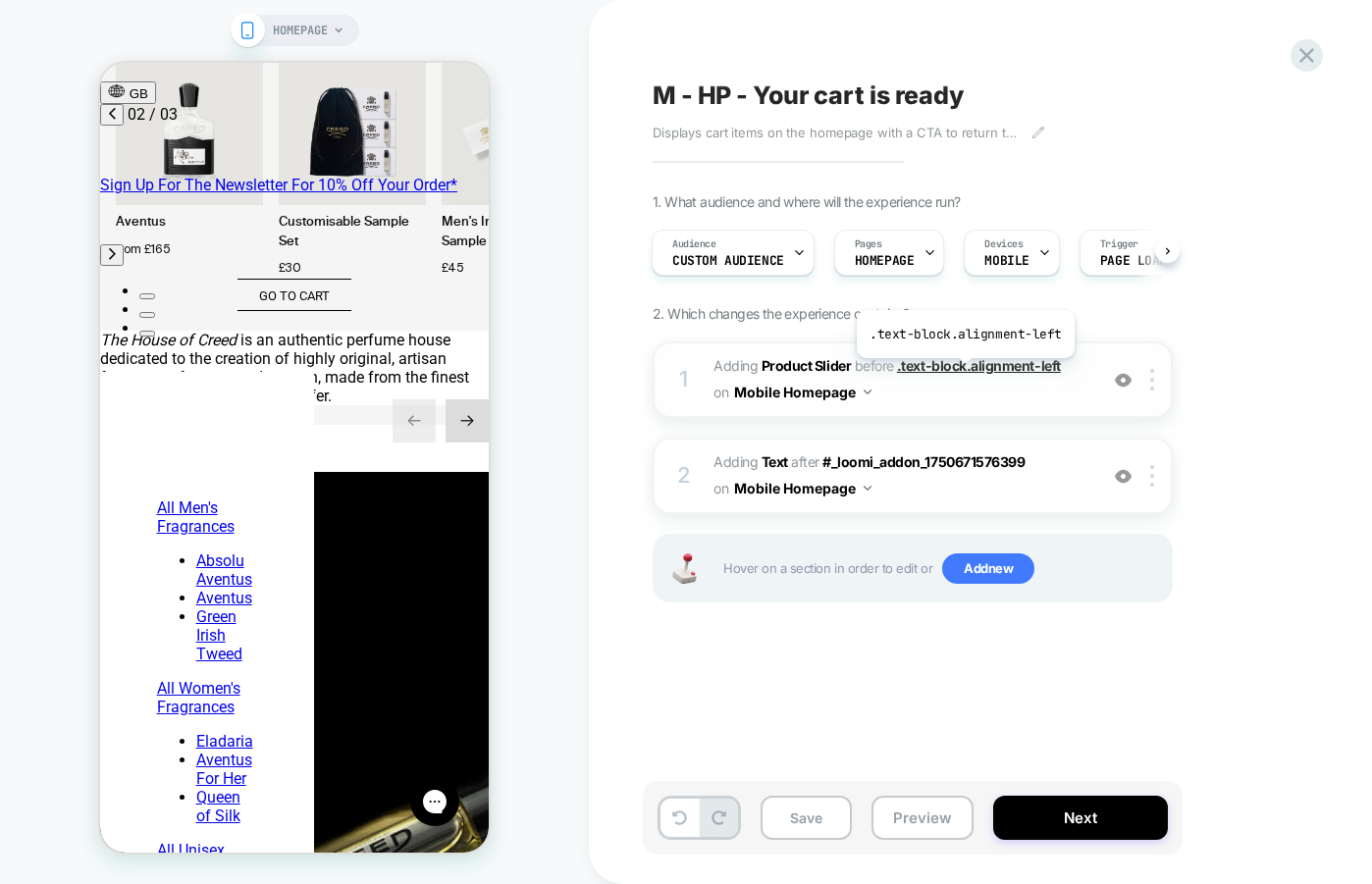 click on ".text-block.alignment-left" at bounding box center (978, 365) 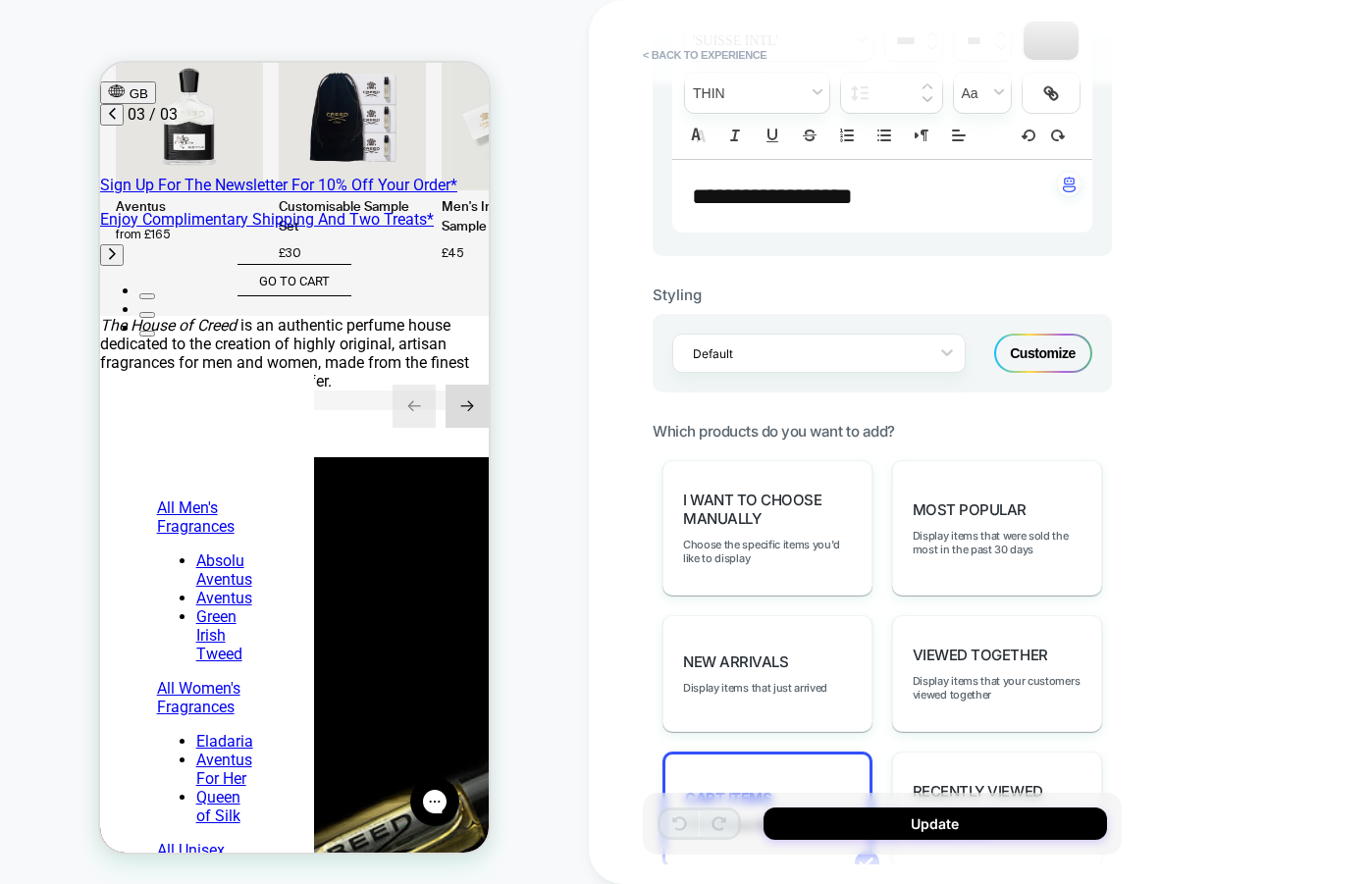click on "Default Customize" at bounding box center [882, 353] 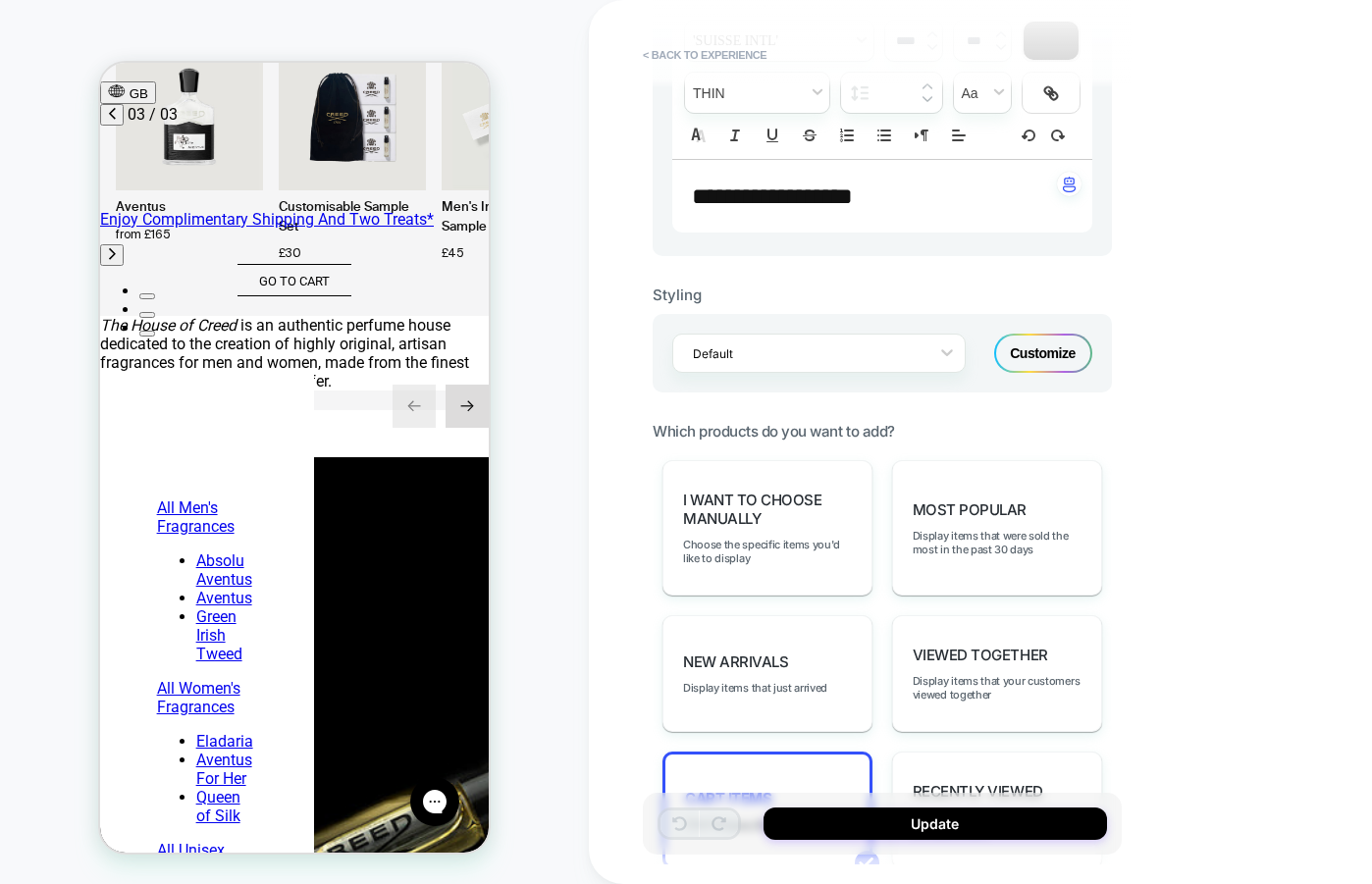 click on "Customize" at bounding box center (1043, 353) 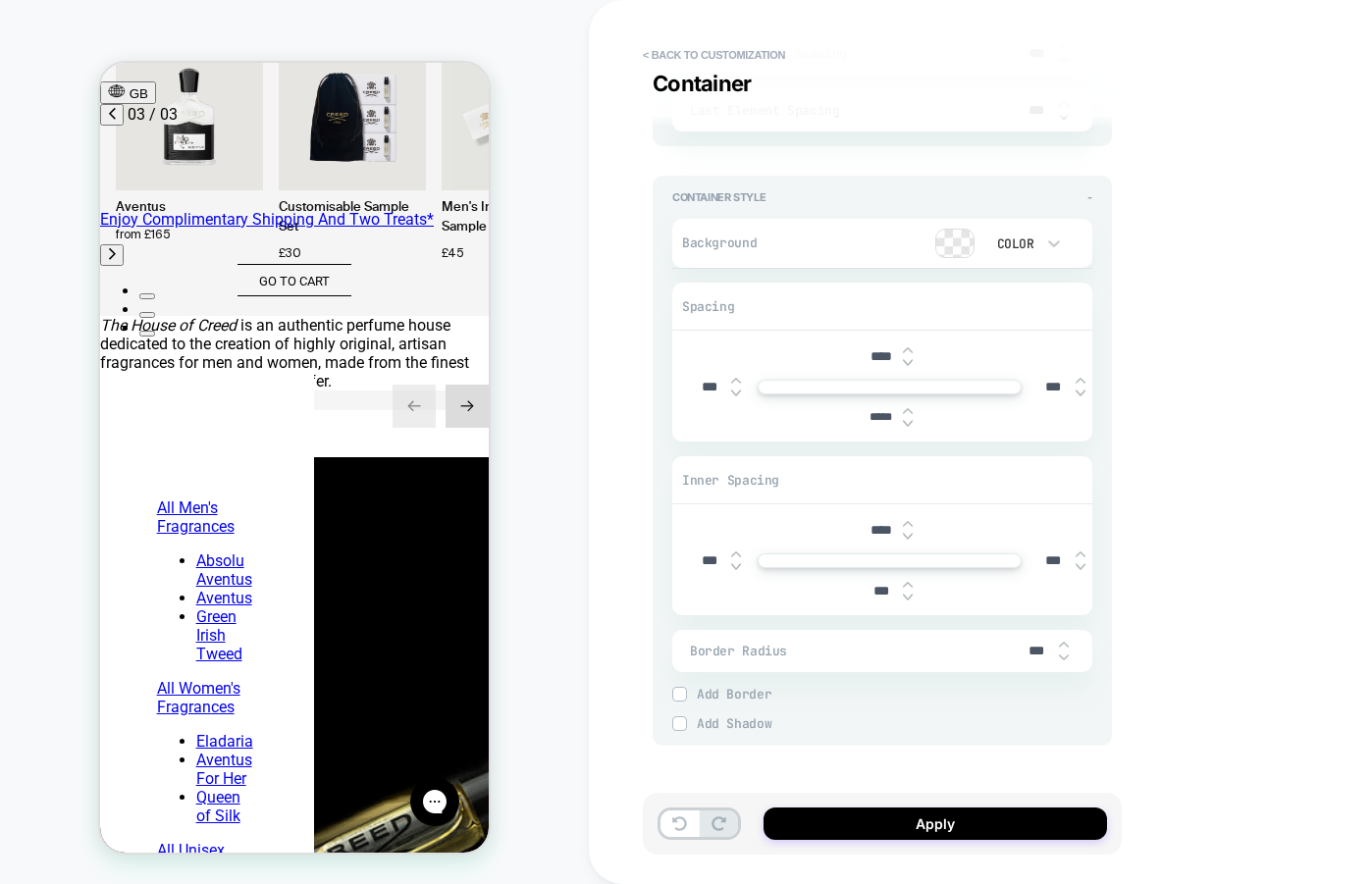 click at bounding box center (908, 411) 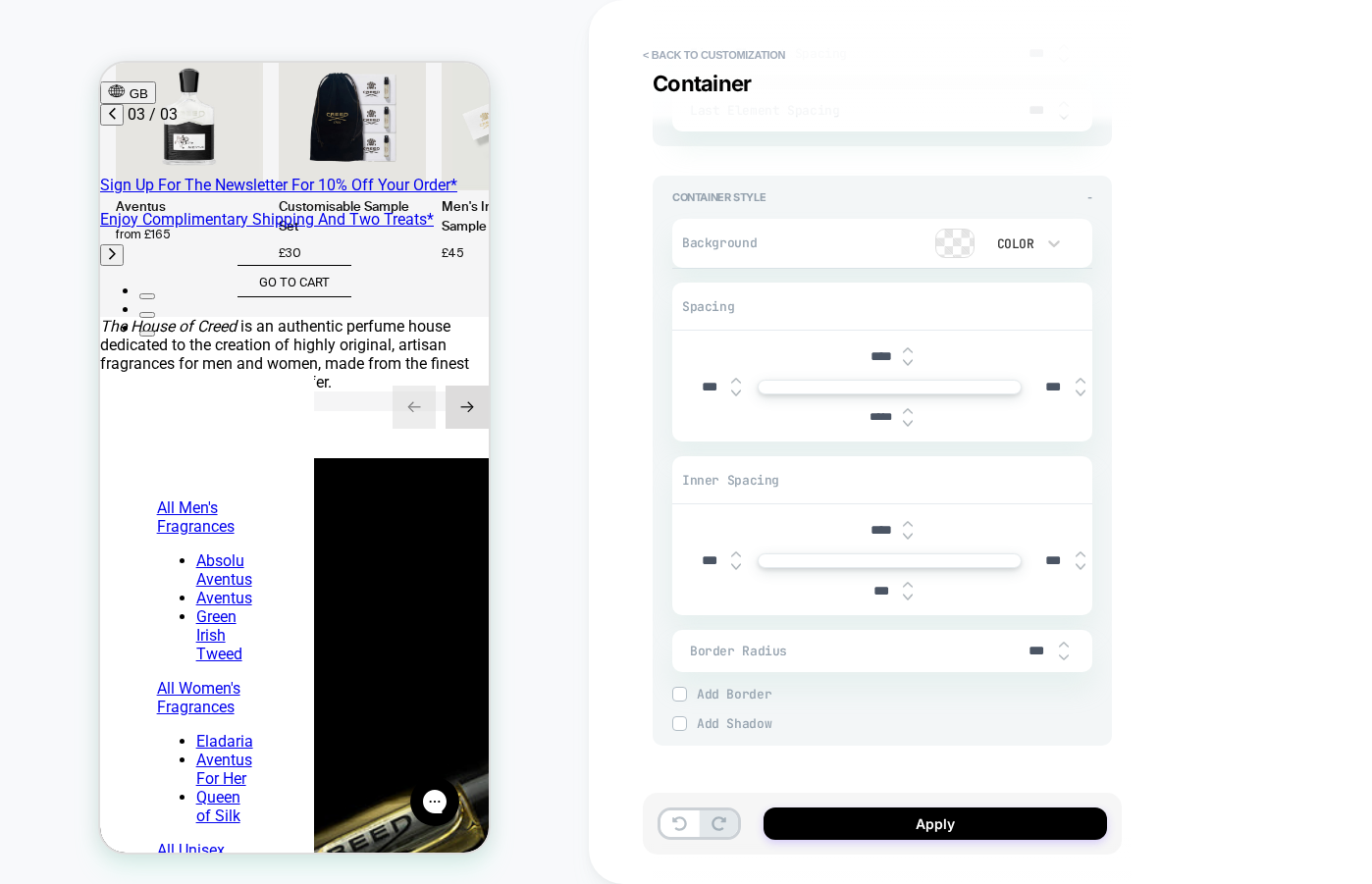 click at bounding box center [908, 411] 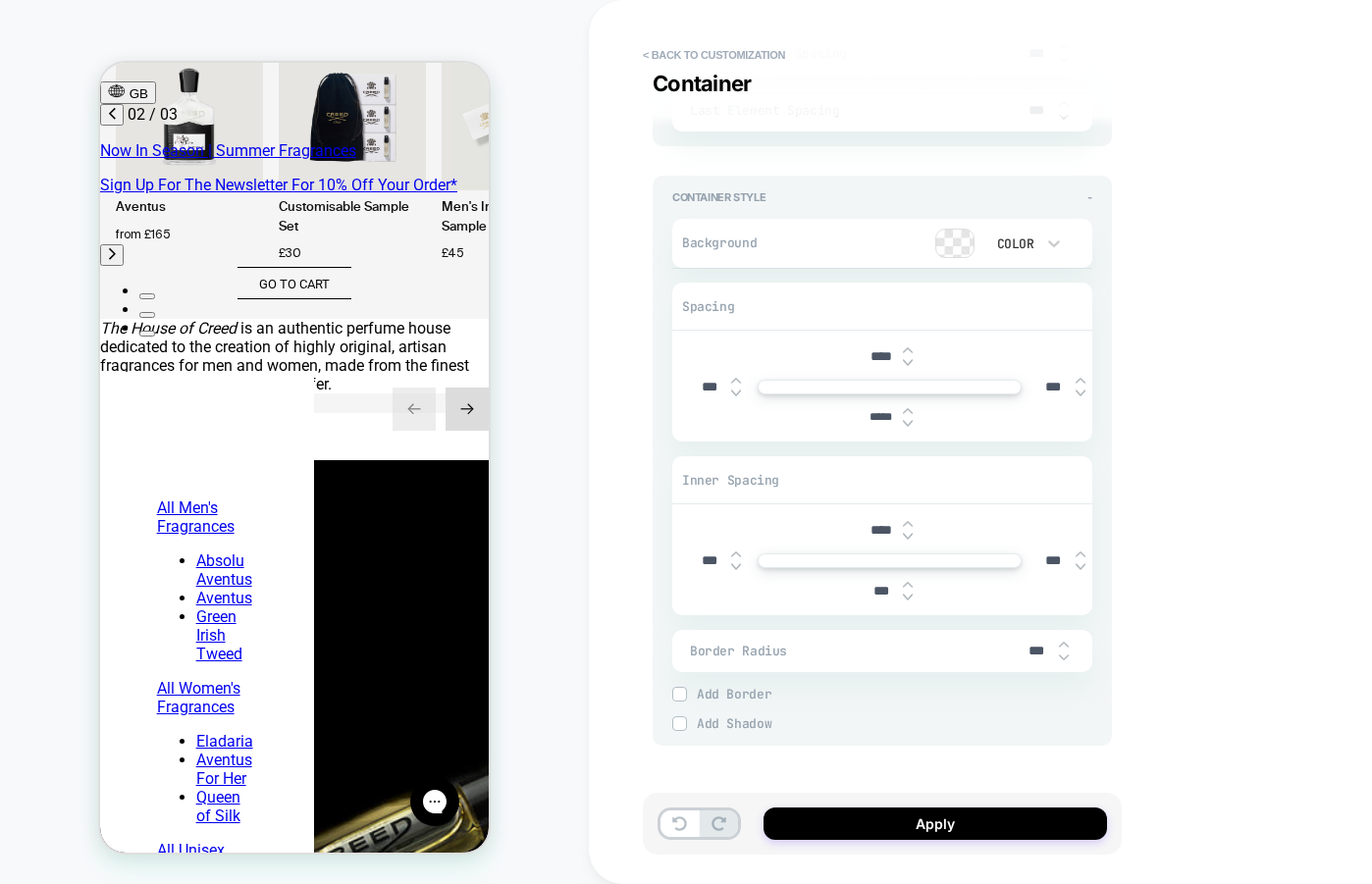 click at bounding box center (908, 411) 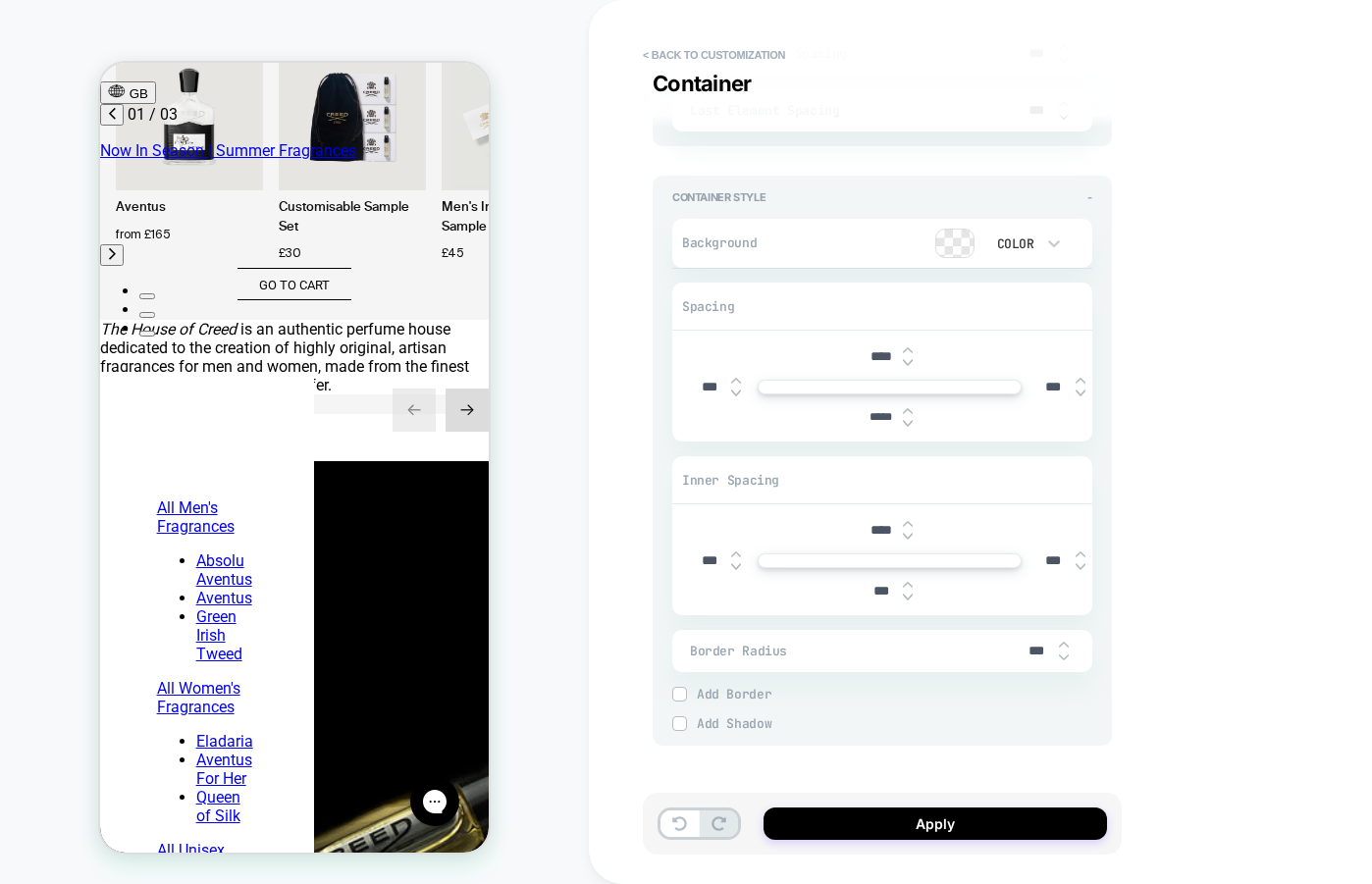 click at bounding box center (908, 411) 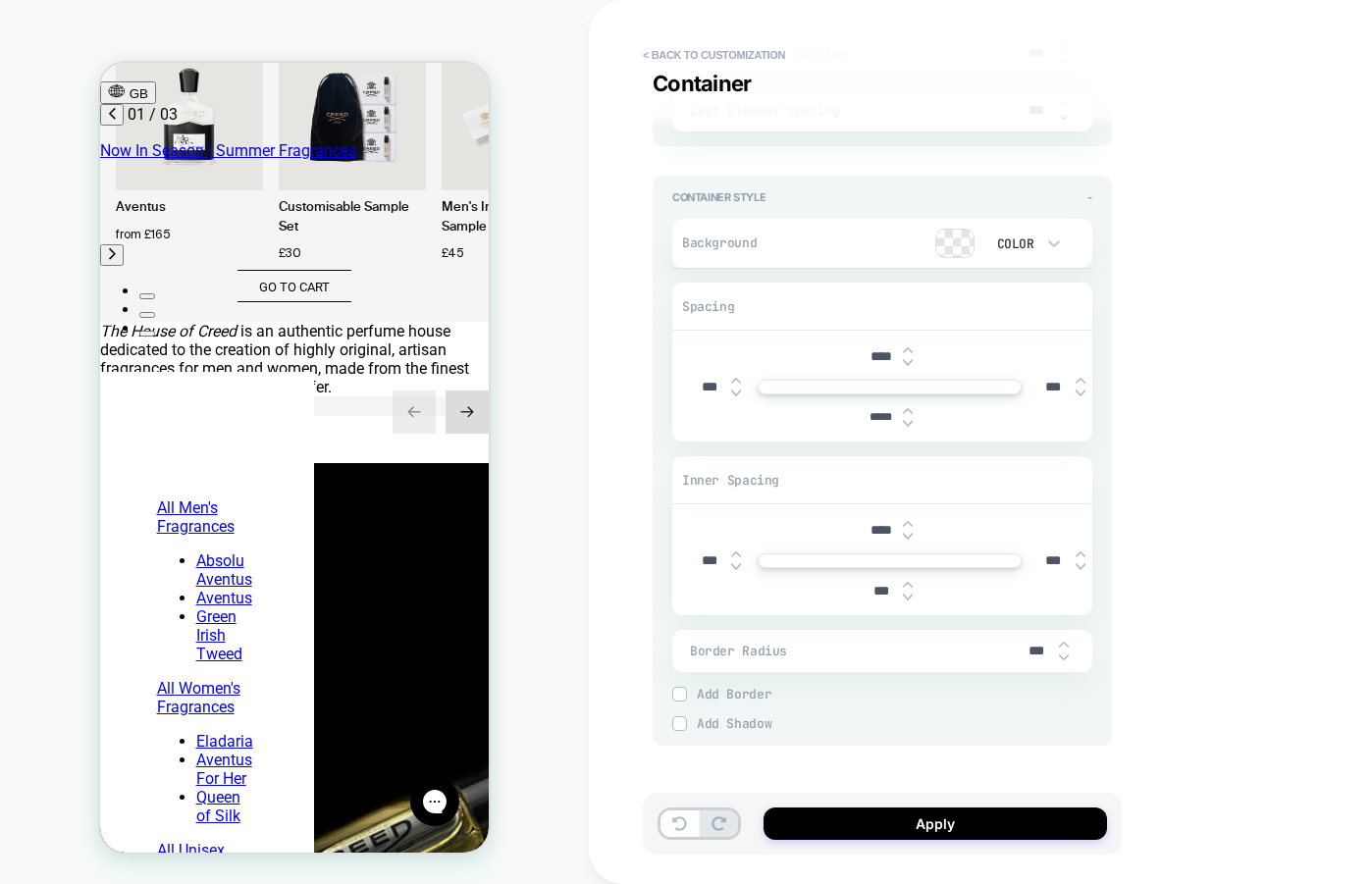 click at bounding box center [908, 411] 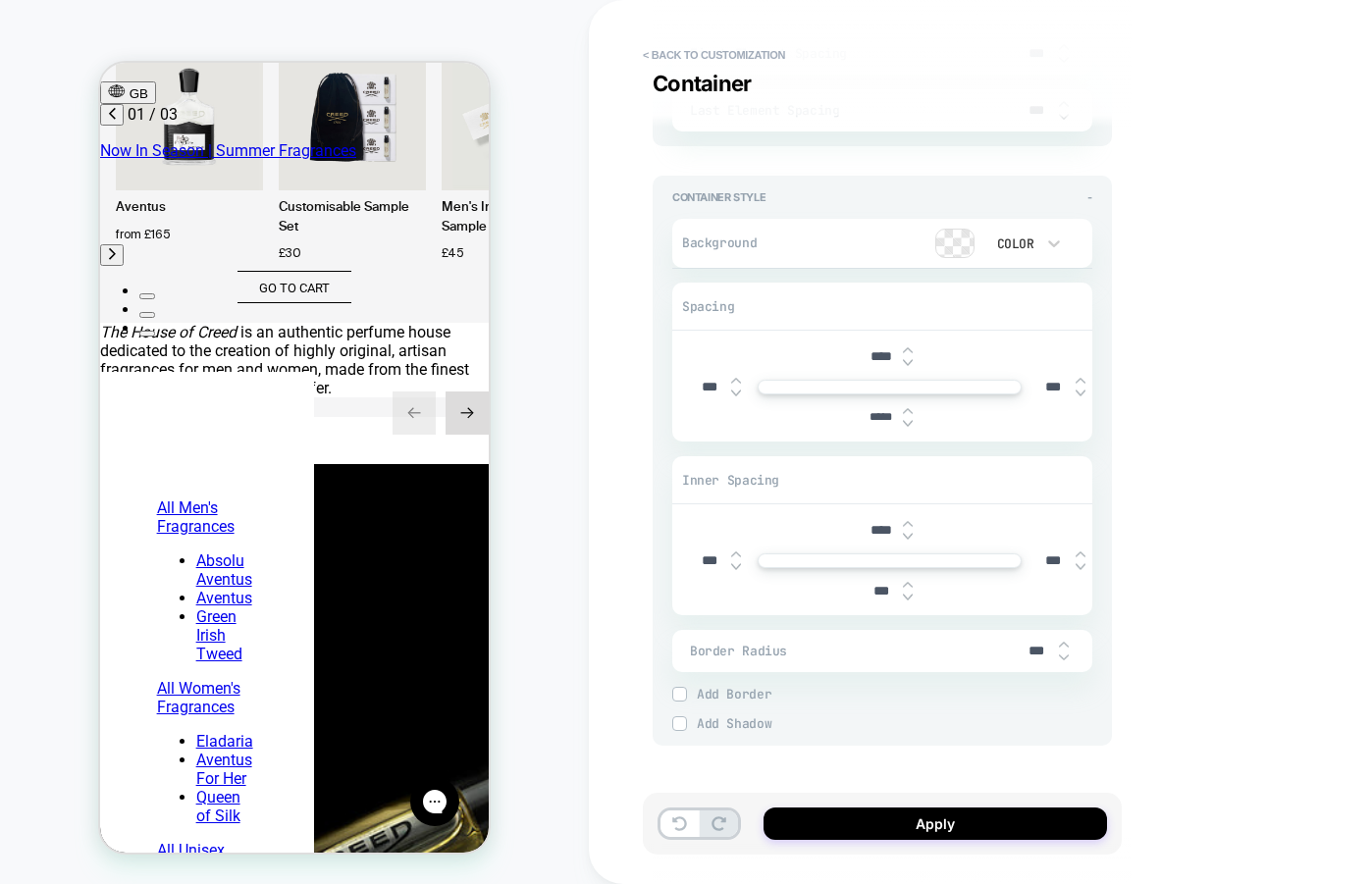 click at bounding box center (908, 411) 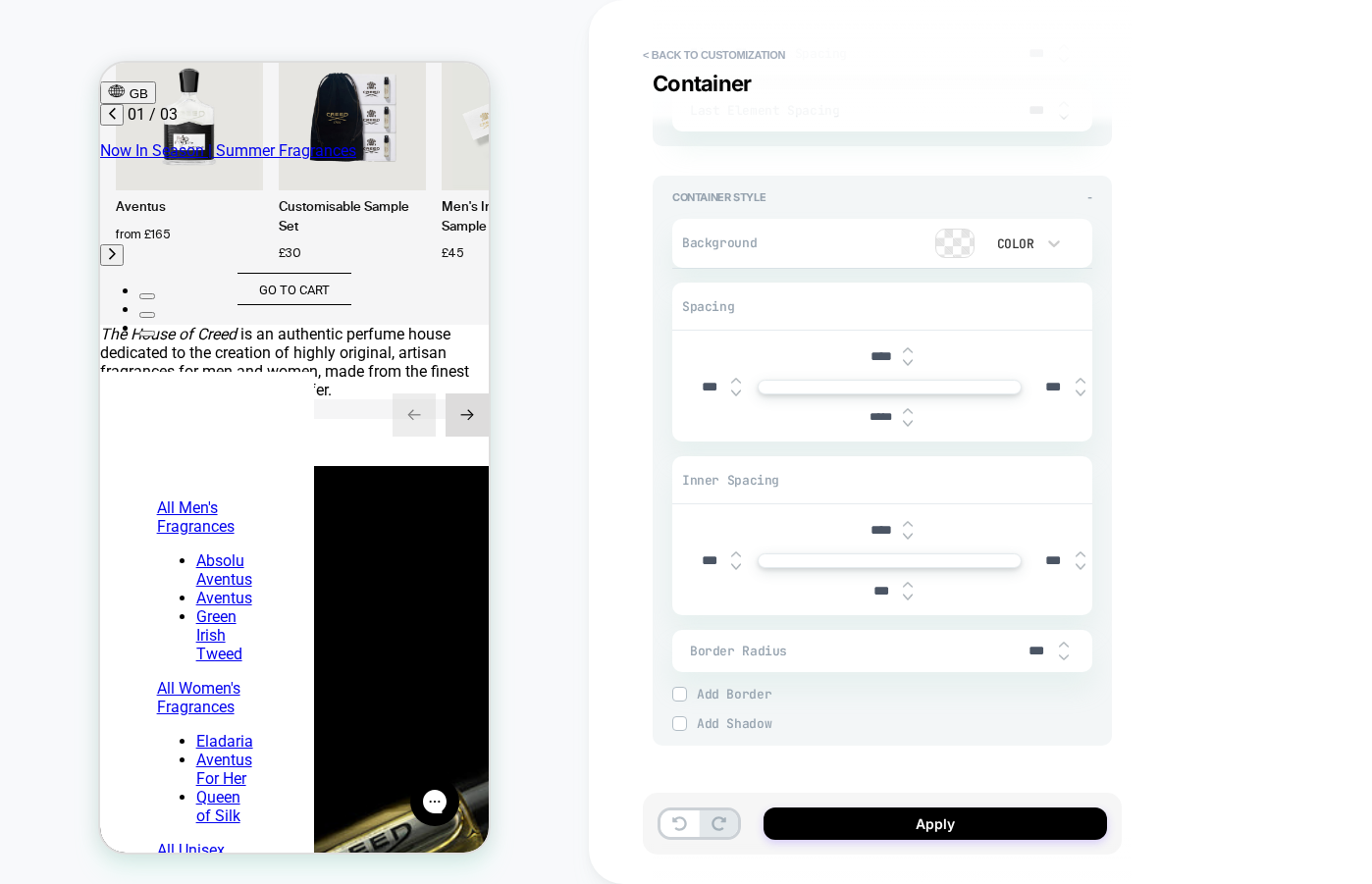 click at bounding box center (908, 411) 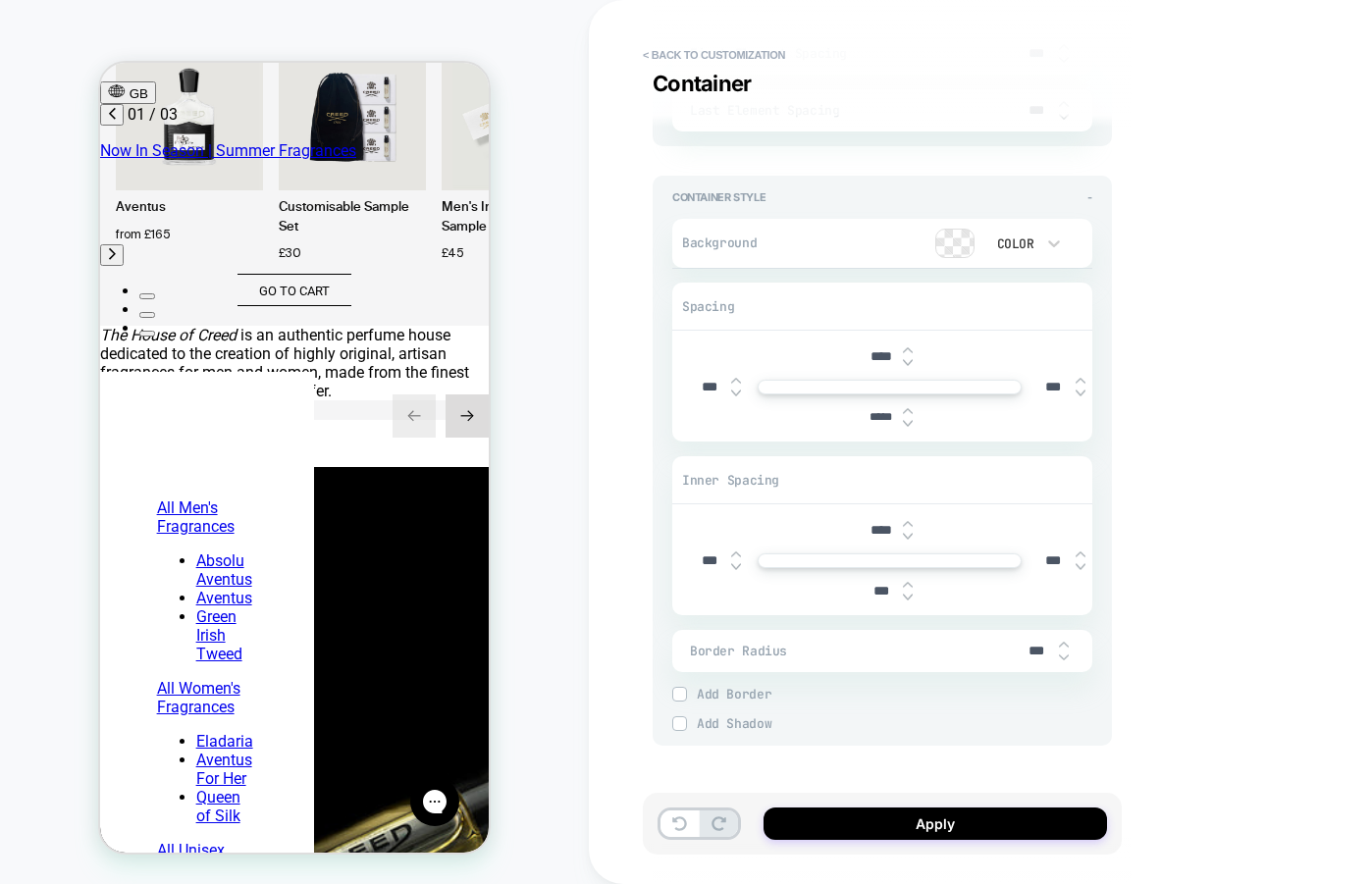 click at bounding box center (908, 411) 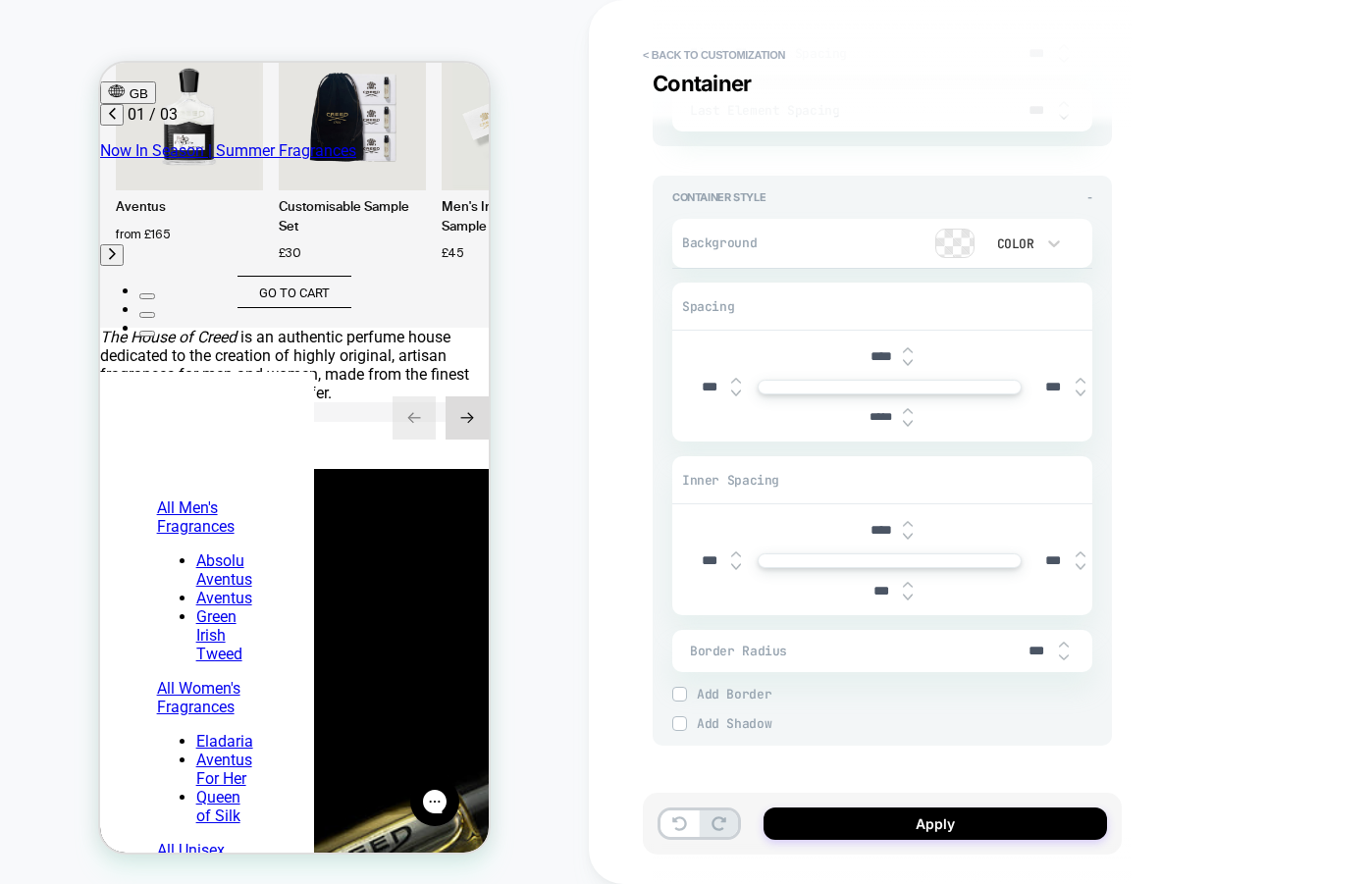 click at bounding box center [908, 411] 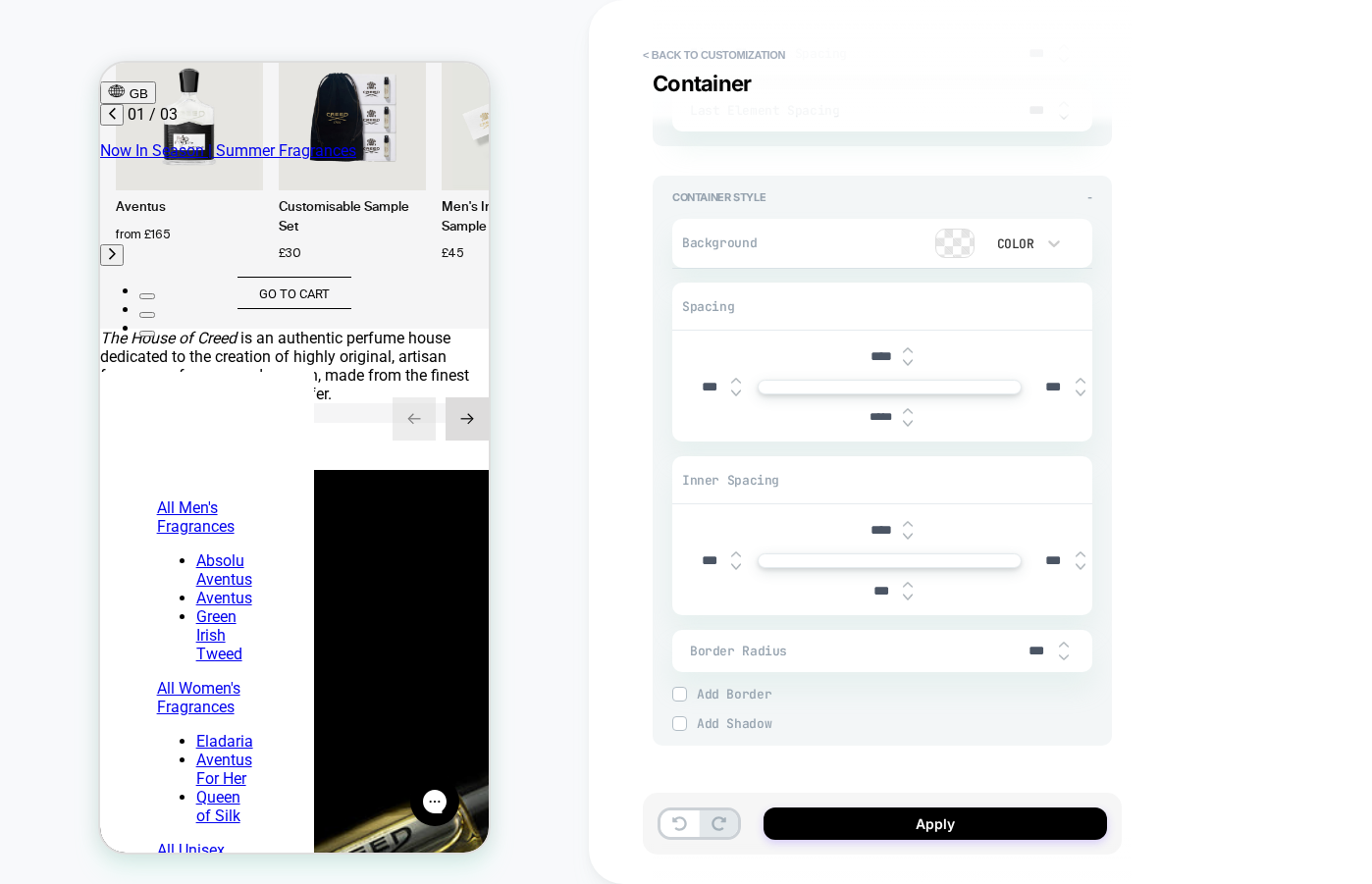 click at bounding box center [908, 411] 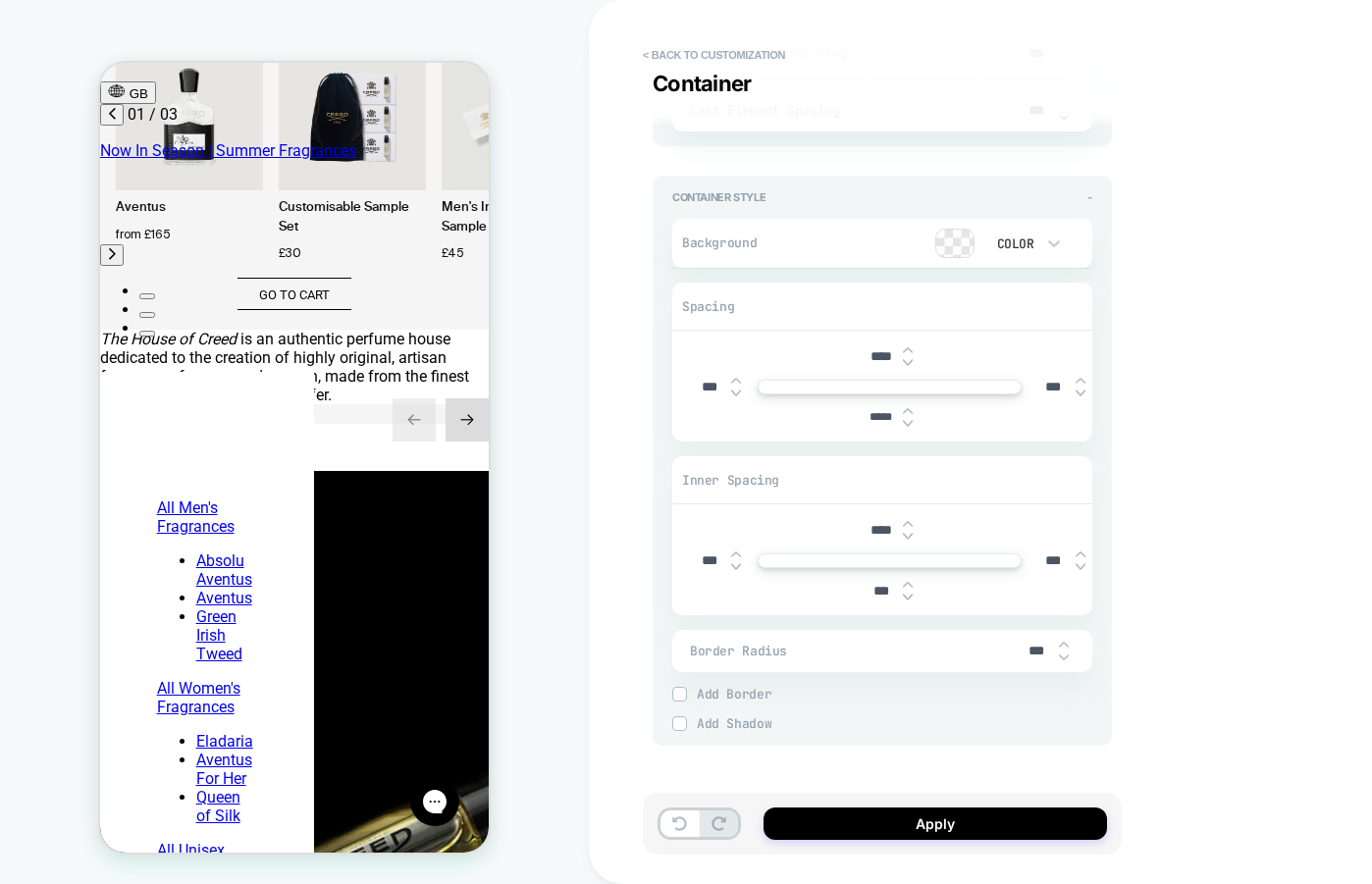 click at bounding box center (908, 411) 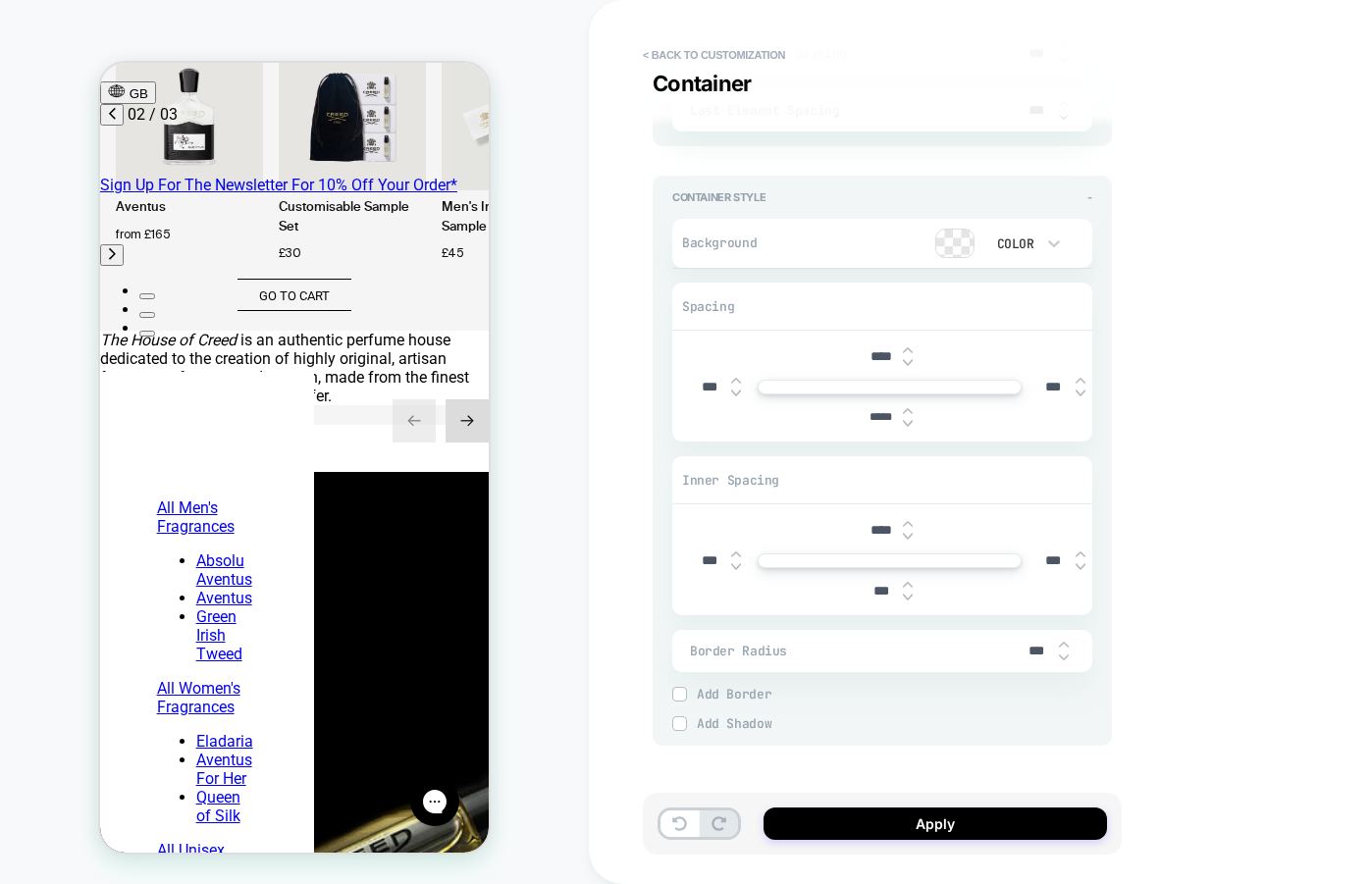 click at bounding box center [908, 411] 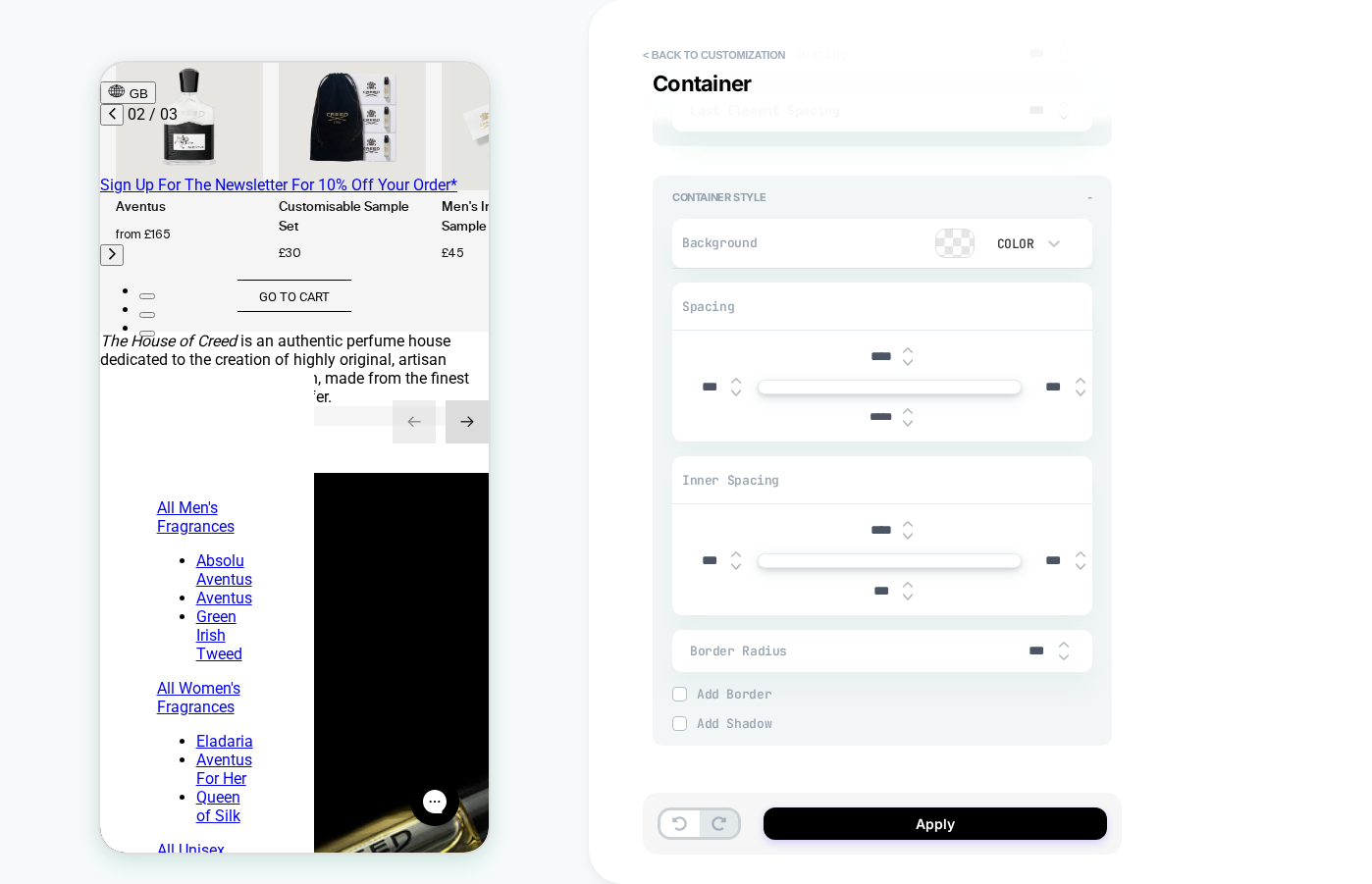 click at bounding box center [908, 411] 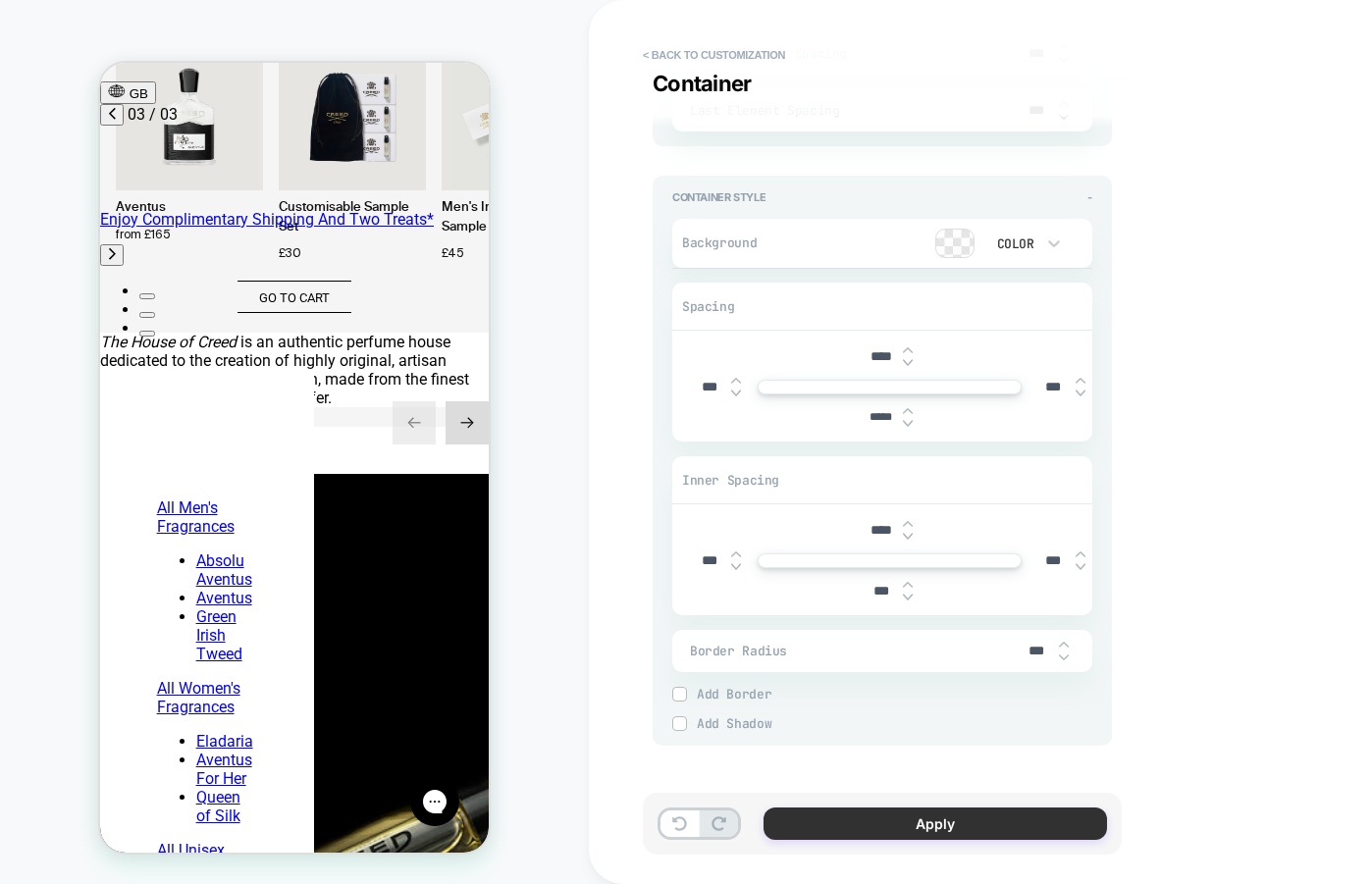 click on "Apply" at bounding box center (935, 823) 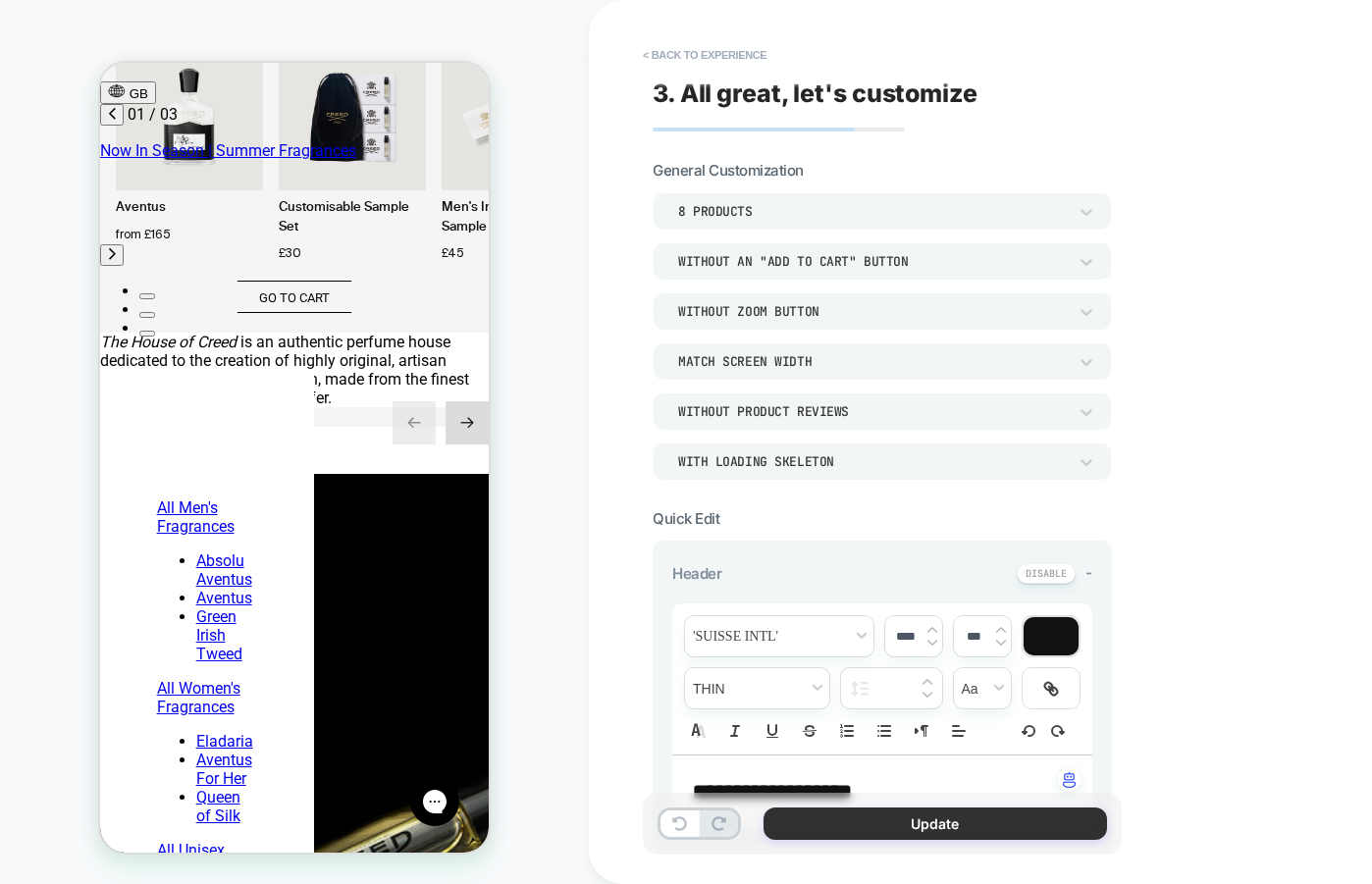 click on "Update" at bounding box center (935, 823) 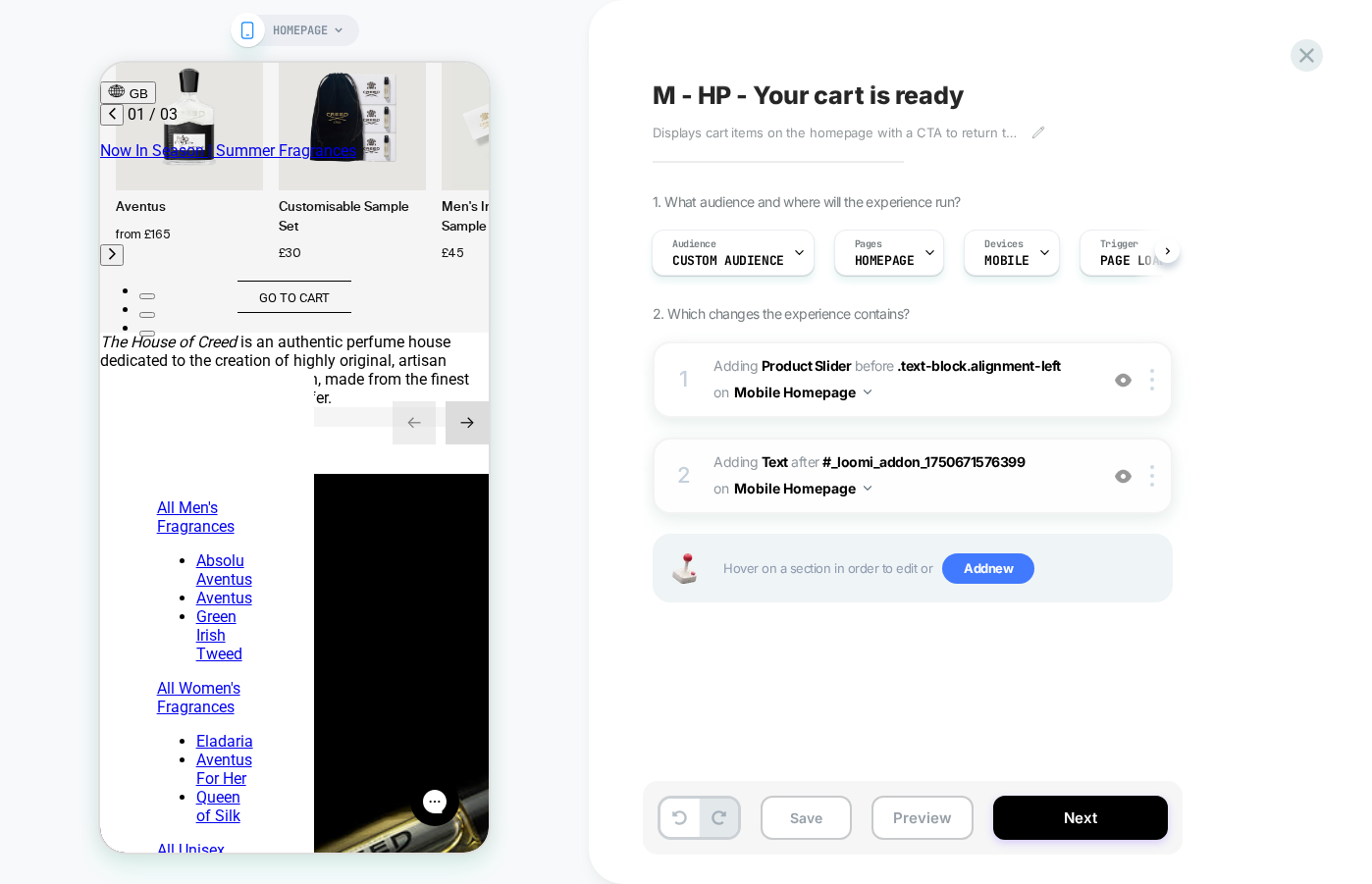 click on "#_loomi_addon_1750672427234 Adding   Text   AFTER #_loomi_addon_1750671576399 #_loomi_addon_[PHONE_NUMBER]   on Mobile Homepage" at bounding box center [900, 476] 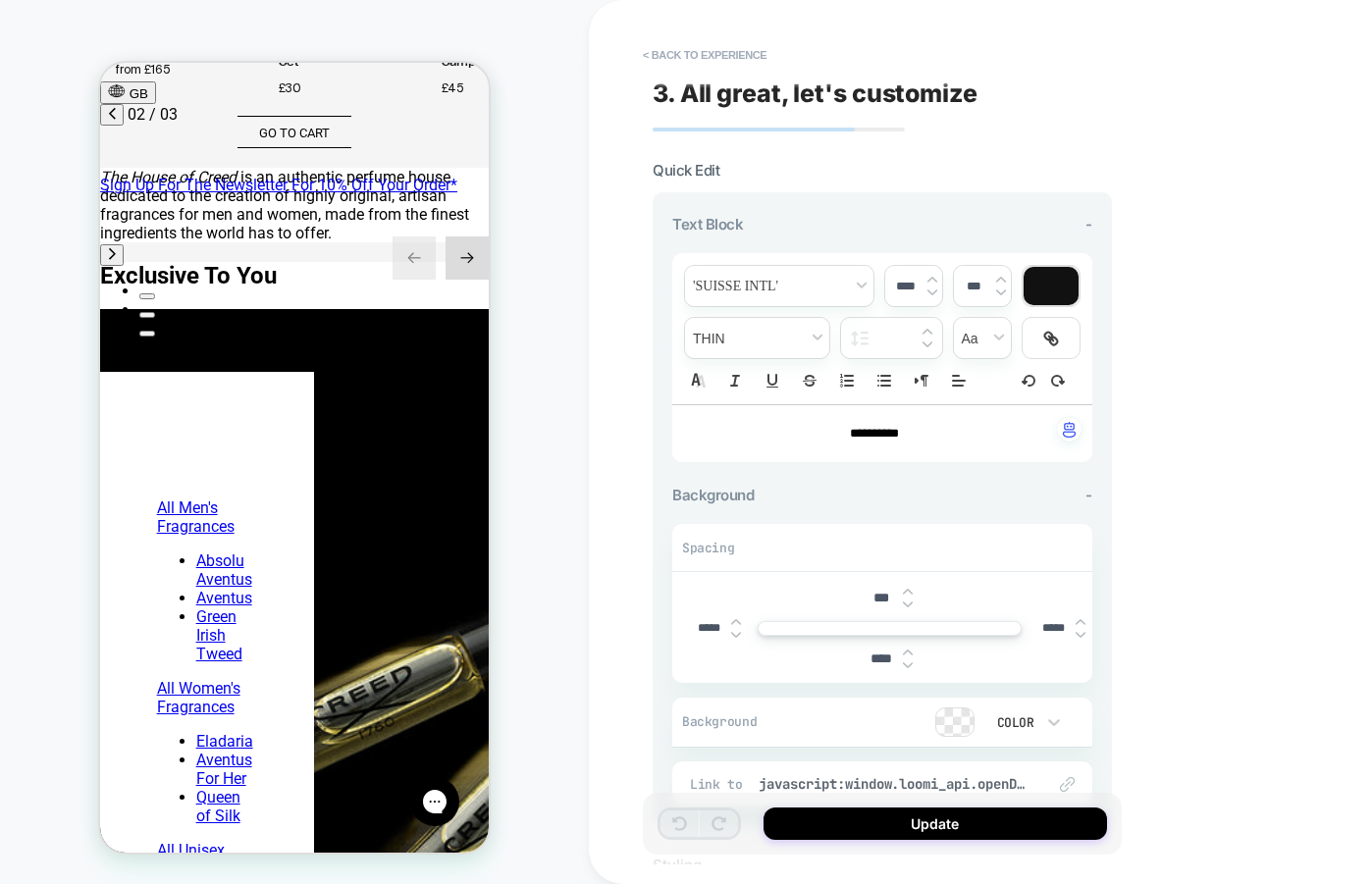 click at bounding box center (908, 652) 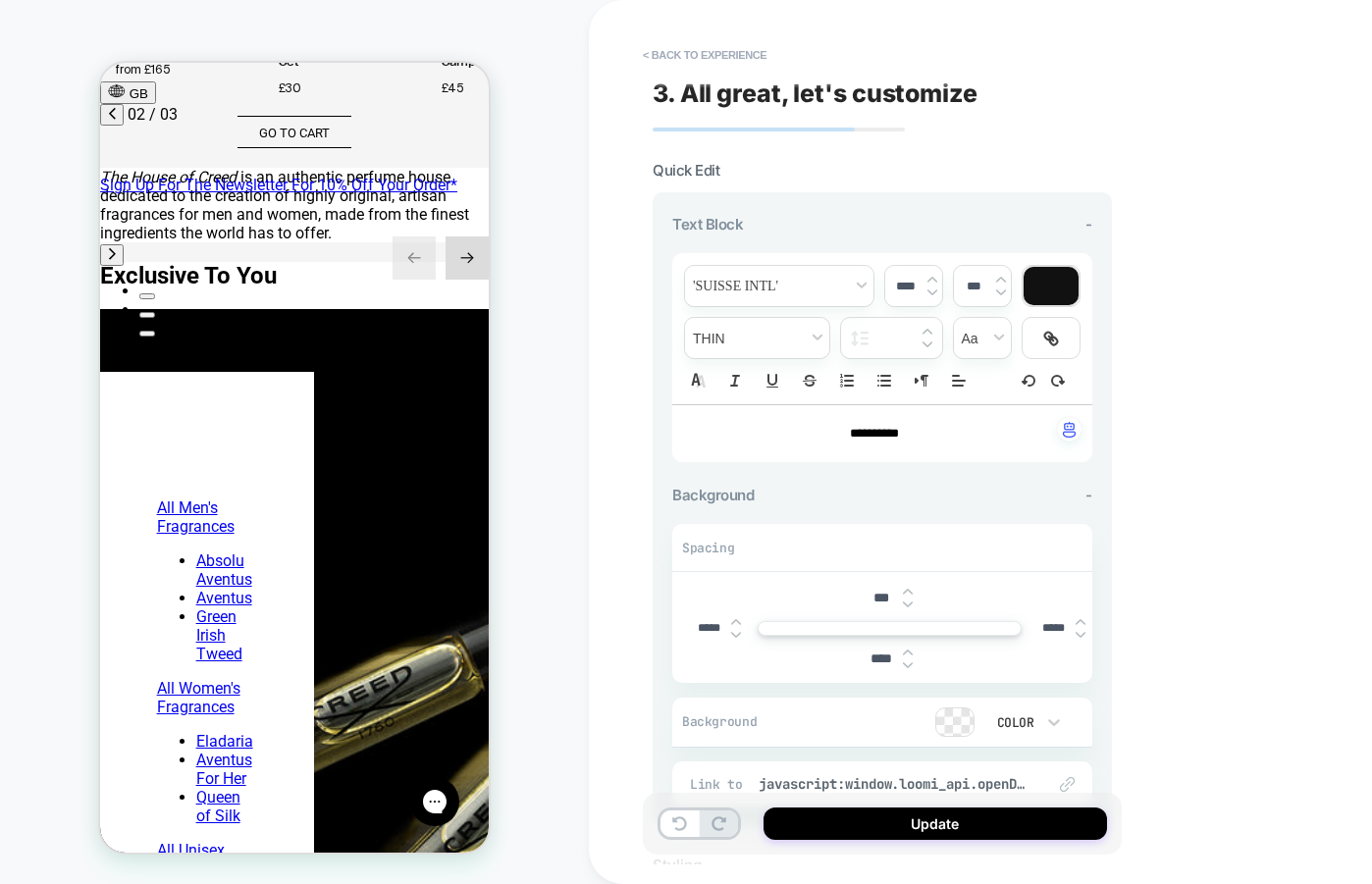 click at bounding box center [908, 652] 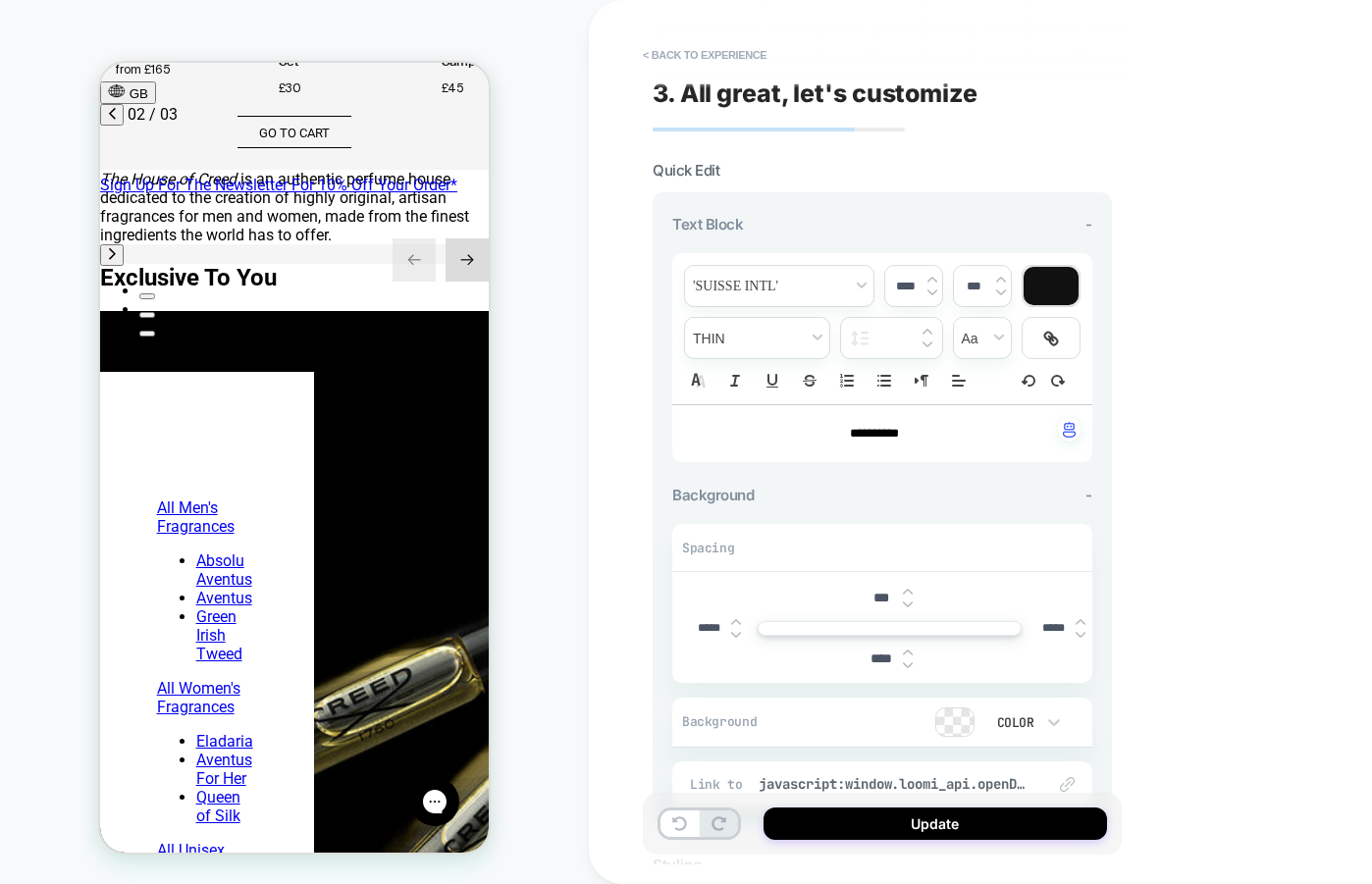 click at bounding box center [908, 652] 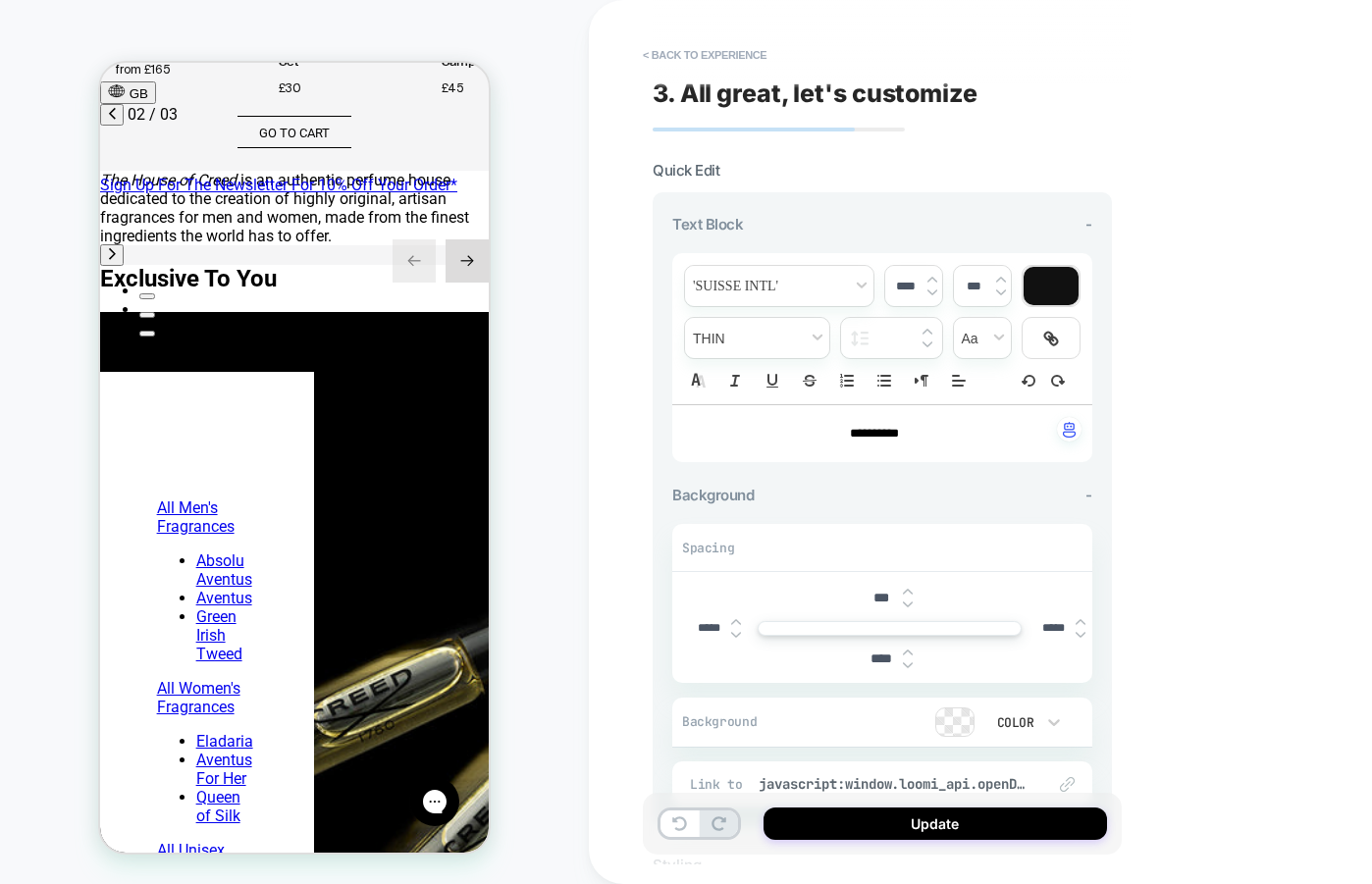 click at bounding box center [908, 652] 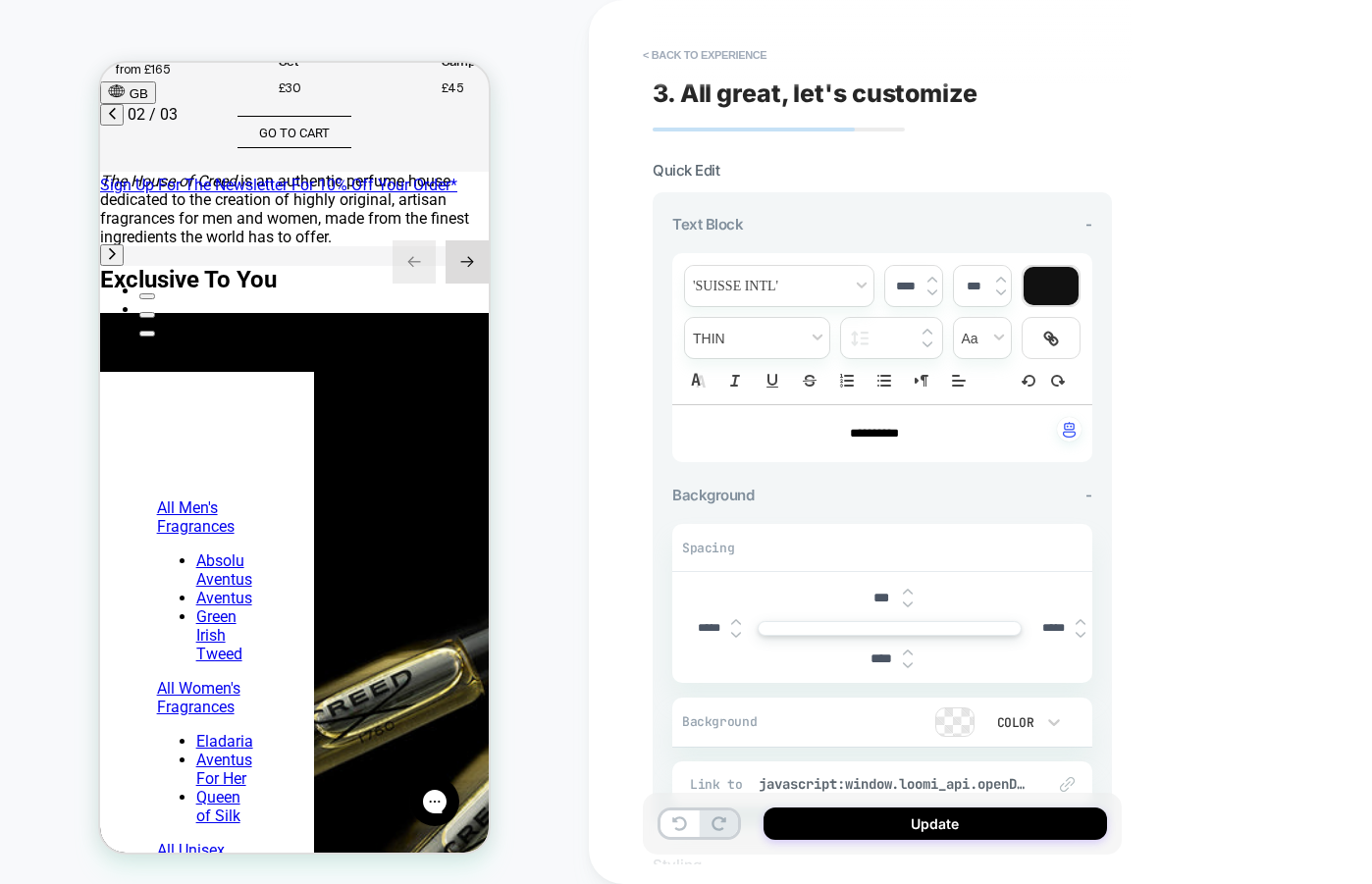 click at bounding box center [908, 652] 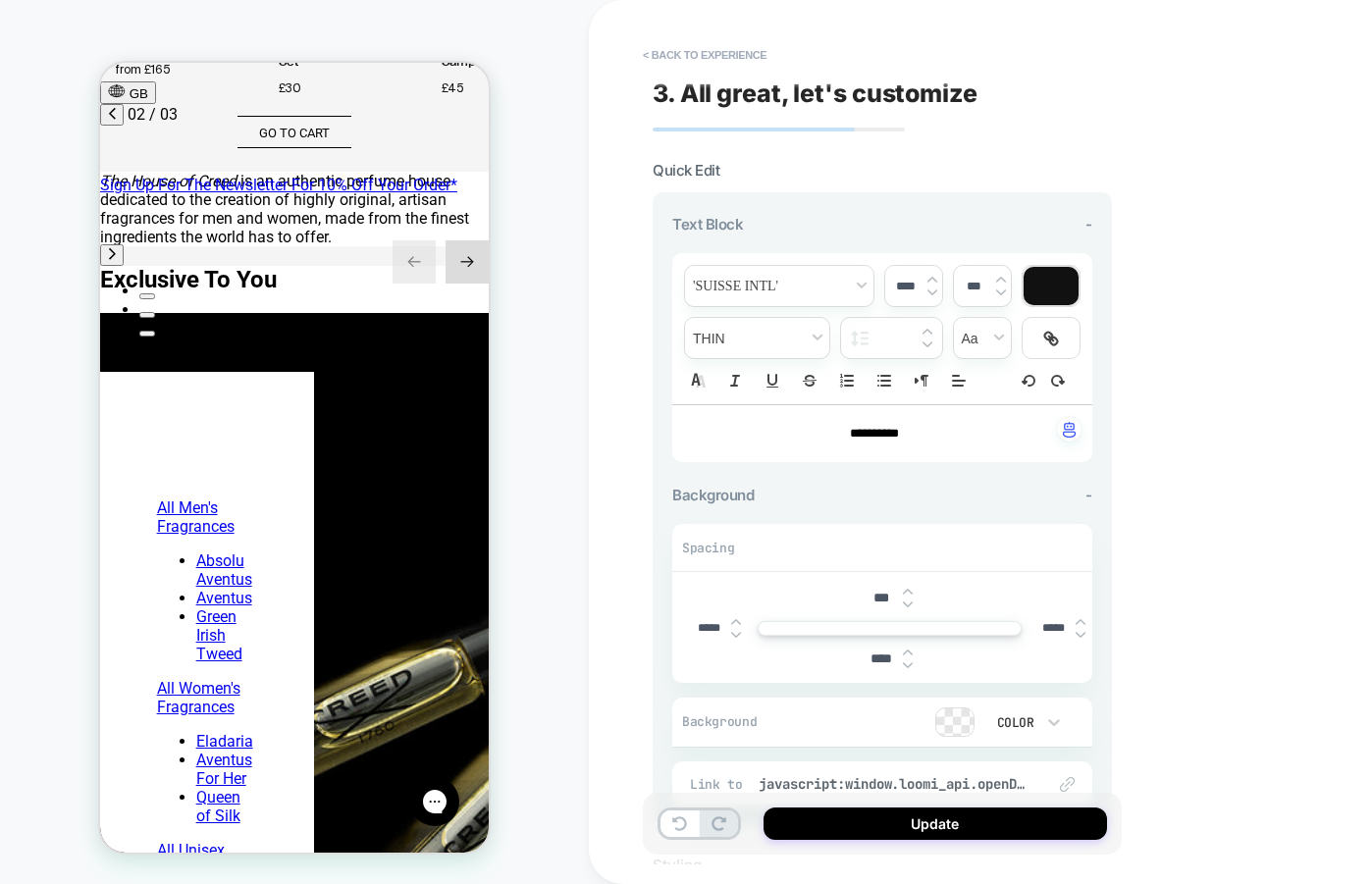 type on "****" 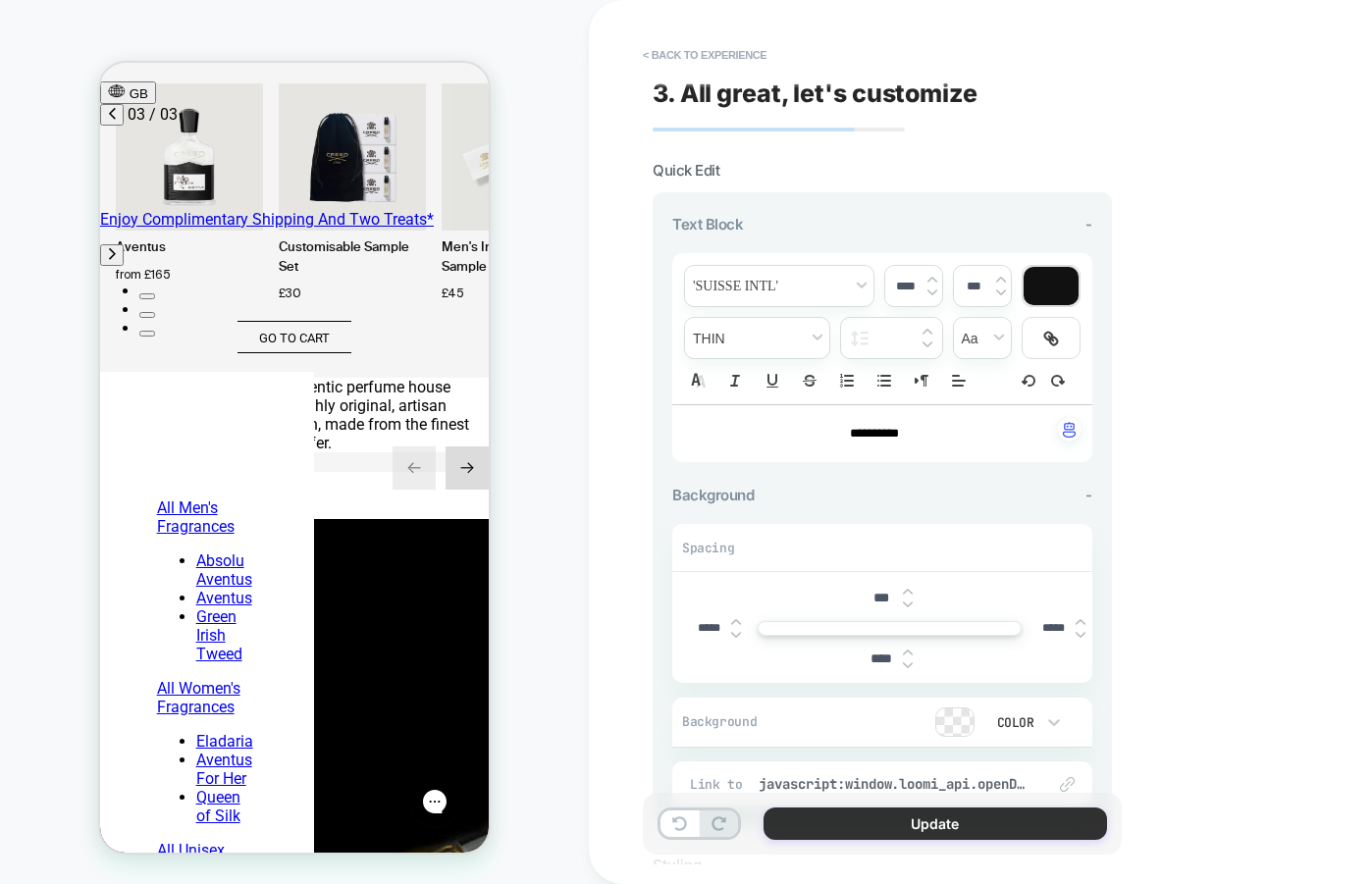 click on "Update" at bounding box center [935, 823] 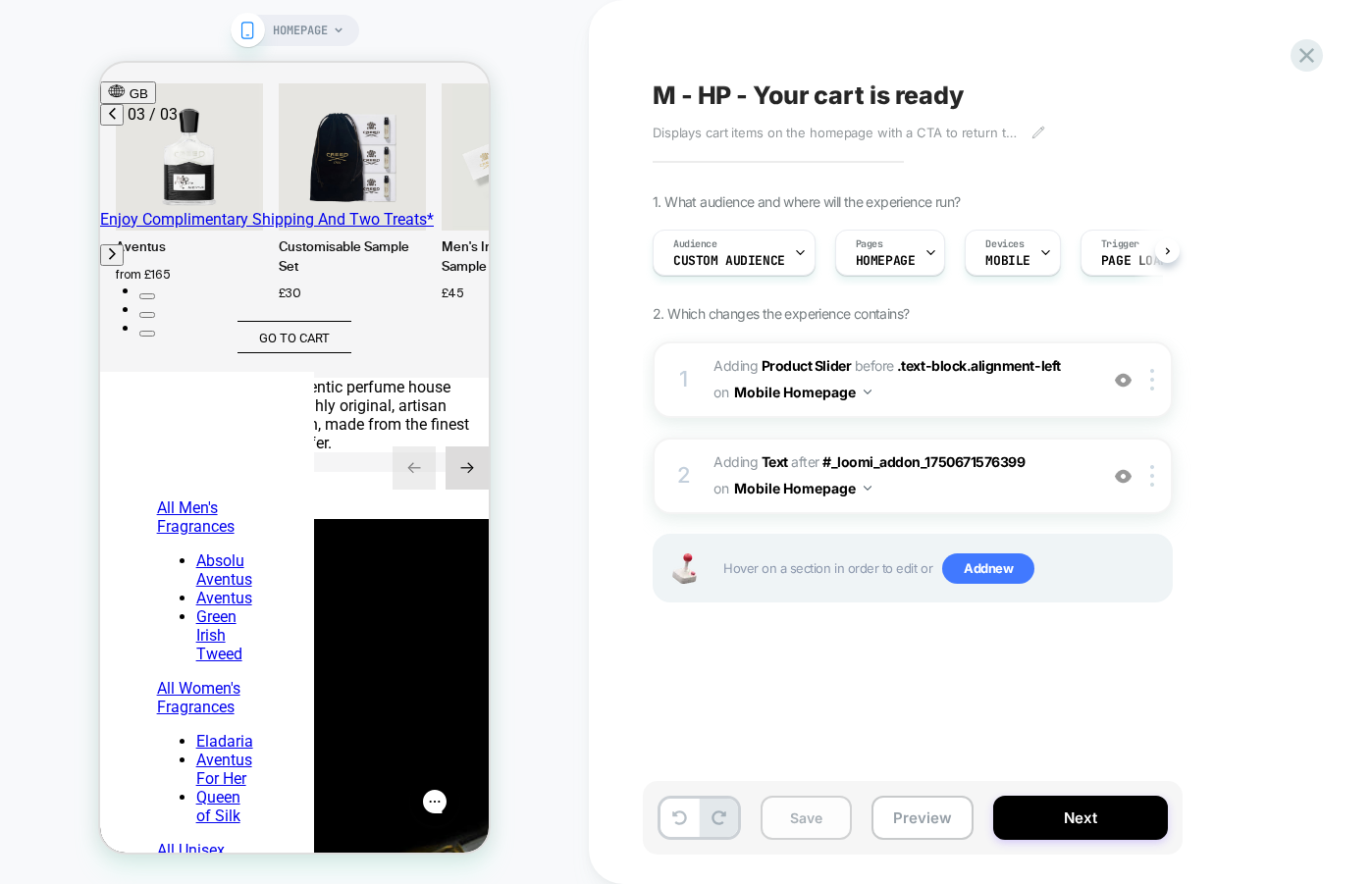 click on "Save" at bounding box center [806, 817] 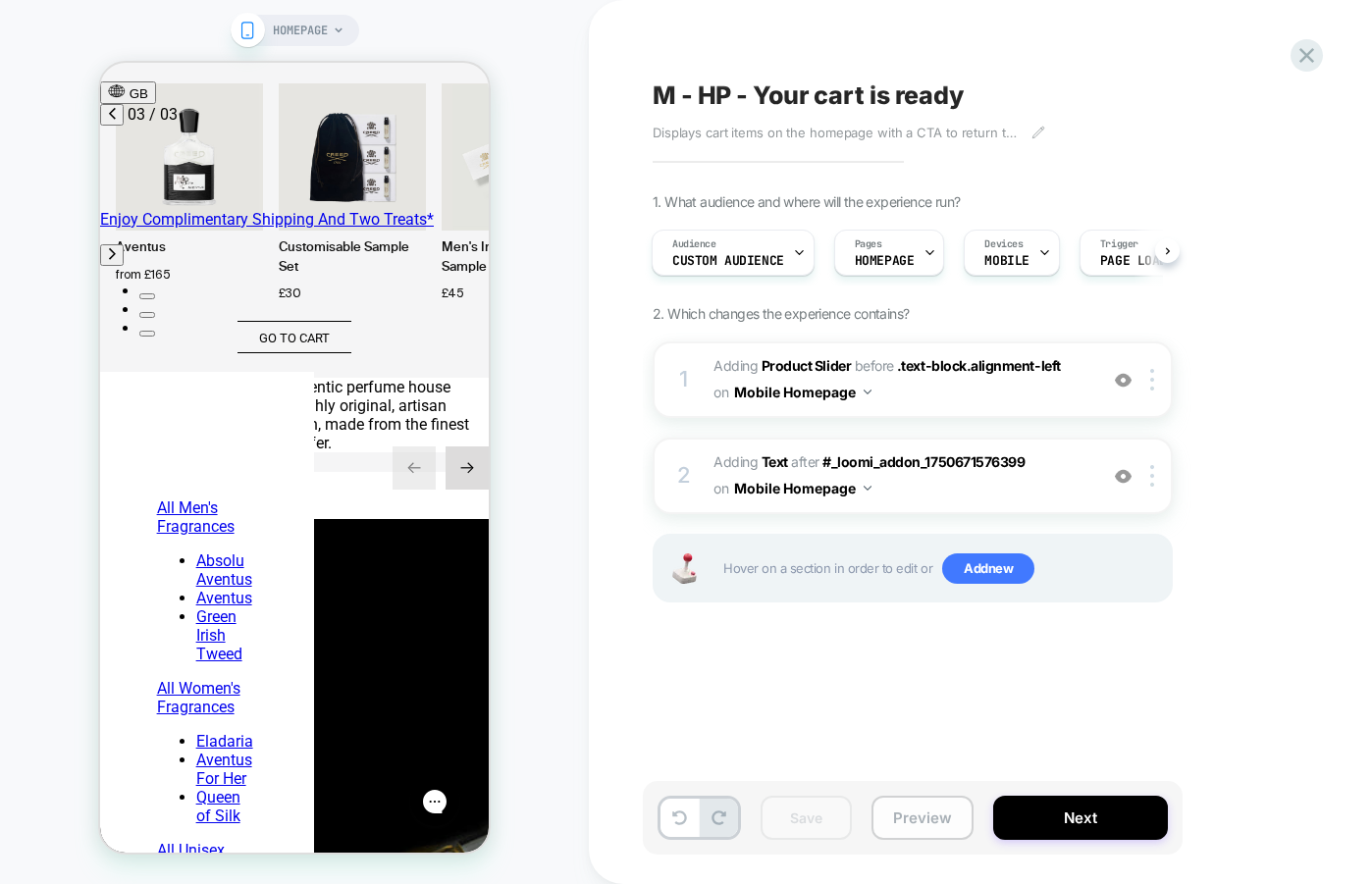 click on "Preview" at bounding box center (923, 817) 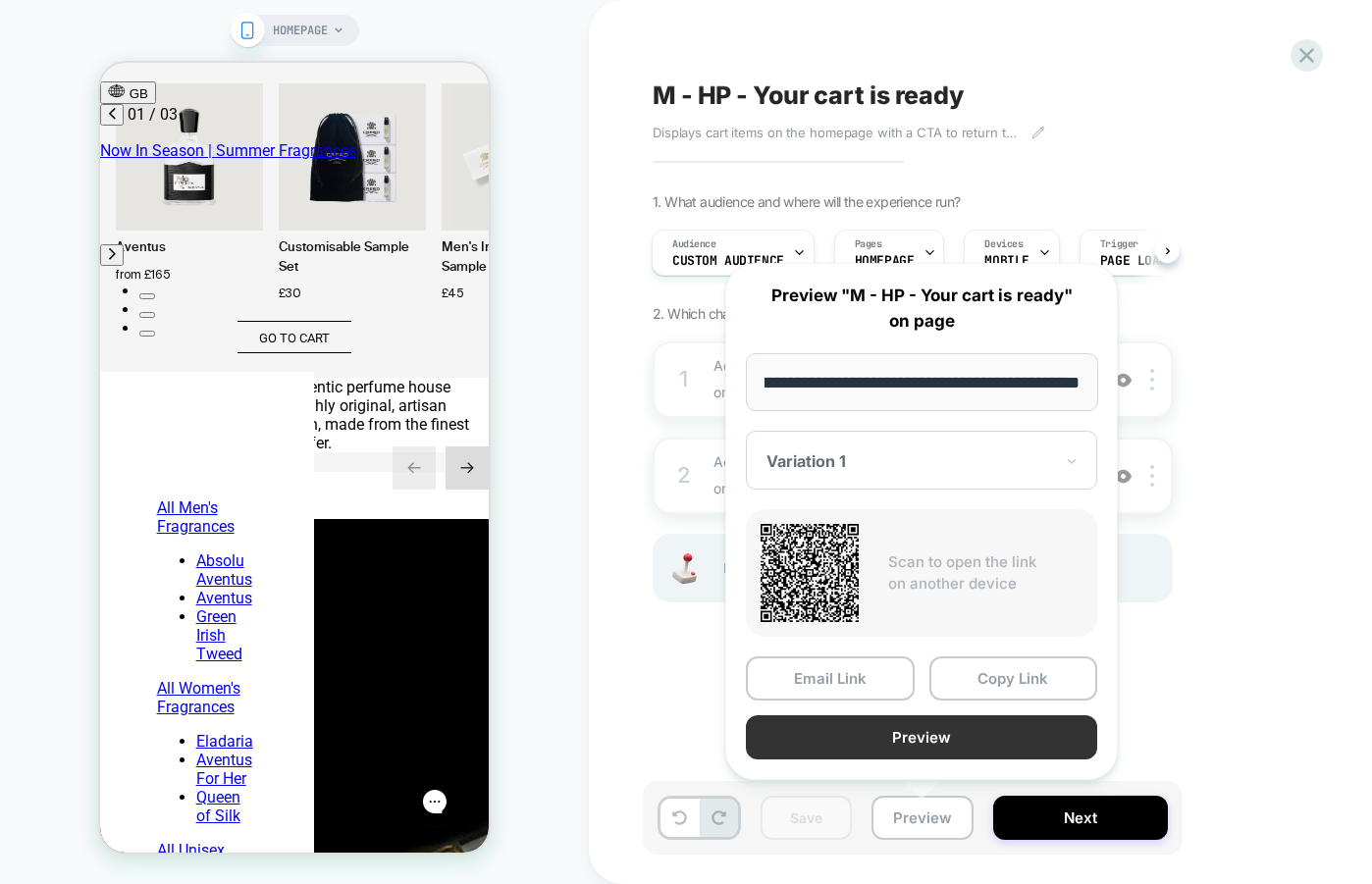 click on "Preview" at bounding box center (922, 737) 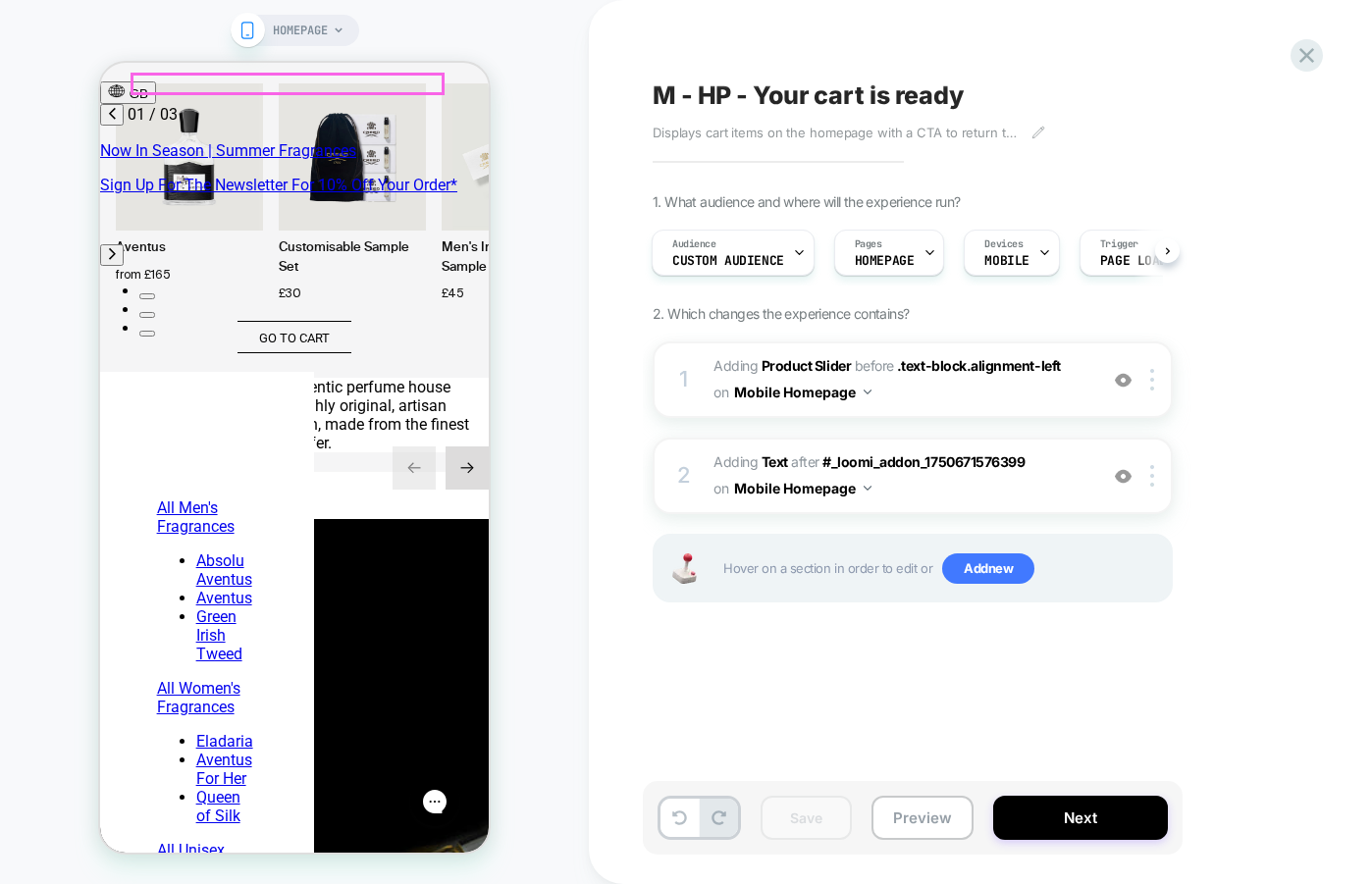 scroll, scrollTop: 0, scrollLeft: 0, axis: both 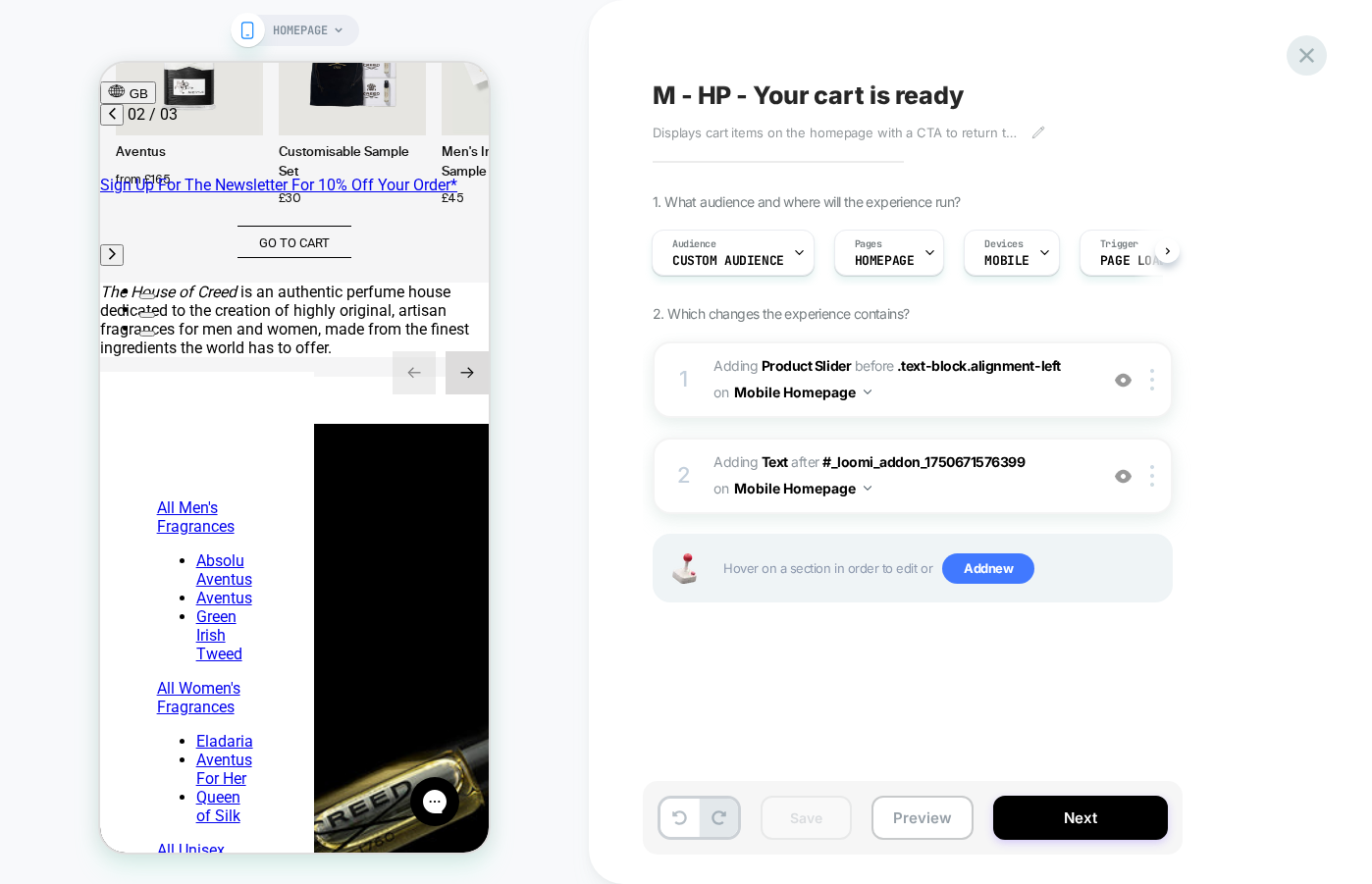 click 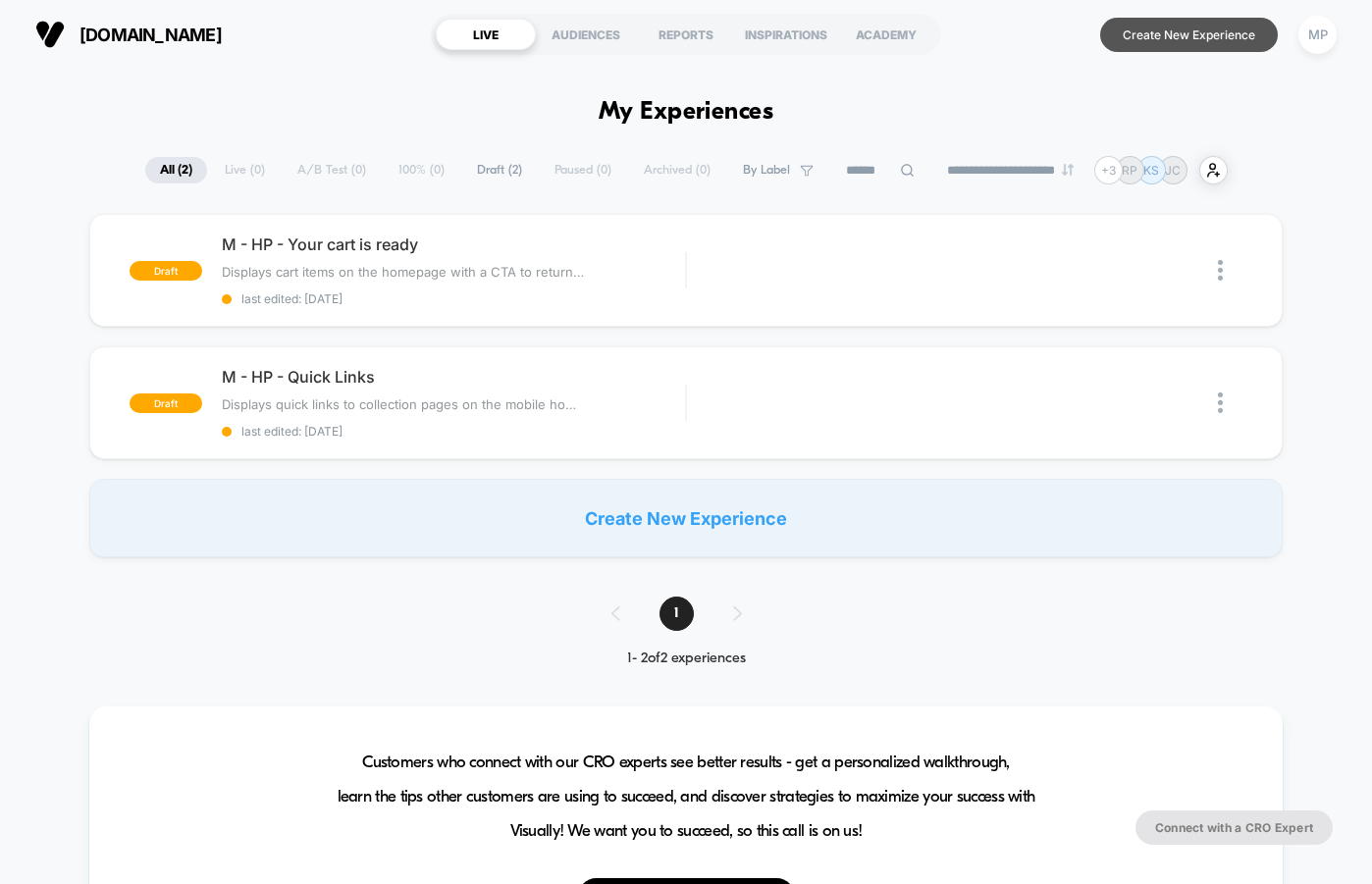 click on "Create New Experience" at bounding box center (1188, 34) 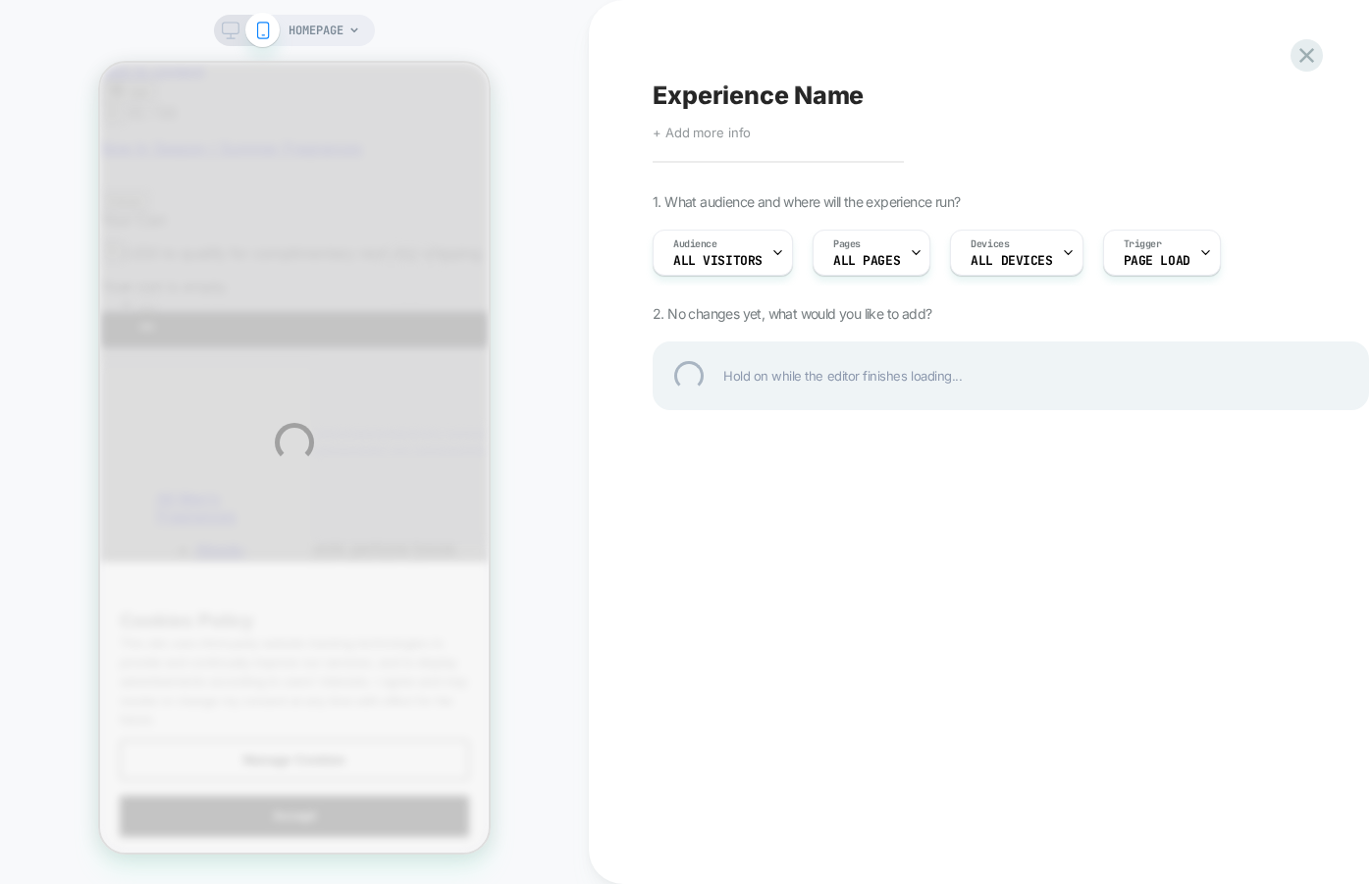 scroll, scrollTop: 0, scrollLeft: 0, axis: both 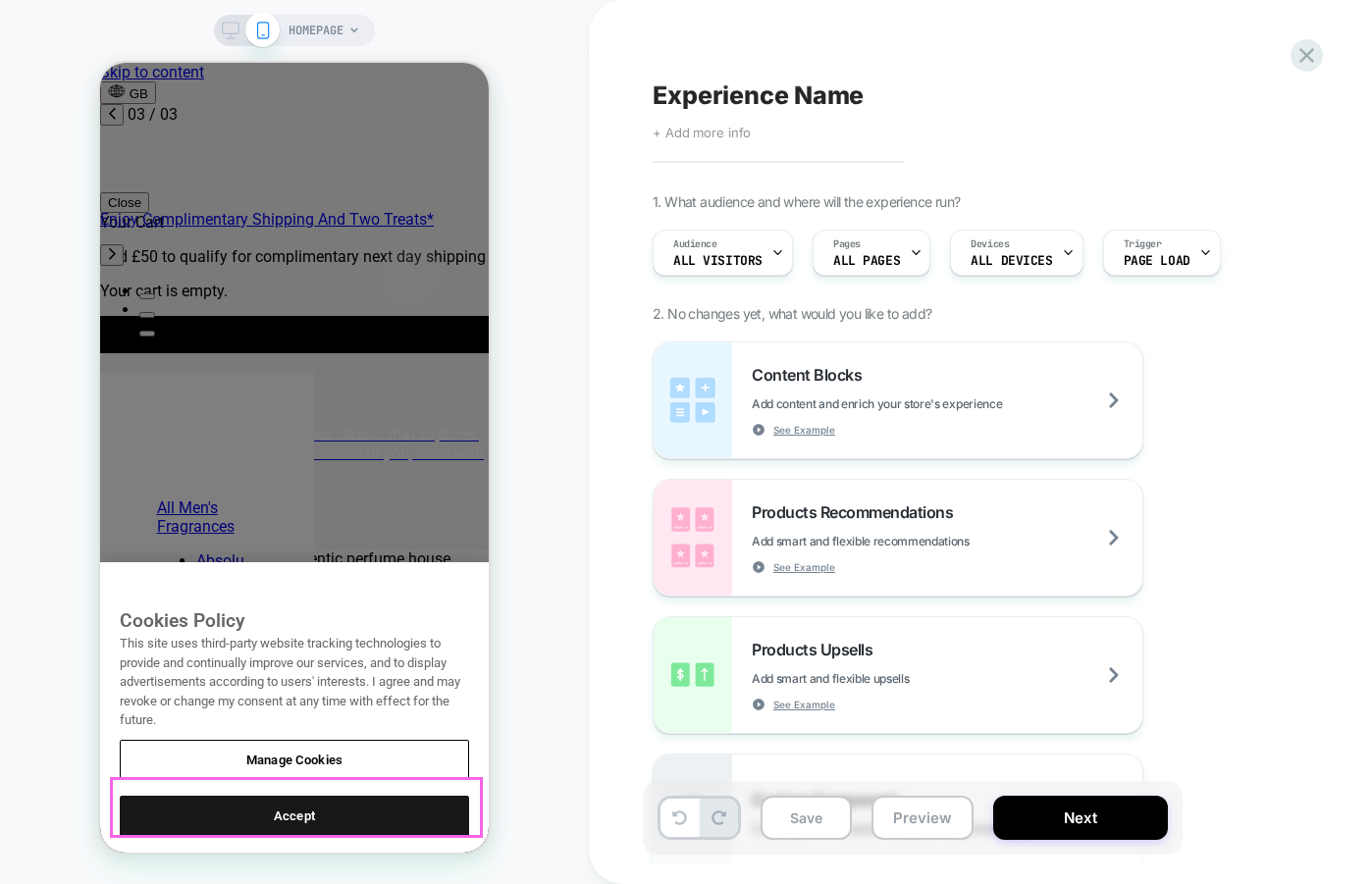 click on "Accept" at bounding box center [294, 816] 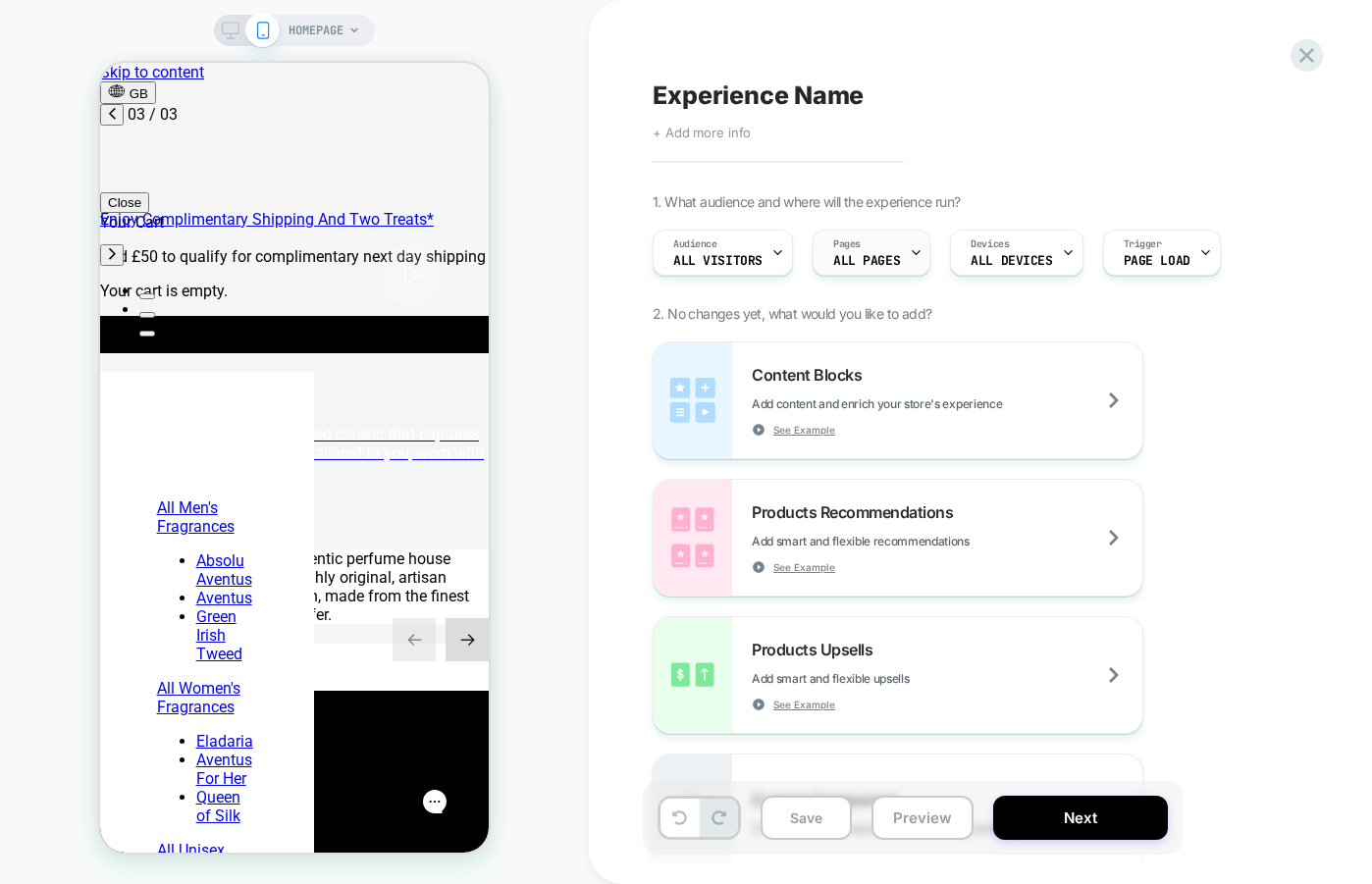 click on "ALL PAGES" at bounding box center (867, 261) 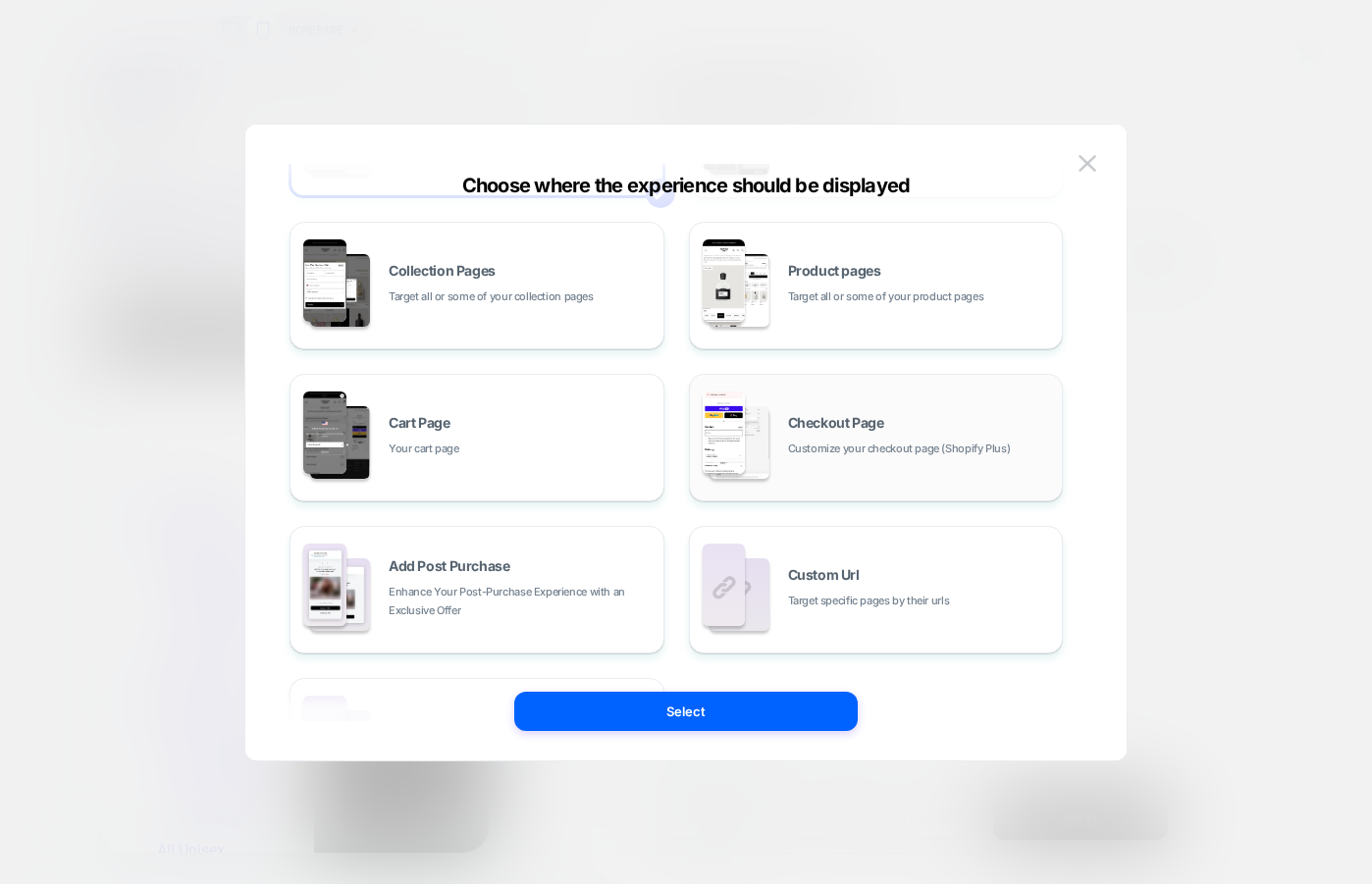 scroll, scrollTop: 156, scrollLeft: 0, axis: vertical 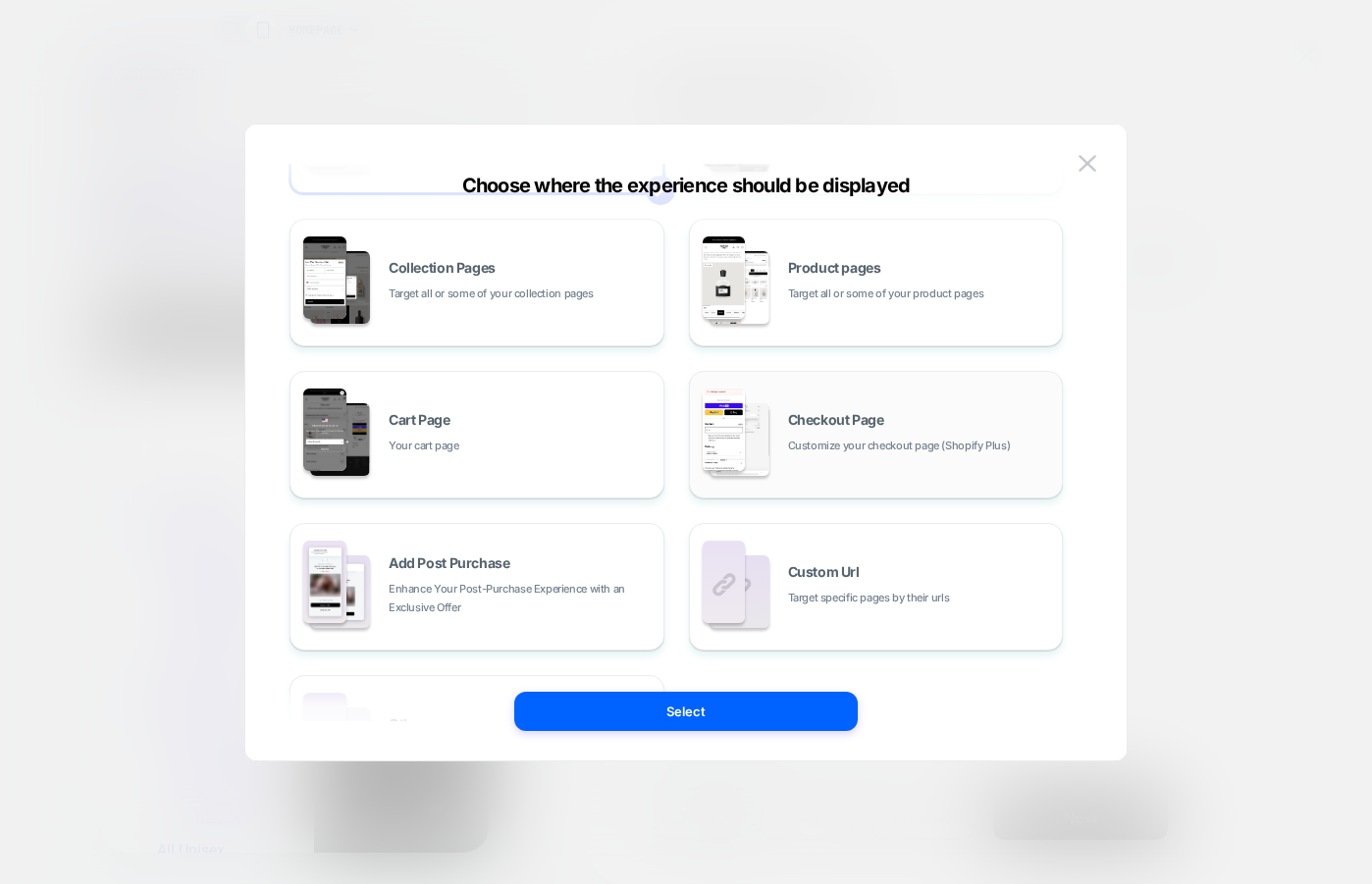 click on "Checkout Page" at bounding box center [836, 420] 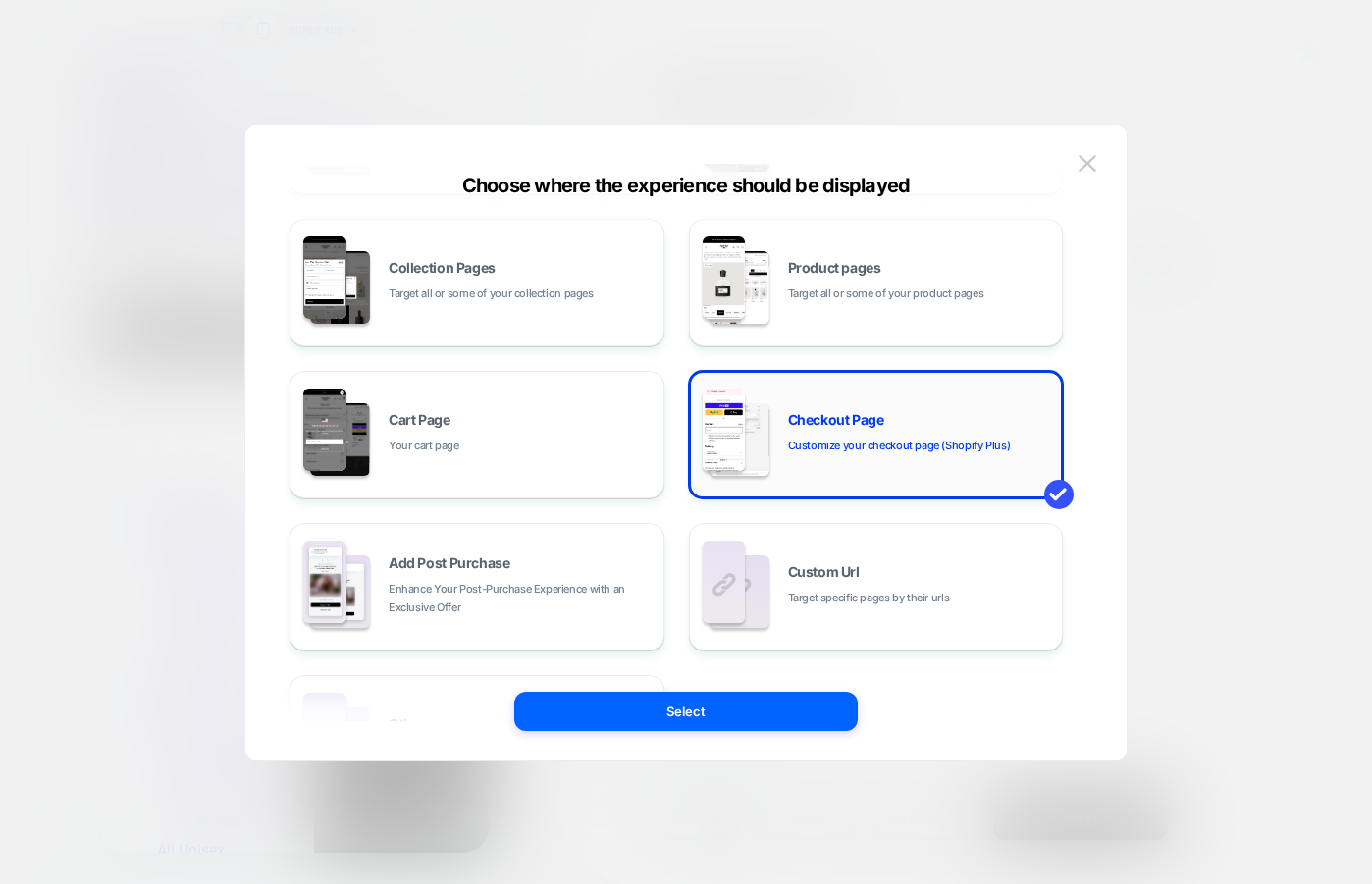 scroll, scrollTop: 0, scrollLeft: 0, axis: both 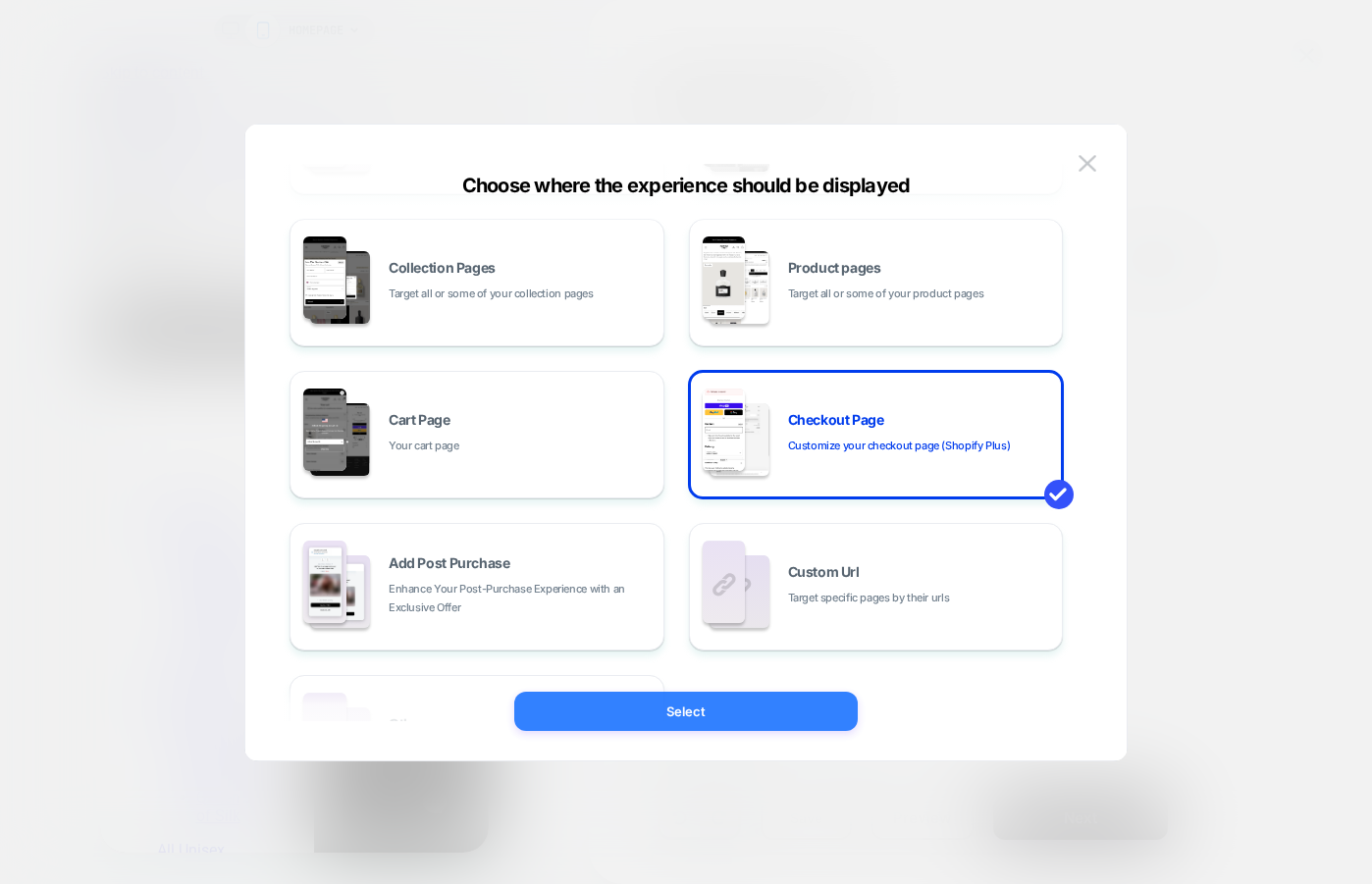 click on "Select" at bounding box center (686, 711) 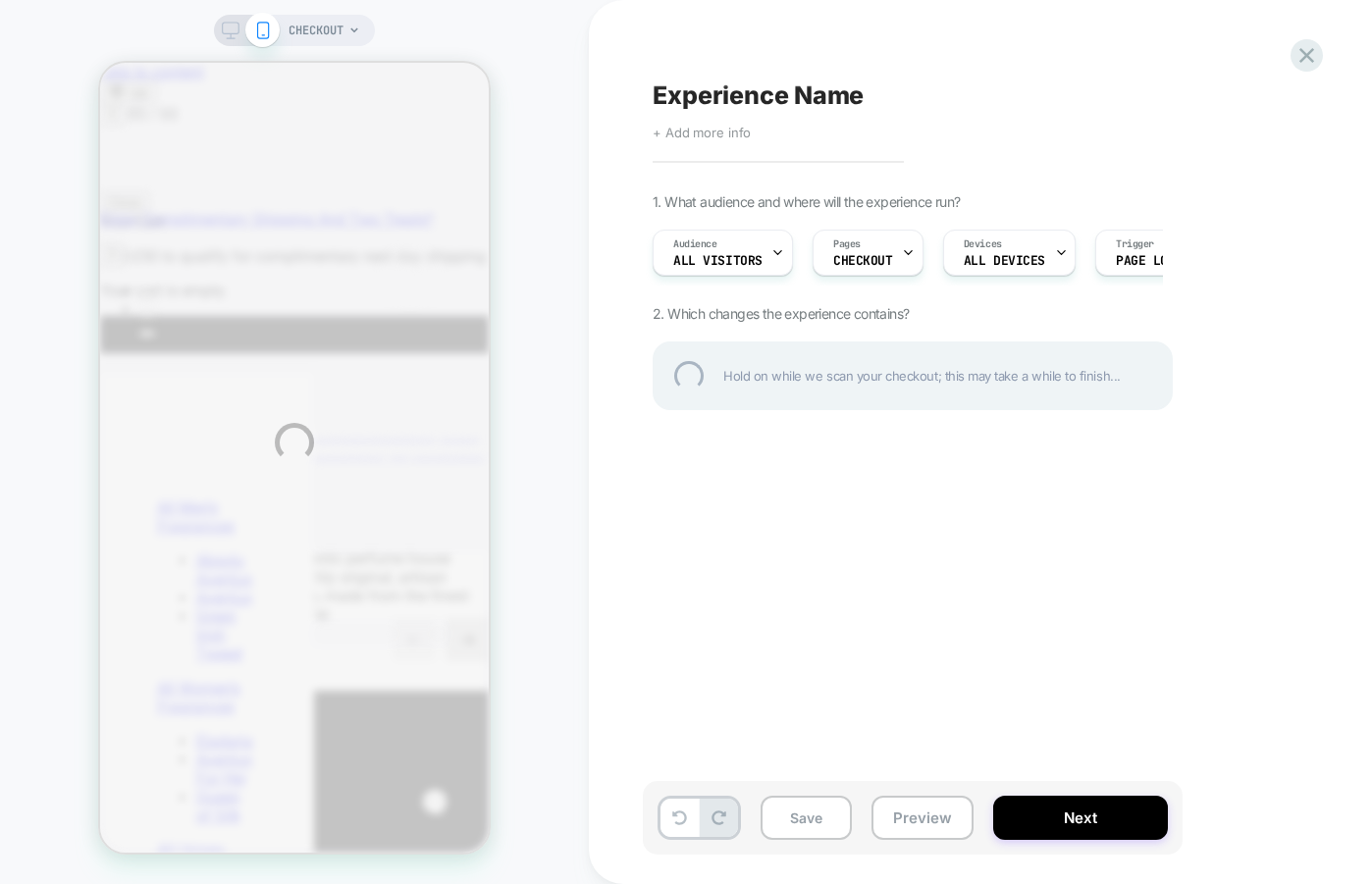 scroll, scrollTop: 0, scrollLeft: 620, axis: horizontal 